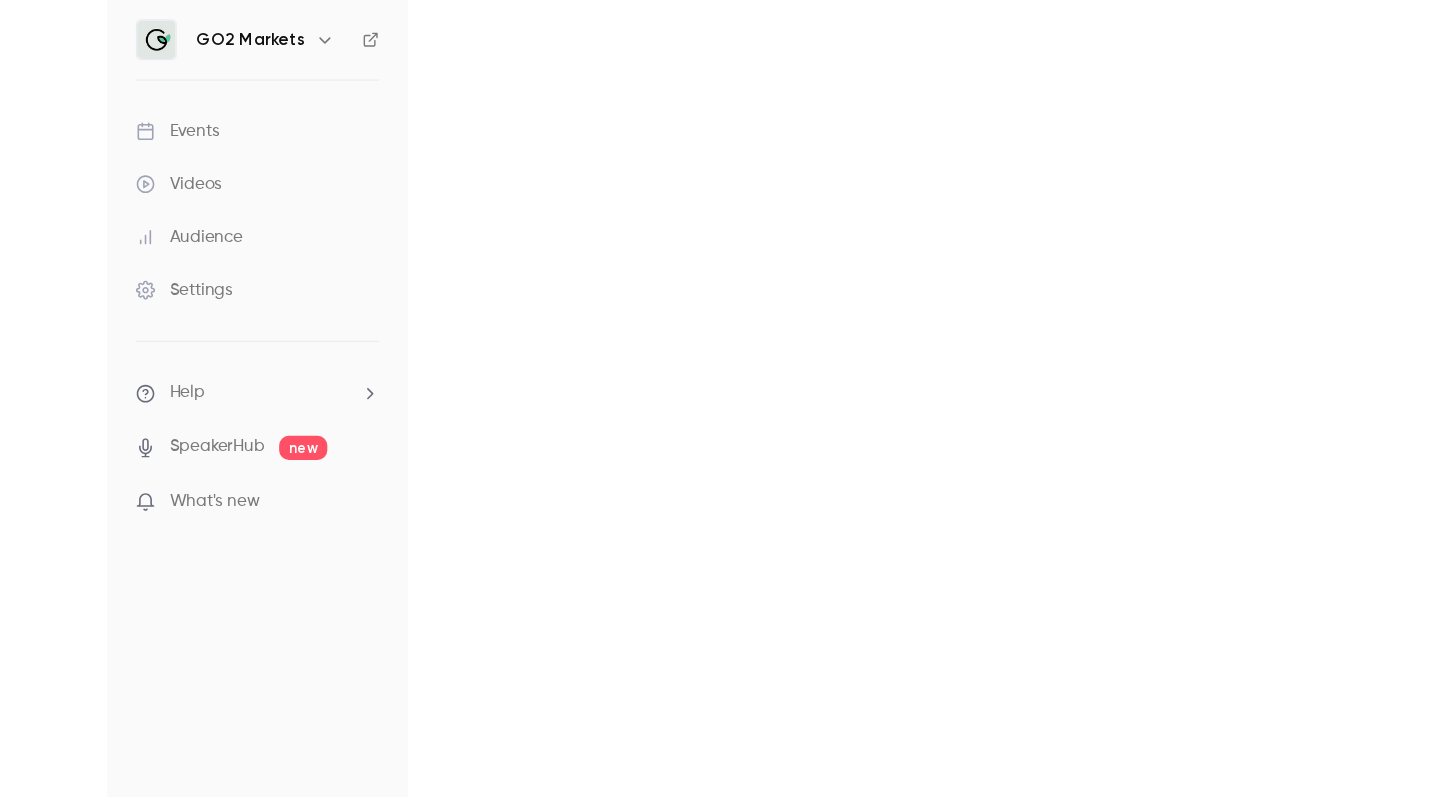 scroll, scrollTop: 0, scrollLeft: 0, axis: both 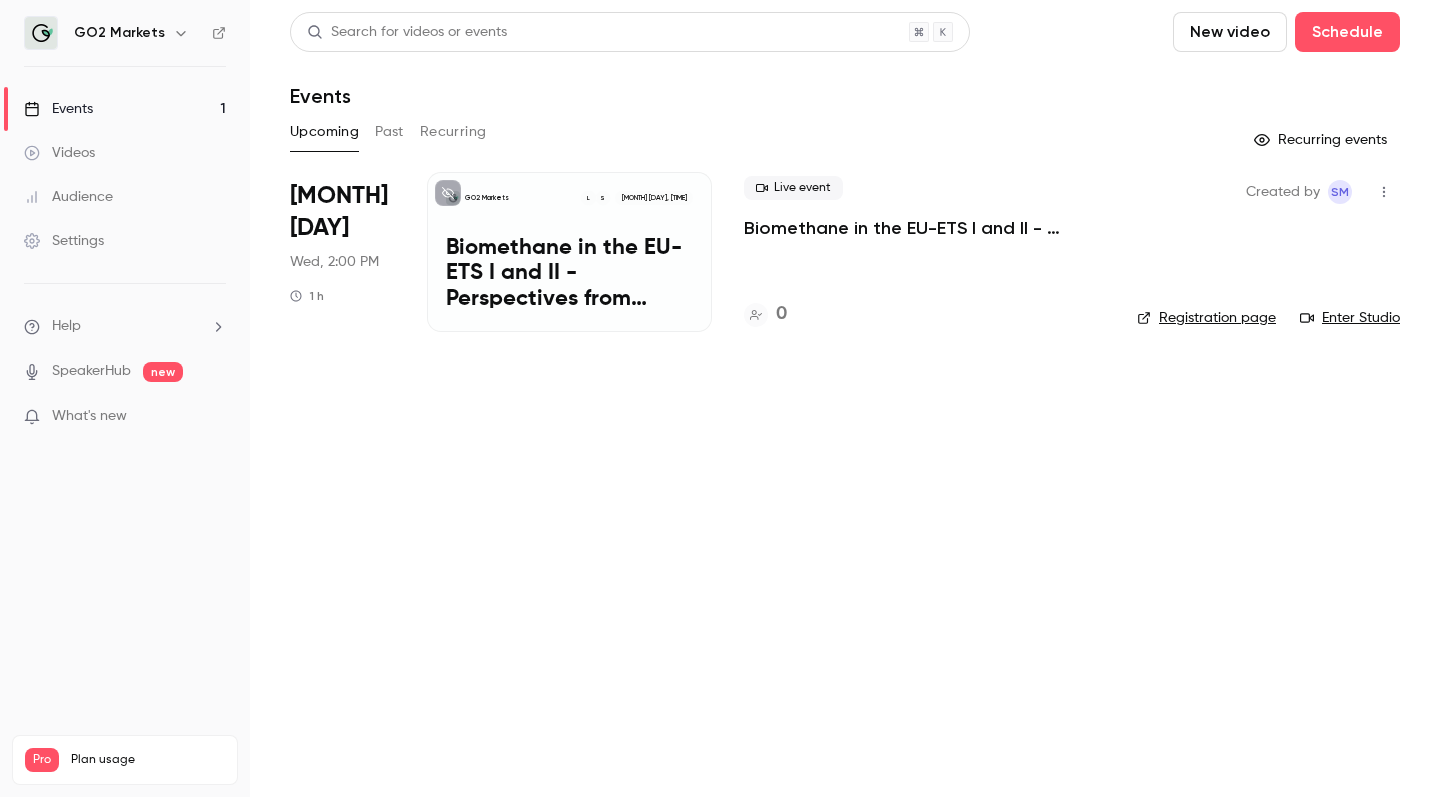click on "Search for videos or events New video Schedule Events Upcoming Past Recurring Recurring events [MONTH] [DAY] Wed, [TIME] 1 h GO2 Markets S L [MONTH] [DAY], [TIME] Live event 0 Created by SM Registration page Enter Studio" at bounding box center (845, 398) 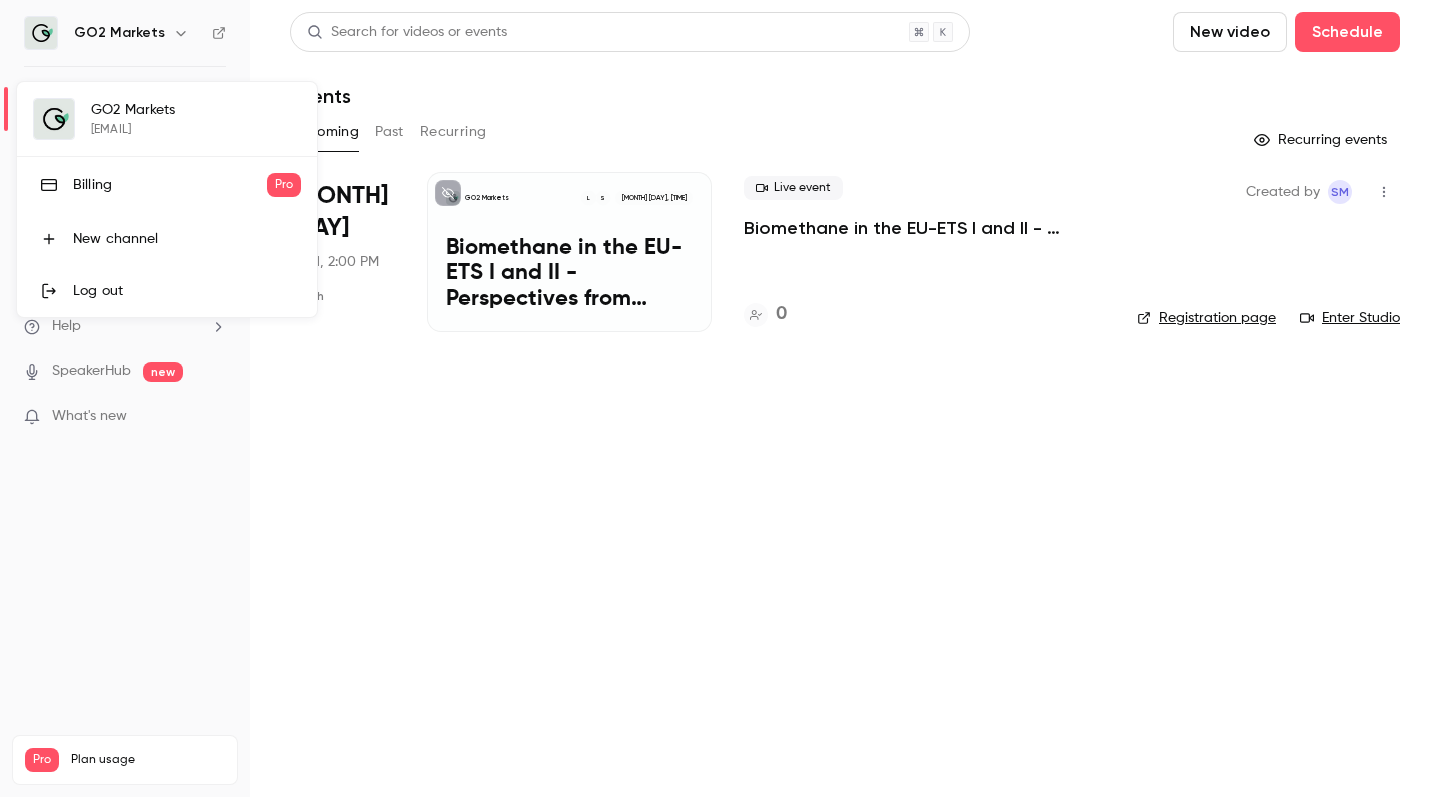 click on "Billing" at bounding box center [170, 185] 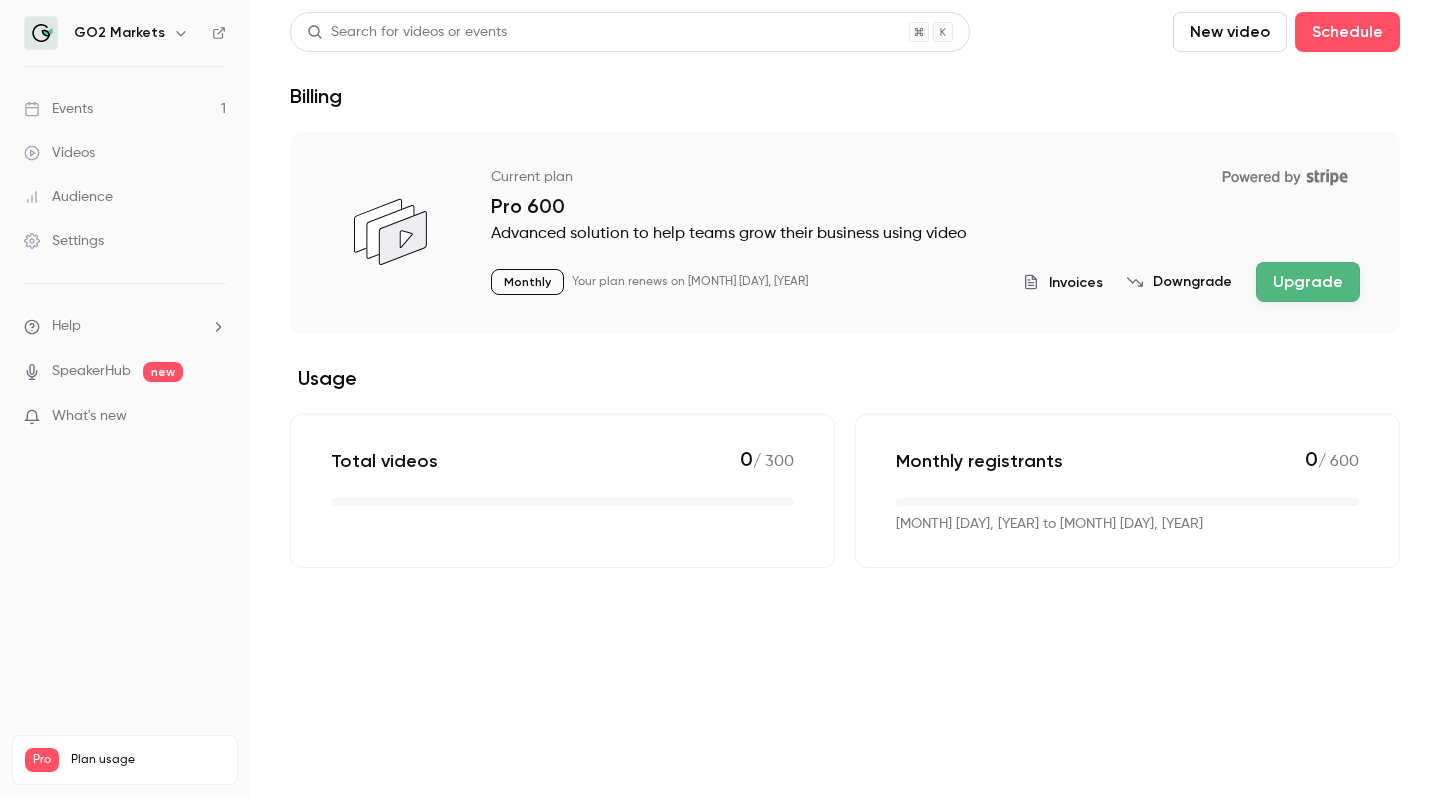 type 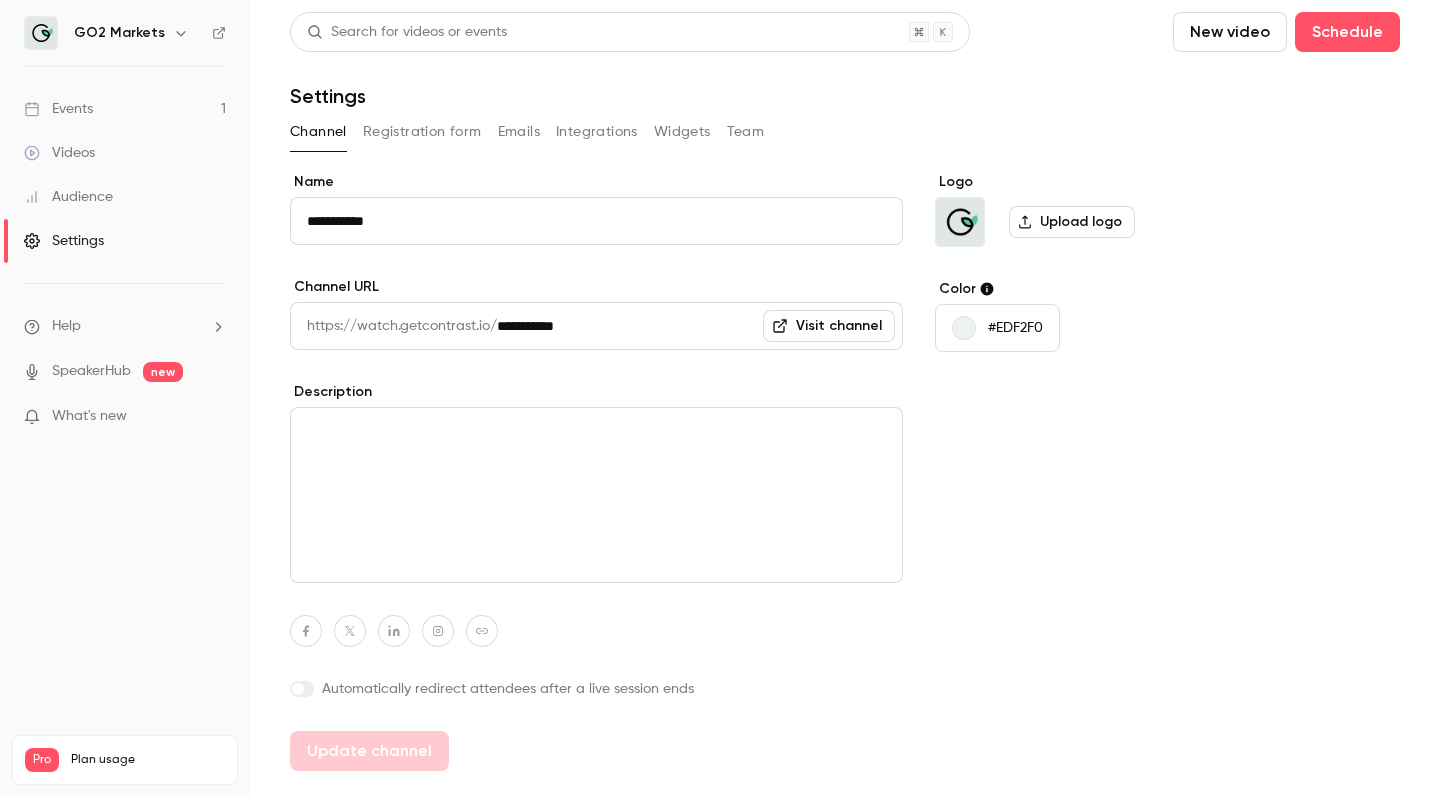 click on "Logo Upload logo Color #EDF2F0" at bounding box center [1088, 471] 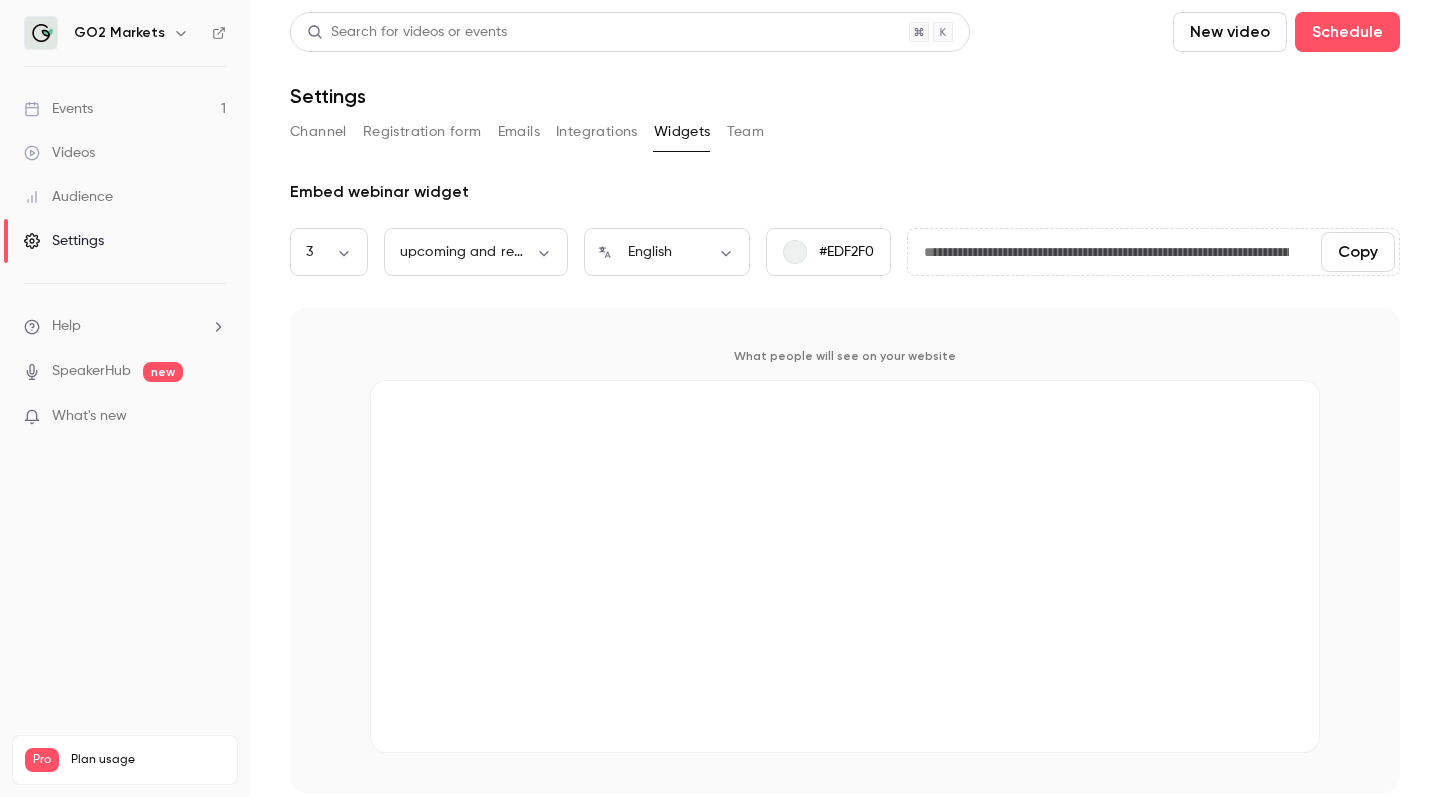 click on "Team" at bounding box center (746, 132) 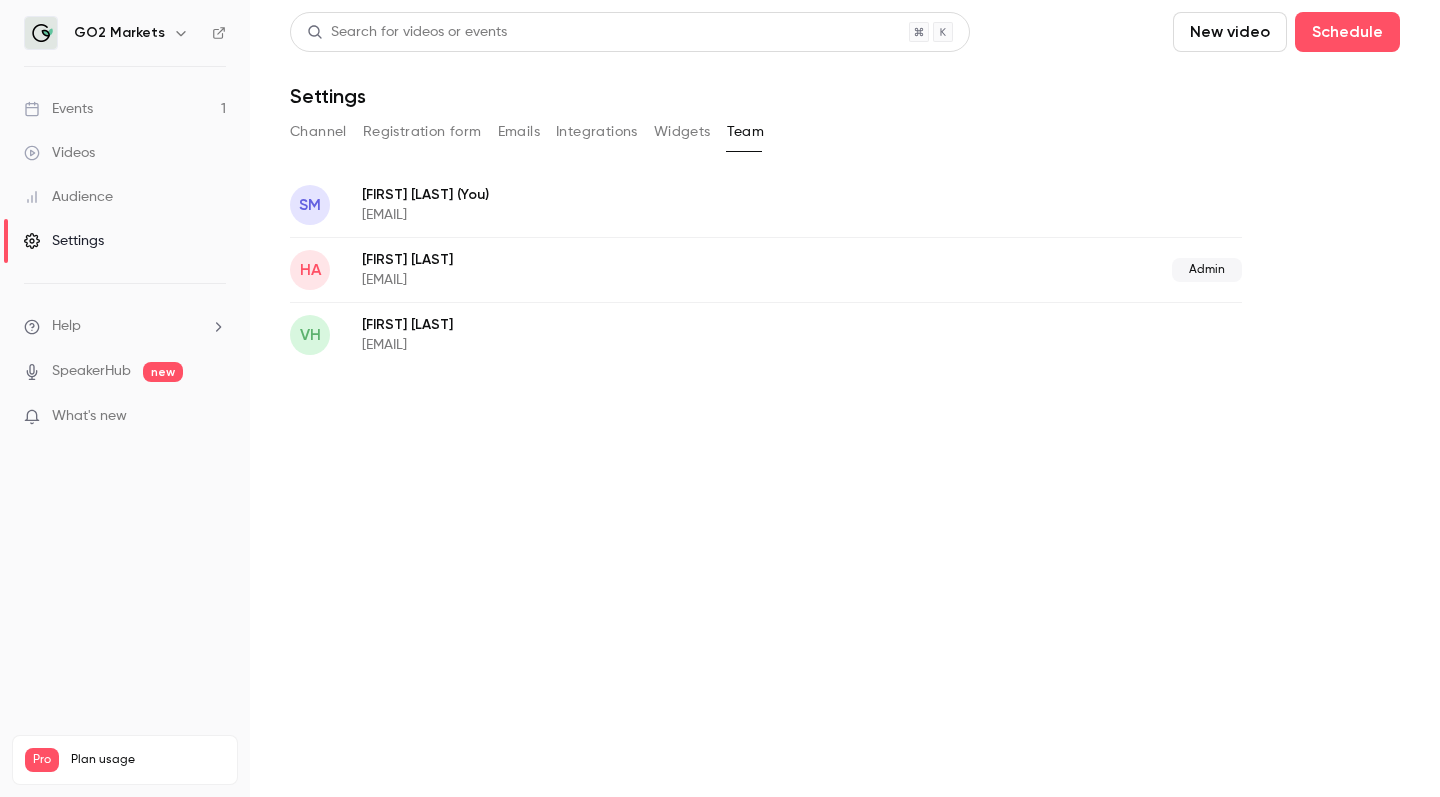 click on "VH Vicky Heinlein vh@go2-markets.com" at bounding box center [766, 334] 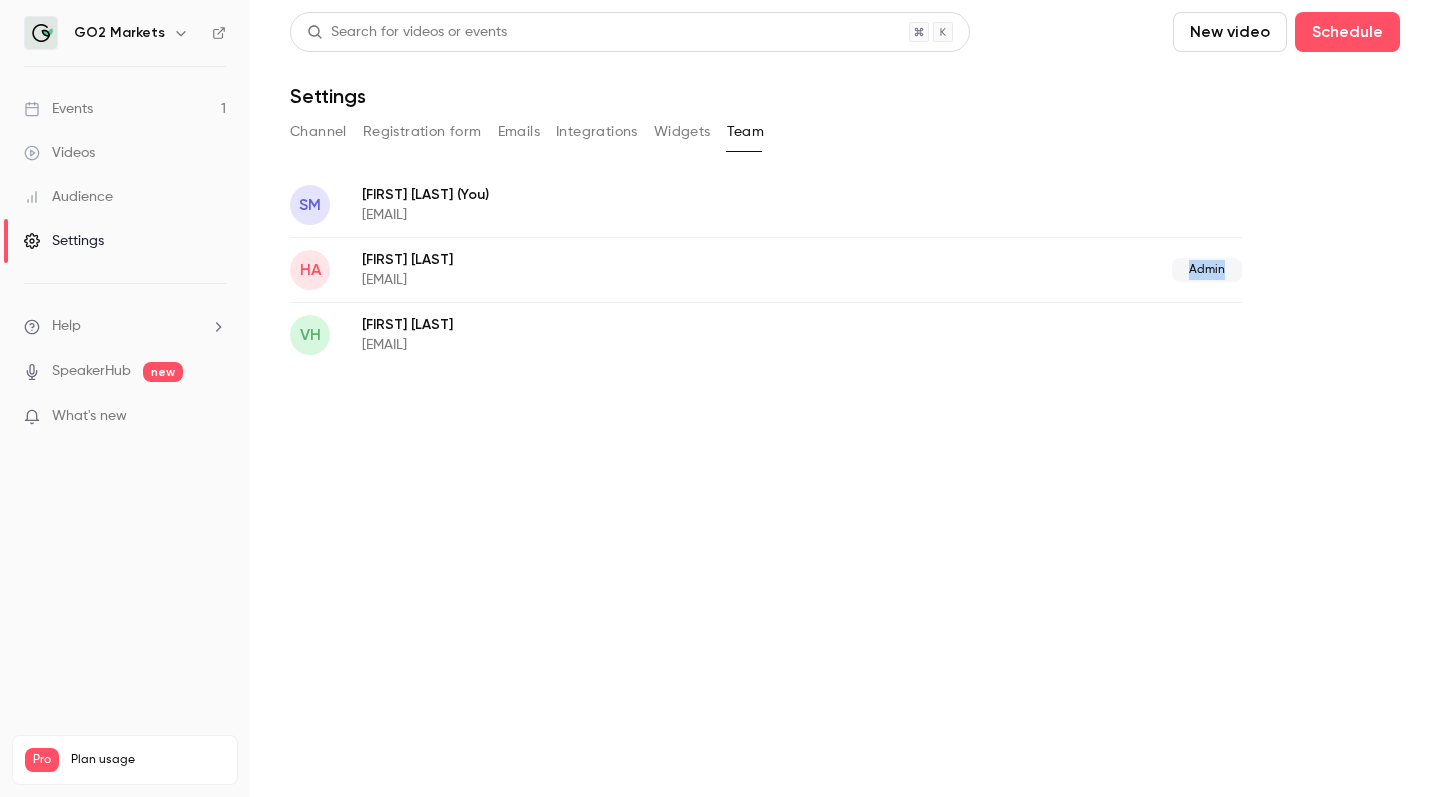 click on "Admin" at bounding box center [1207, 270] 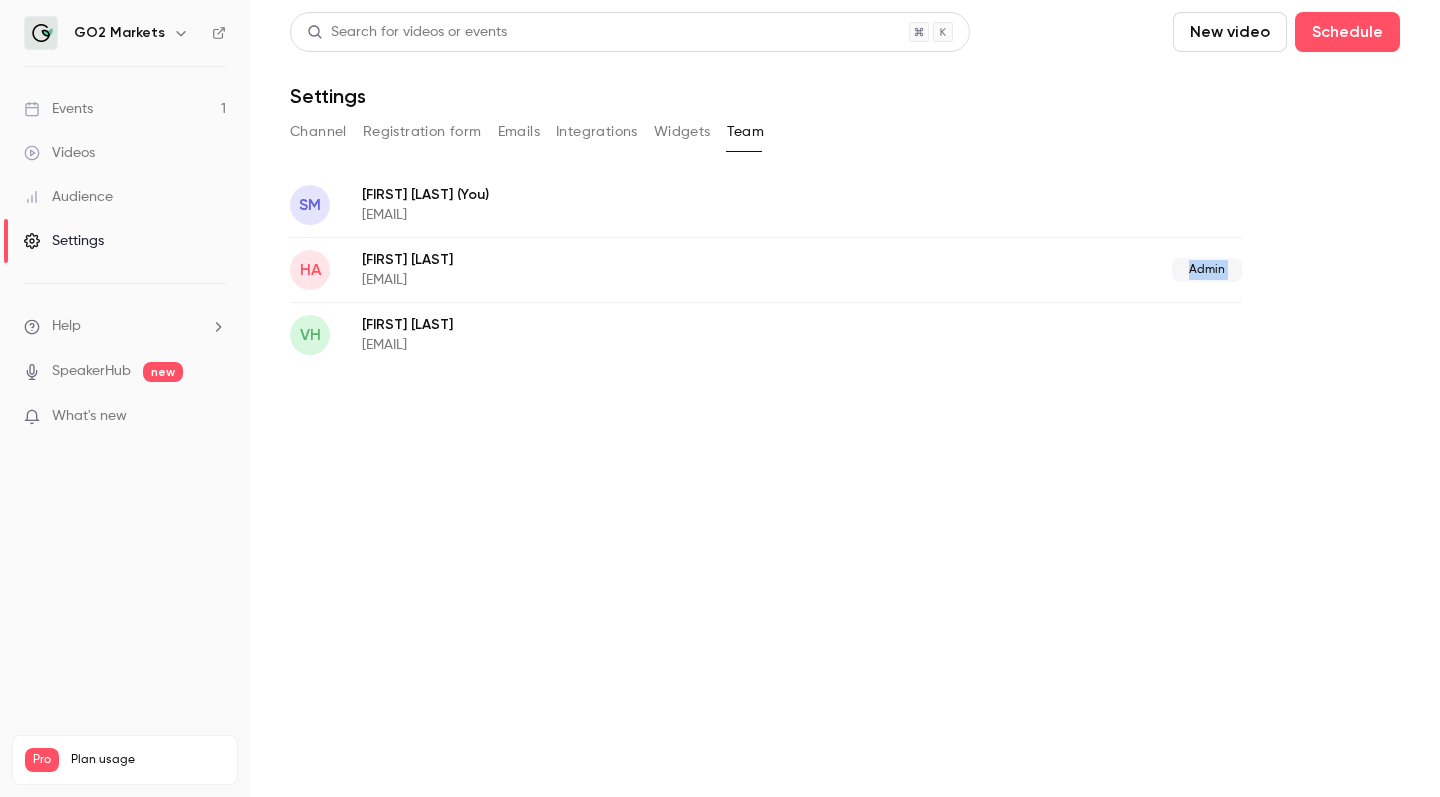 click on "Admin" at bounding box center [1207, 270] 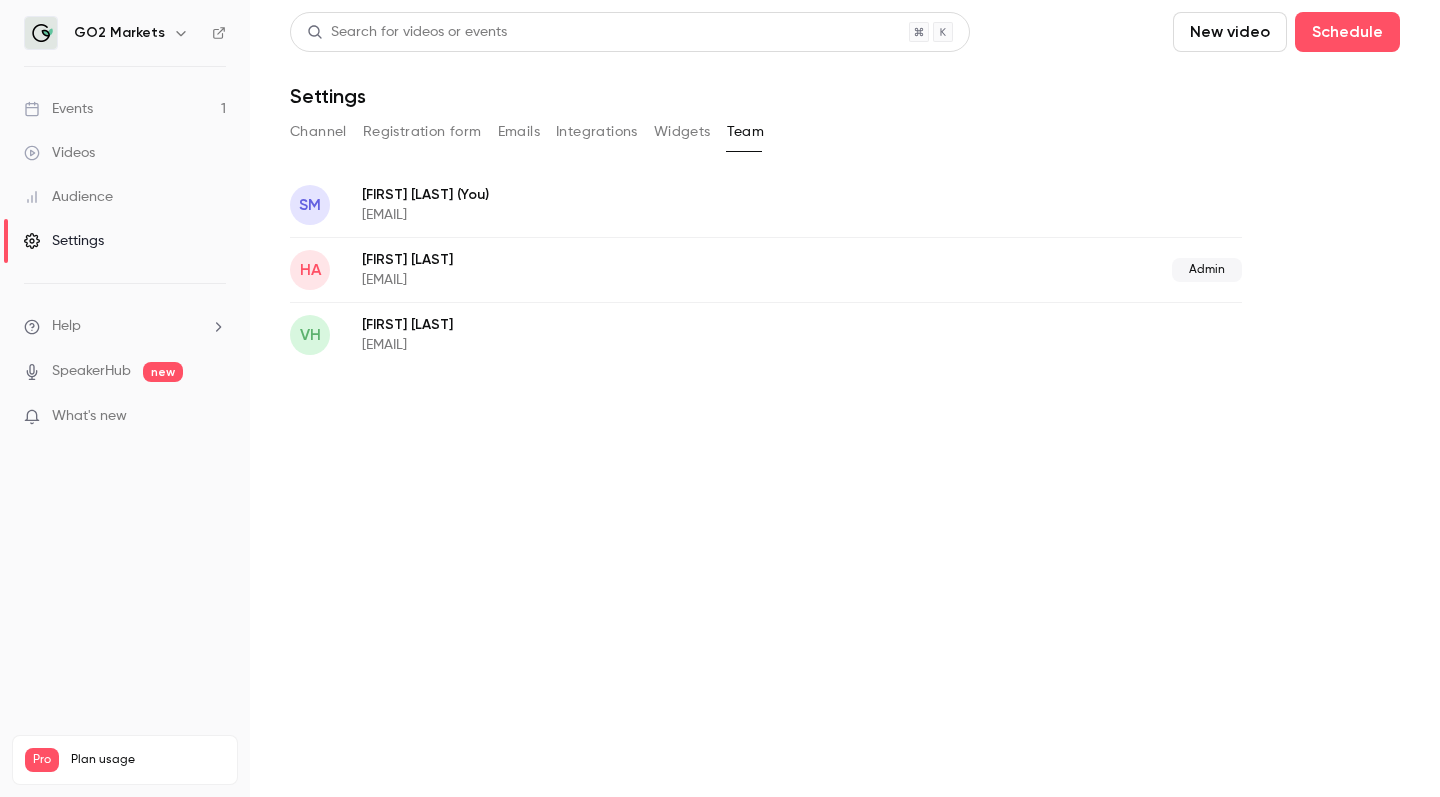 click on "HA Haitham al-Rahim ha@go2-markets.com Admin" at bounding box center (766, 269) 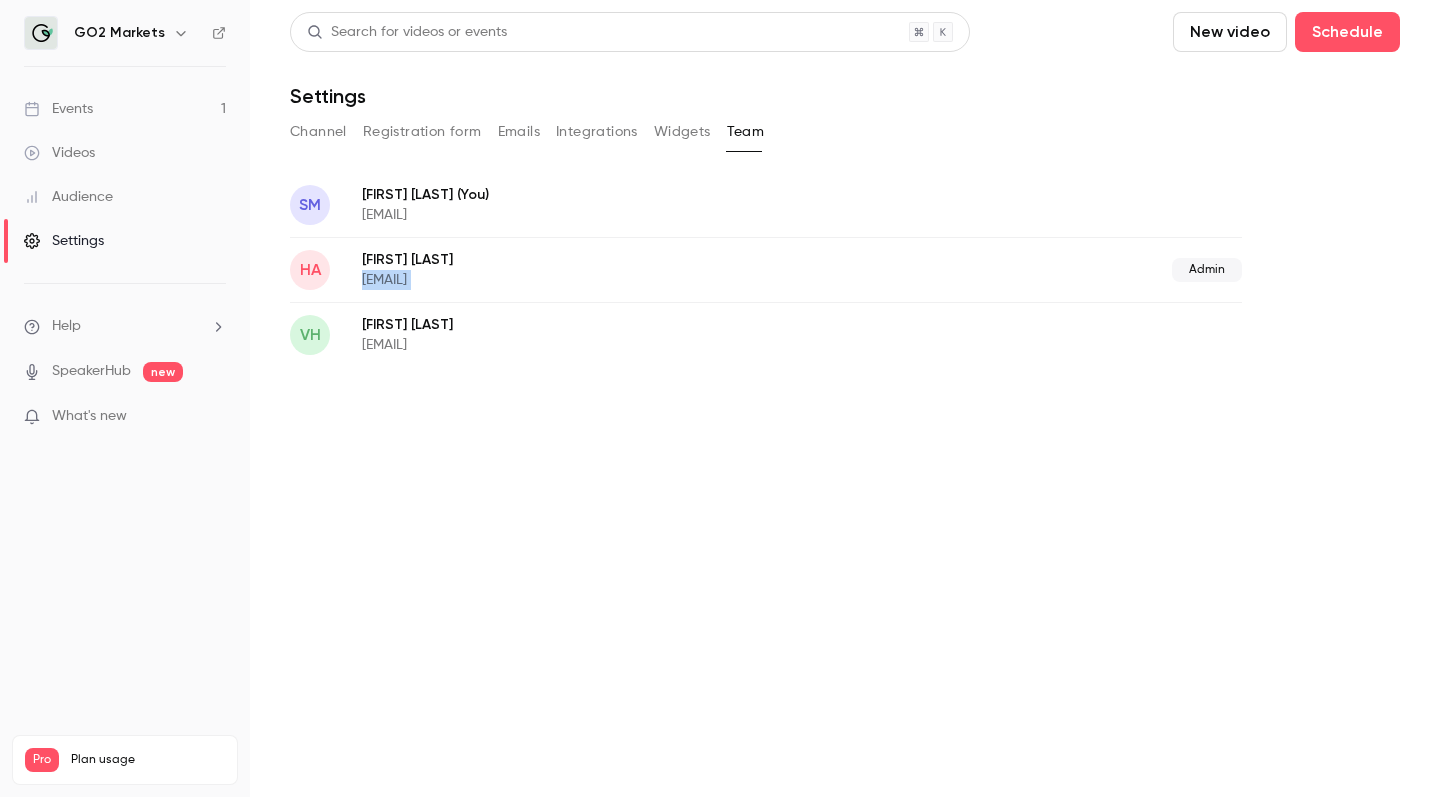 click on "HA Haitham al-Rahim ha@go2-markets.com Admin" at bounding box center (766, 269) 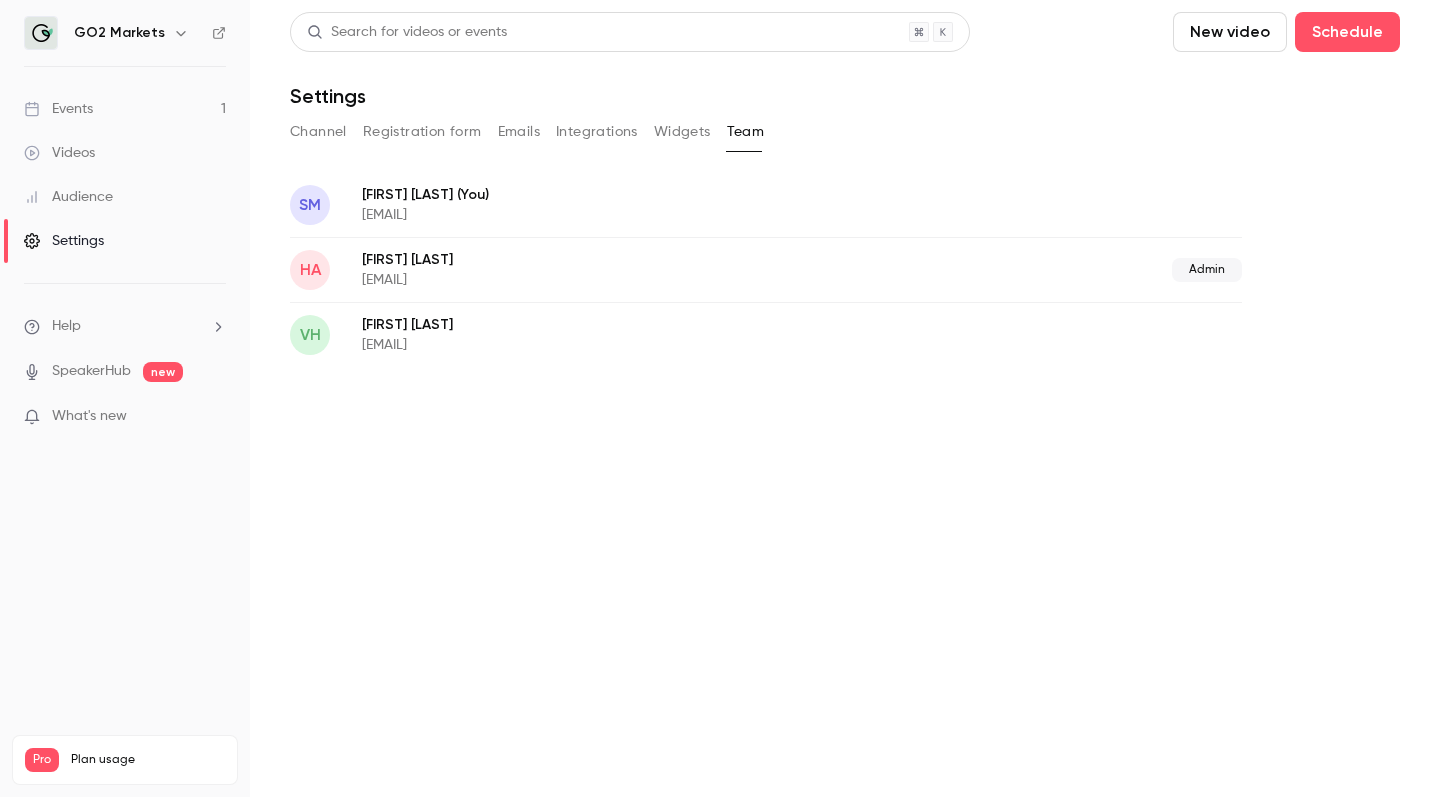 click on "Sophia Mwema   (You)" at bounding box center (614, 194) 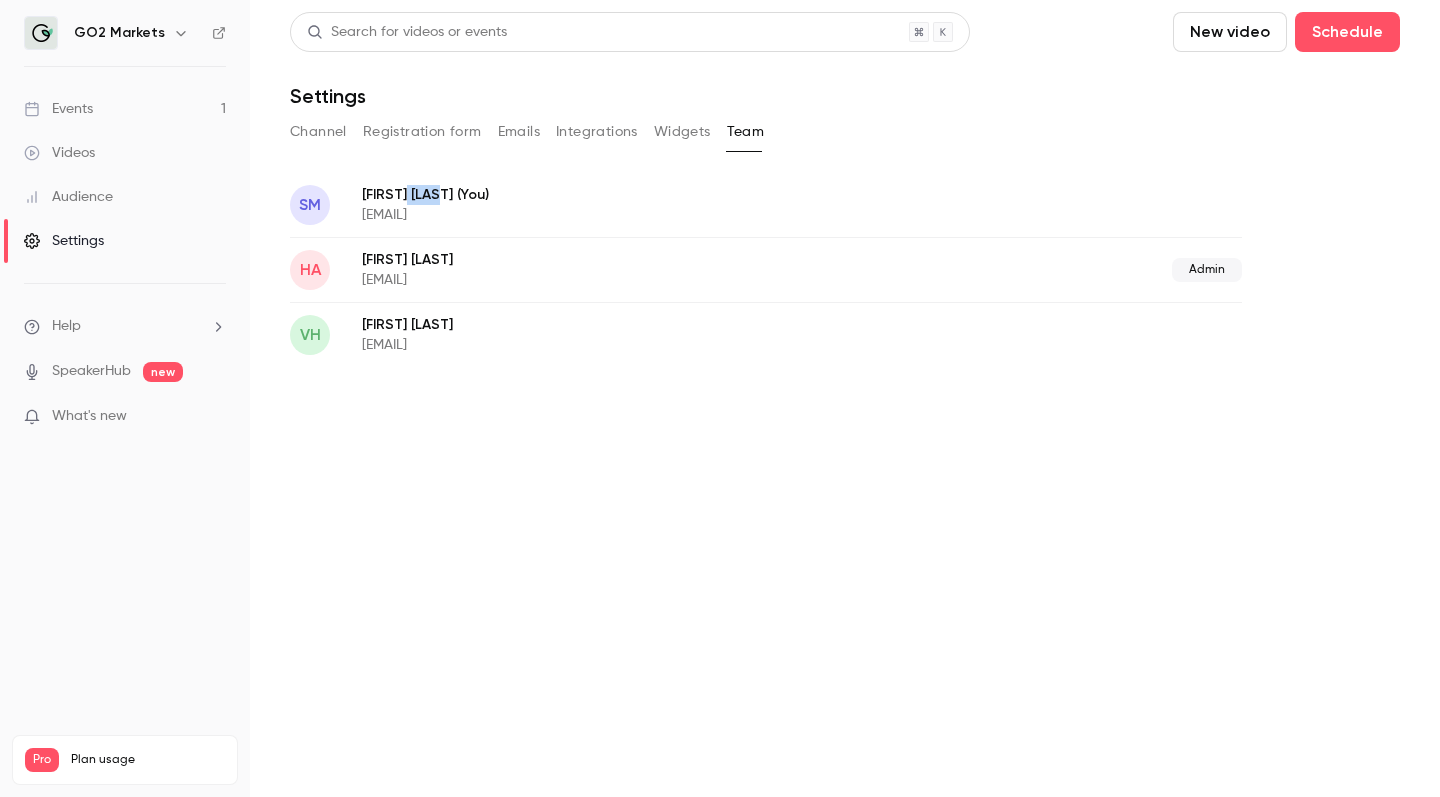 click on "Sophia Mwema   (You)" at bounding box center [614, 194] 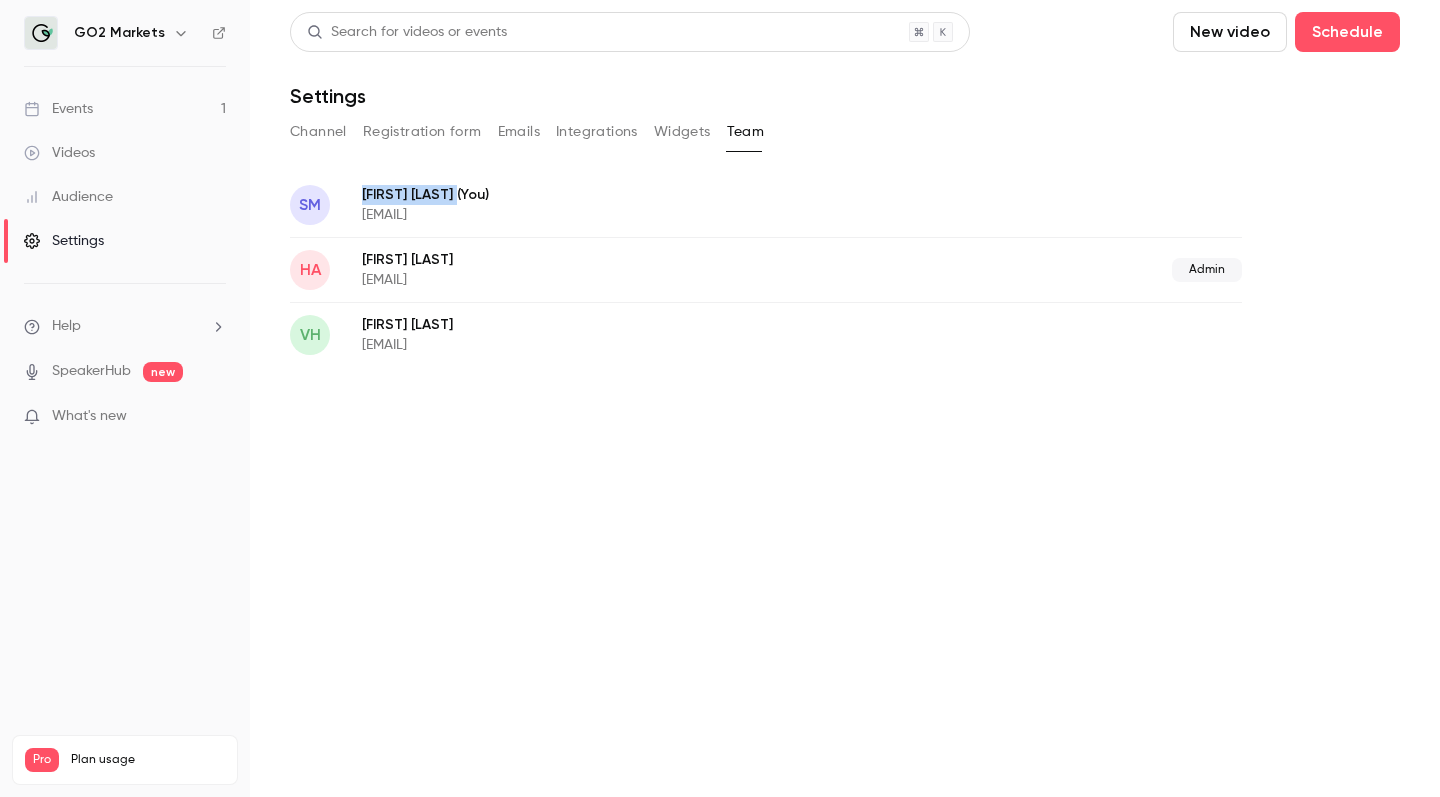click on "Sophia Mwema   (You)" at bounding box center [614, 194] 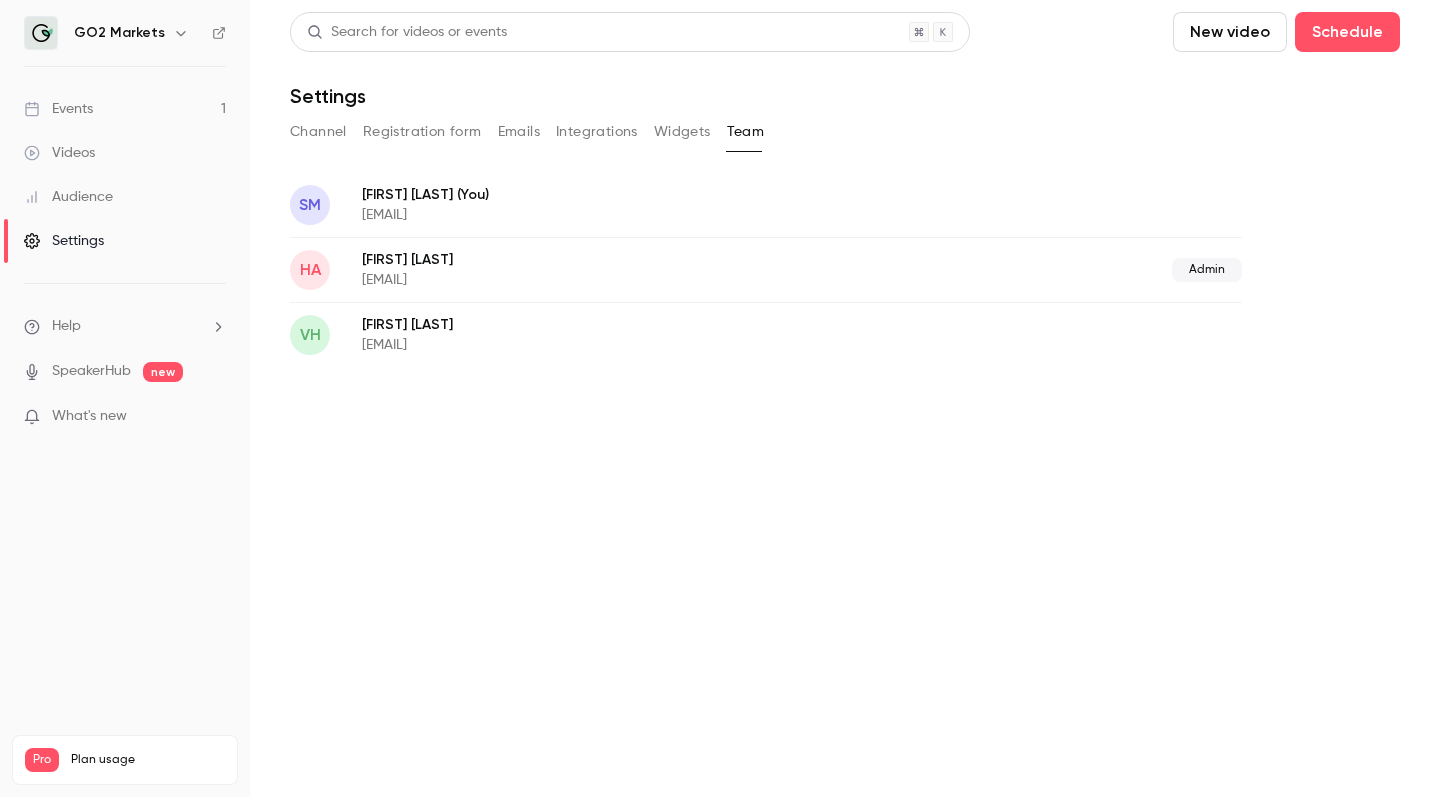 click on "Search for videos or events New video Schedule Settings Channel Registration form Emails Integrations Widgets Team SM Sophia Mwema   (You) sm@go2-markets.com HA Haitham al-Rahim ha@go2-markets.com Admin VH Vicky Heinlein vh@go2-markets.com" at bounding box center [845, 398] 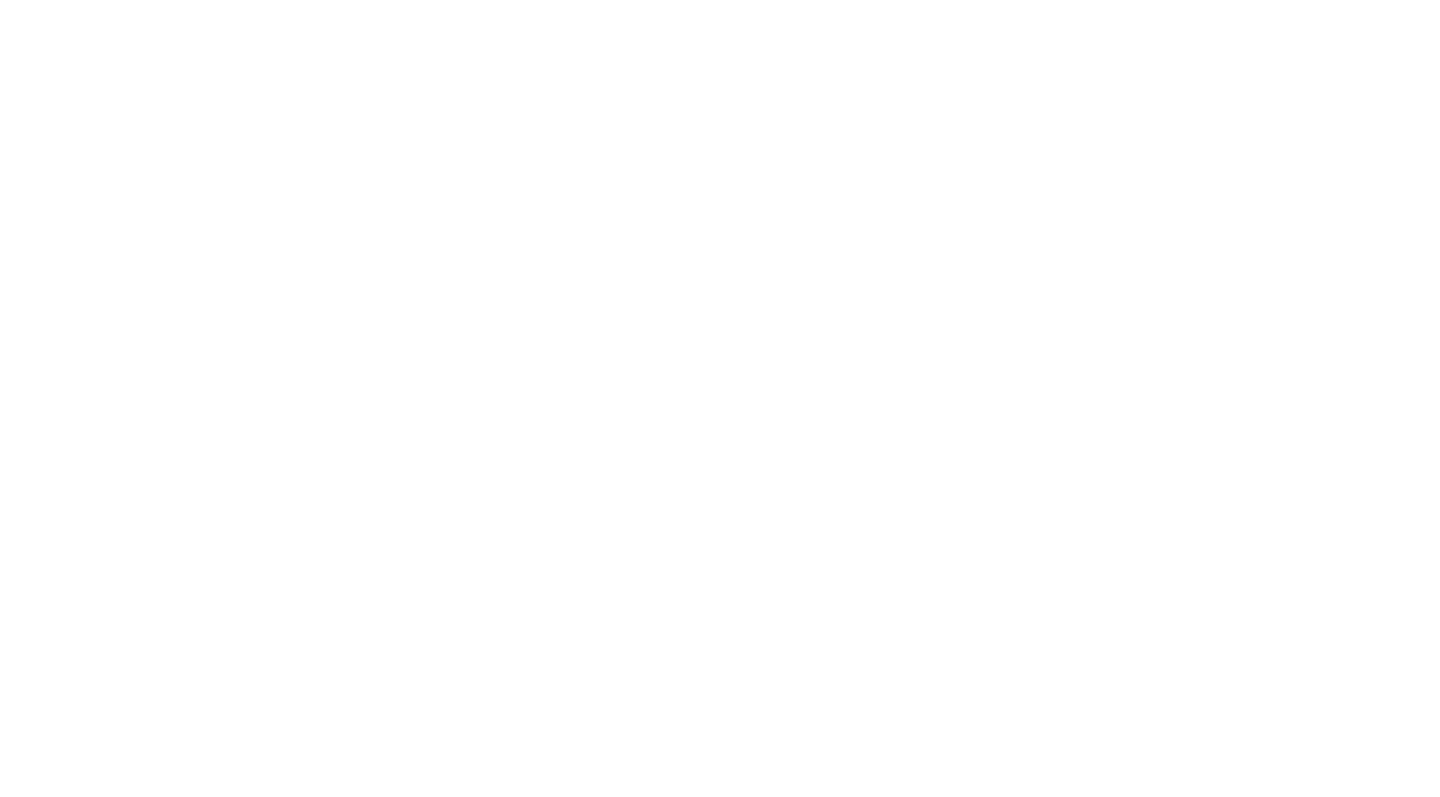 scroll, scrollTop: 0, scrollLeft: 0, axis: both 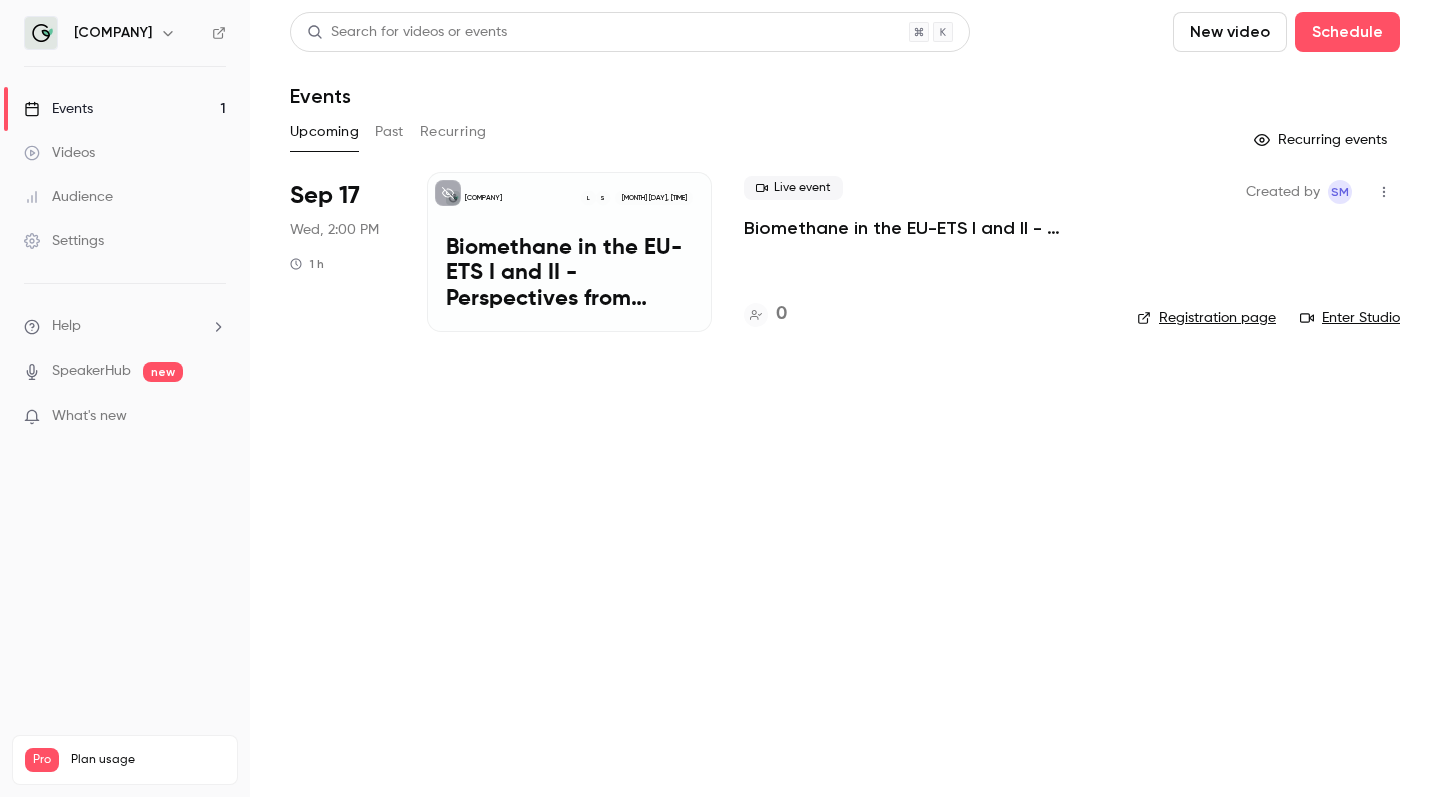 click on "Biomethane in the EU-ETS I and II - Perspectives from Consulting & Trading" at bounding box center (569, 274) 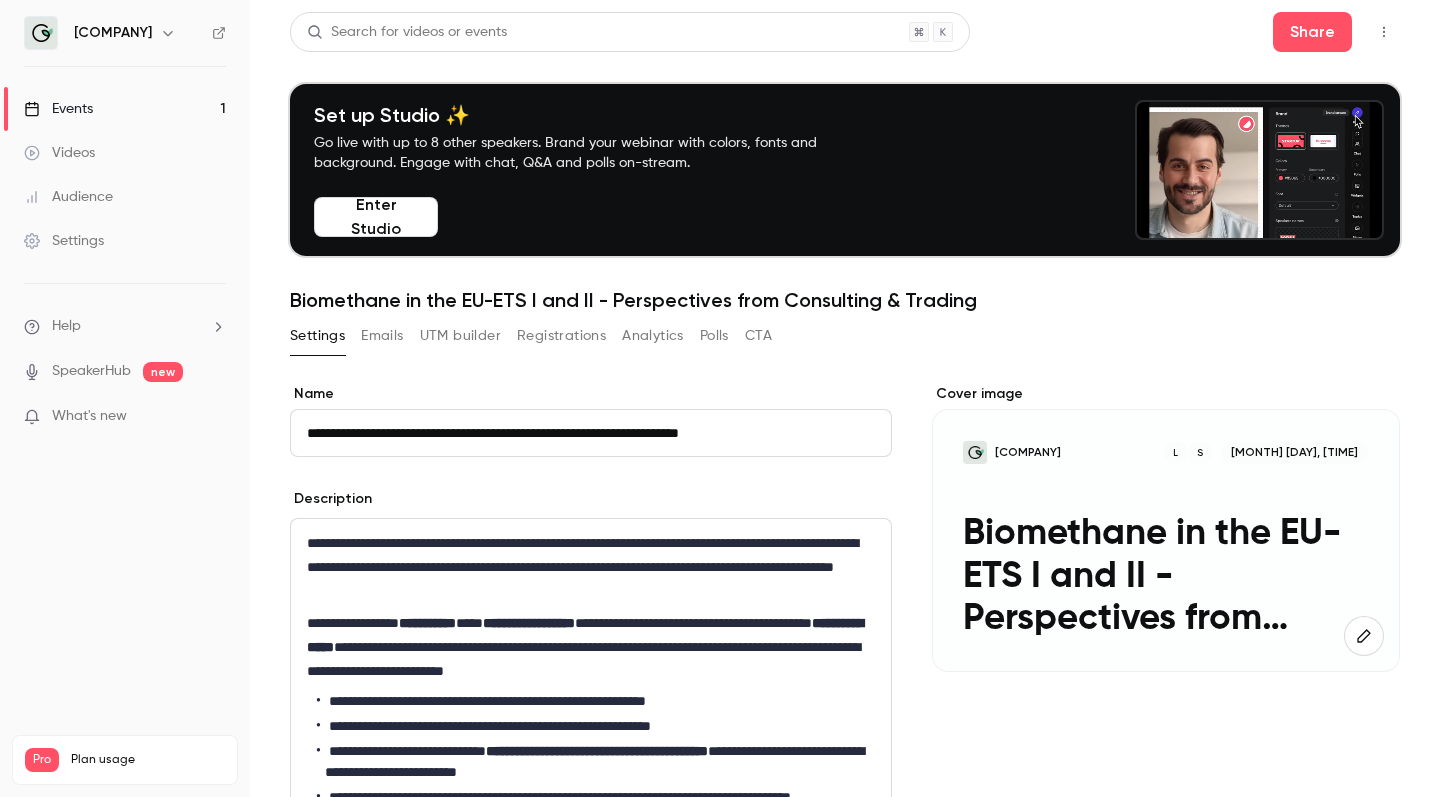 click on "Registrations" at bounding box center (561, 336) 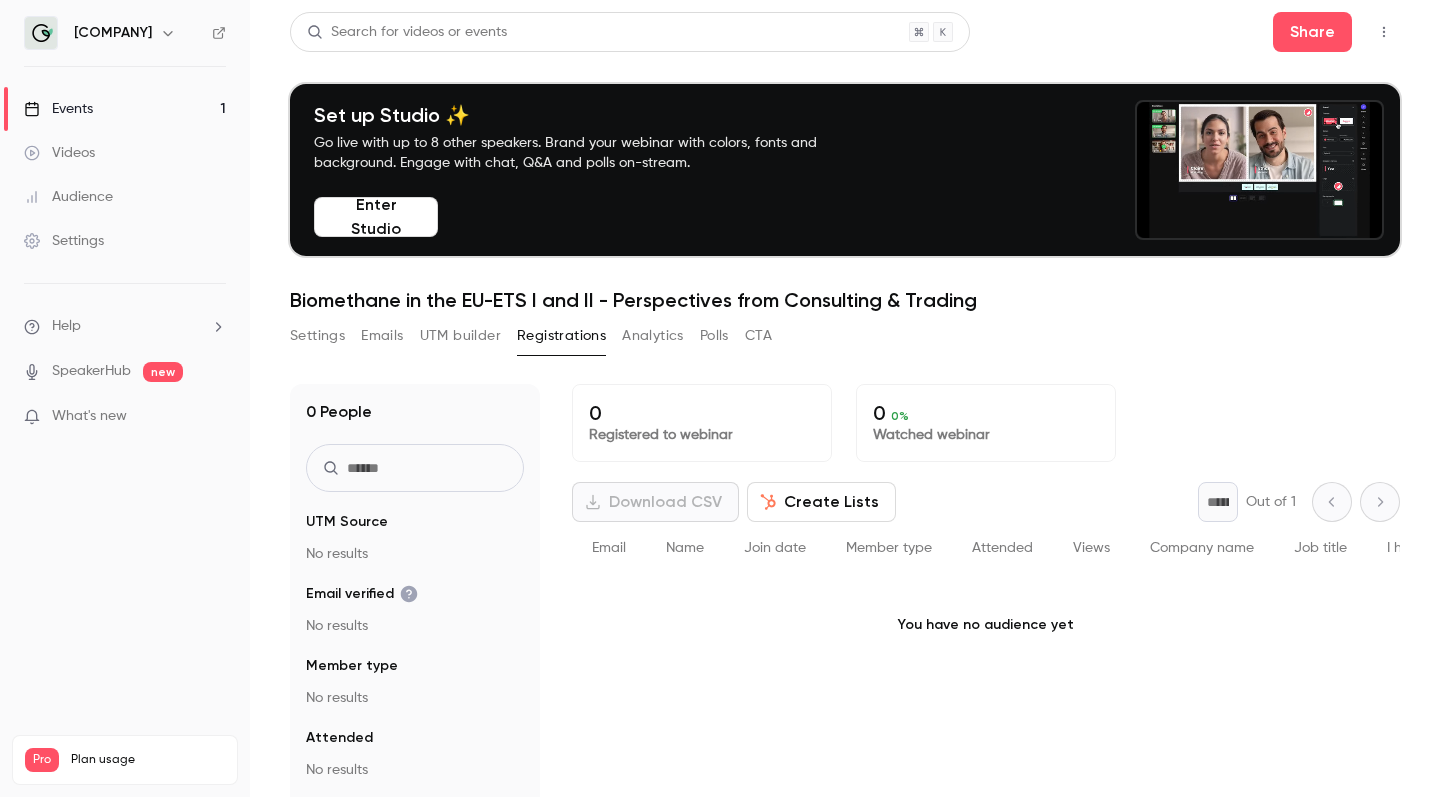 click on "Registered to webinar" at bounding box center [702, 435] 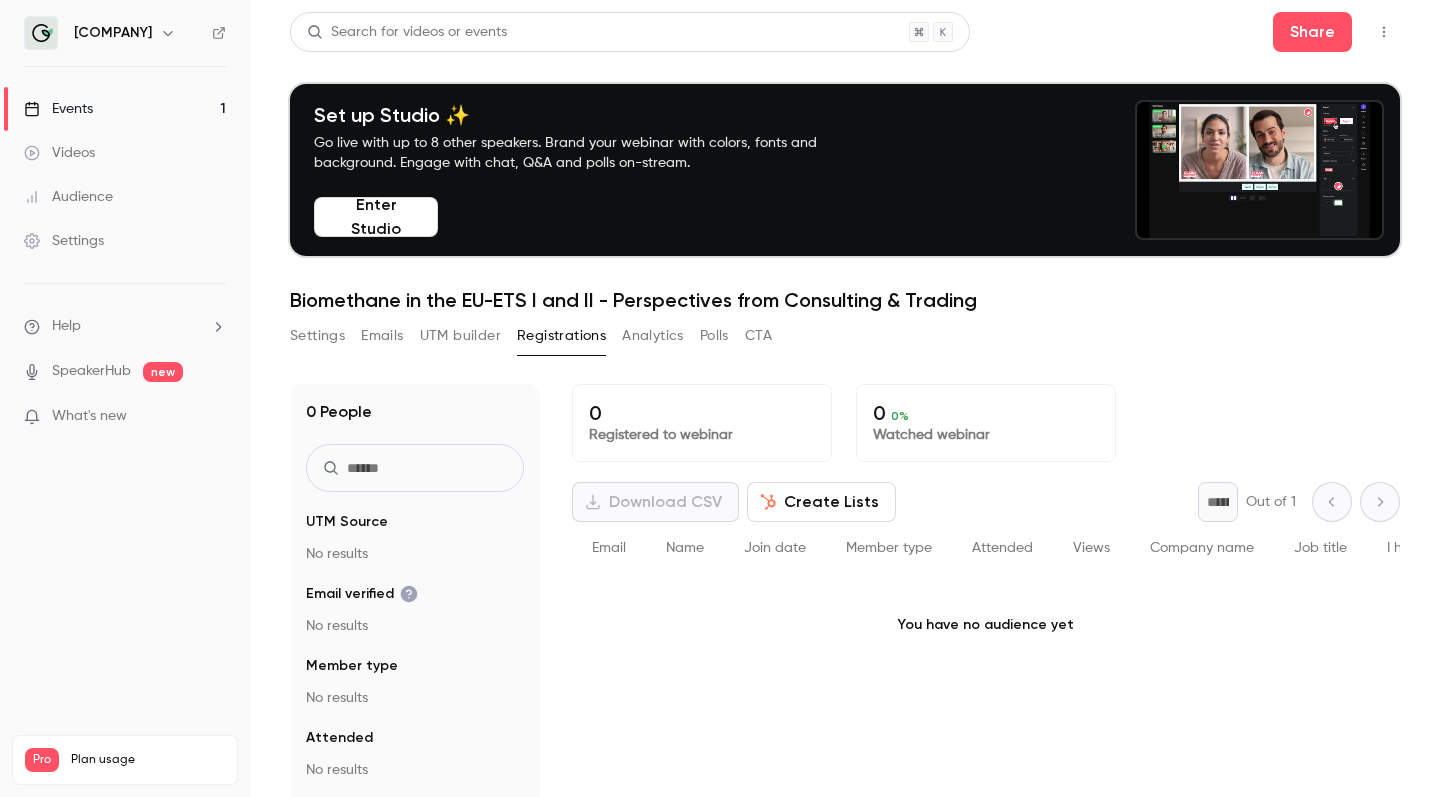 click on "You have no audience yet" at bounding box center (986, 625) 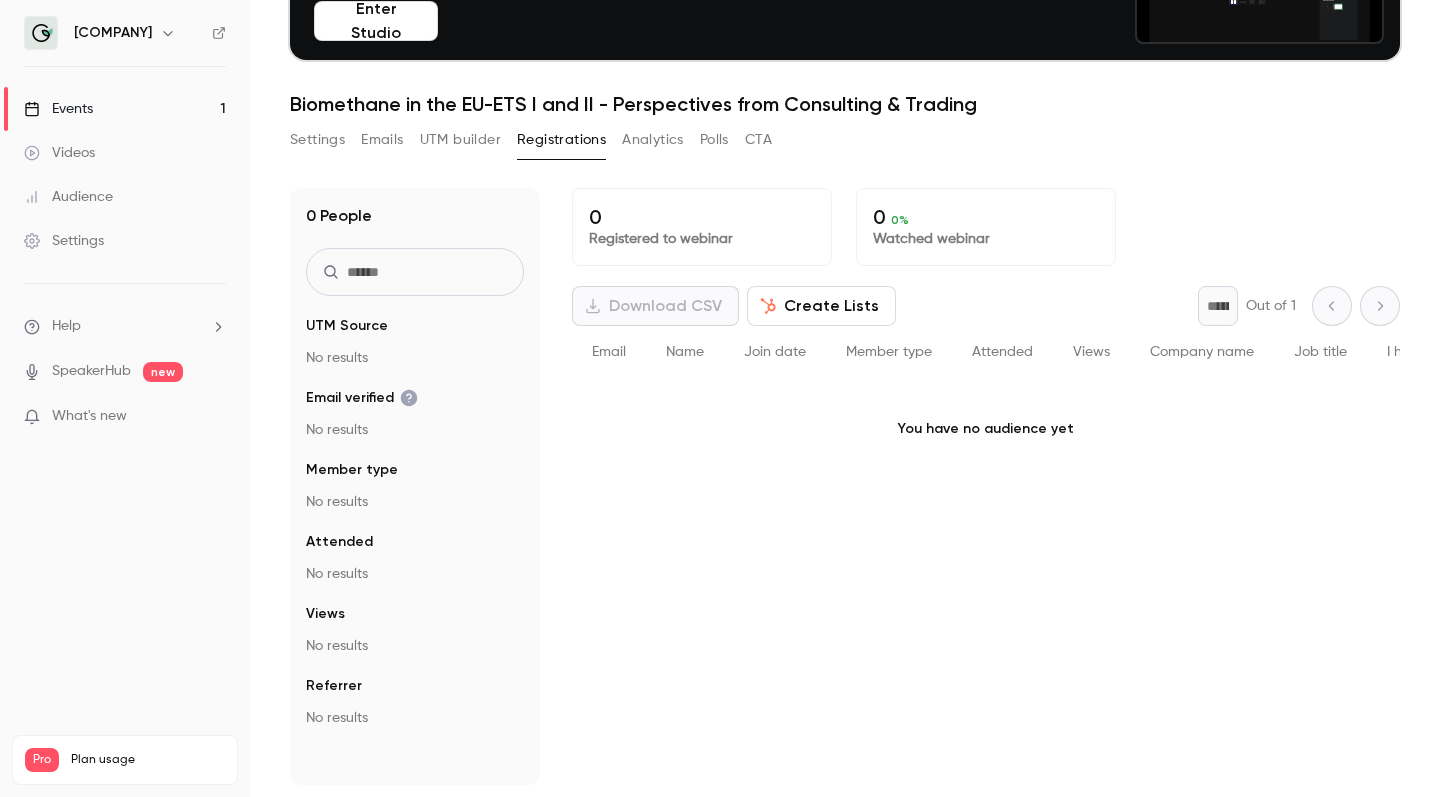 scroll, scrollTop: 196, scrollLeft: 0, axis: vertical 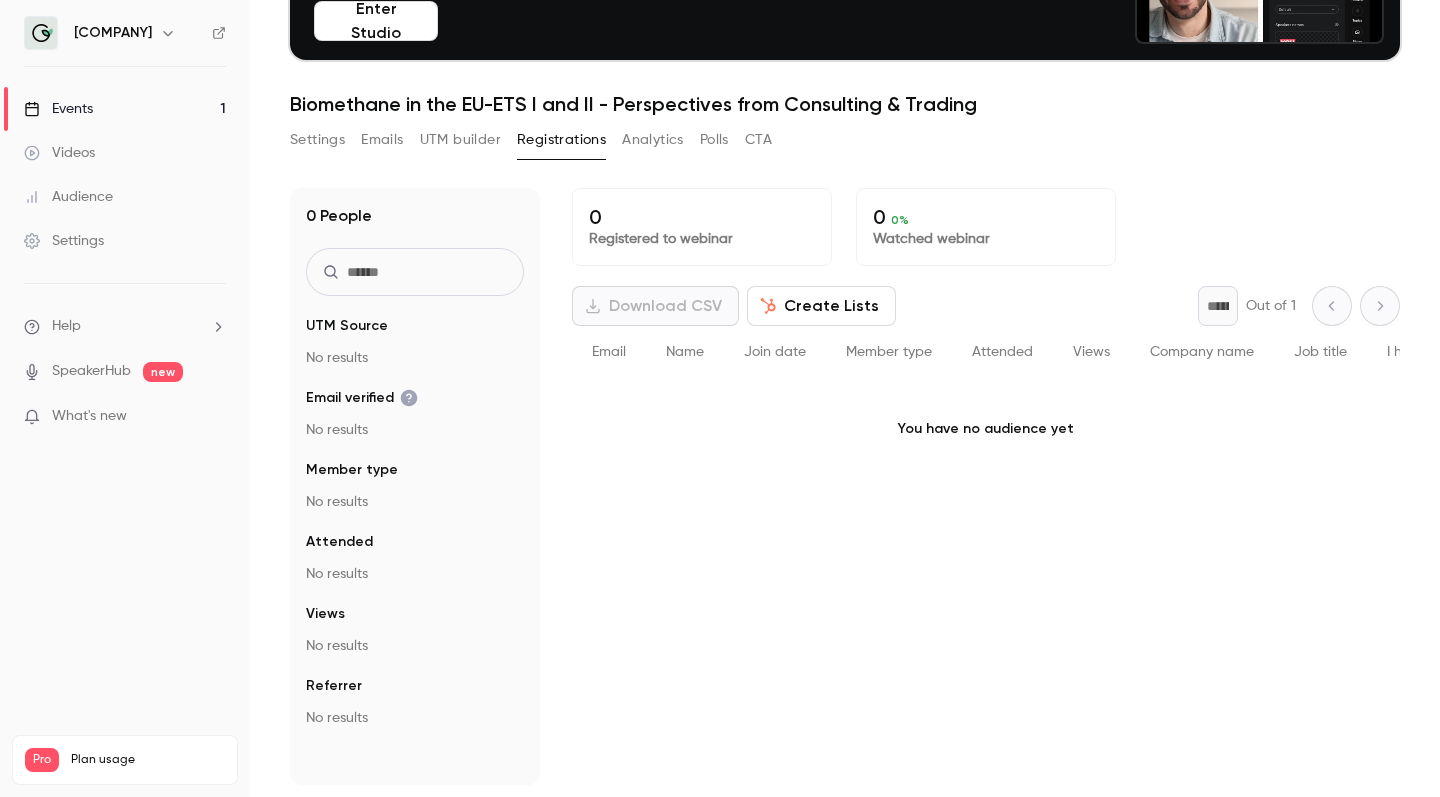 click on "Emails" at bounding box center [382, 140] 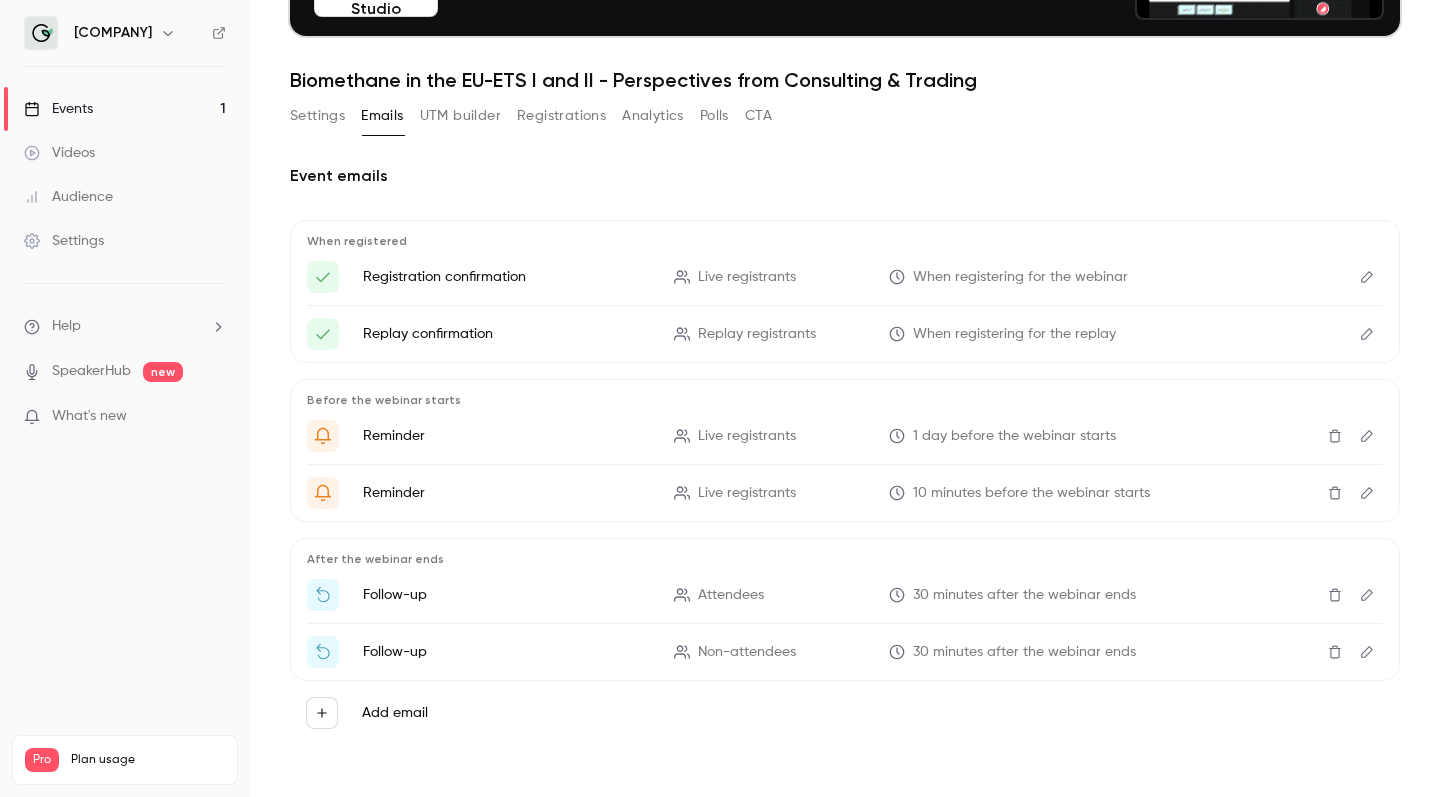 scroll, scrollTop: 220, scrollLeft: 0, axis: vertical 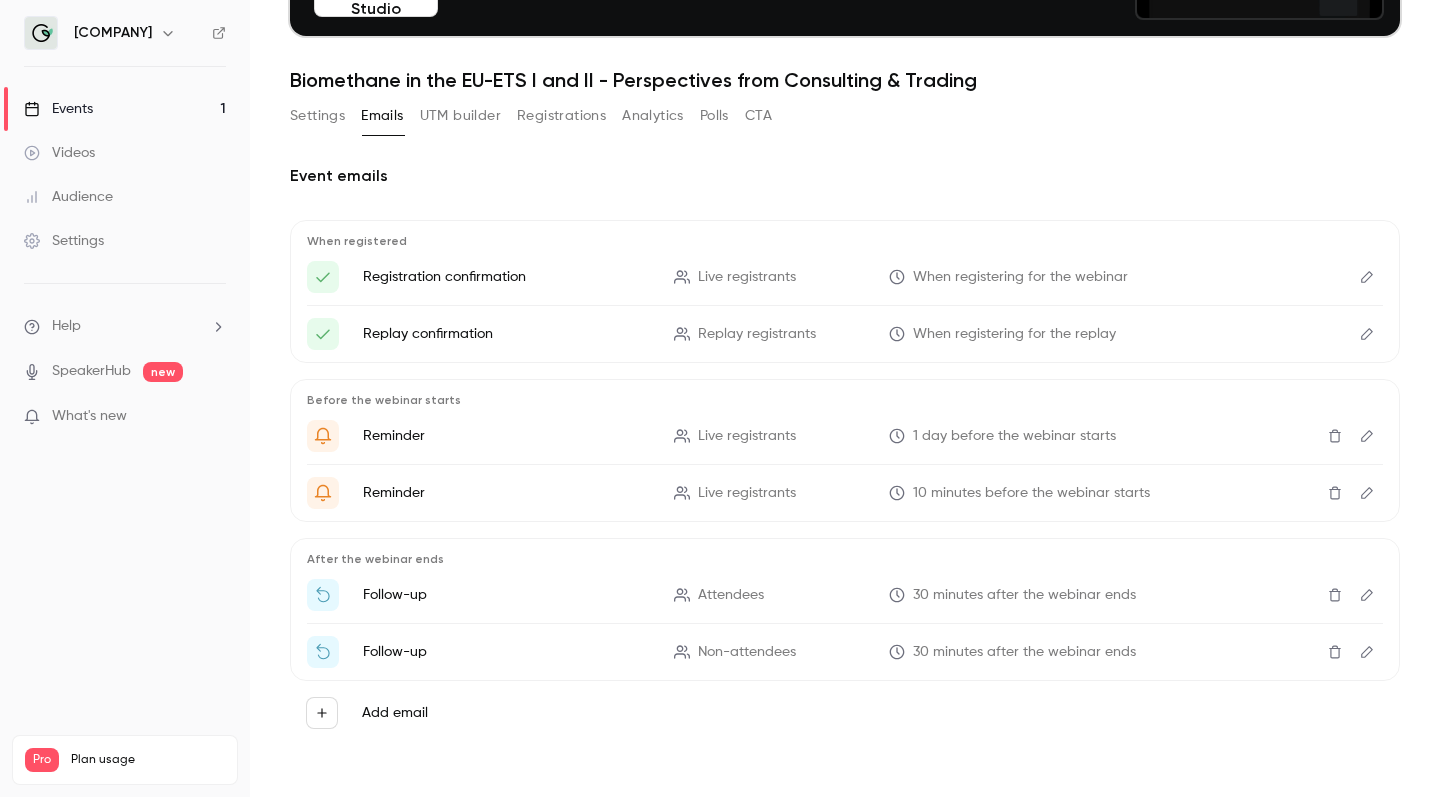 click on "UTM builder" at bounding box center (460, 116) 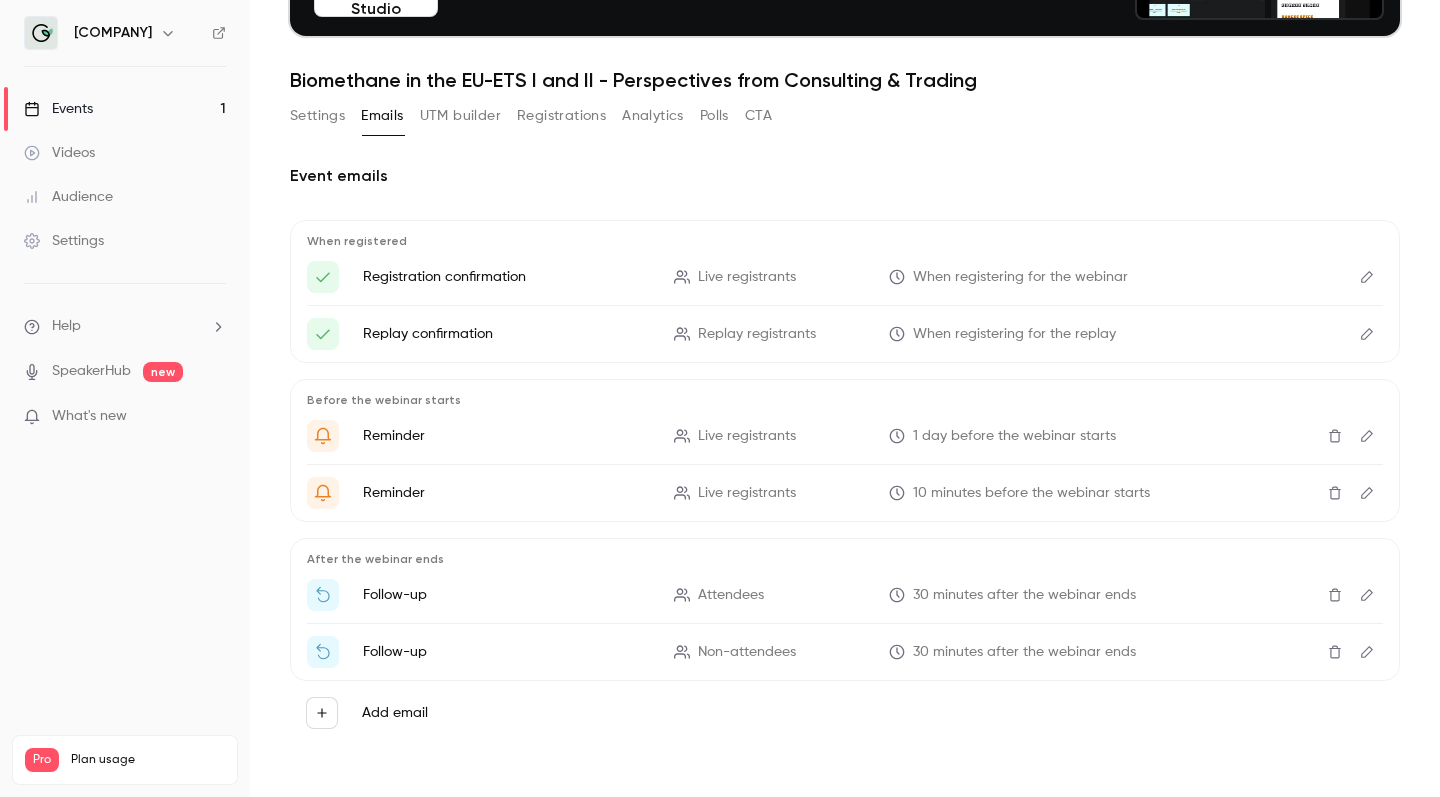 scroll, scrollTop: 0, scrollLeft: 0, axis: both 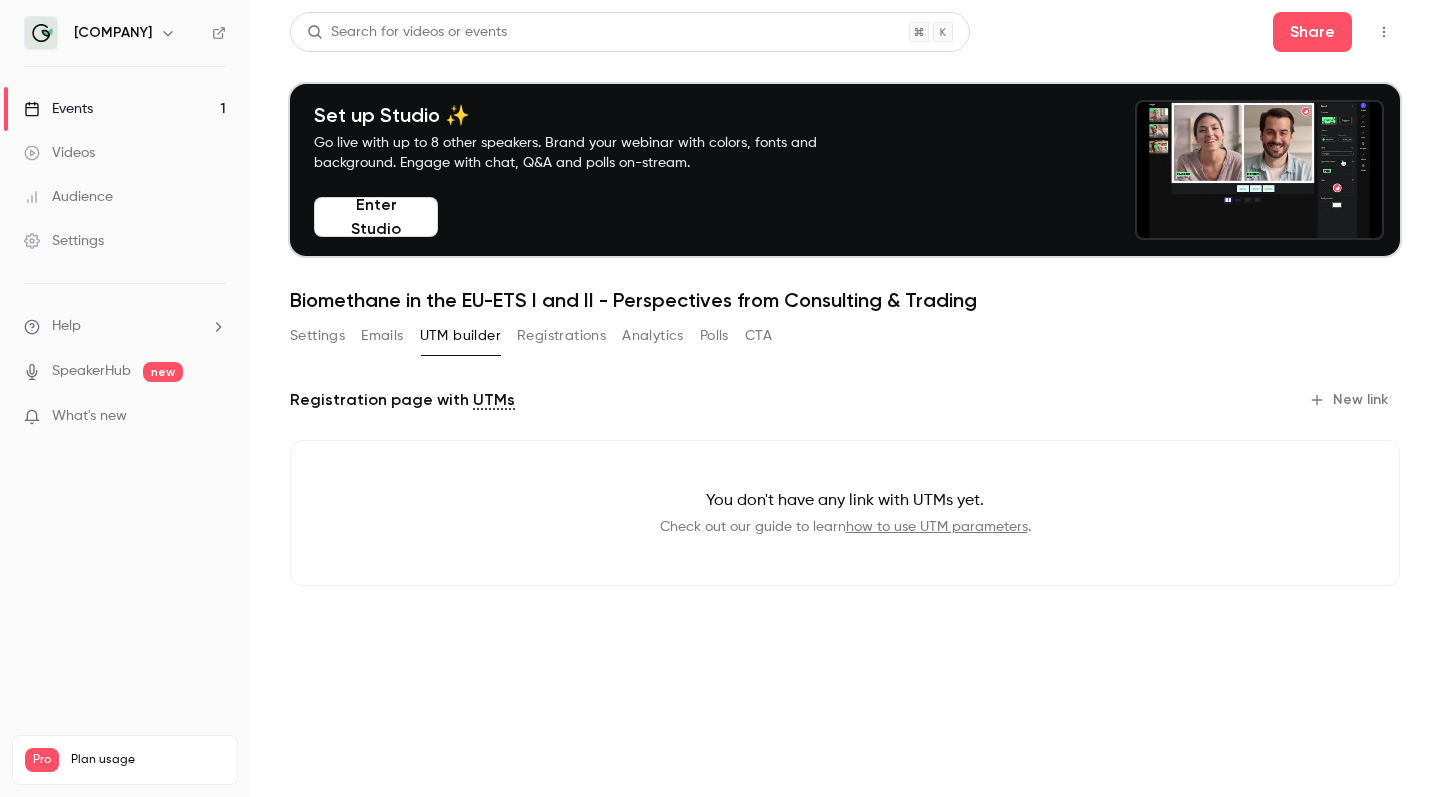 click on "Registrations" at bounding box center [561, 336] 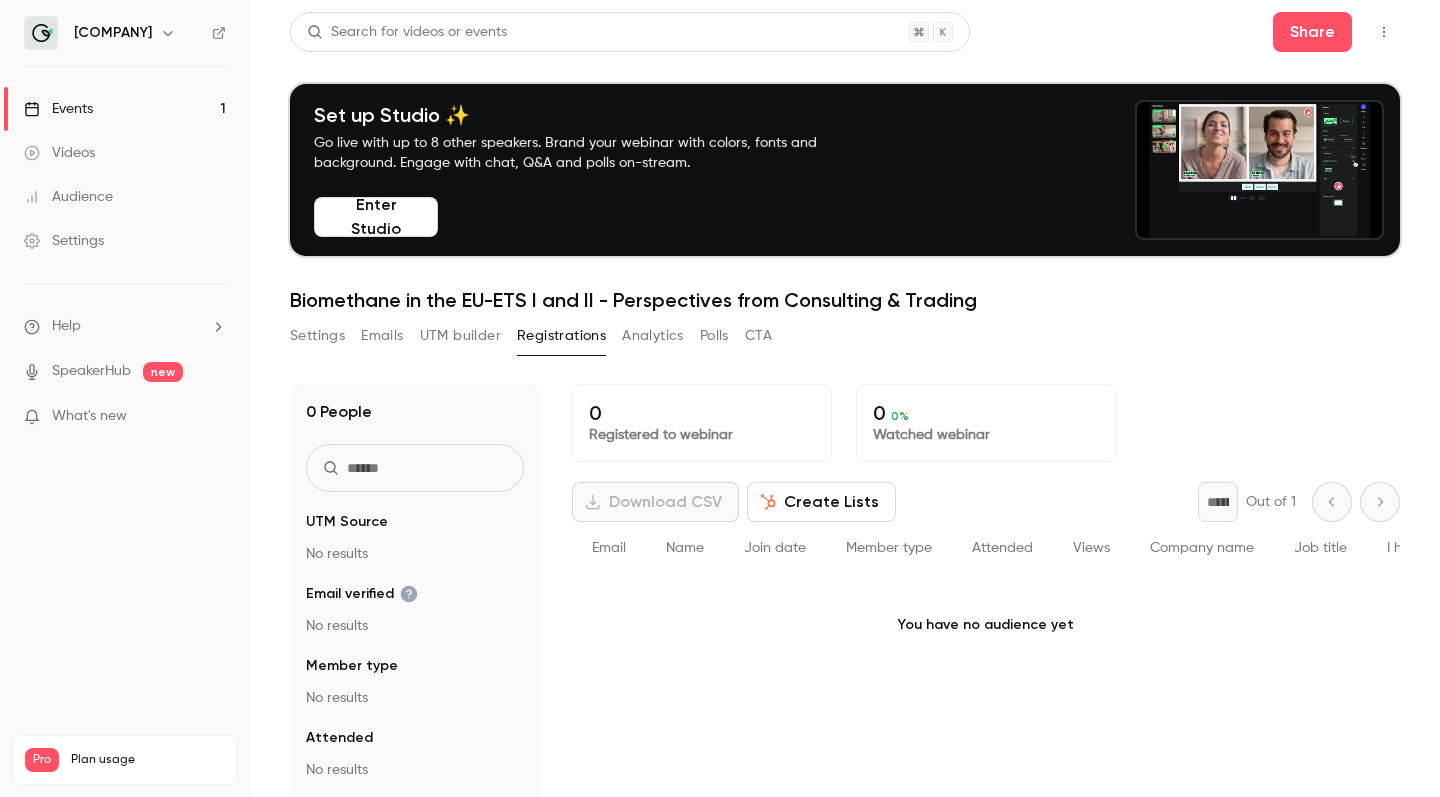 click on "Watched webinar" at bounding box center (986, 435) 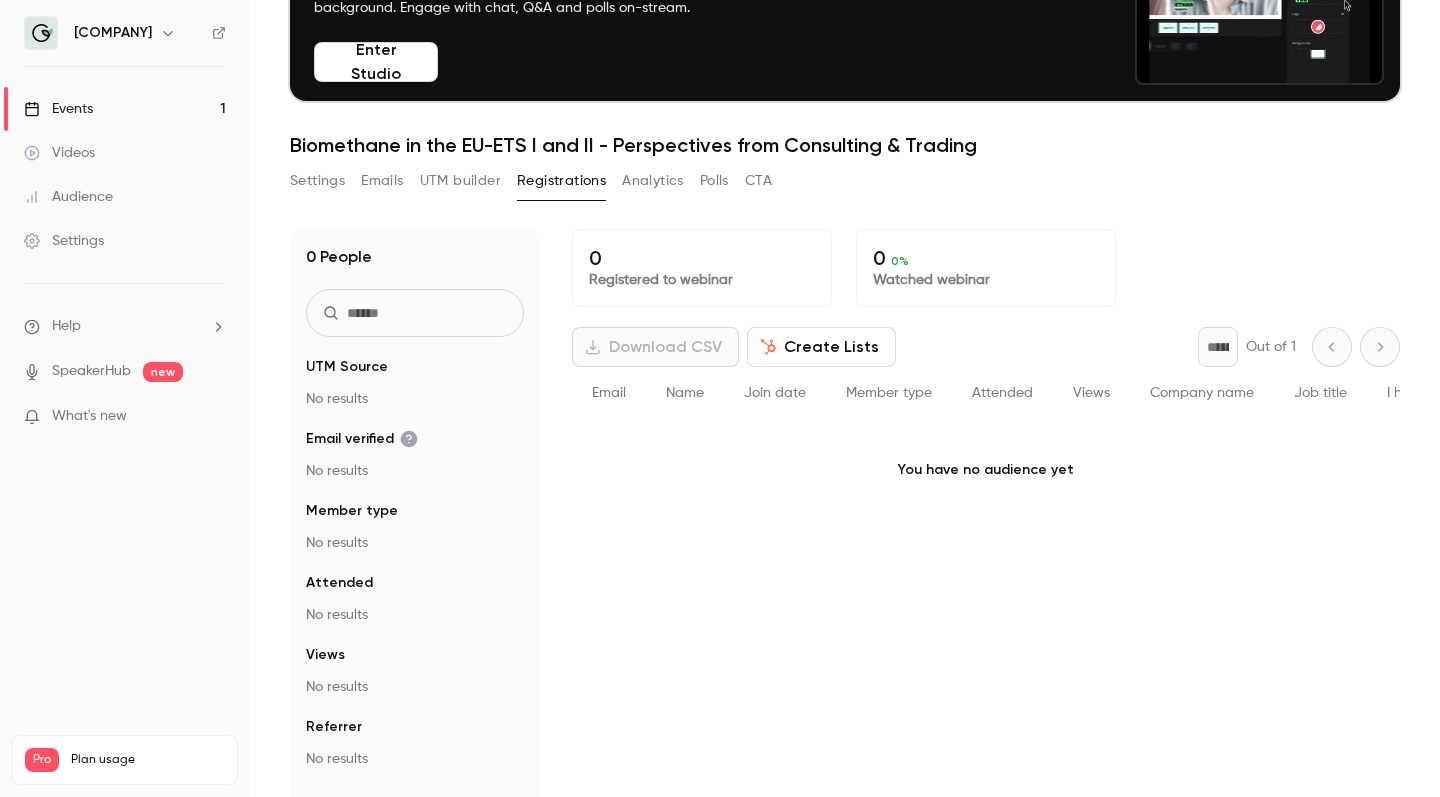 scroll, scrollTop: 196, scrollLeft: 0, axis: vertical 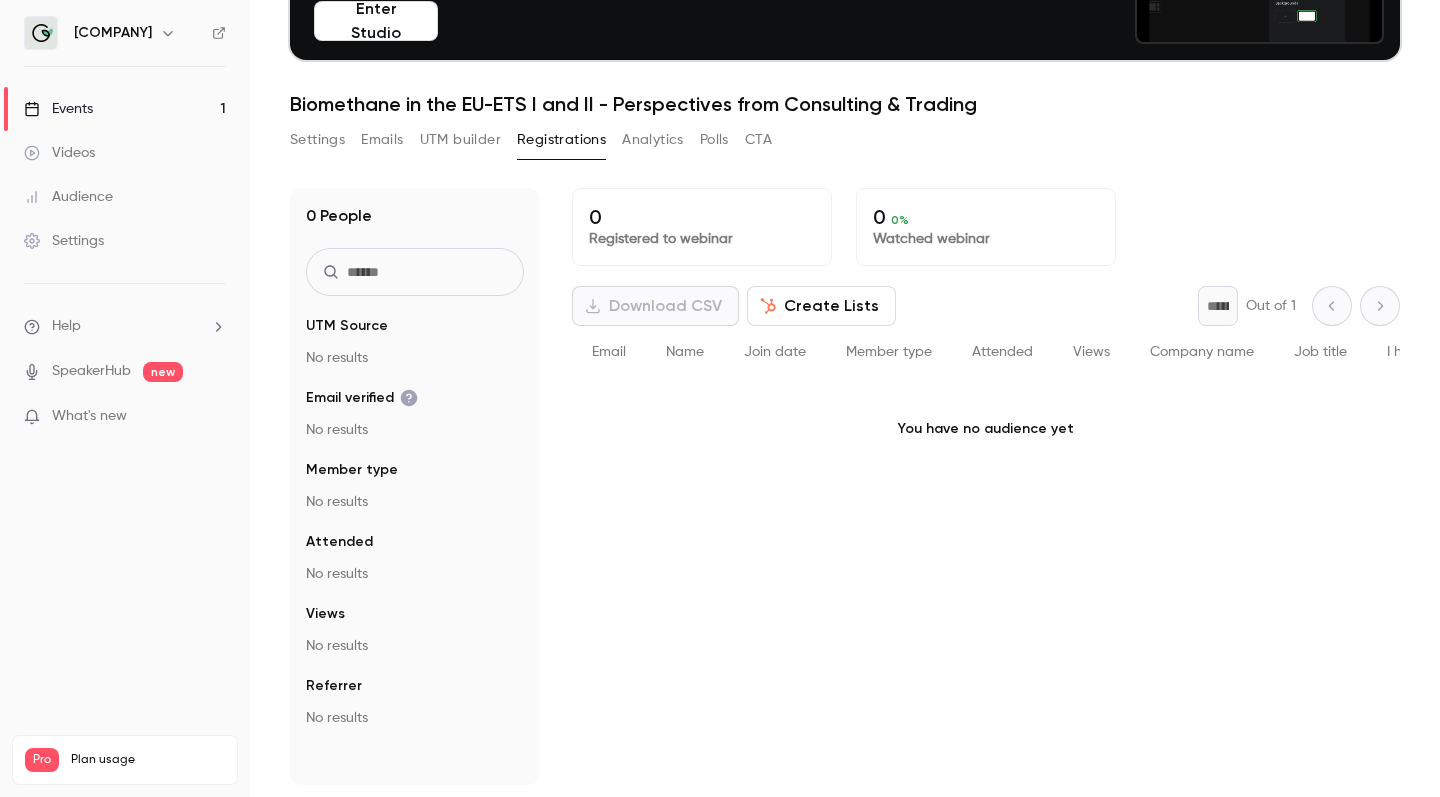 click on "Analytics" at bounding box center [653, 140] 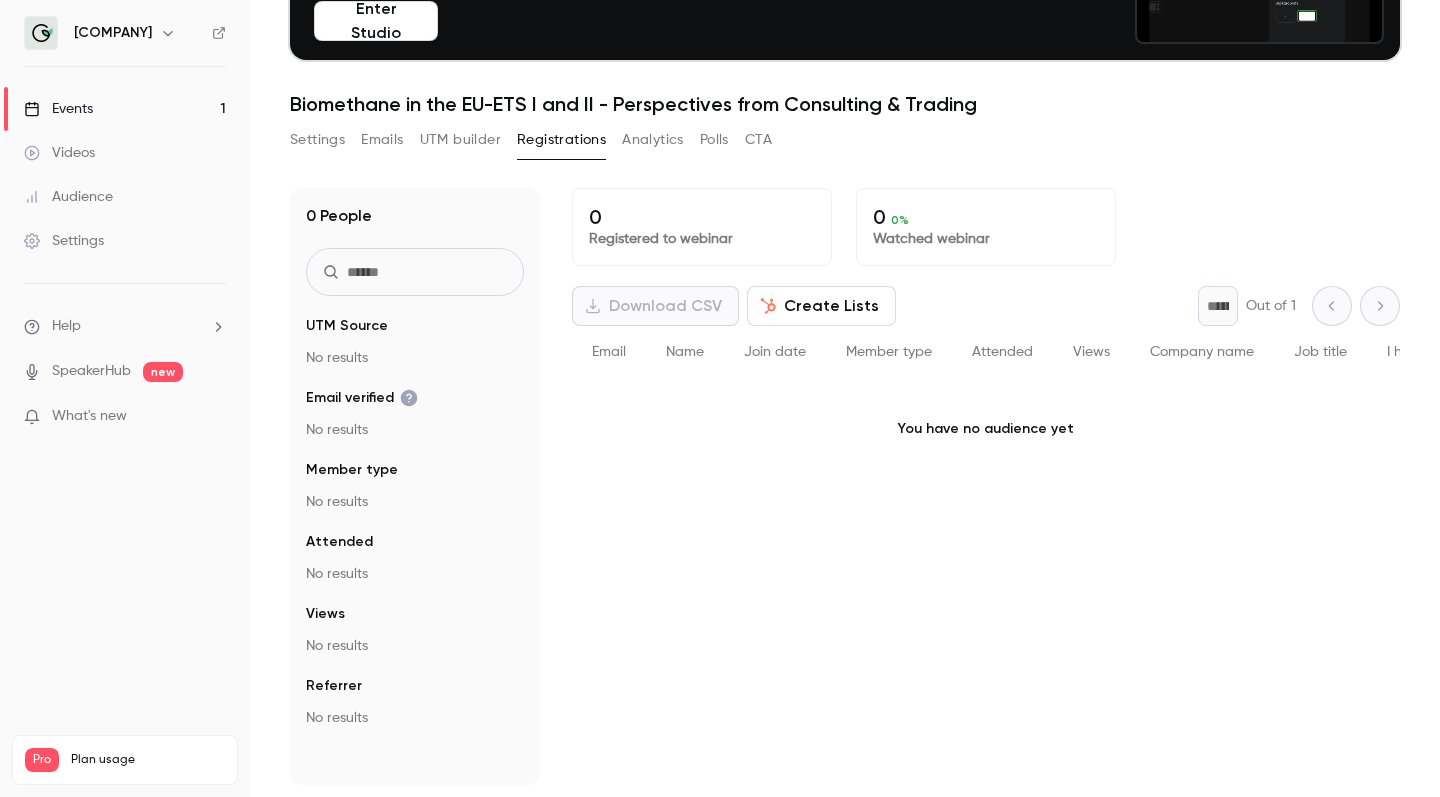 scroll, scrollTop: 0, scrollLeft: 0, axis: both 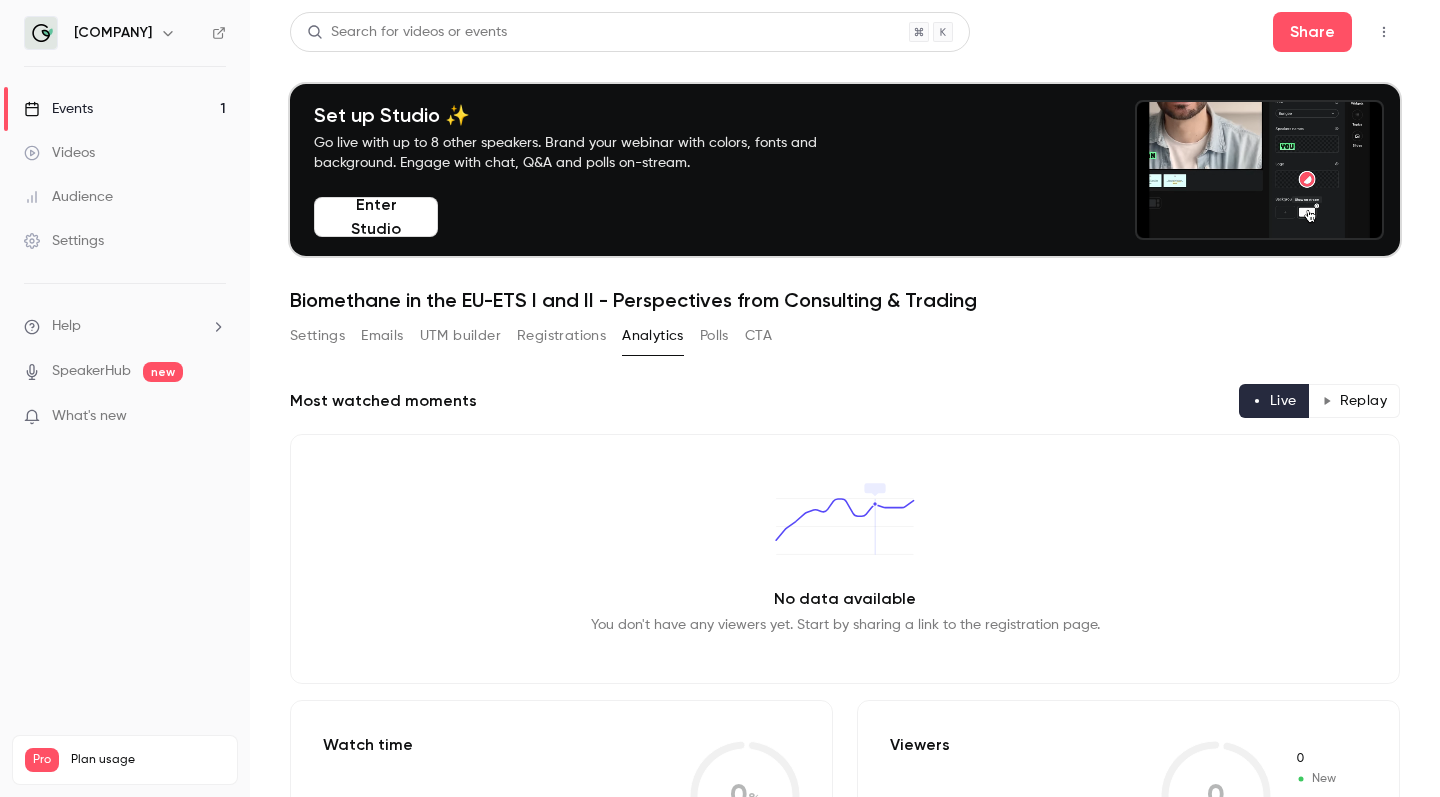click on "Polls" at bounding box center (714, 336) 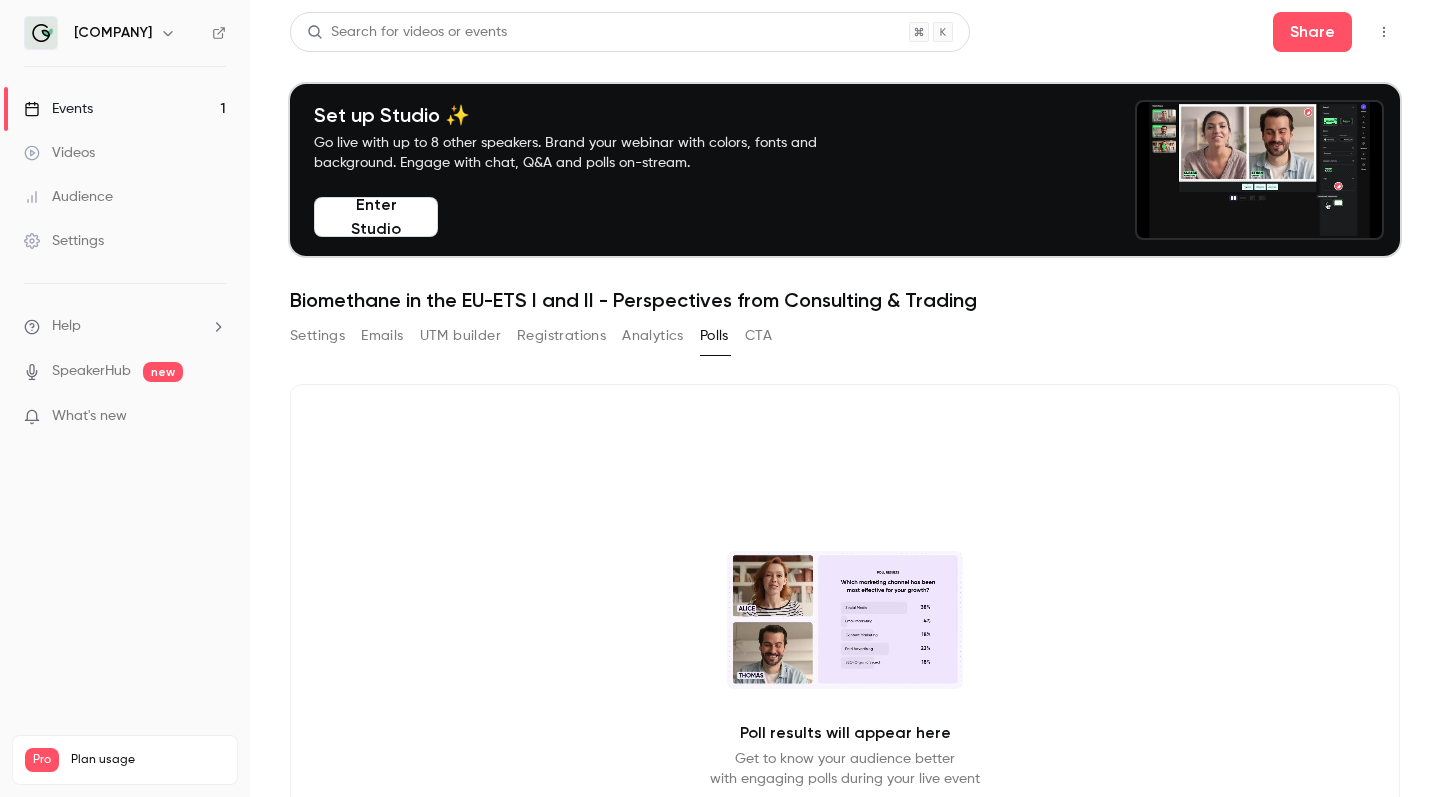 click on "Enter Studio" at bounding box center [376, 217] 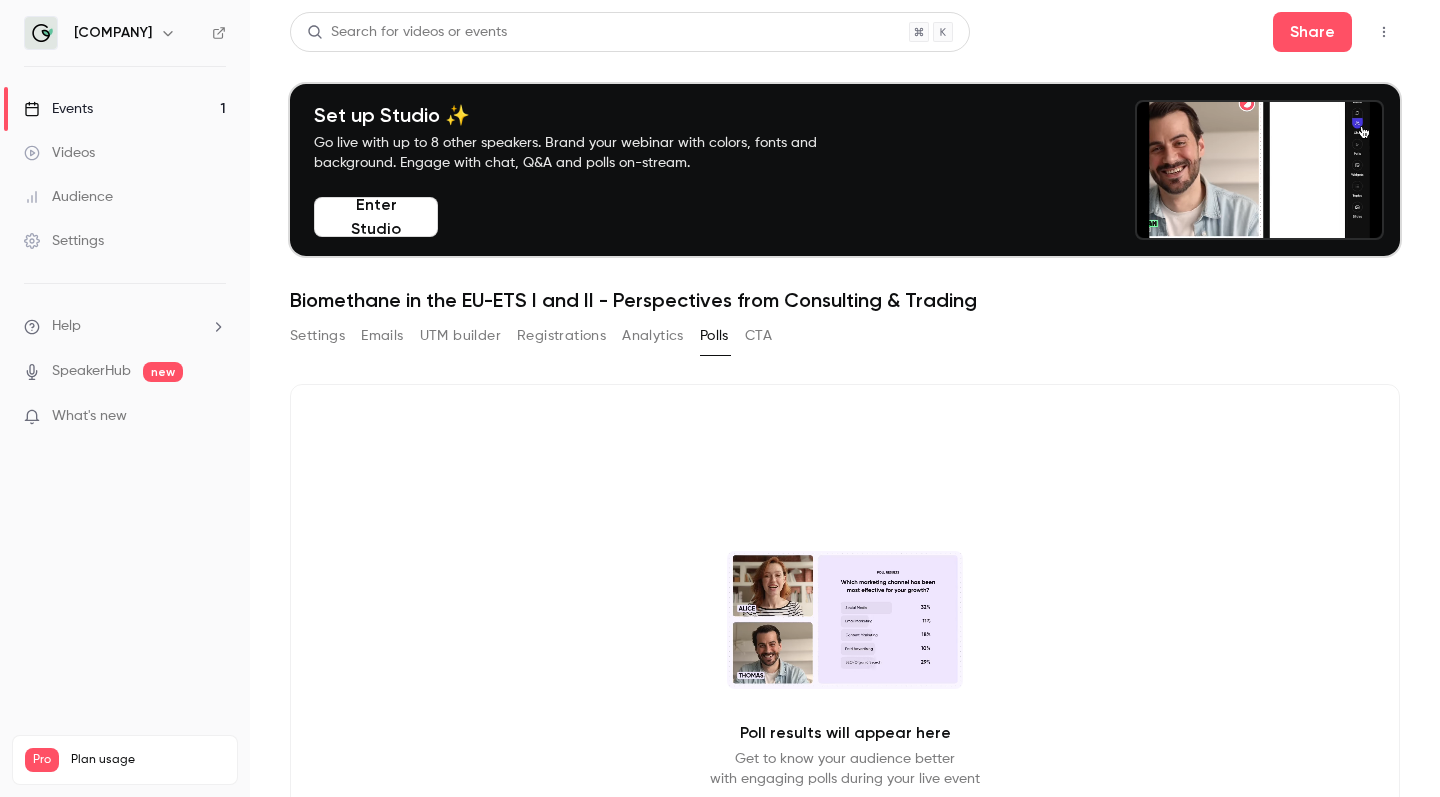 click on "Registrations" at bounding box center [561, 336] 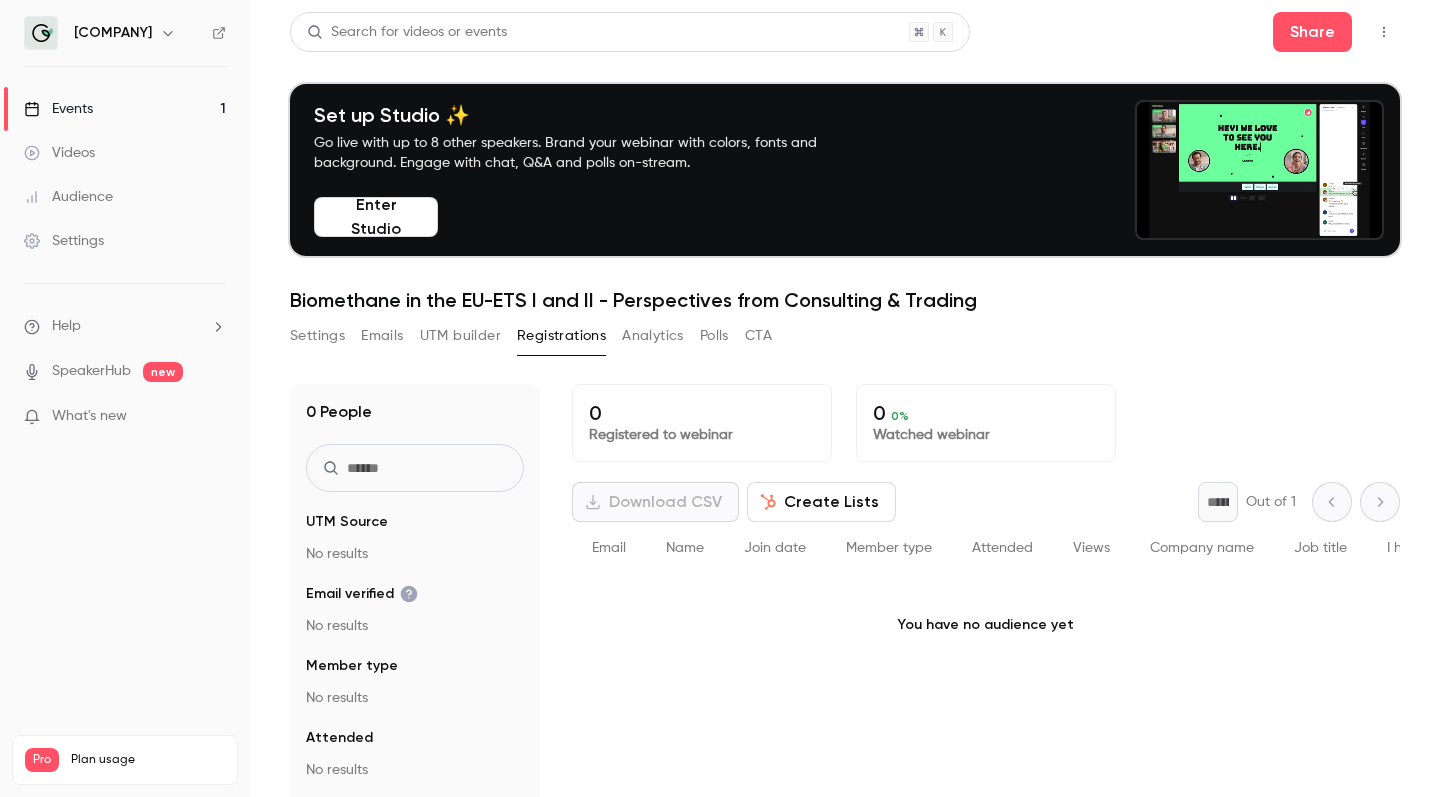 click on "Settings" at bounding box center [317, 336] 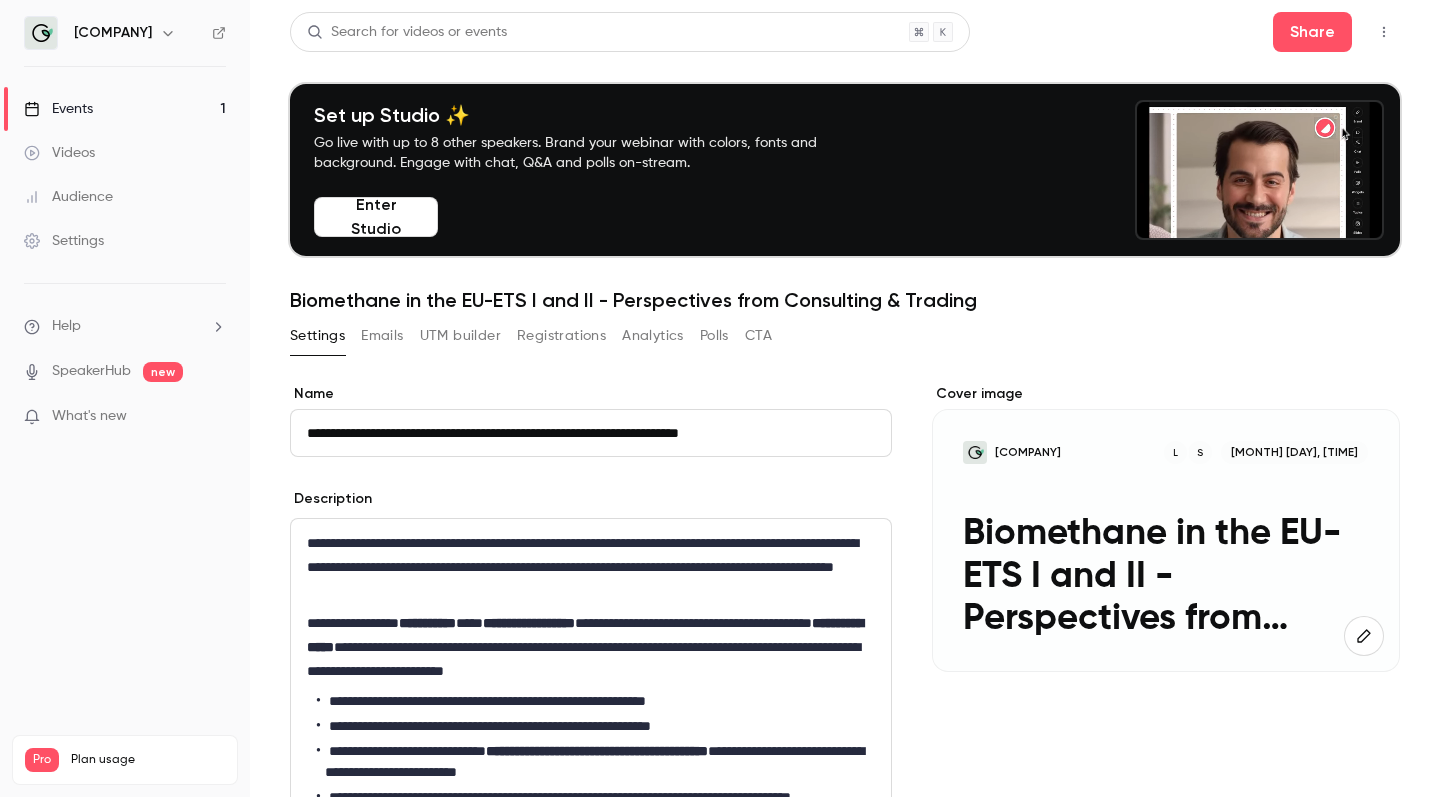 click on "Events 1" at bounding box center (125, 109) 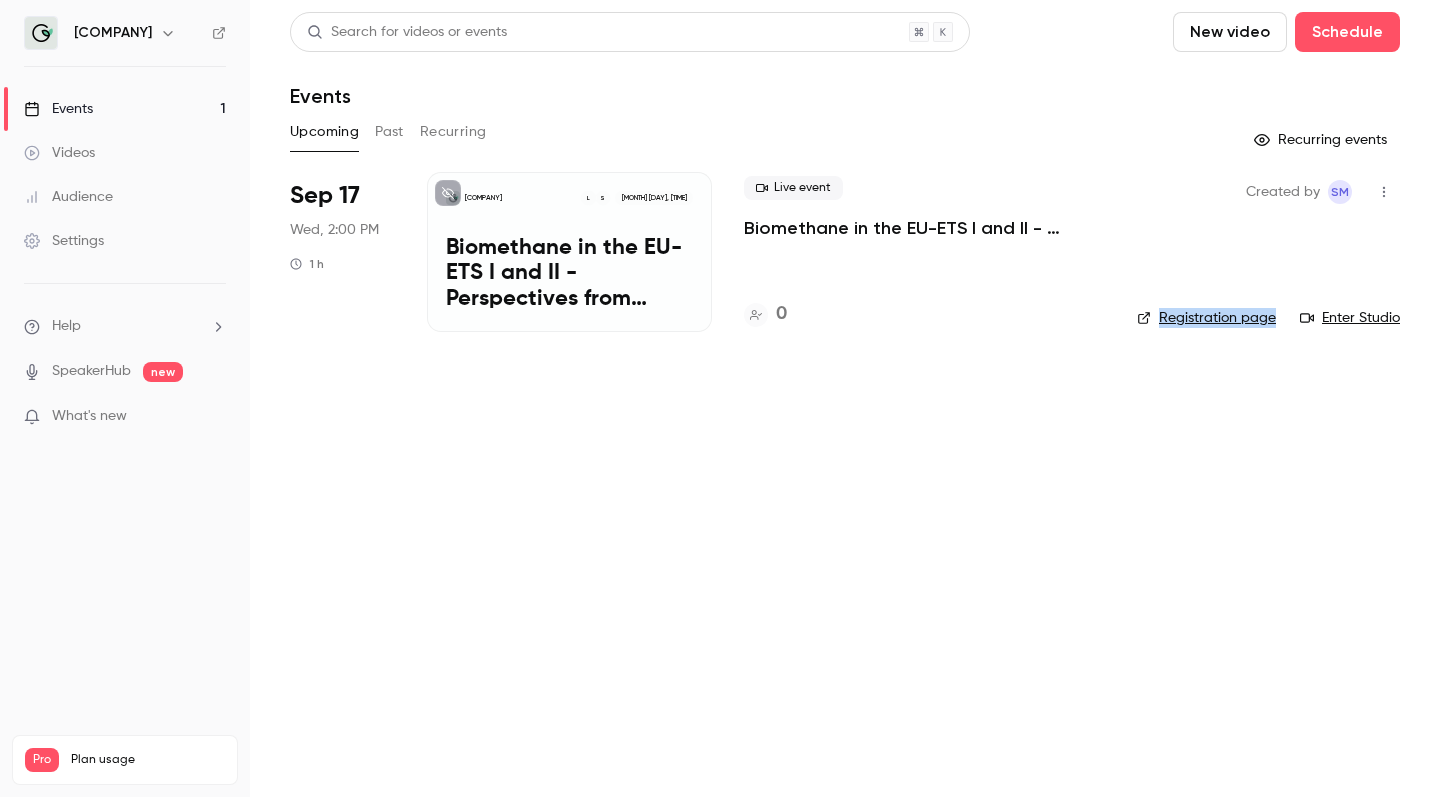 click 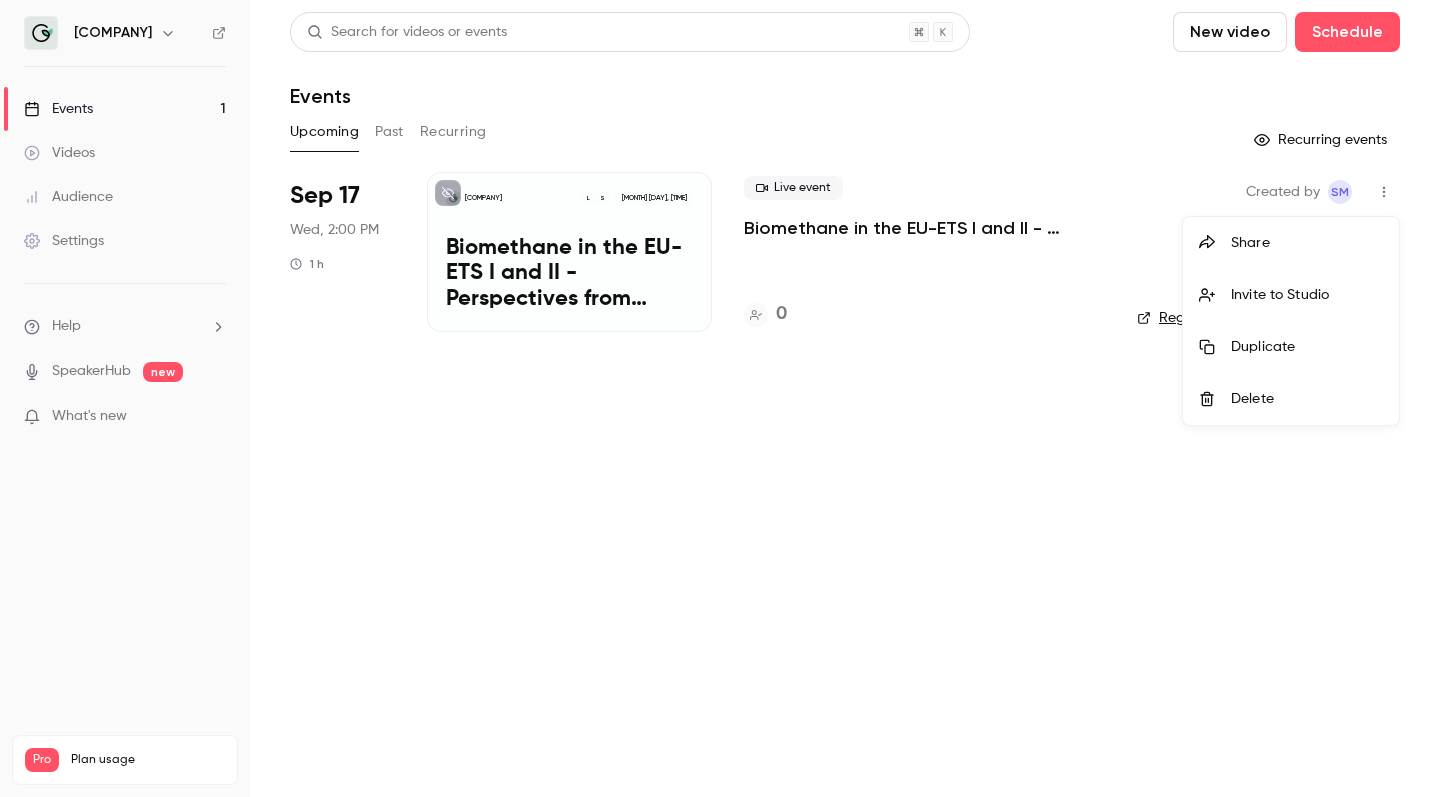 click at bounding box center [720, 398] 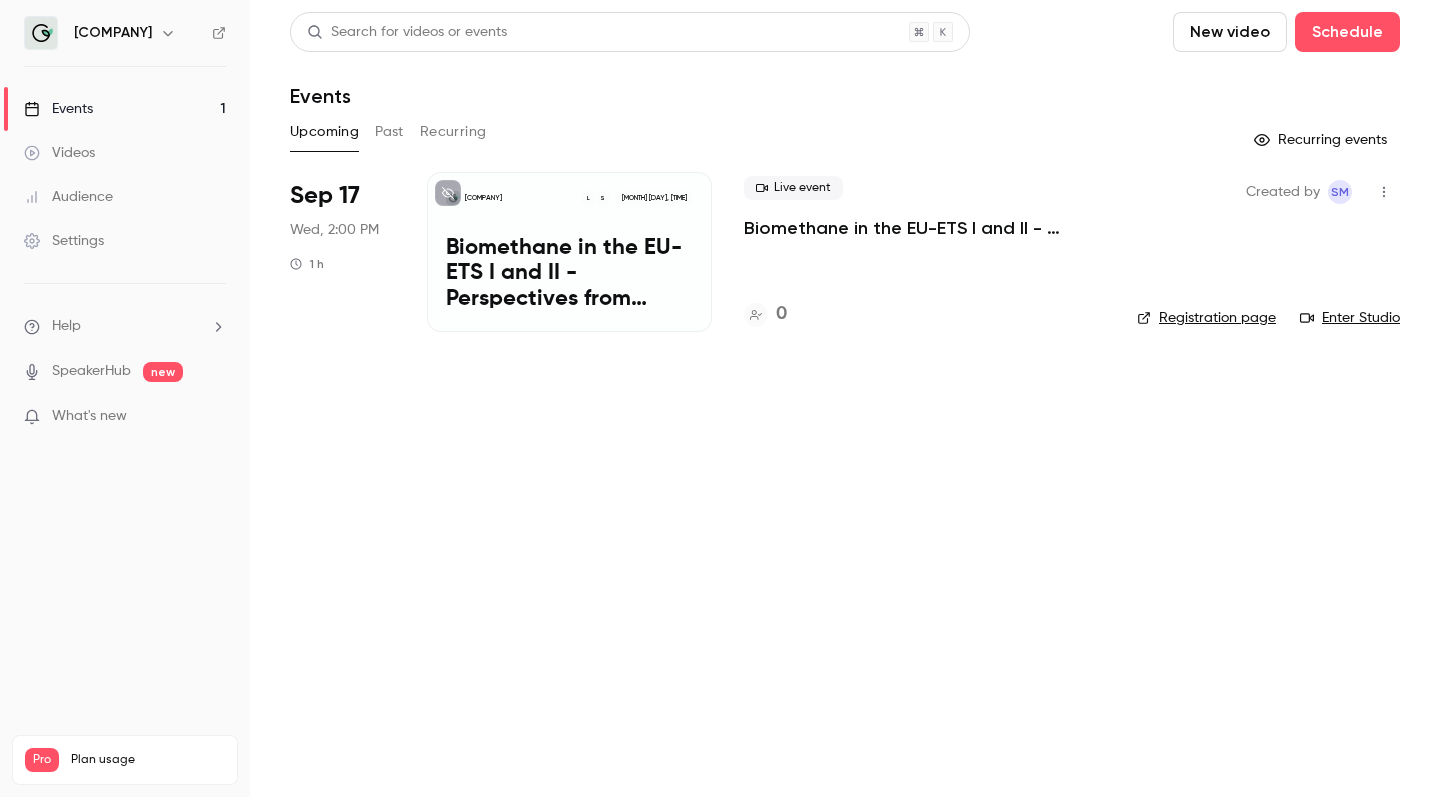 click on "Search for videos or events New video Schedule Events Upcoming Past Recurring Recurring events [MONTH] [DAY] Wed, [TIME] 1 h [COMPANY] S L [MONTH] [DAY], [TIME] Biomethane in the EU-ETS I and II - Perspectives from Consulting & Trading Live event Biomethane in the EU-ETS I and II - Perspectives from Consulting & Trading 0 Created by SM Registration page Enter Studio" at bounding box center (845, 398) 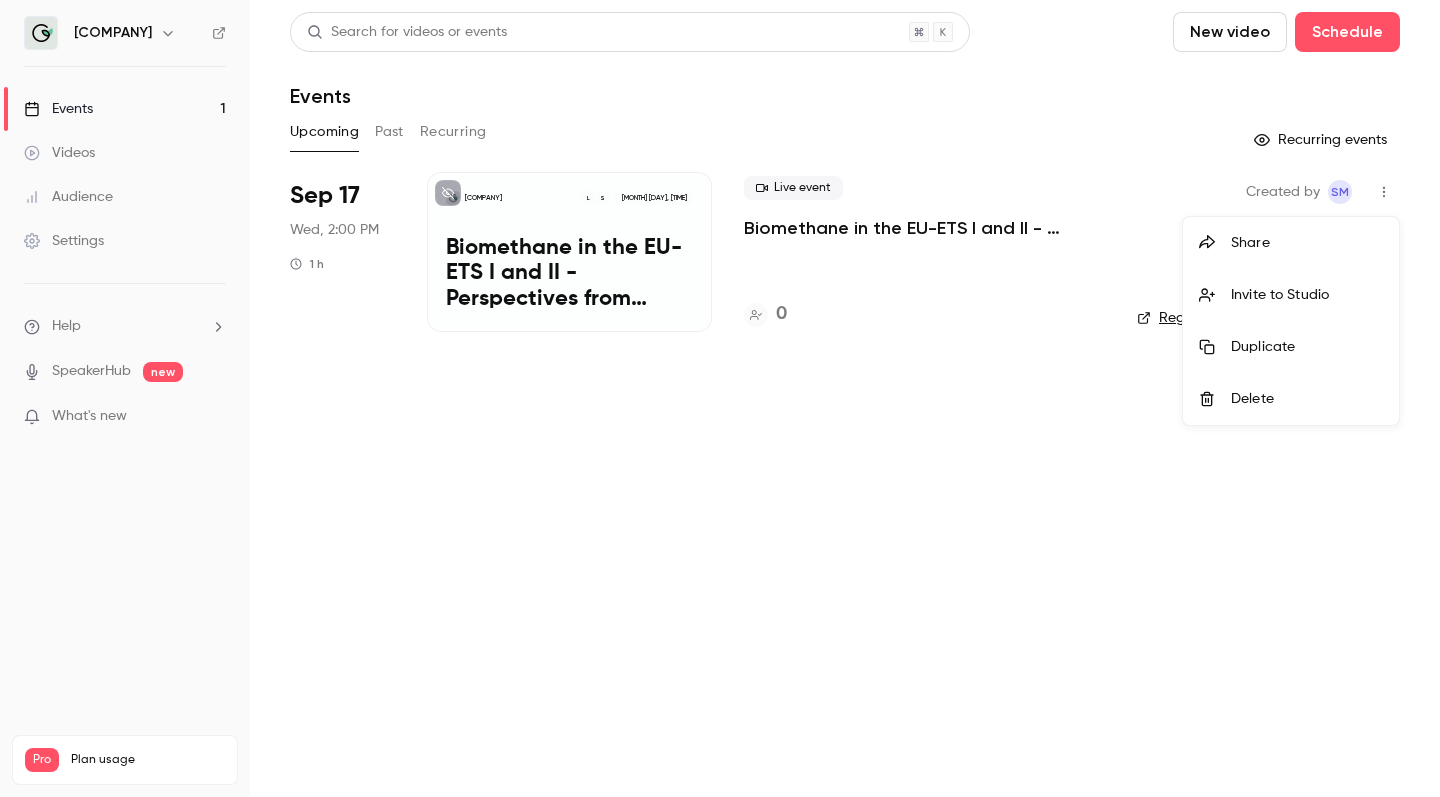 click at bounding box center [720, 398] 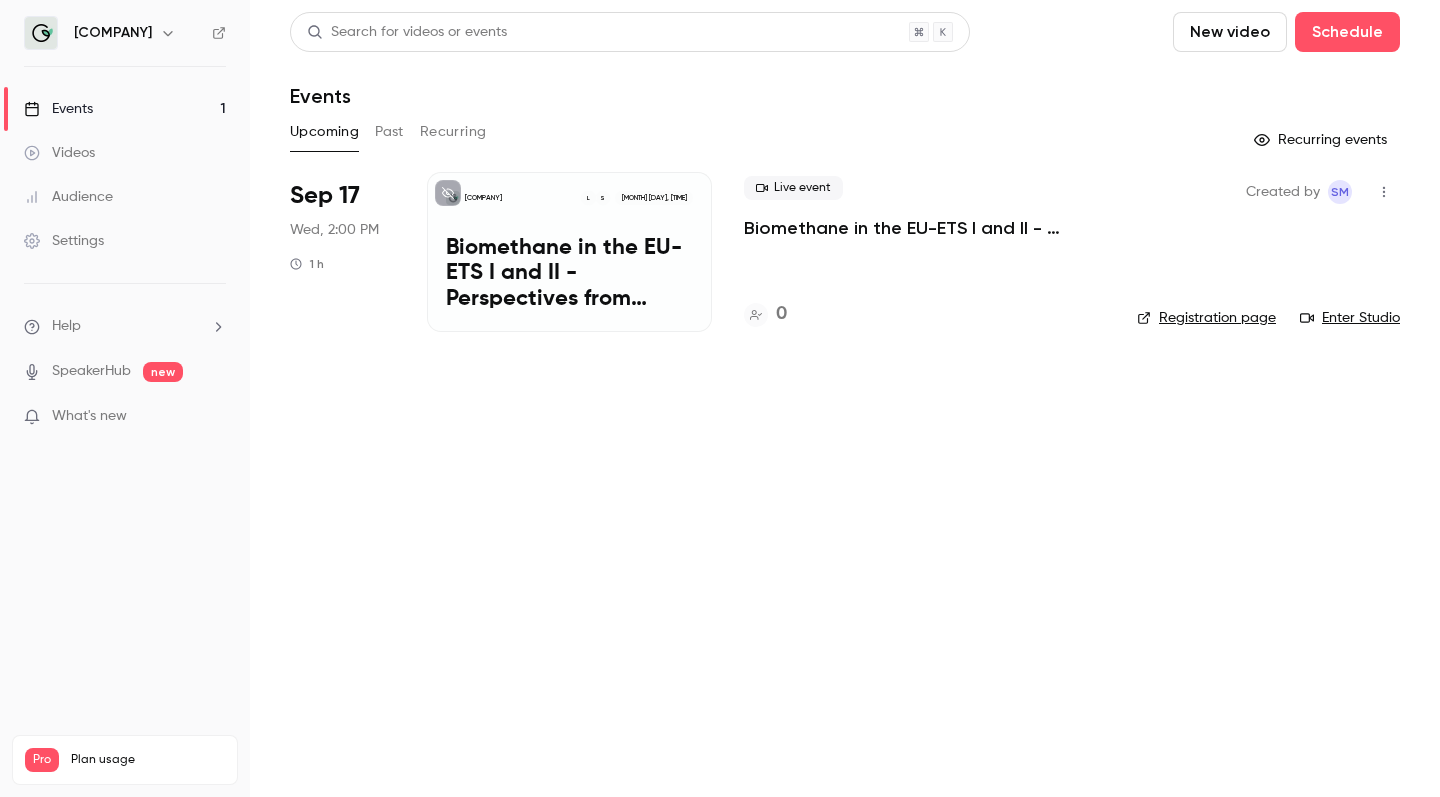 click on "Past" at bounding box center [389, 132] 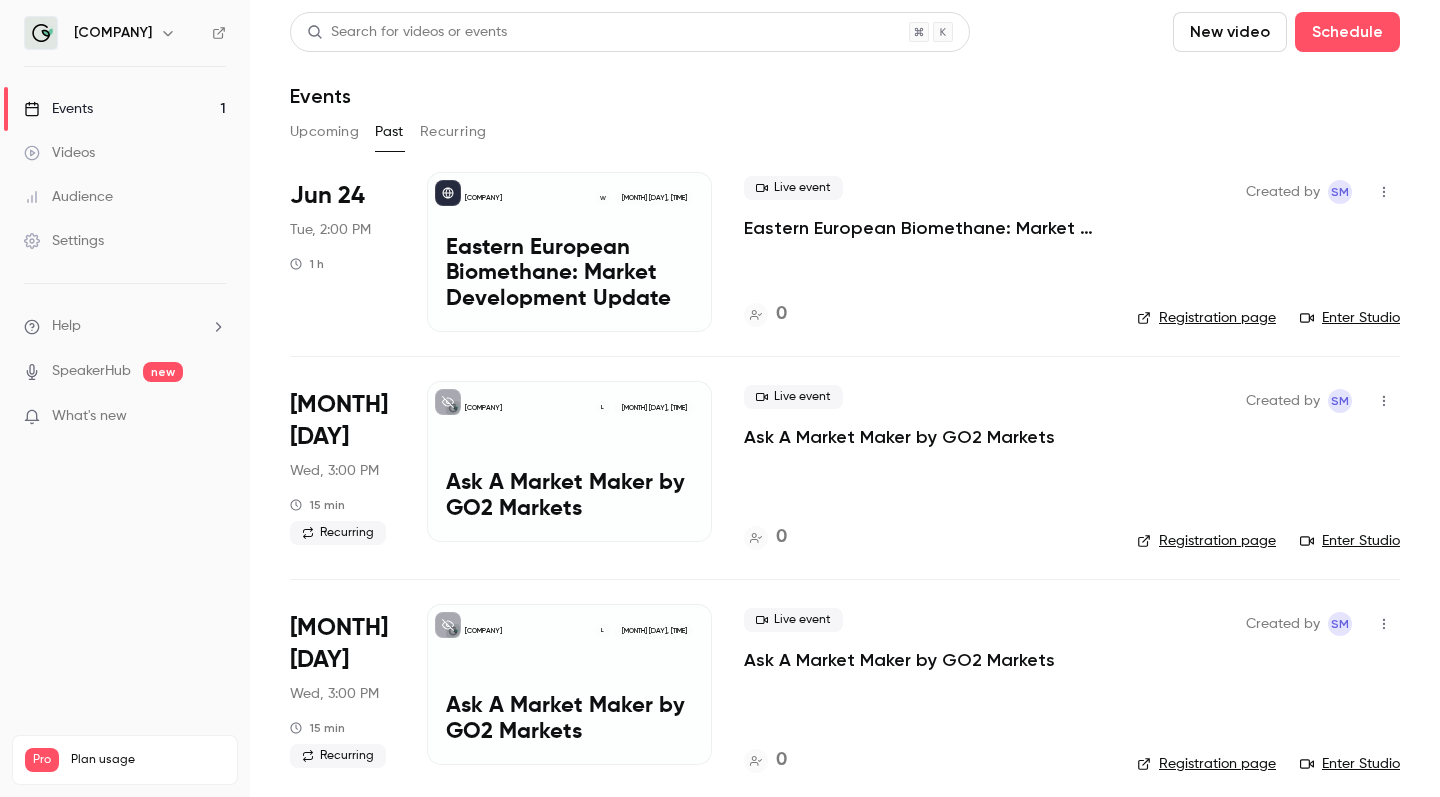click on "Recurring" at bounding box center [453, 132] 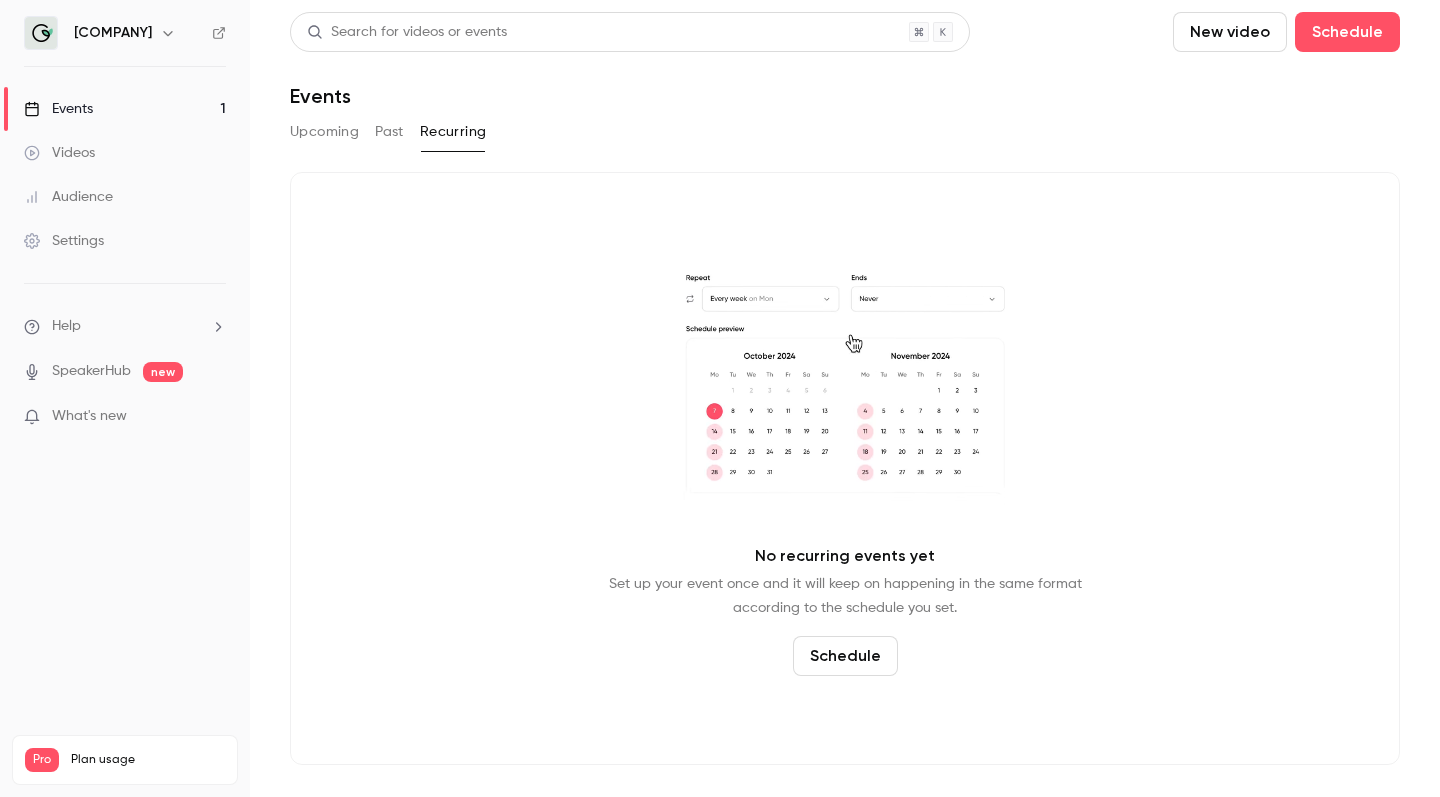 click on "Upcoming" at bounding box center [324, 132] 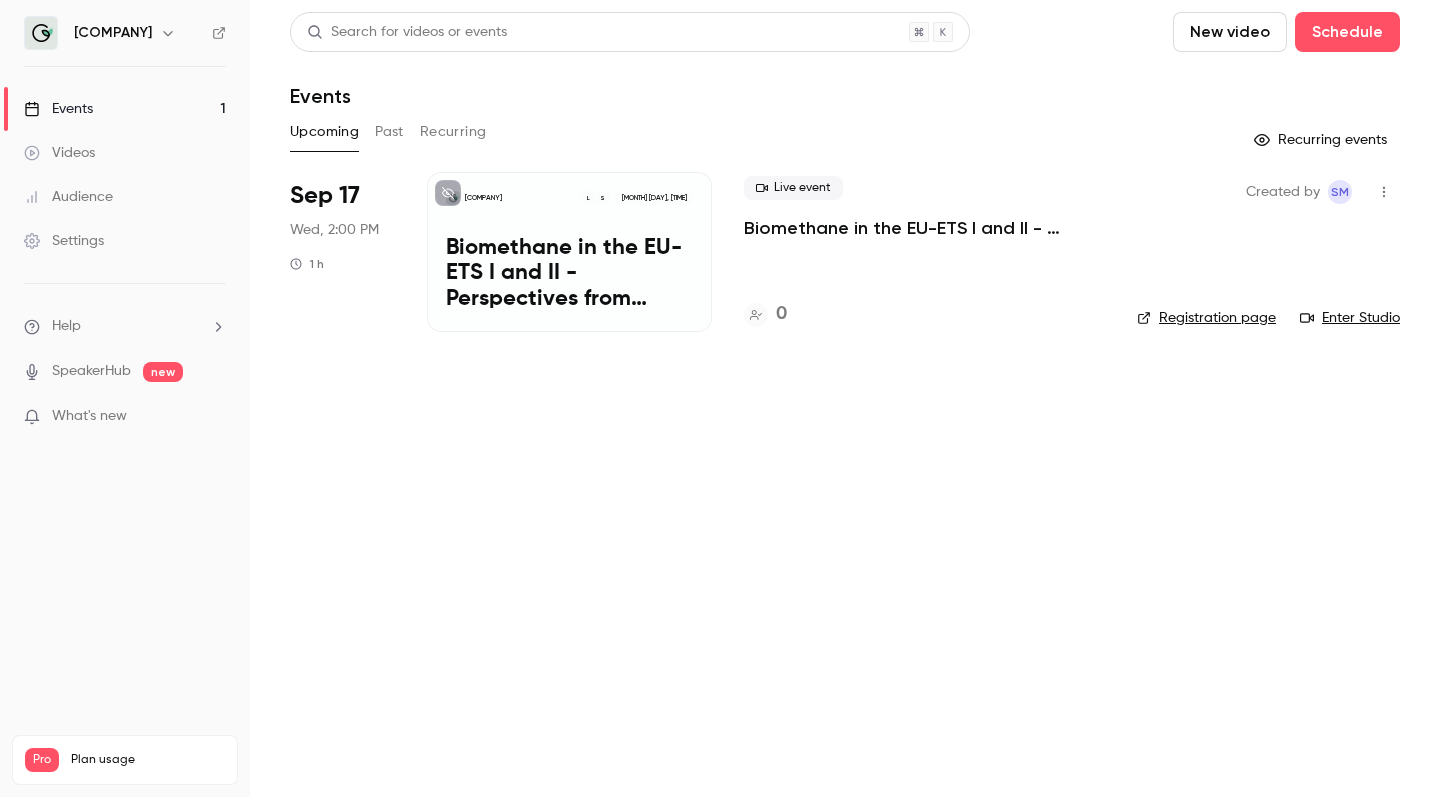 click on "Biomethane in the EU-ETS I and II - Perspectives from Consulting & Trading" at bounding box center (569, 274) 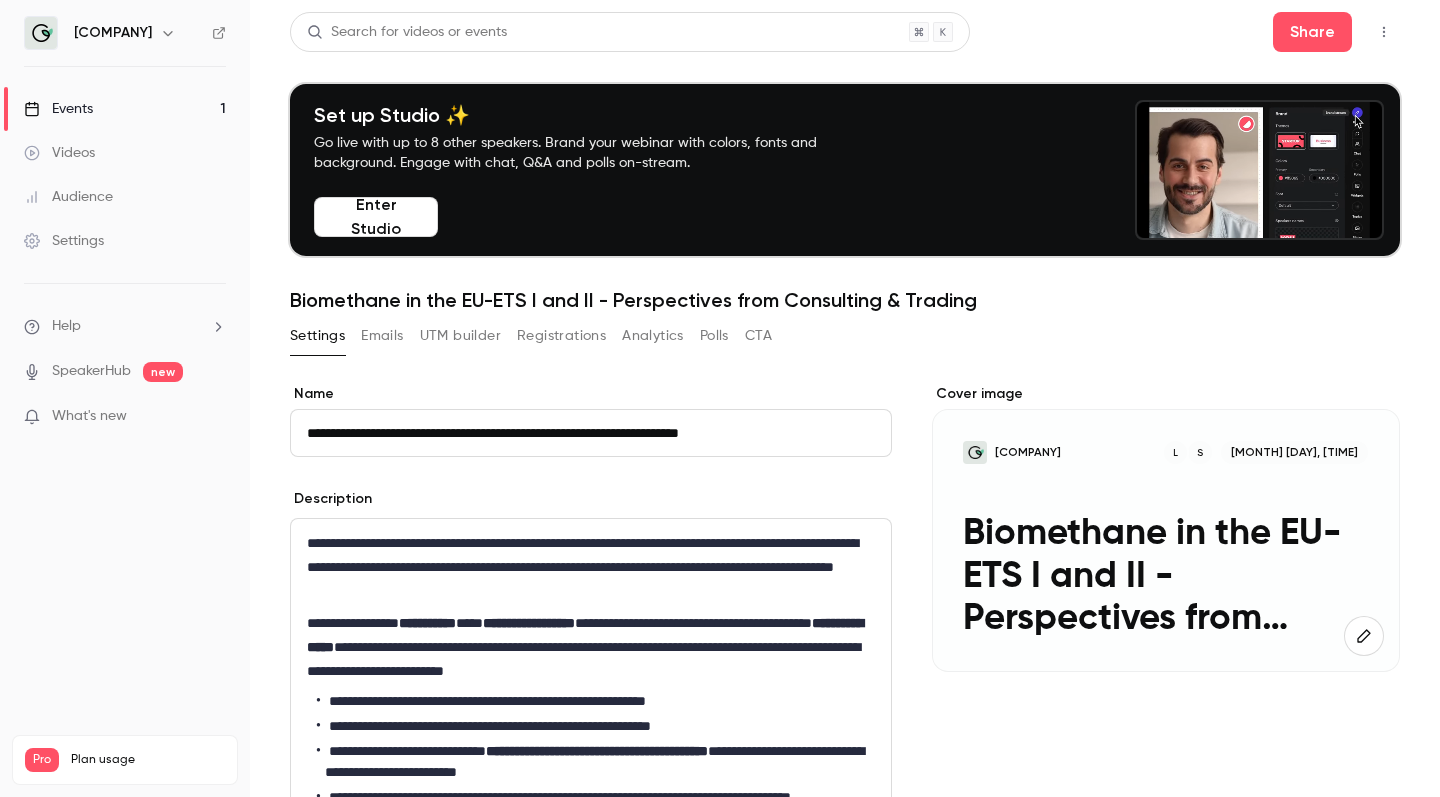 click on "Emails" at bounding box center (382, 336) 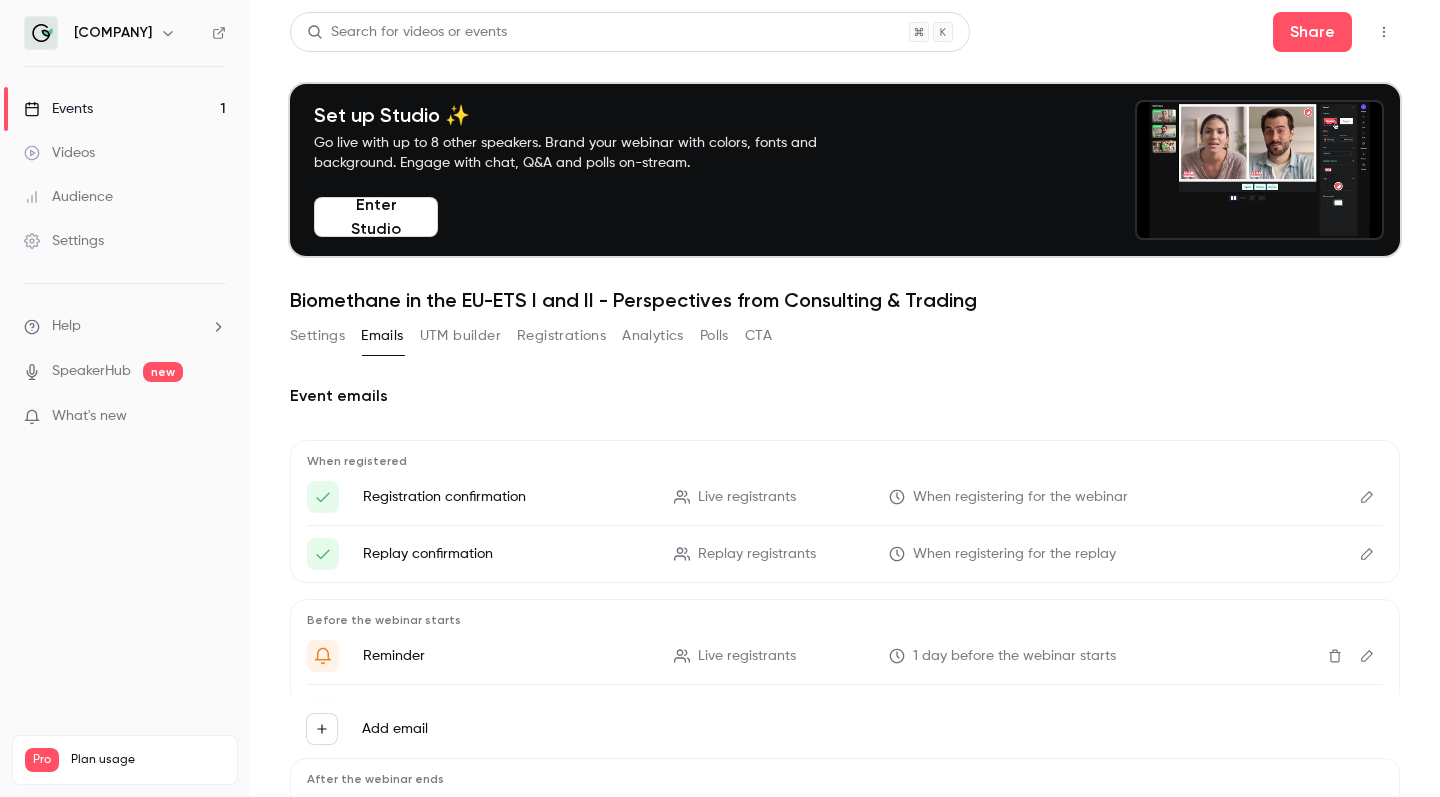 click on "UTM builder" at bounding box center [460, 336] 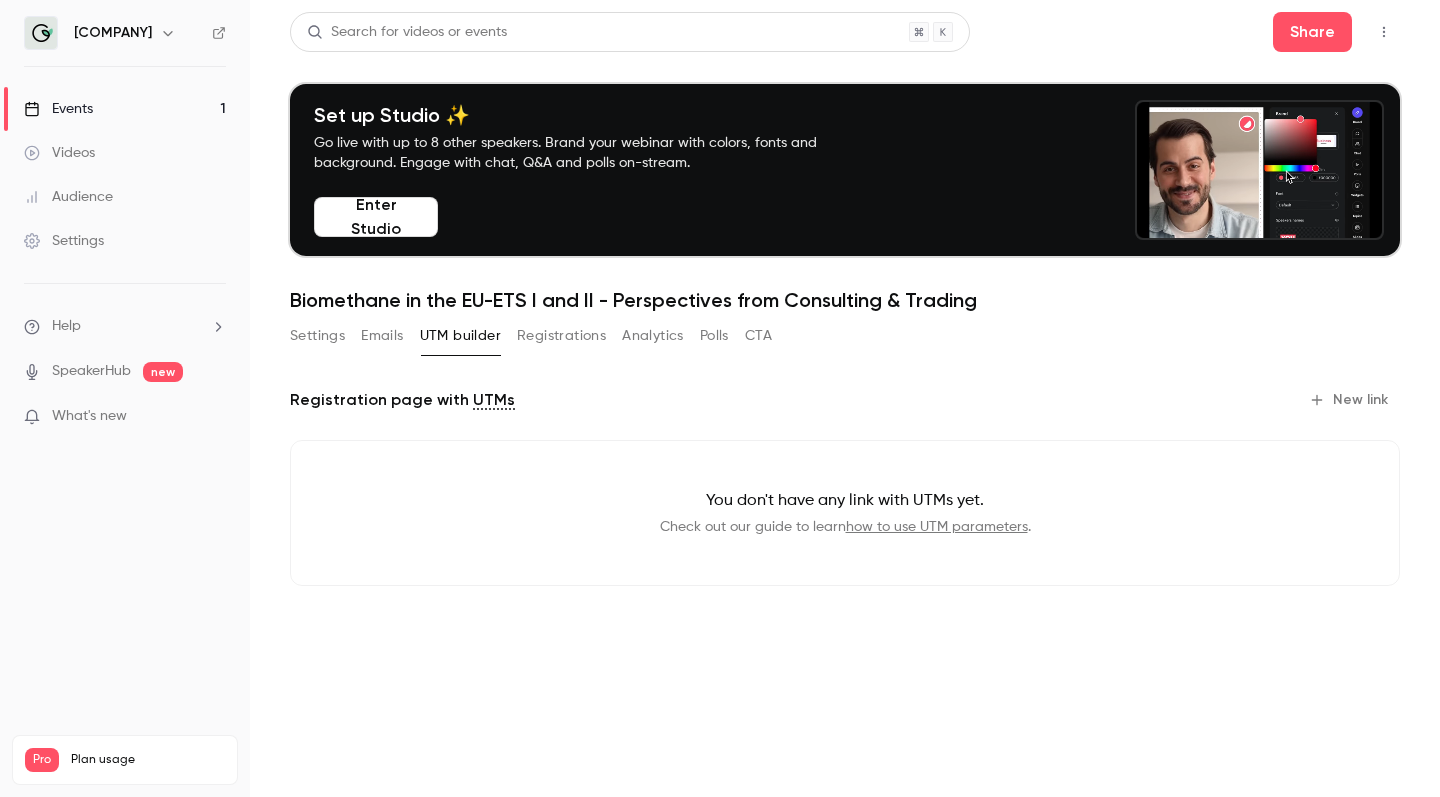 click on "Registrations" at bounding box center (561, 336) 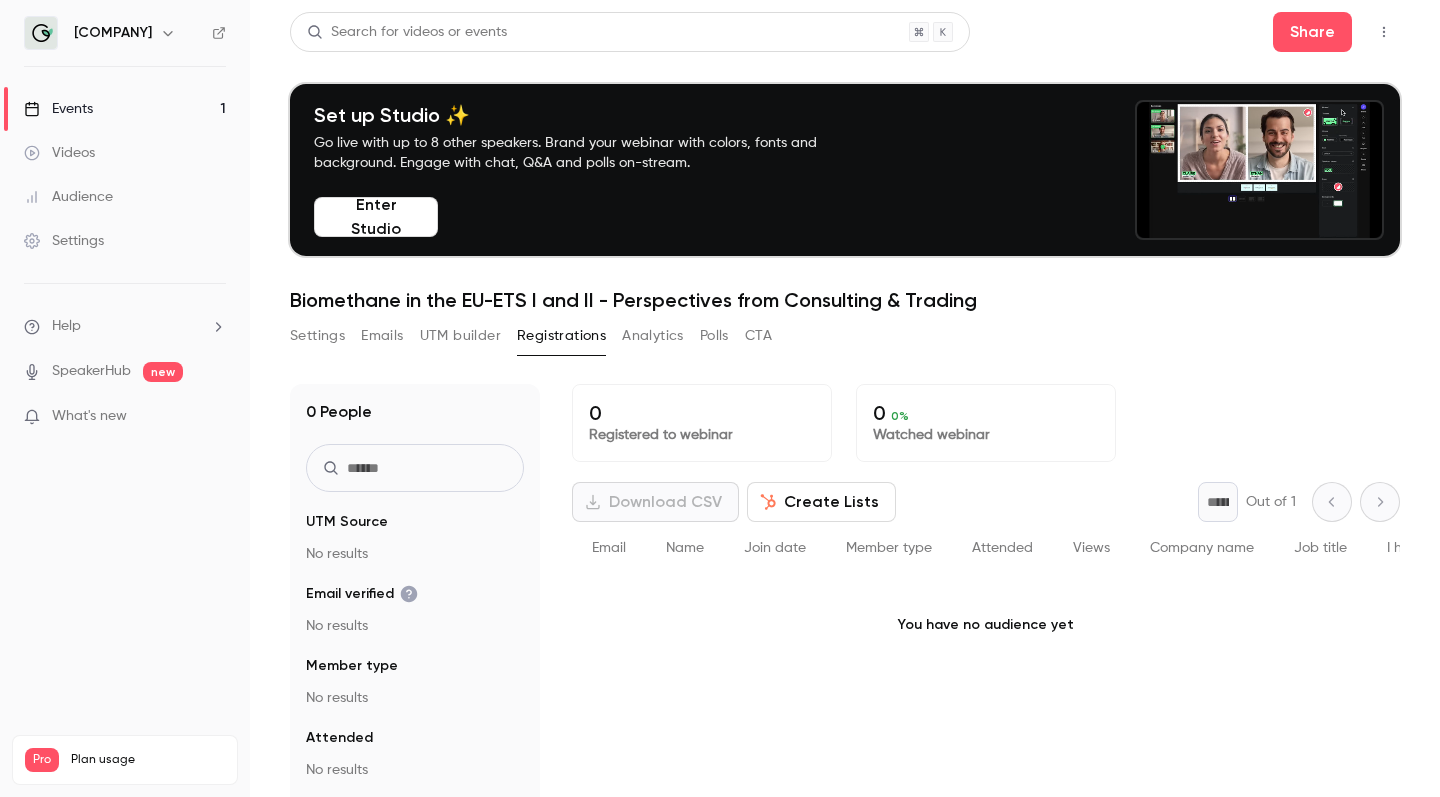 click on "0 People UTM Source No results Email verified No results Member type No results Attended No results Views No results Referrer No results 0 Registered to webinar 0 0 % Watched webinar Download CSV Create Lists * Out of 1 Email Name Join date Member type Attended Views Company name Job title I have read and agree to [COMPANY] GmbH's Terms and Conditions\*
I'd like to be contacted by [COMPANY] Gmbh for future events
UTM source UTM medium UTM campaign UTM term UTM content Registrant link You have no audience yet" at bounding box center (845, 682) 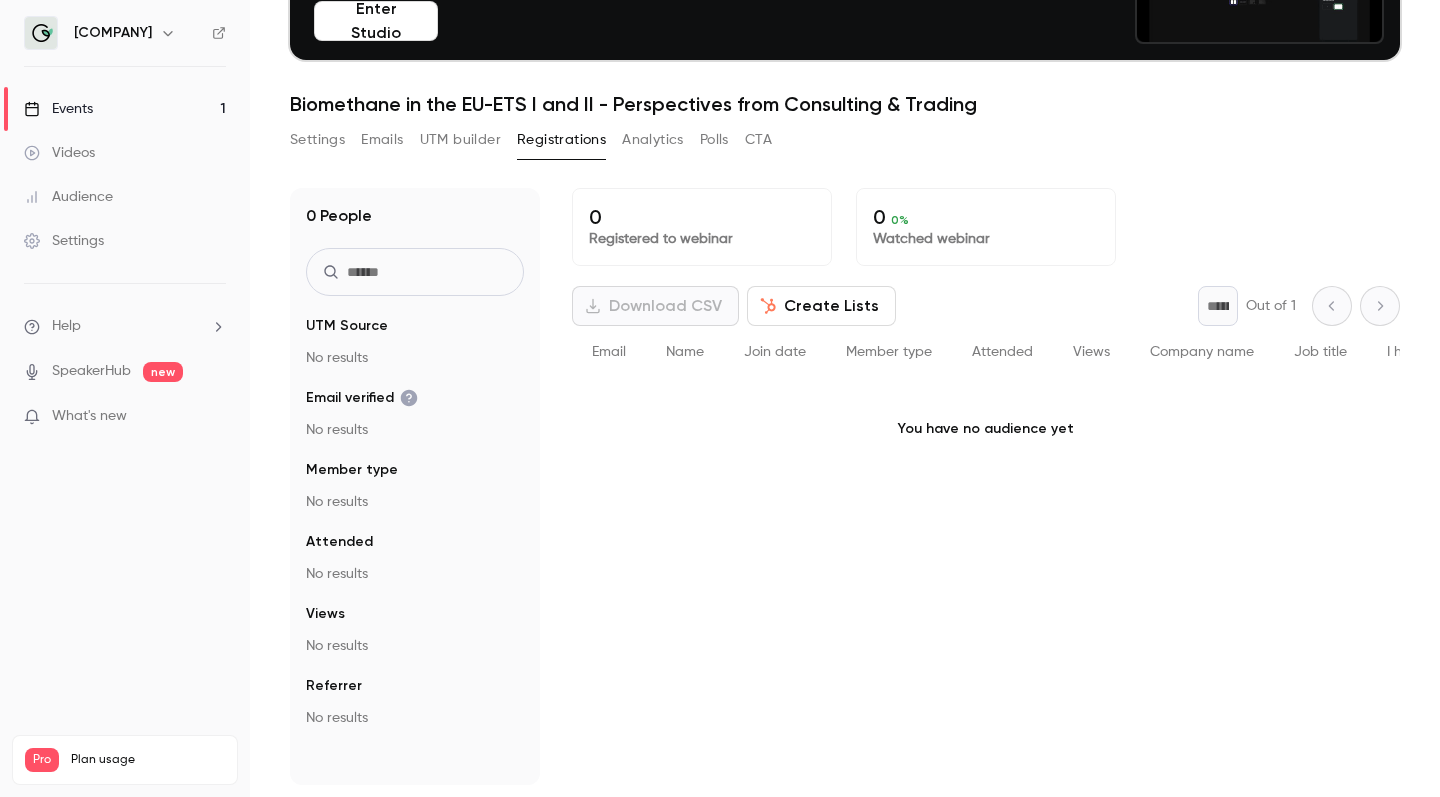 scroll, scrollTop: 196, scrollLeft: 0, axis: vertical 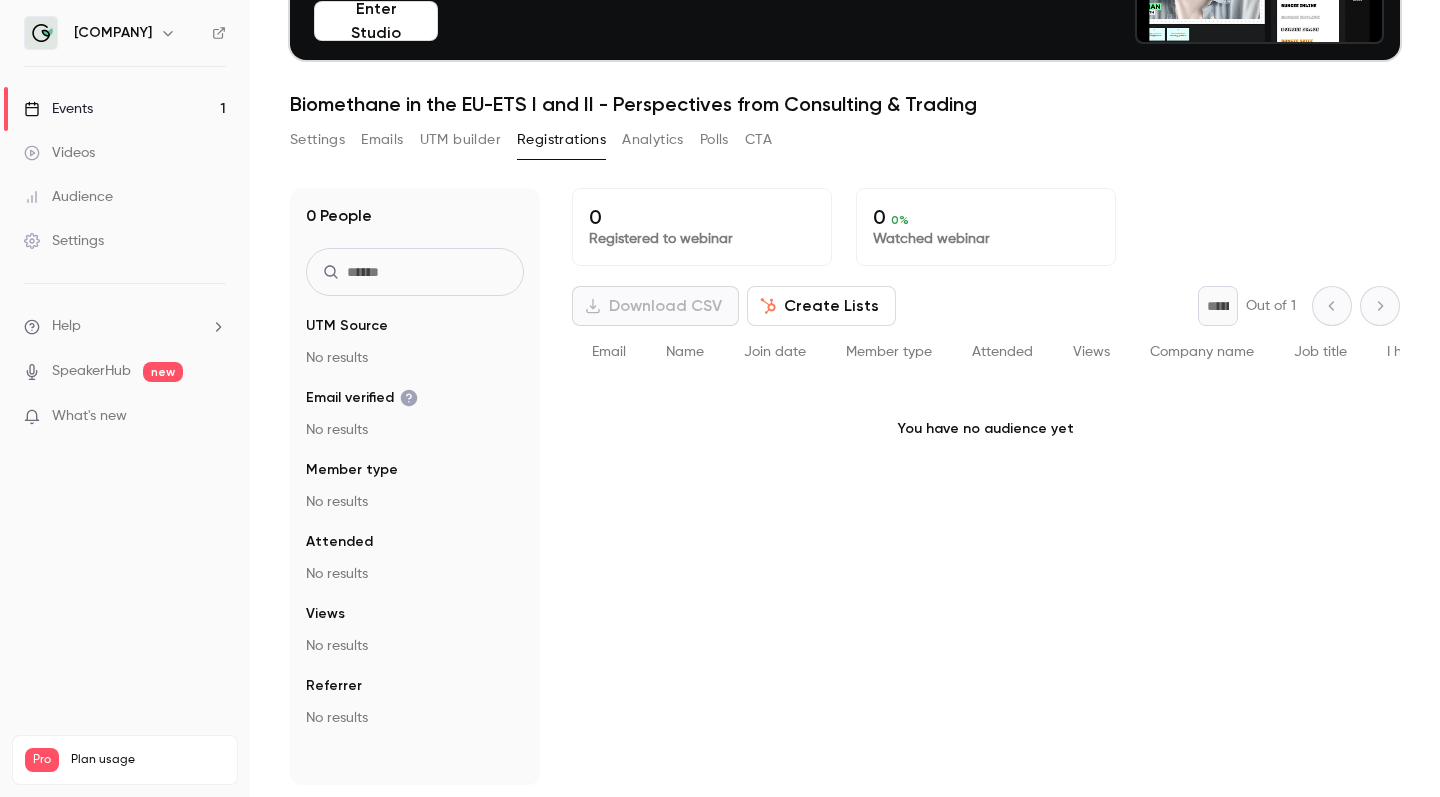 click on "Settings" at bounding box center [125, 241] 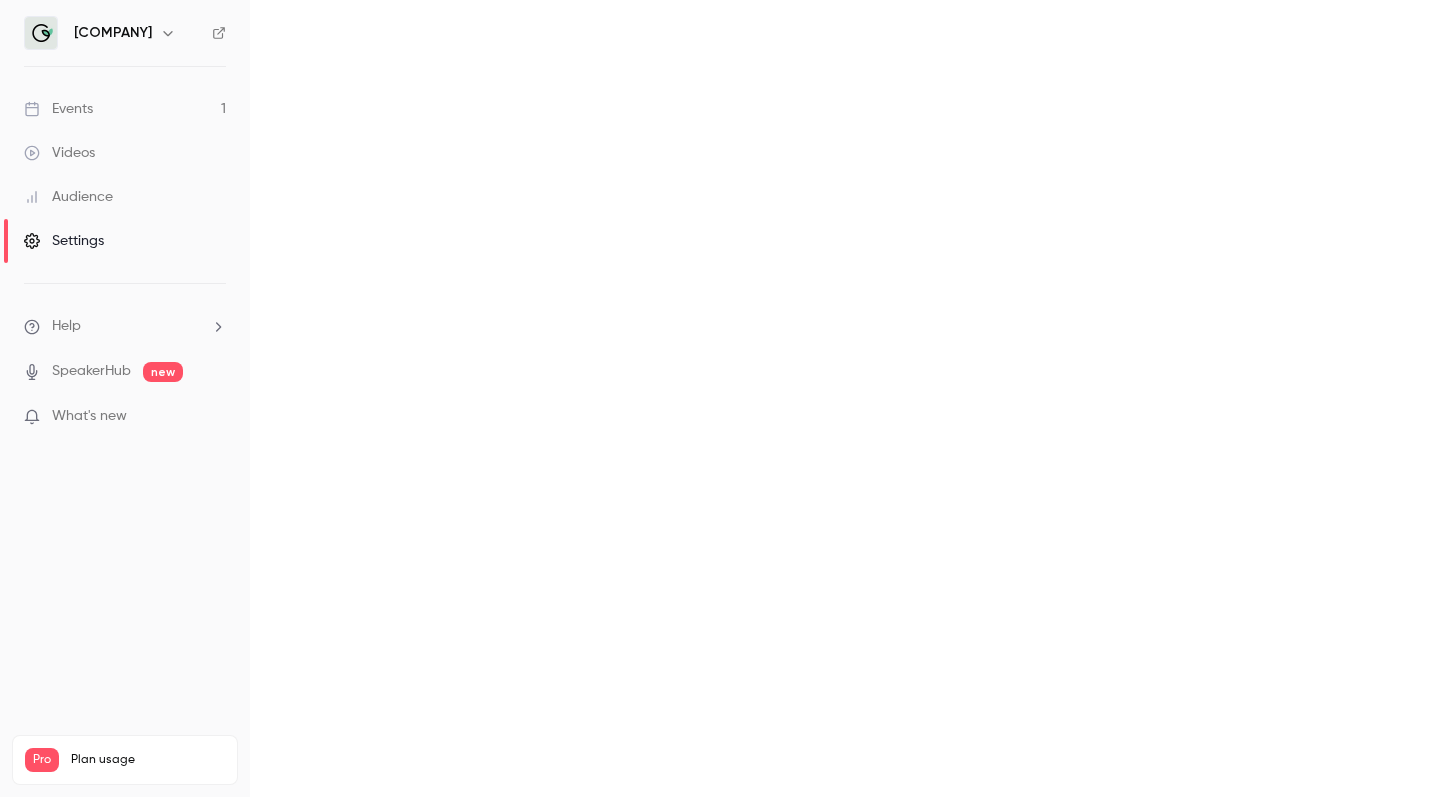 scroll, scrollTop: 0, scrollLeft: 0, axis: both 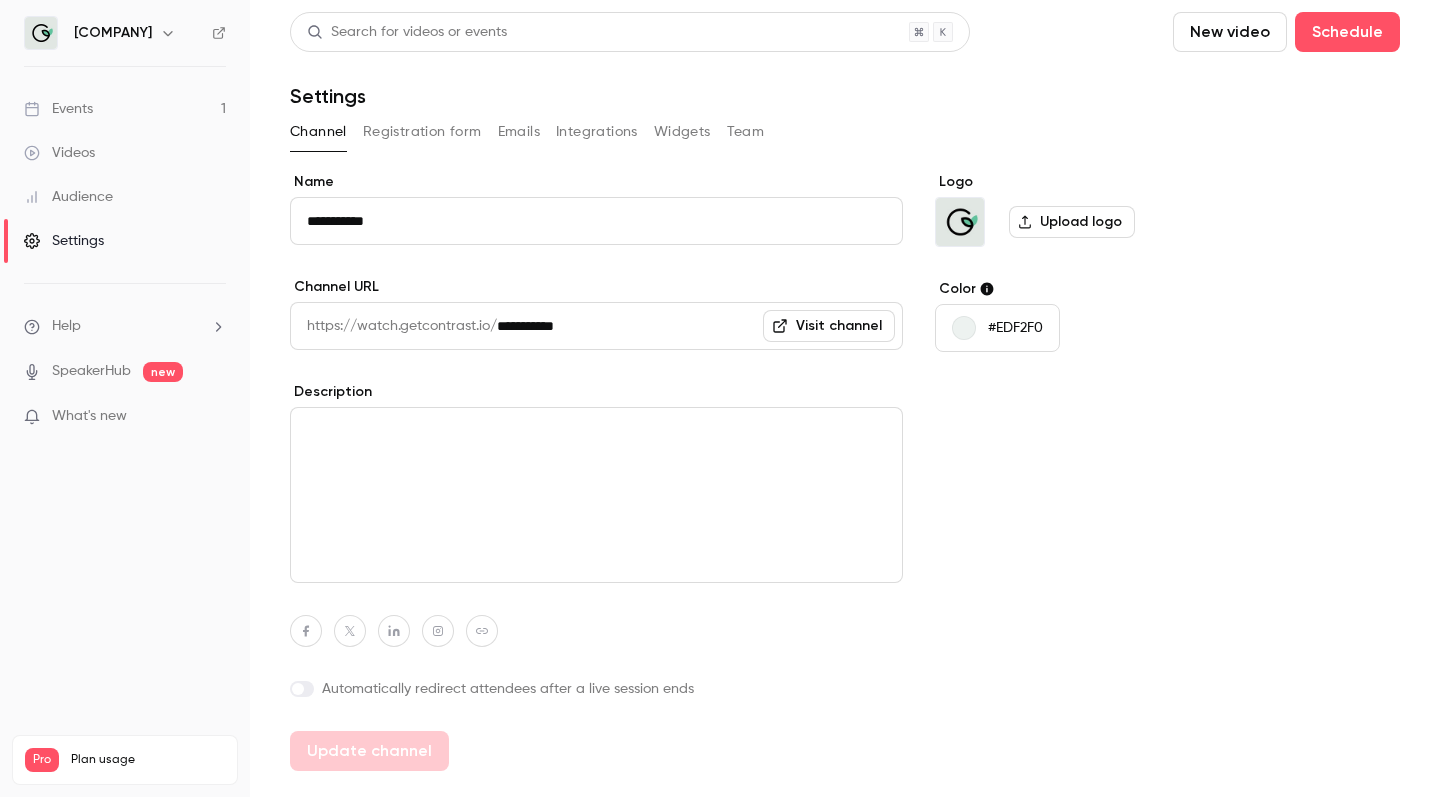 click on "Registration form" at bounding box center [422, 132] 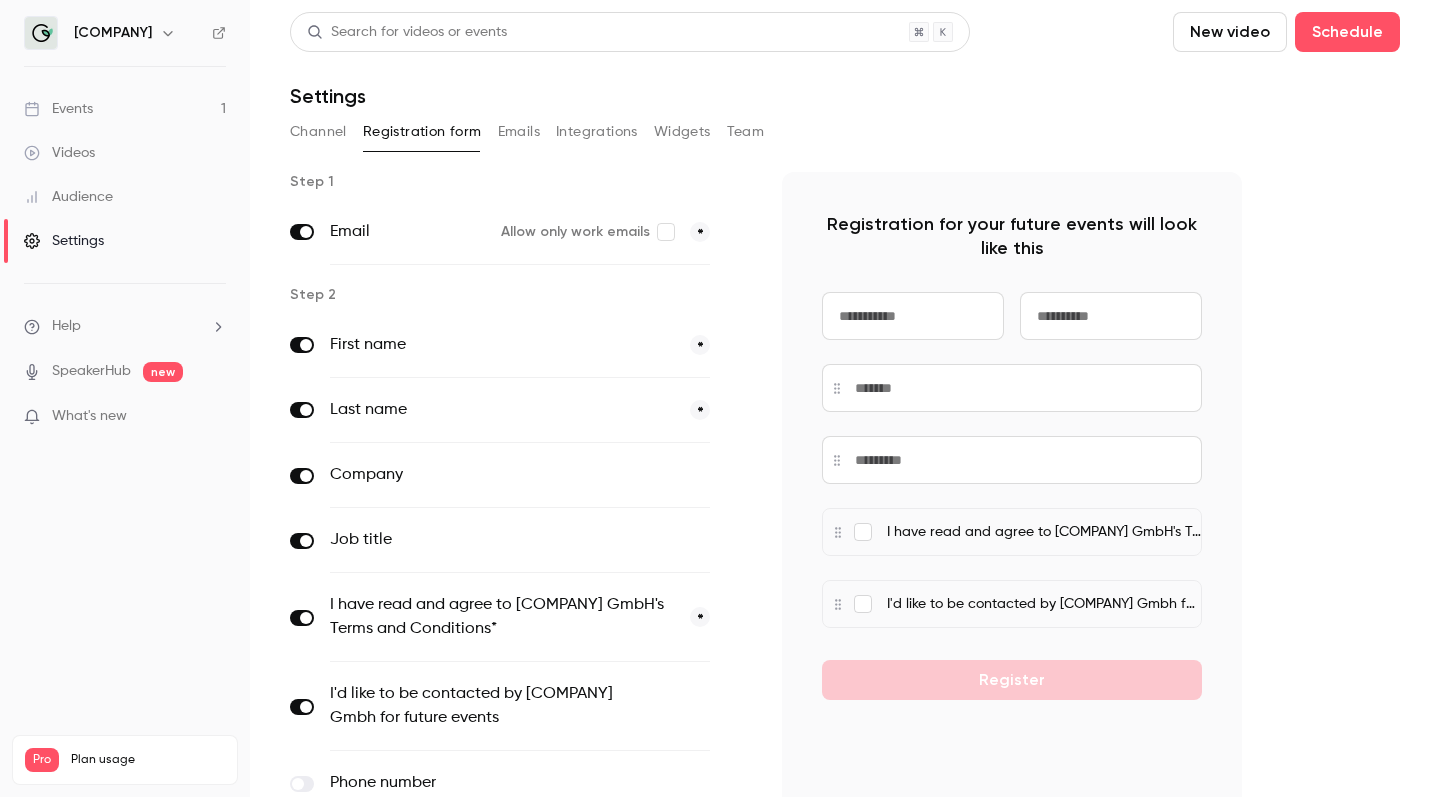type 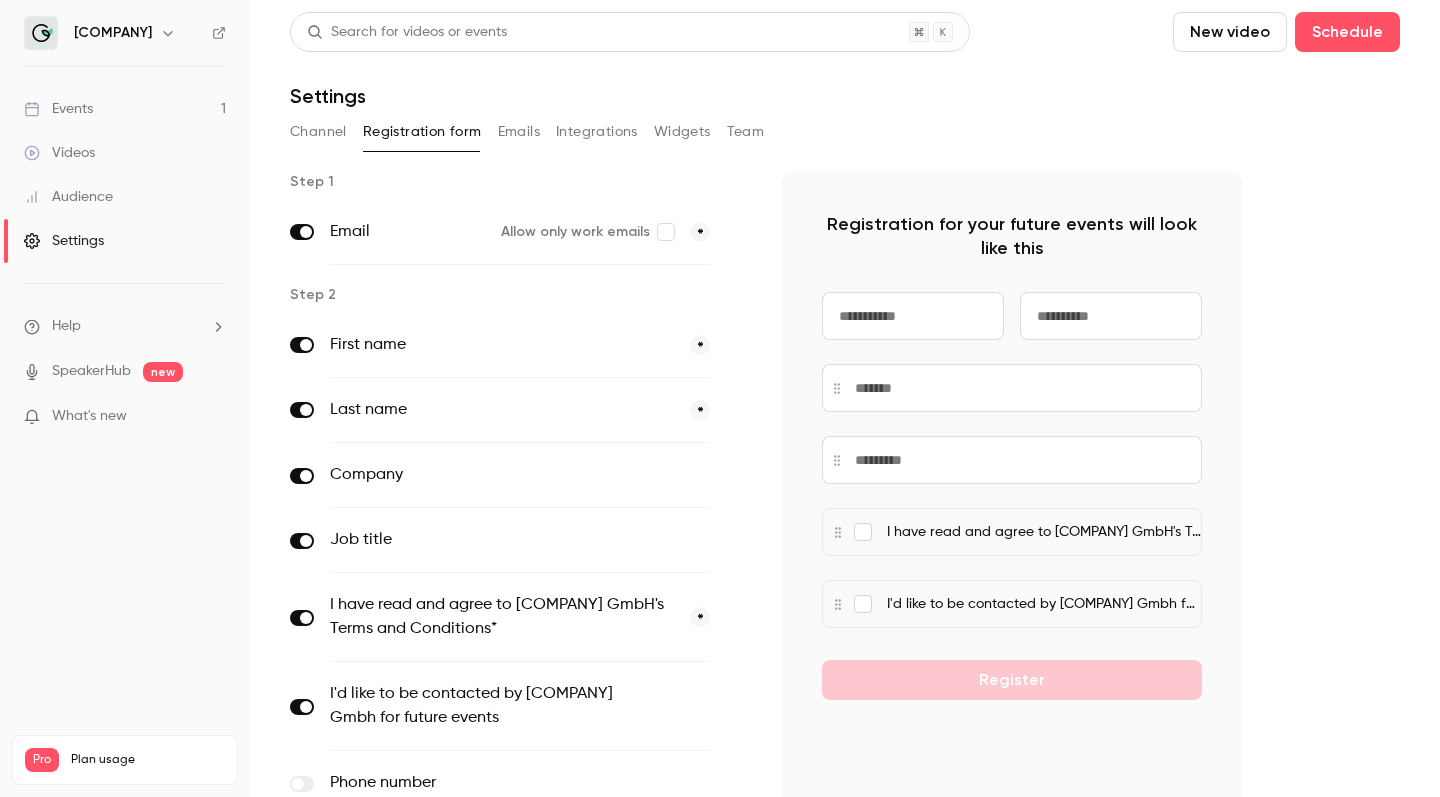 click on "Emails" at bounding box center [519, 132] 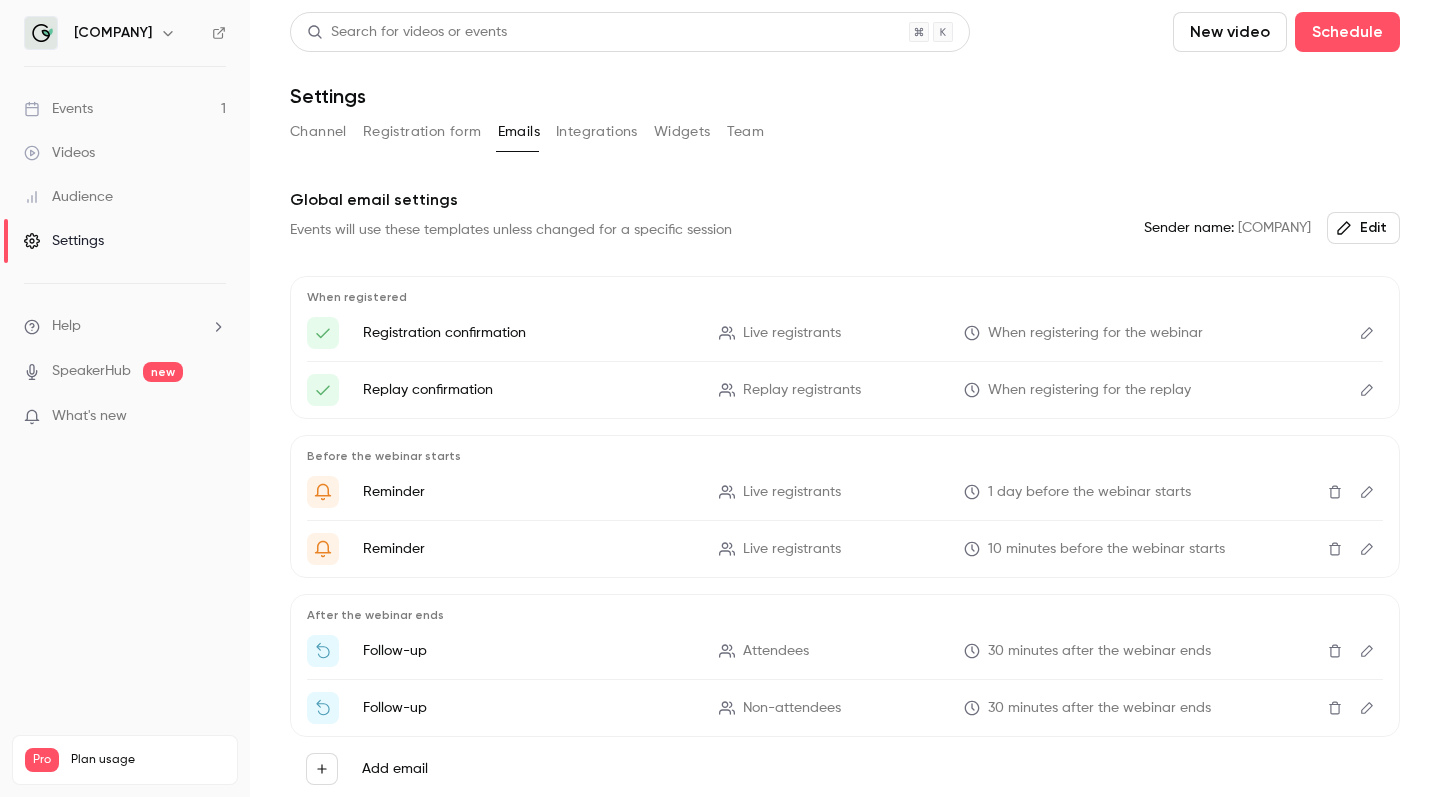 click on "Integrations" at bounding box center [597, 132] 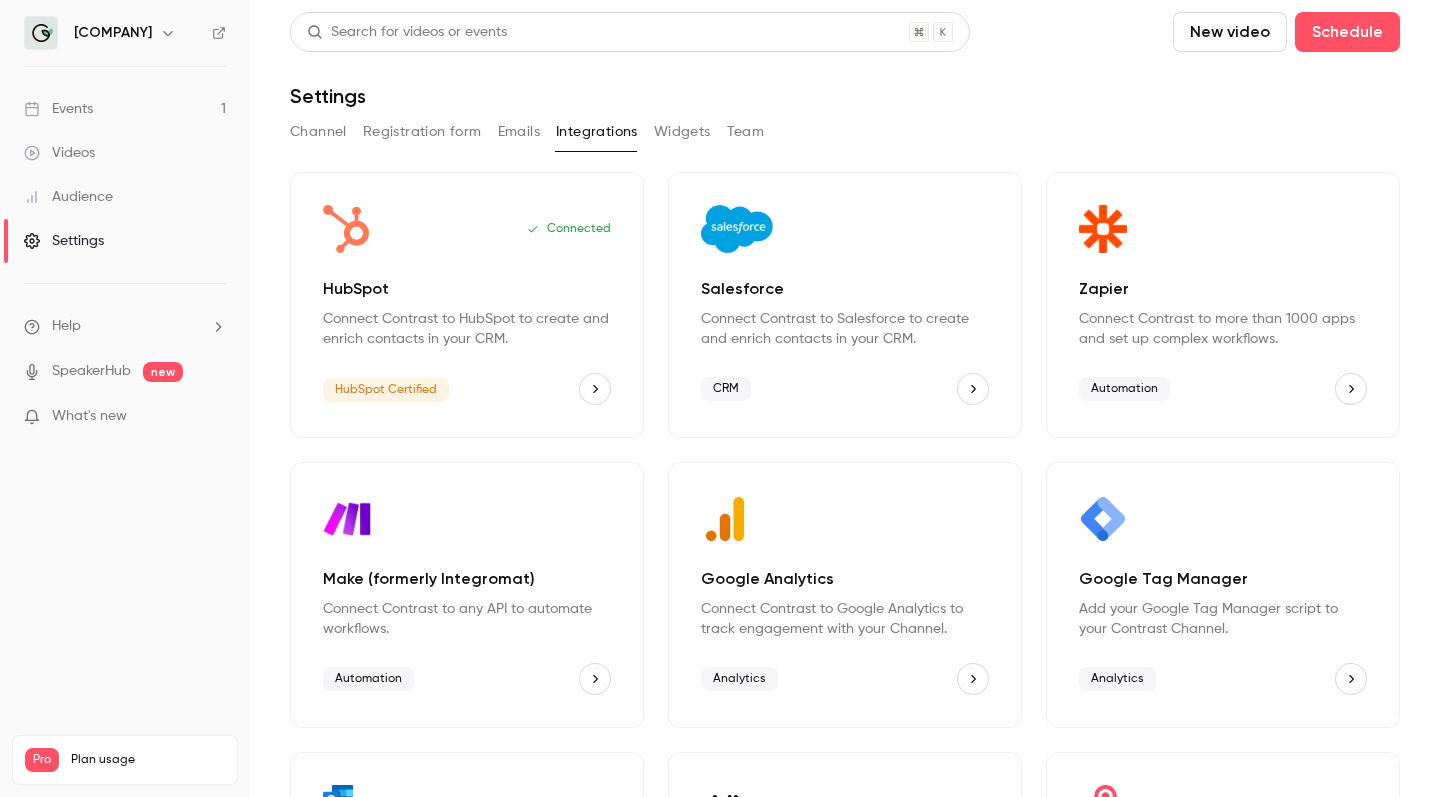 click on "Widgets" at bounding box center [682, 132] 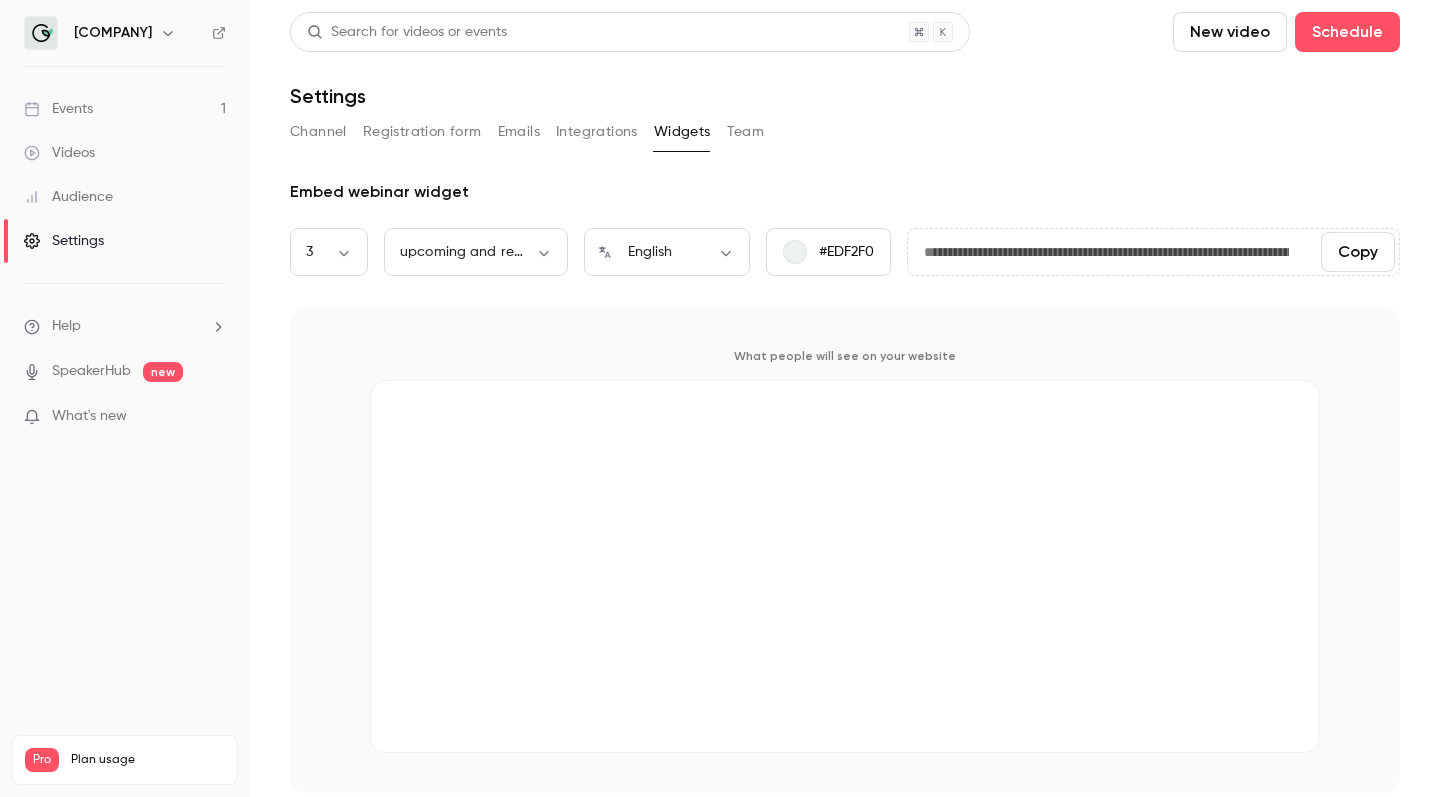 click on "Registration form" at bounding box center [422, 132] 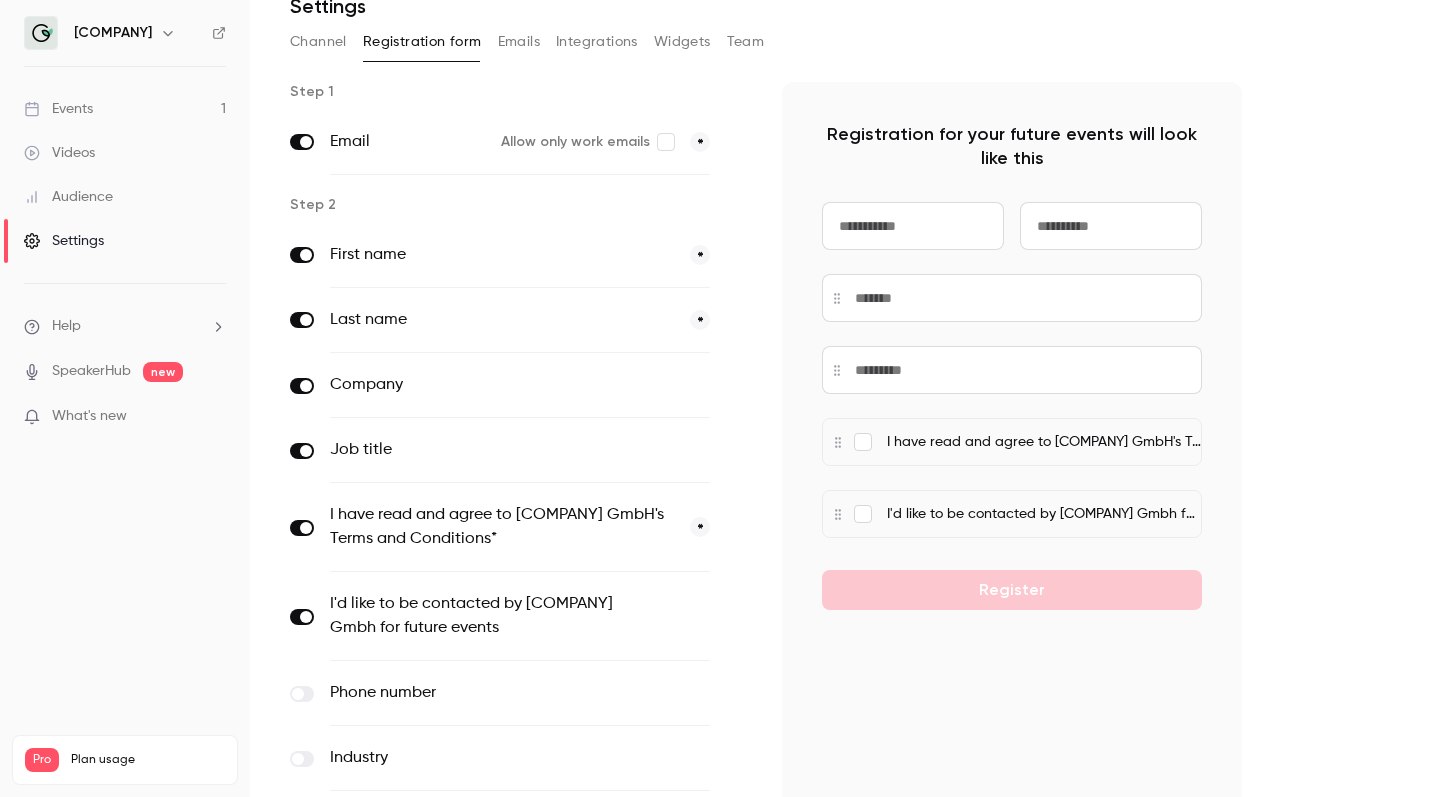 scroll, scrollTop: 99, scrollLeft: 0, axis: vertical 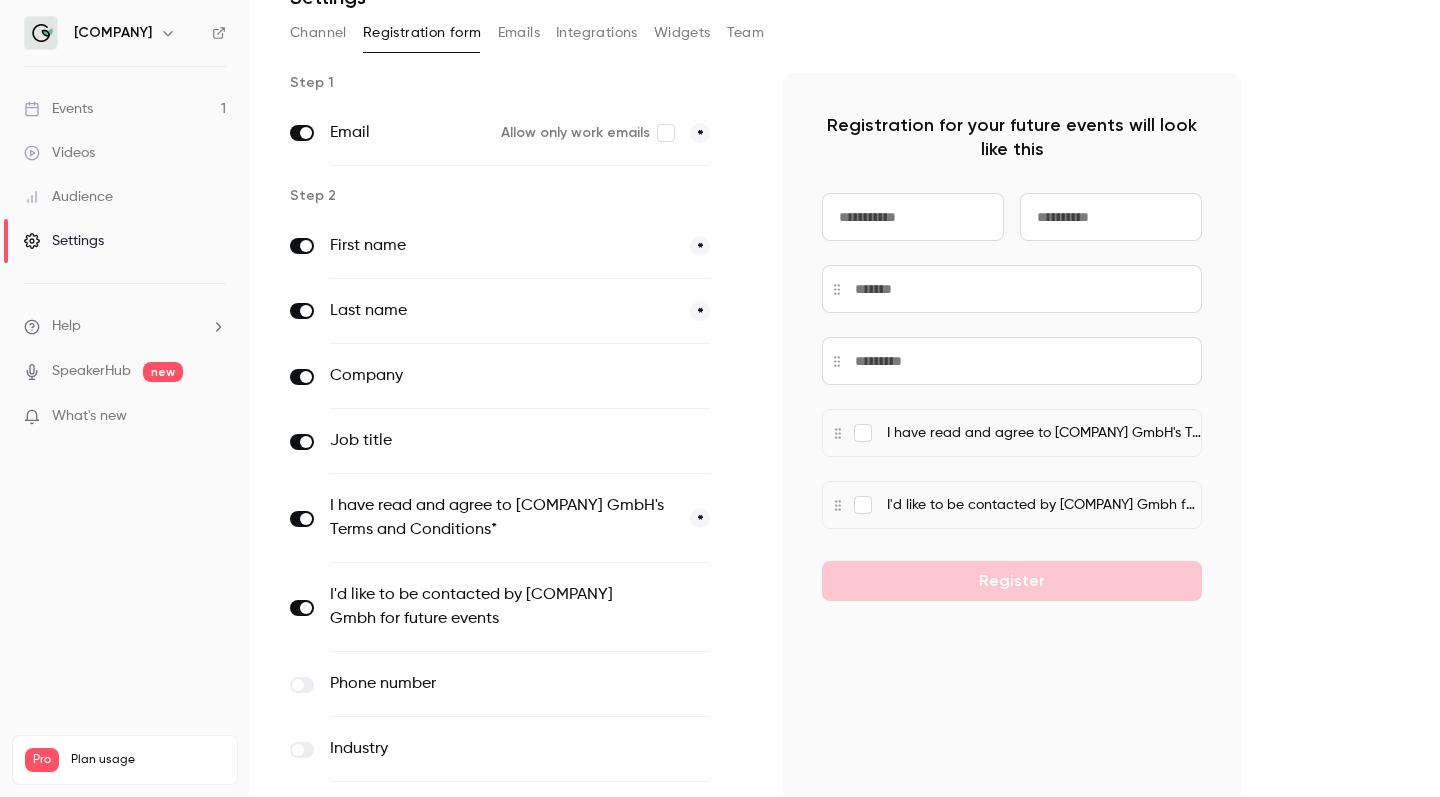 click on "I have read and agree to [COMPANY] GmbH's Terms and Conditions*" at bounding box center [502, 518] 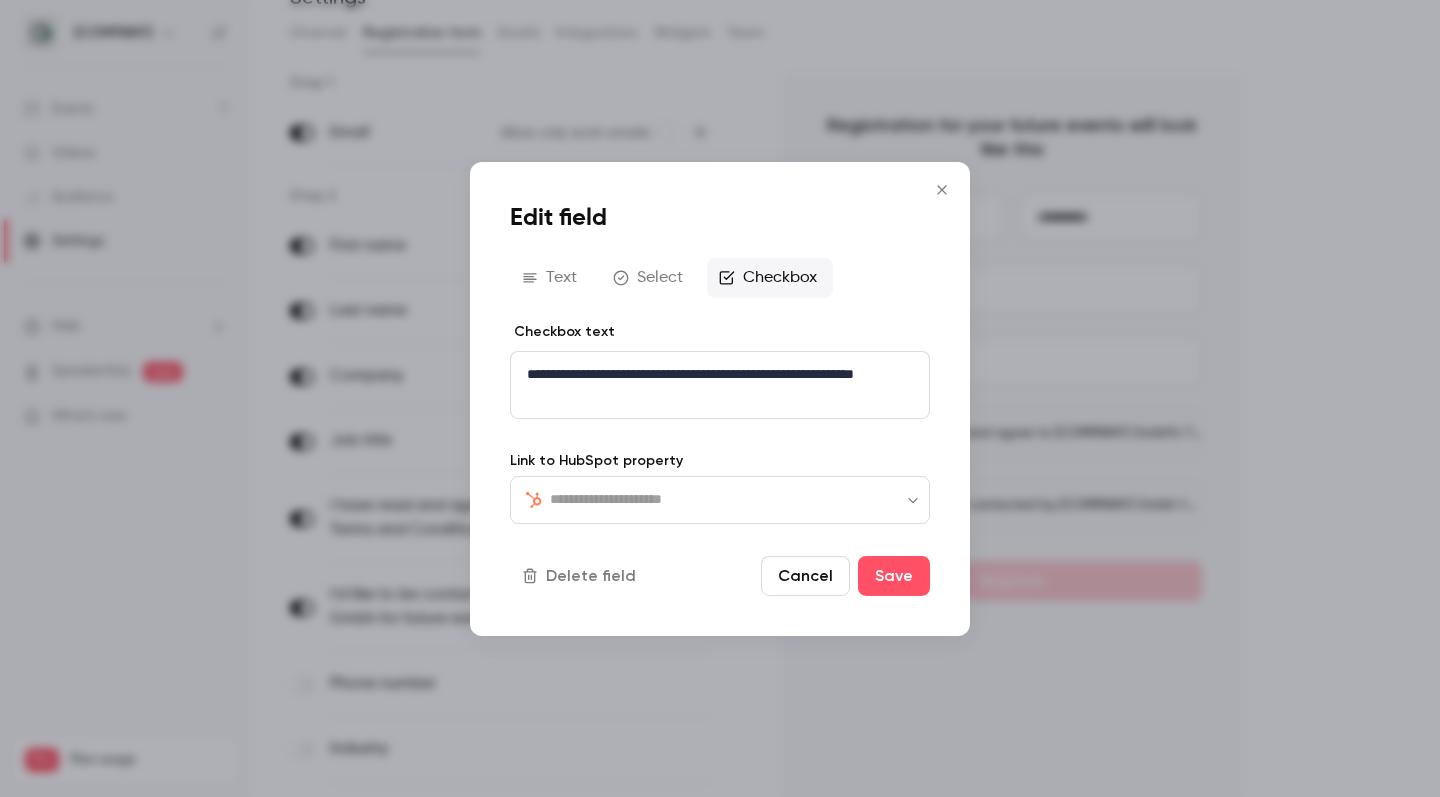 type on "*******" 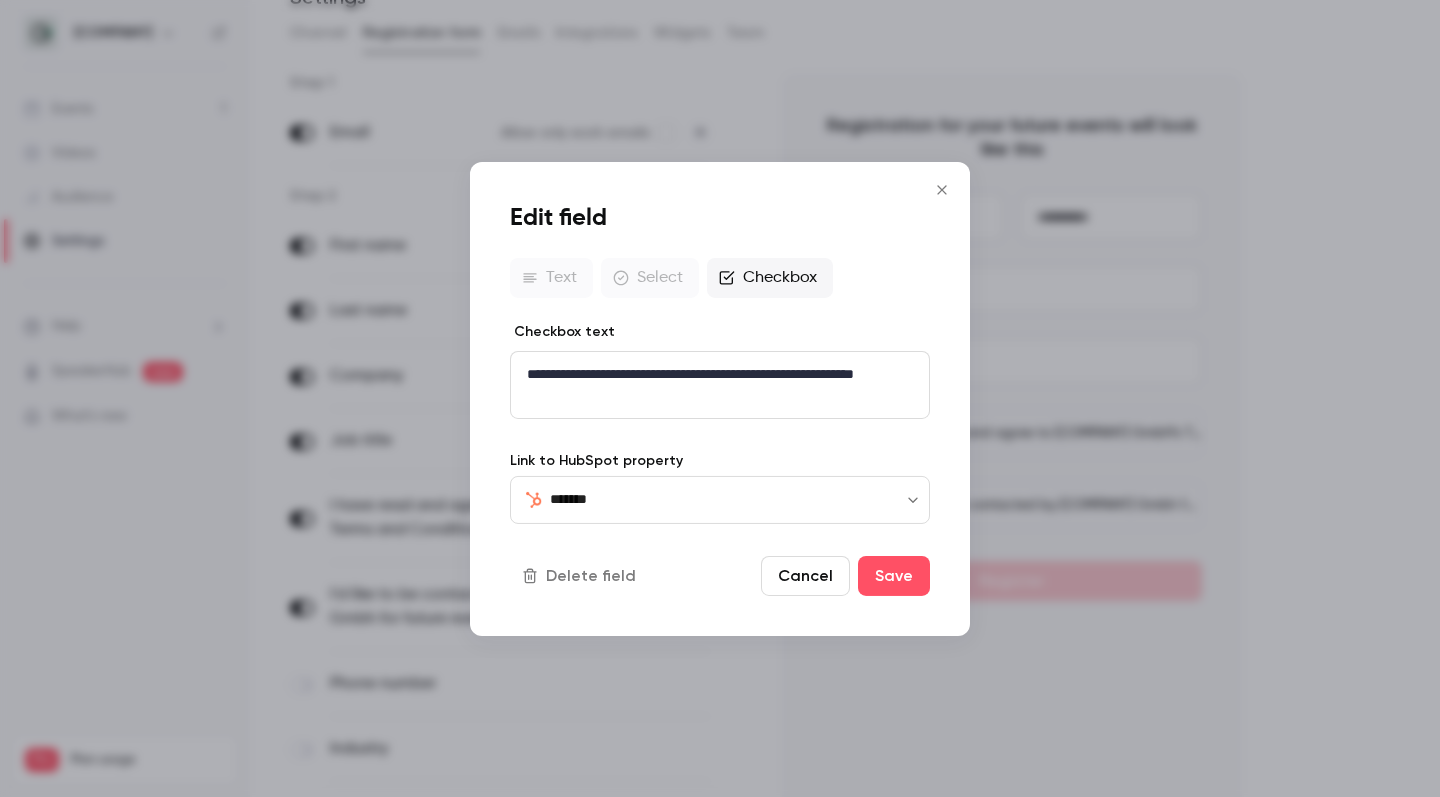 click on "**********" at bounding box center (720, 384) 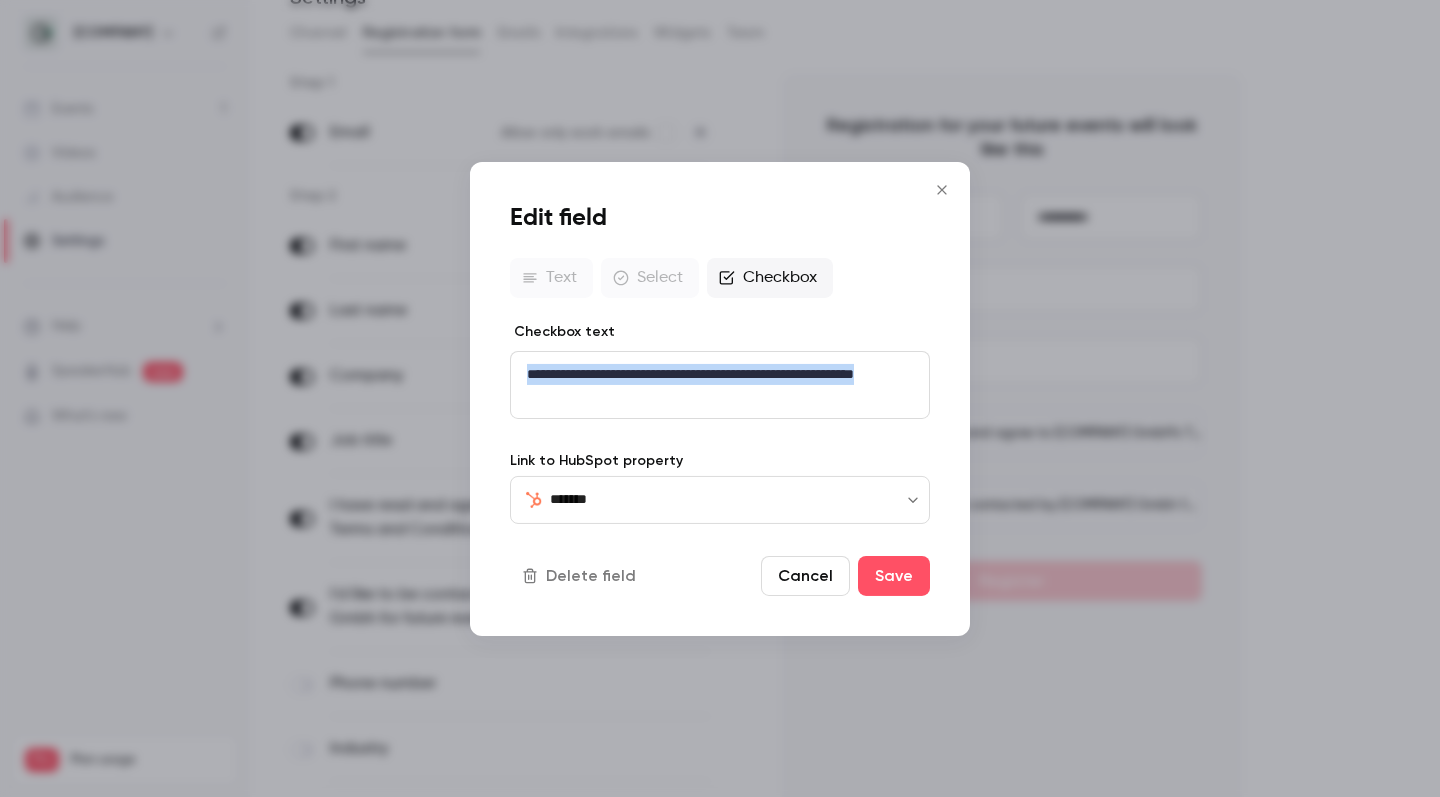 click on "**********" at bounding box center [720, 384] 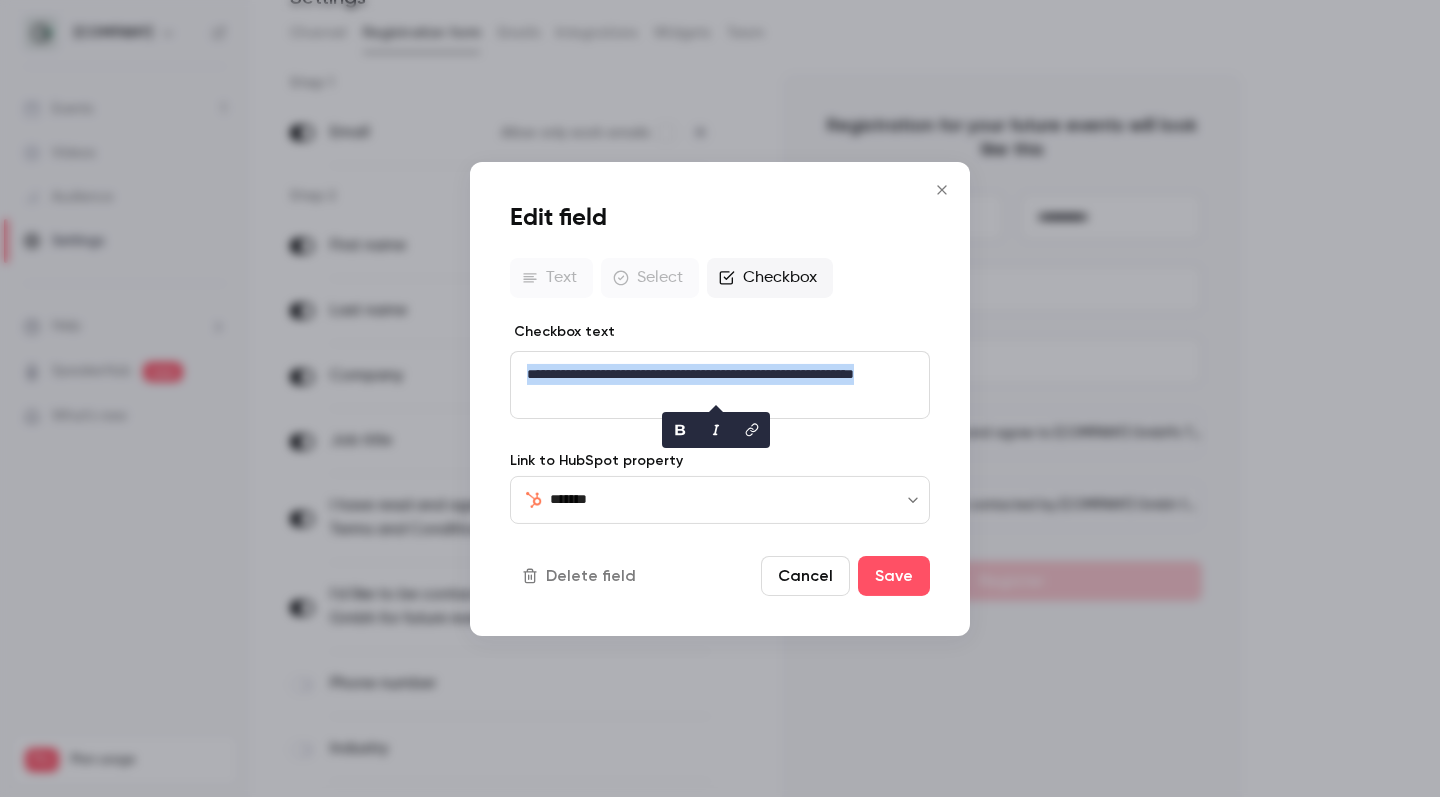 click on "**********" at bounding box center (720, 384) 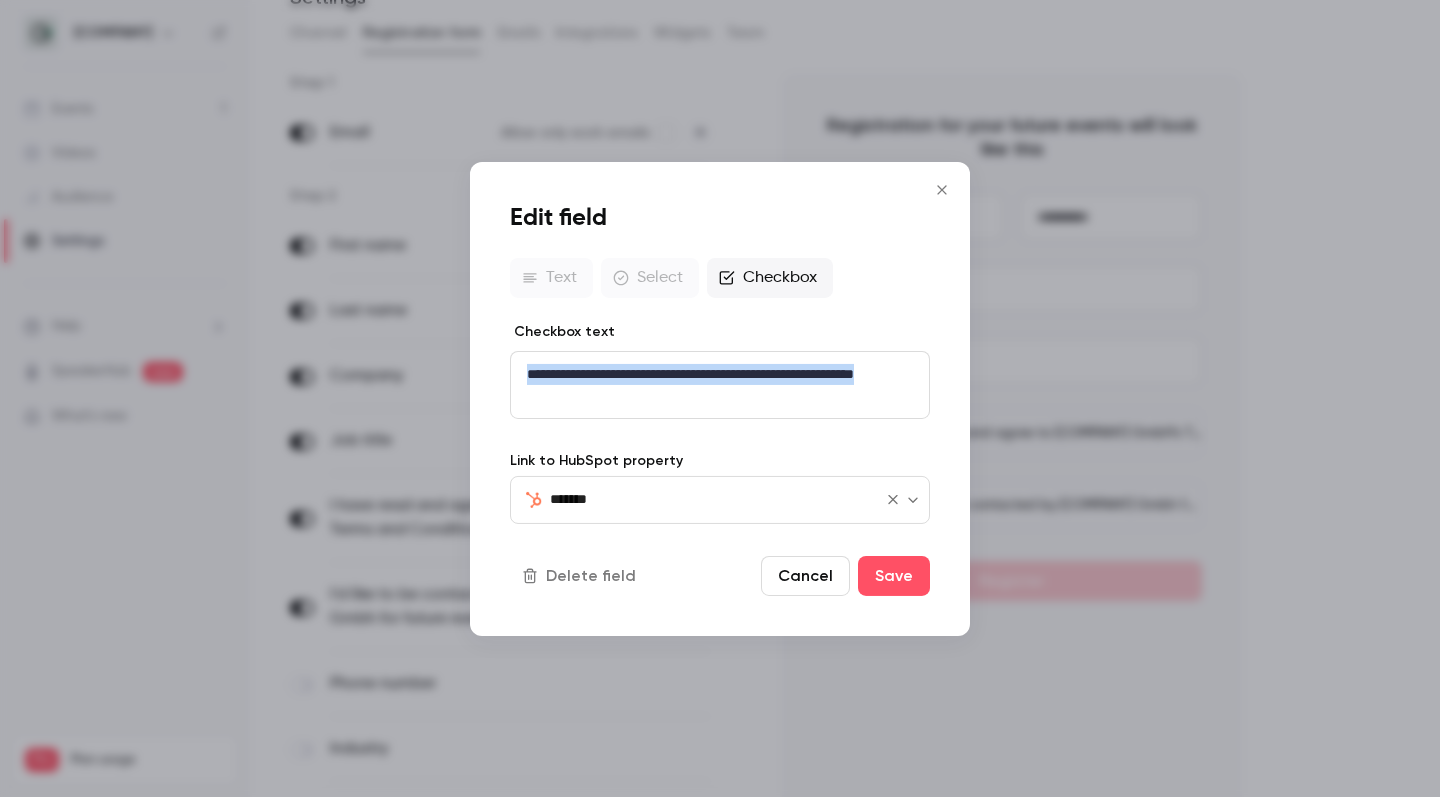 click 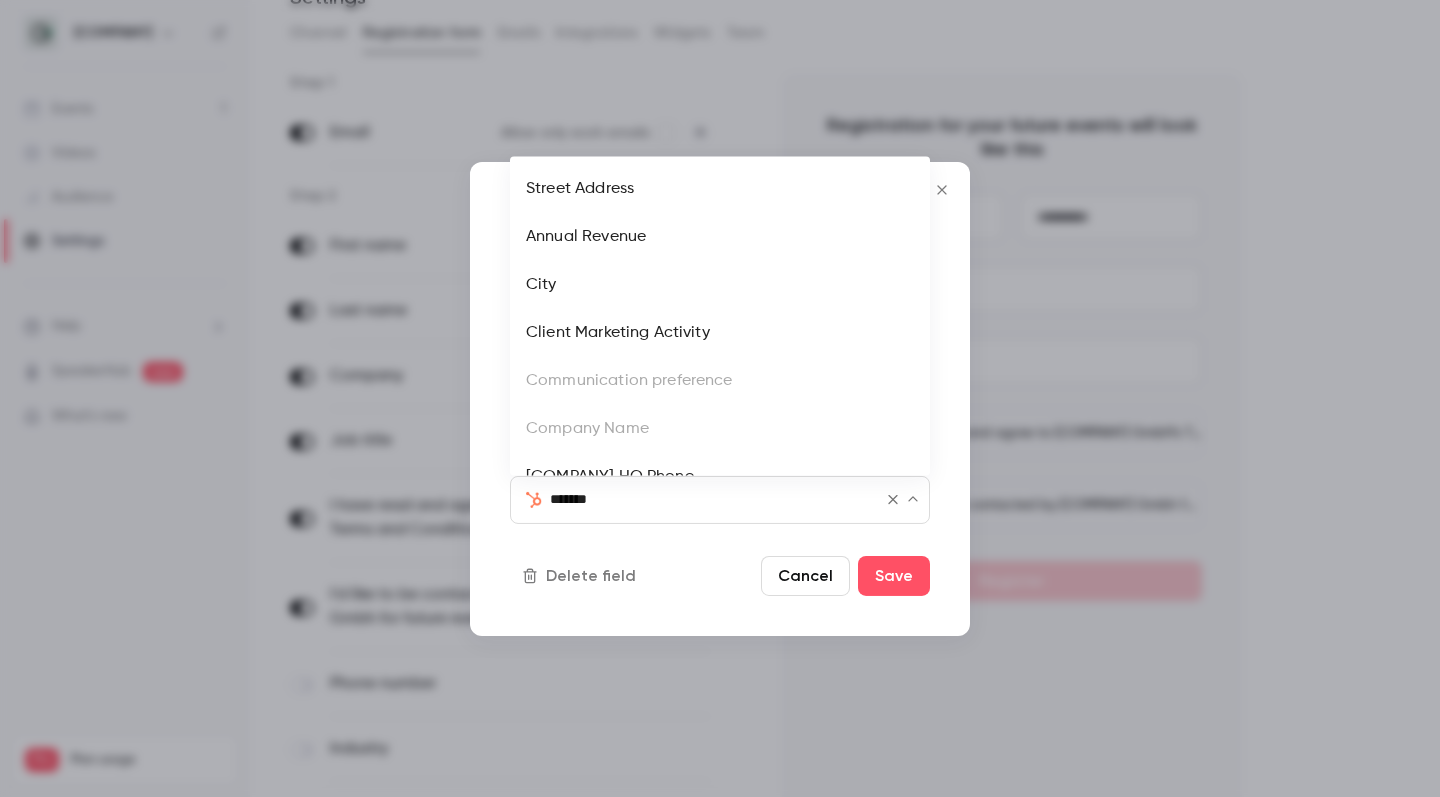 scroll, scrollTop: 121, scrollLeft: 0, axis: vertical 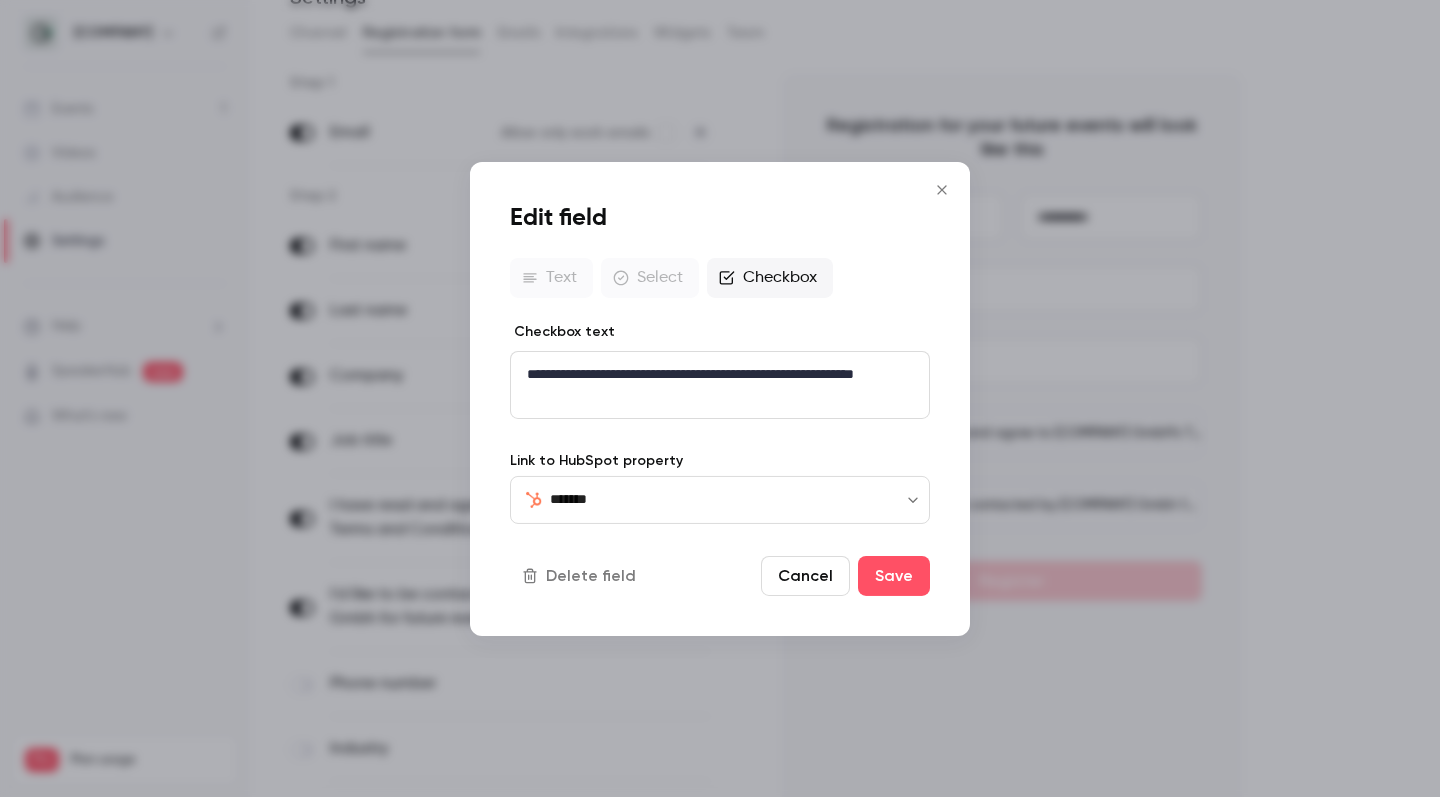click on "**********" at bounding box center [720, 398] 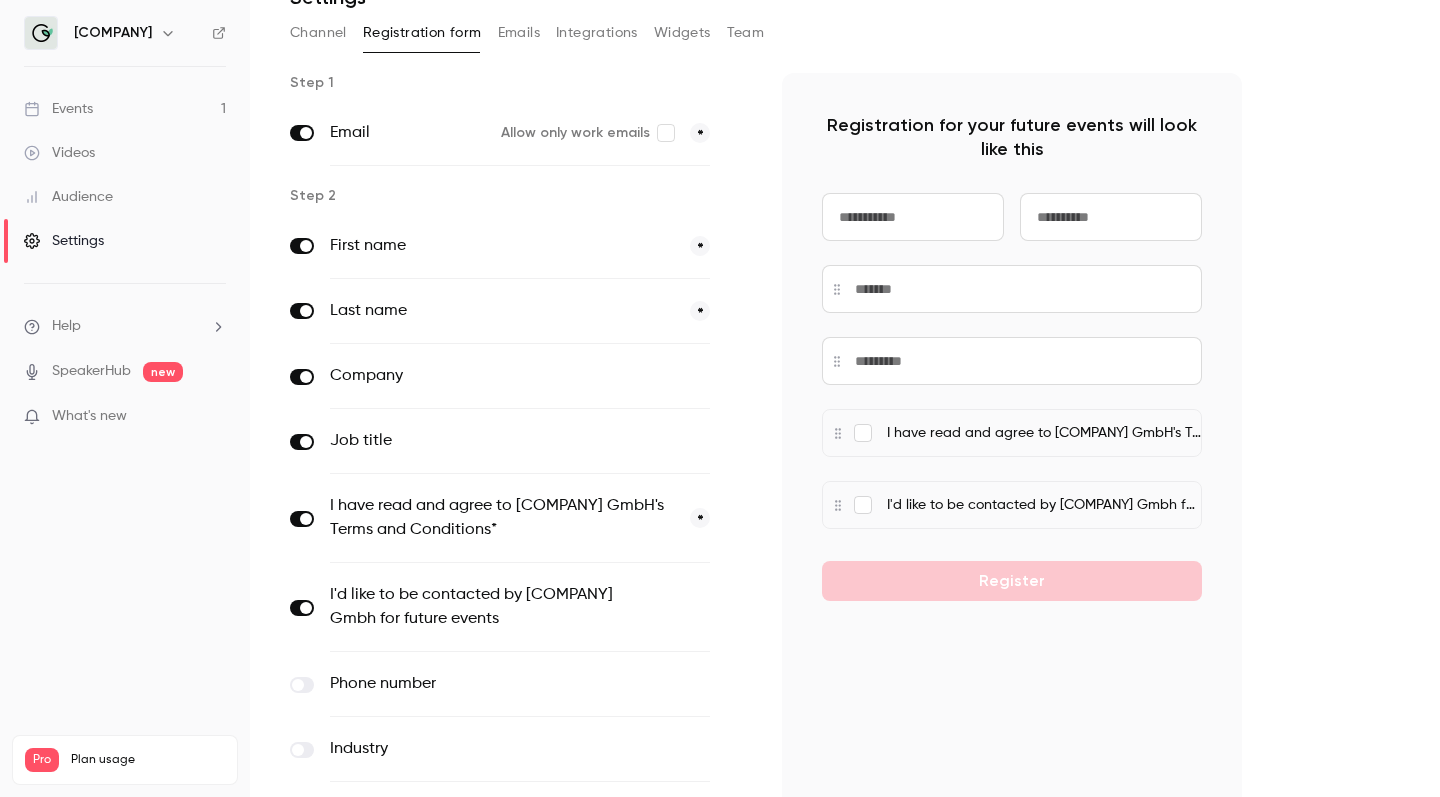 type 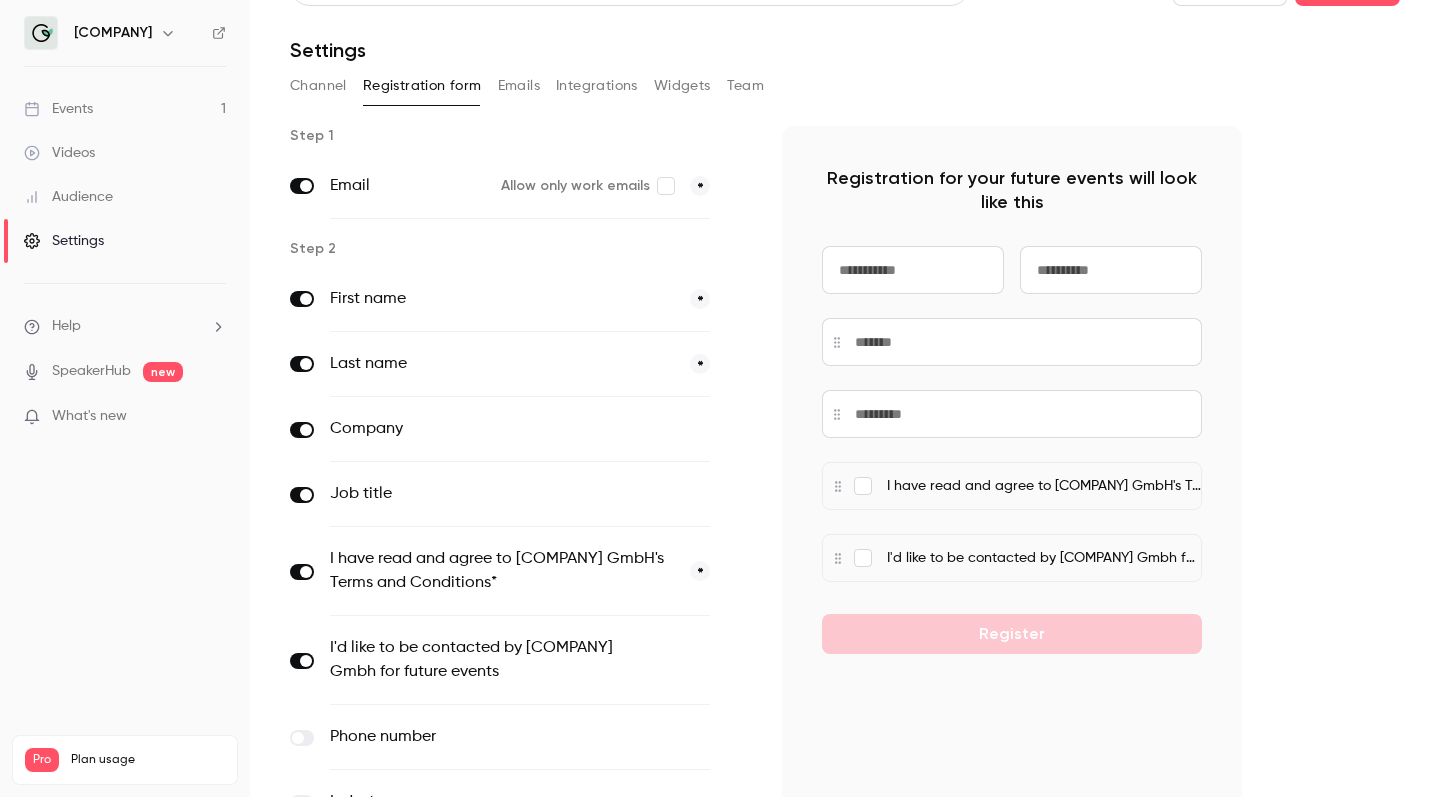 scroll, scrollTop: 44, scrollLeft: 0, axis: vertical 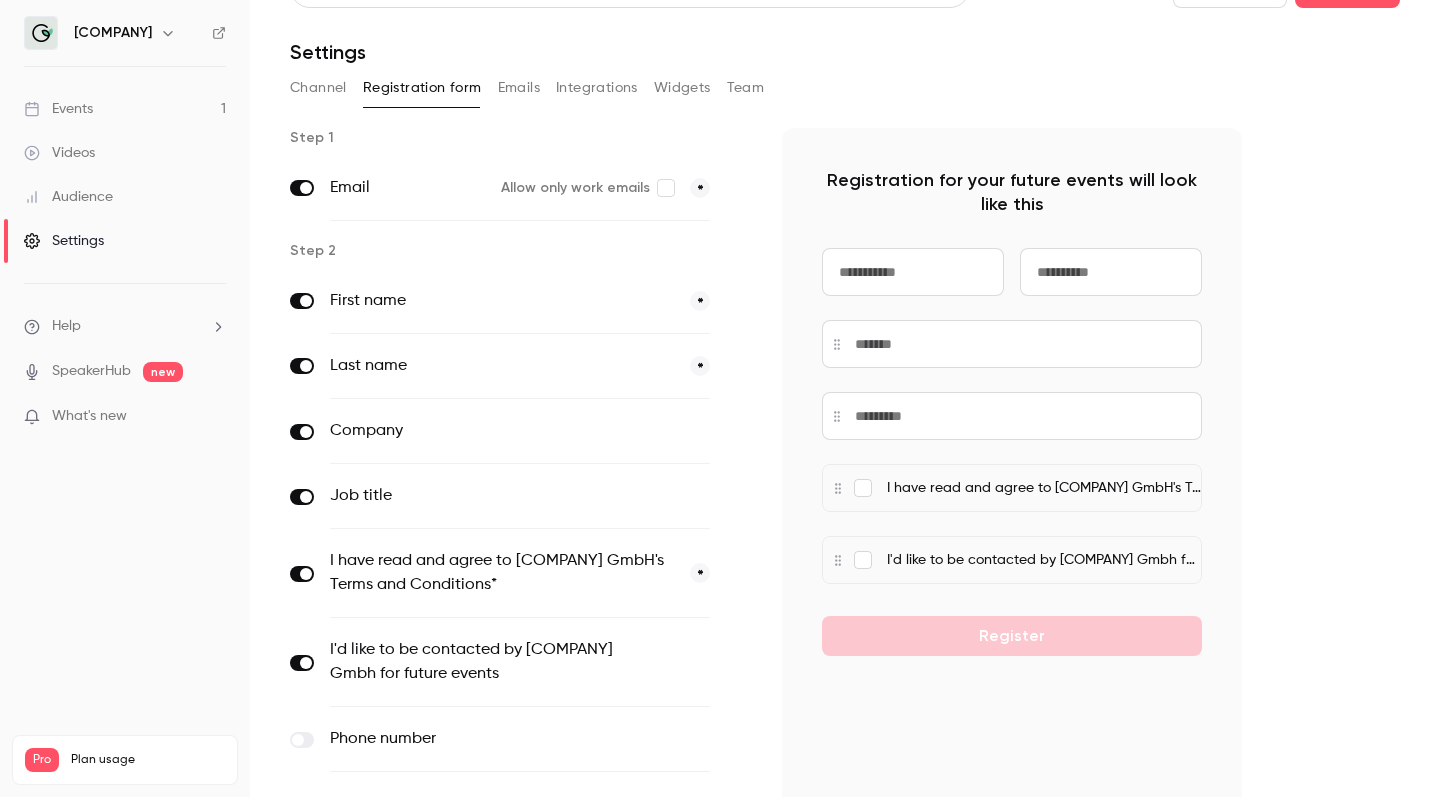 click on "Emails" at bounding box center (519, 88) 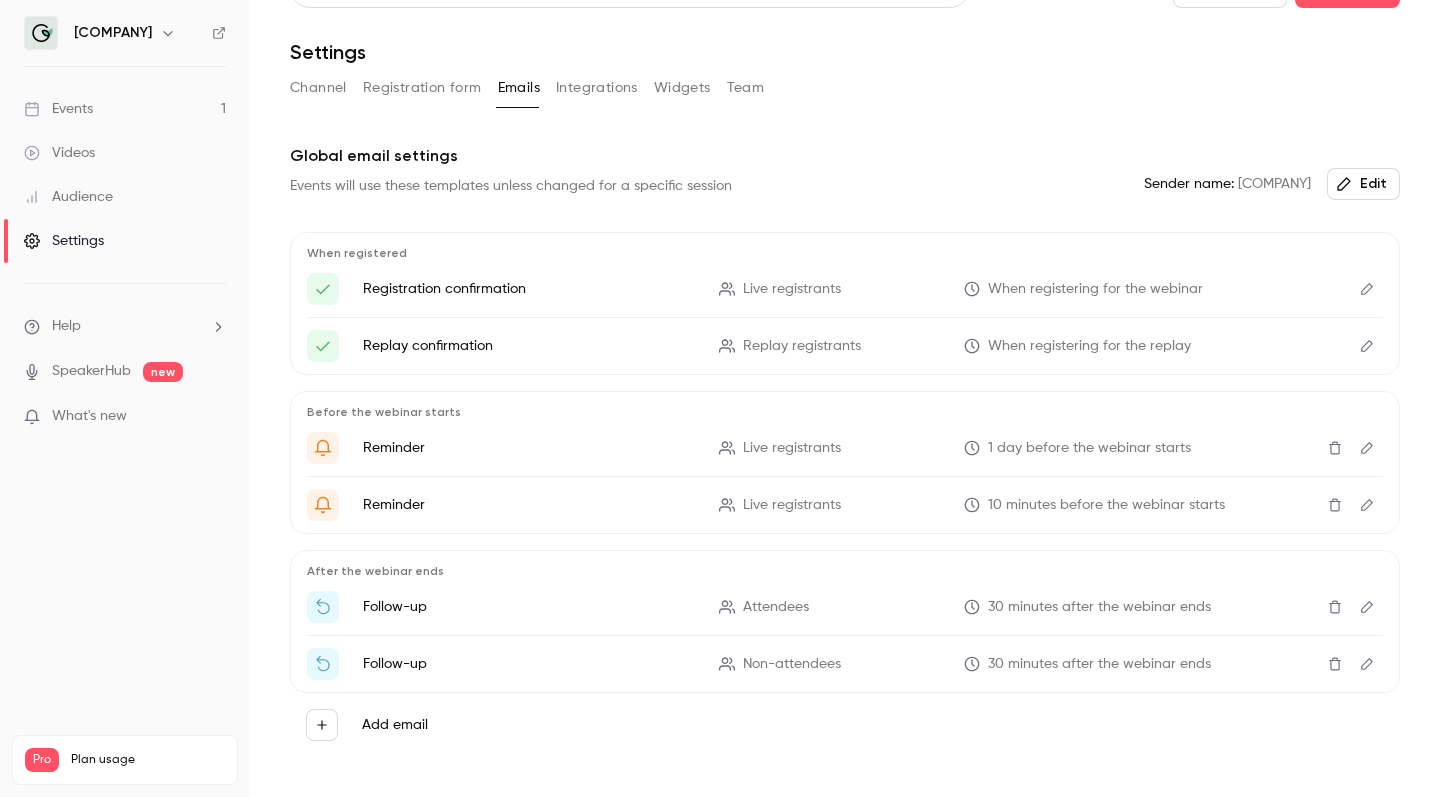 scroll, scrollTop: 0, scrollLeft: 0, axis: both 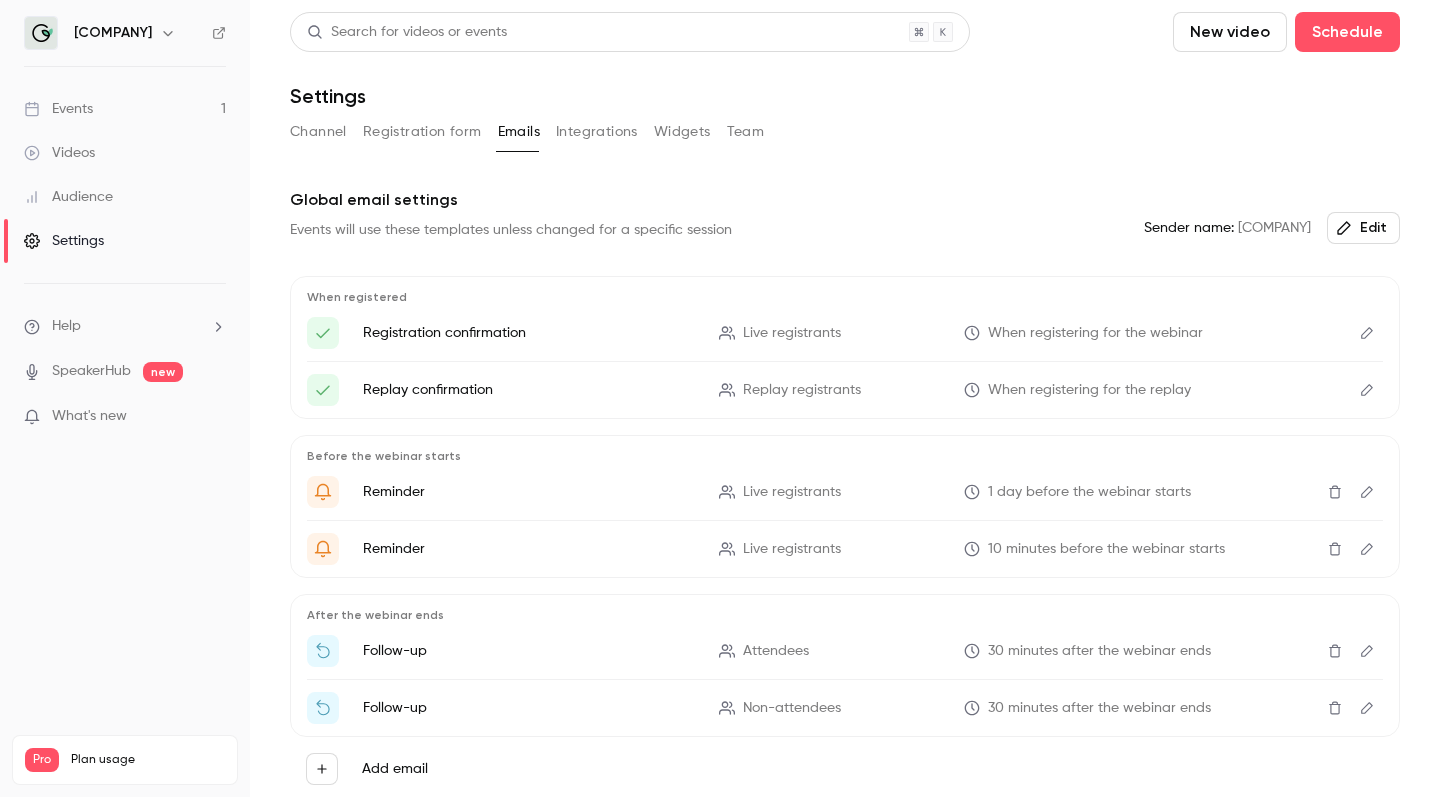 click on "Integrations" at bounding box center (597, 132) 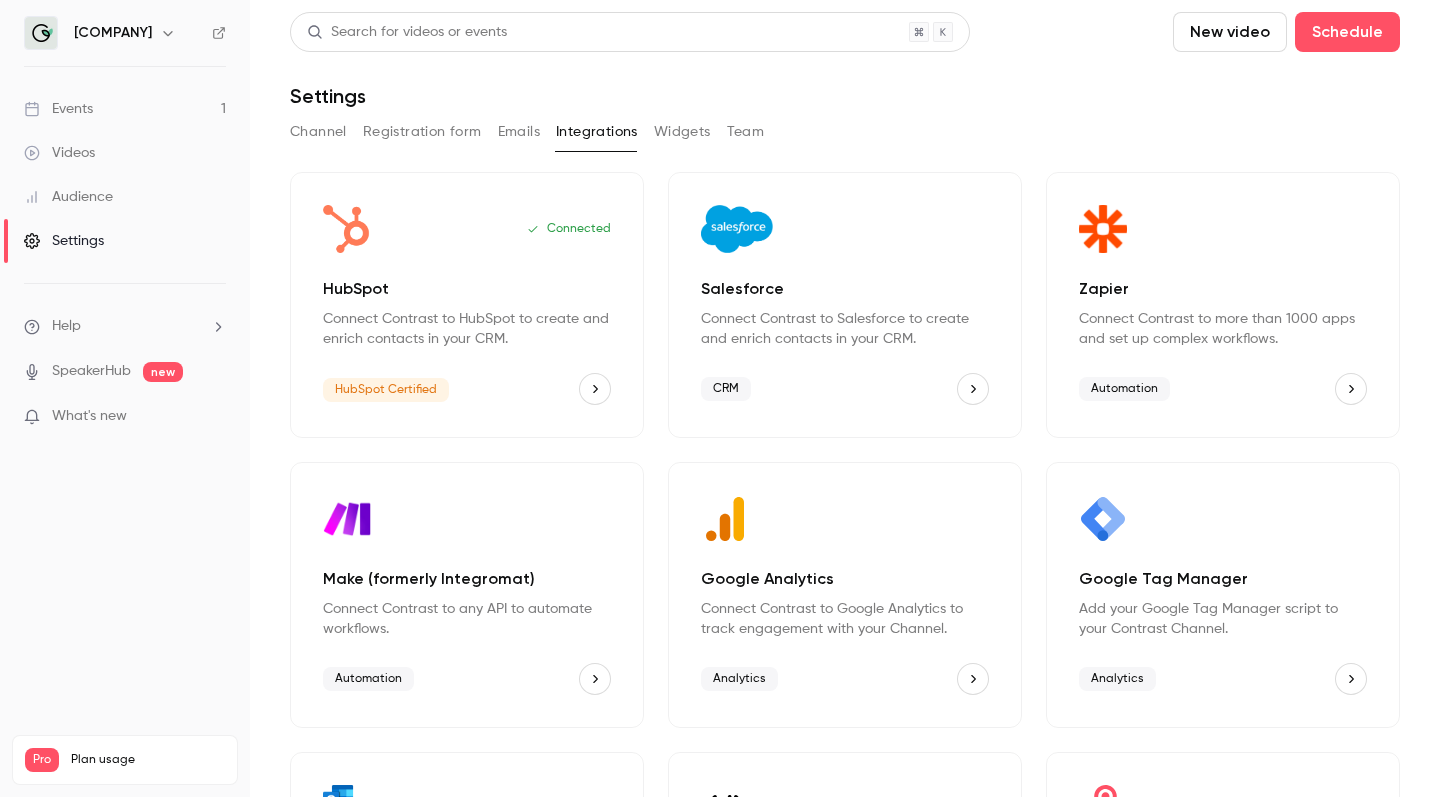 click on "Widgets" at bounding box center (682, 132) 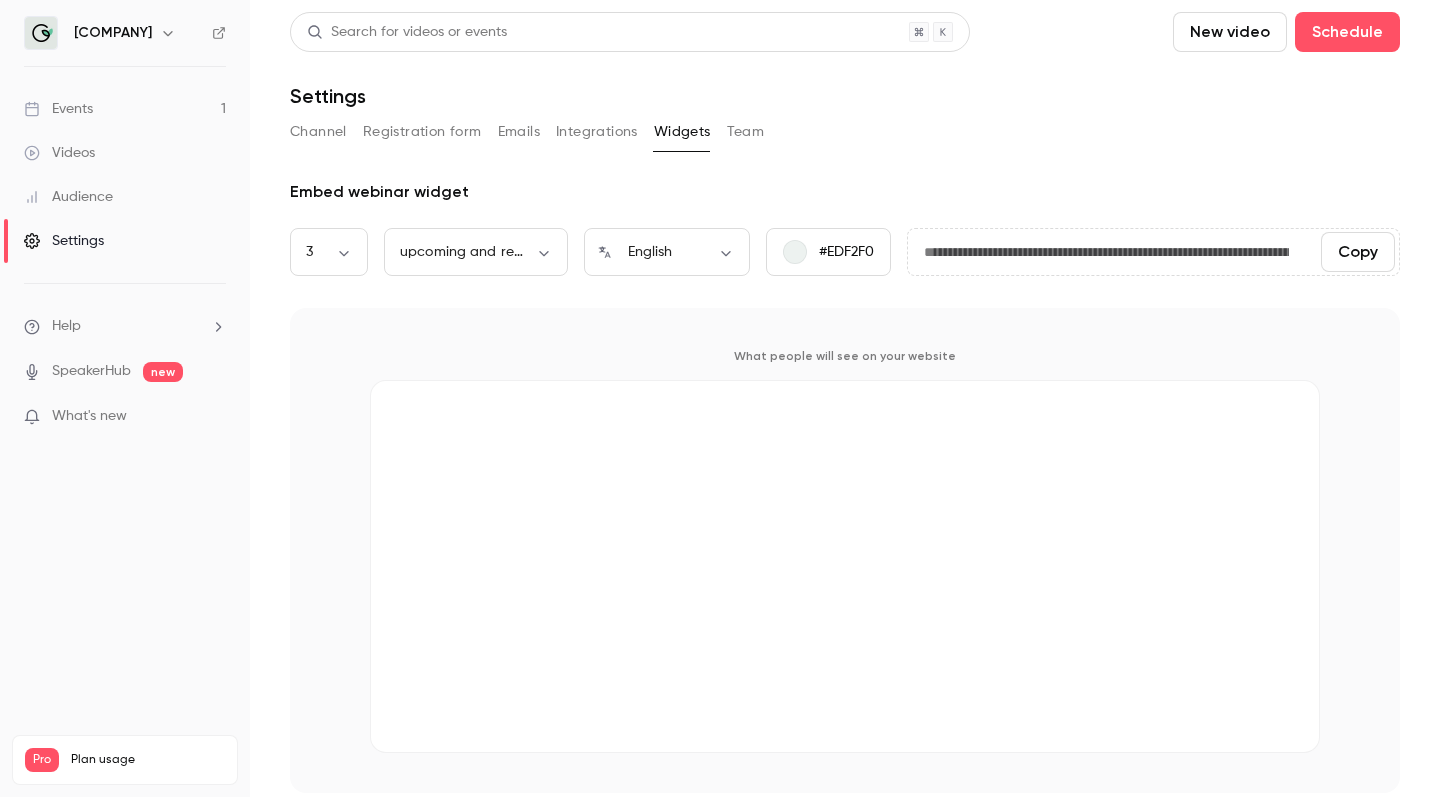 click on "Team" at bounding box center [746, 132] 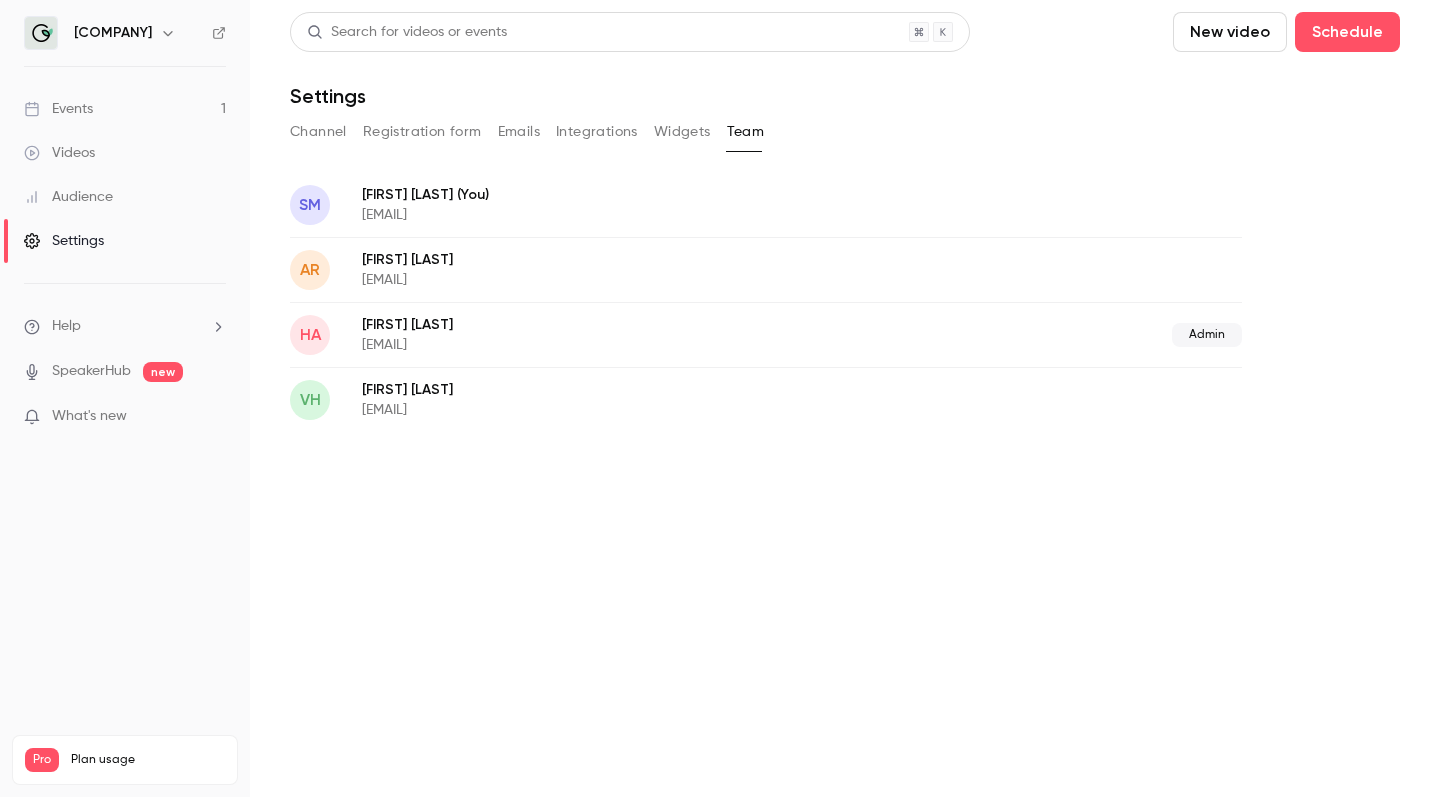 click on "Widgets" at bounding box center (682, 132) 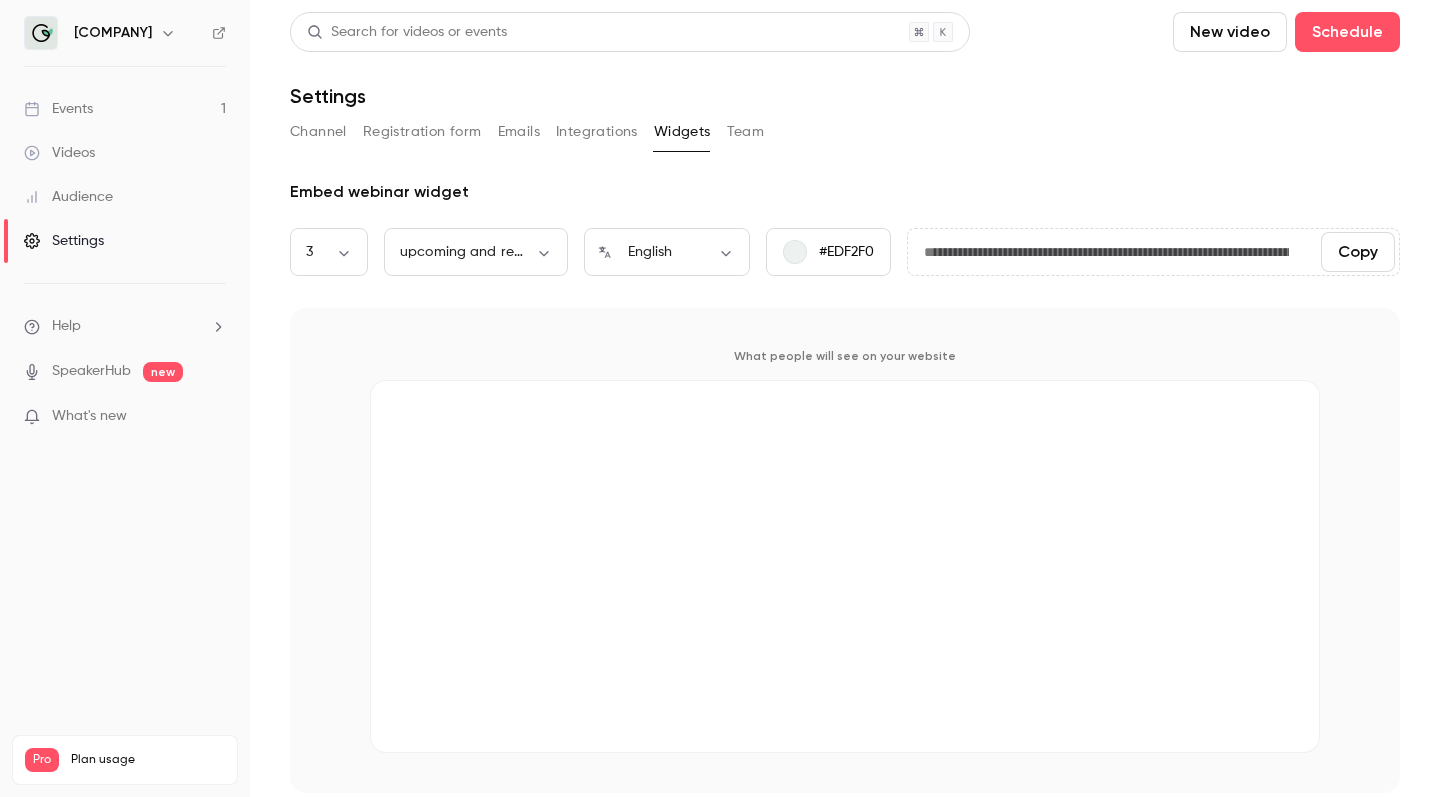 click on "Channel" at bounding box center [318, 132] 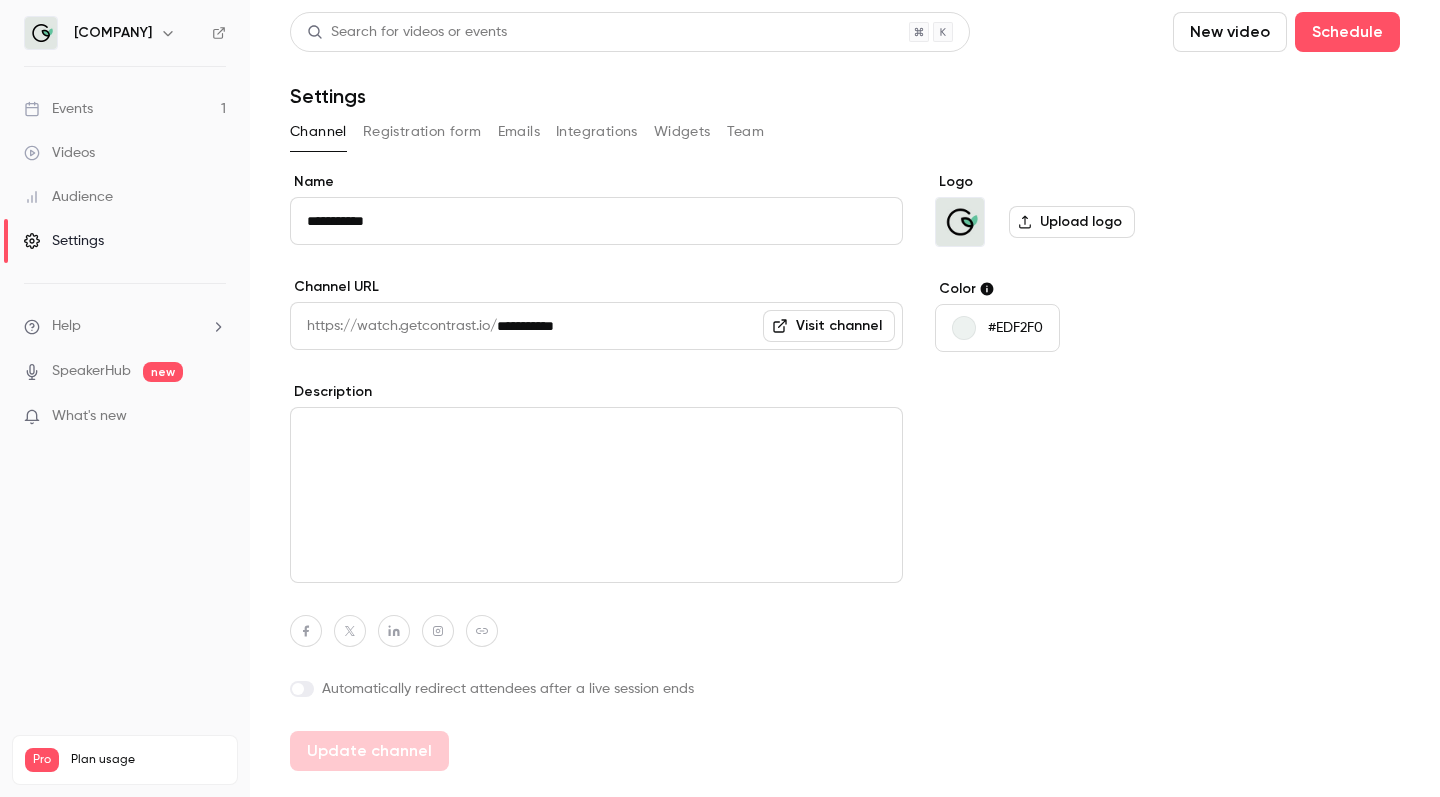 click on "**********" at bounding box center (845, 398) 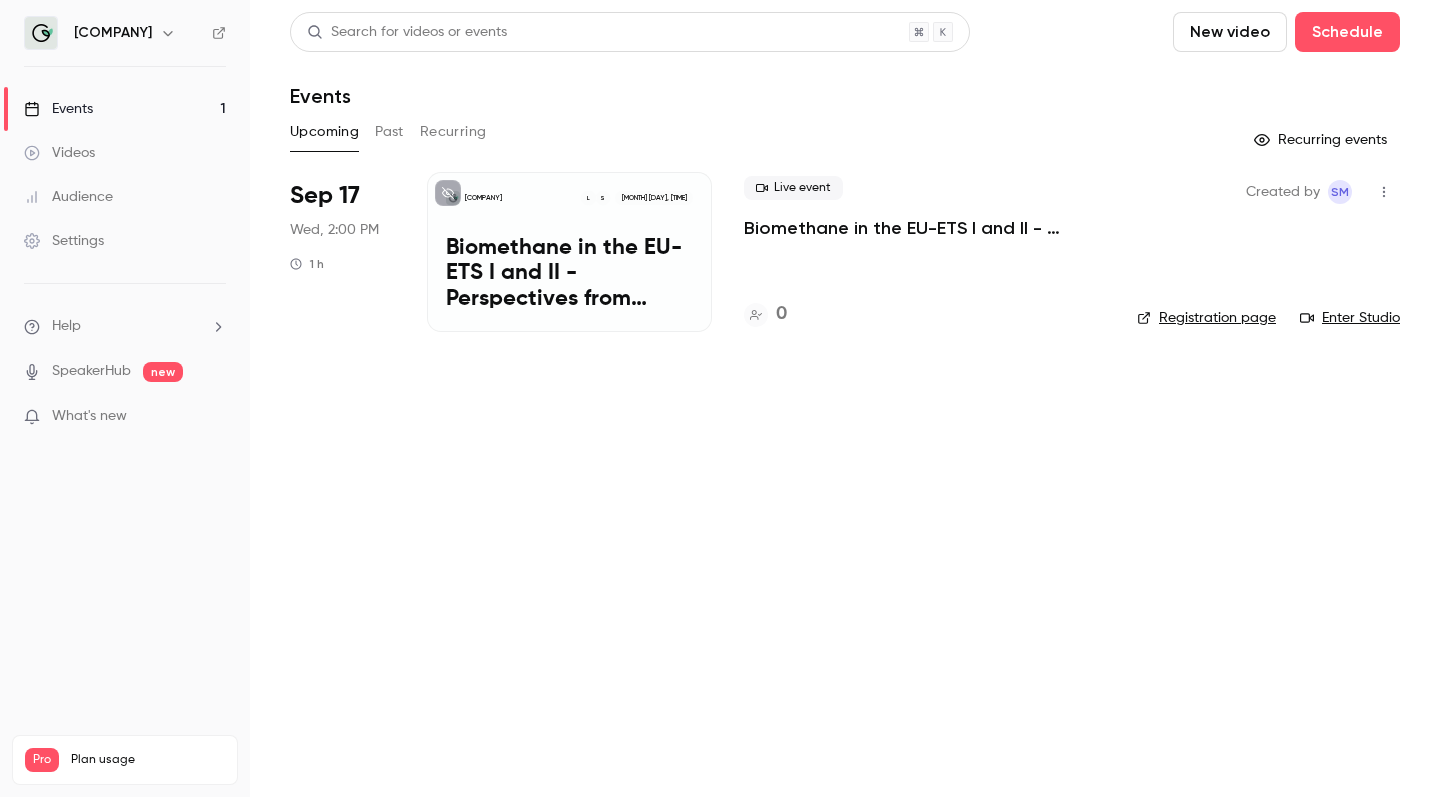 click 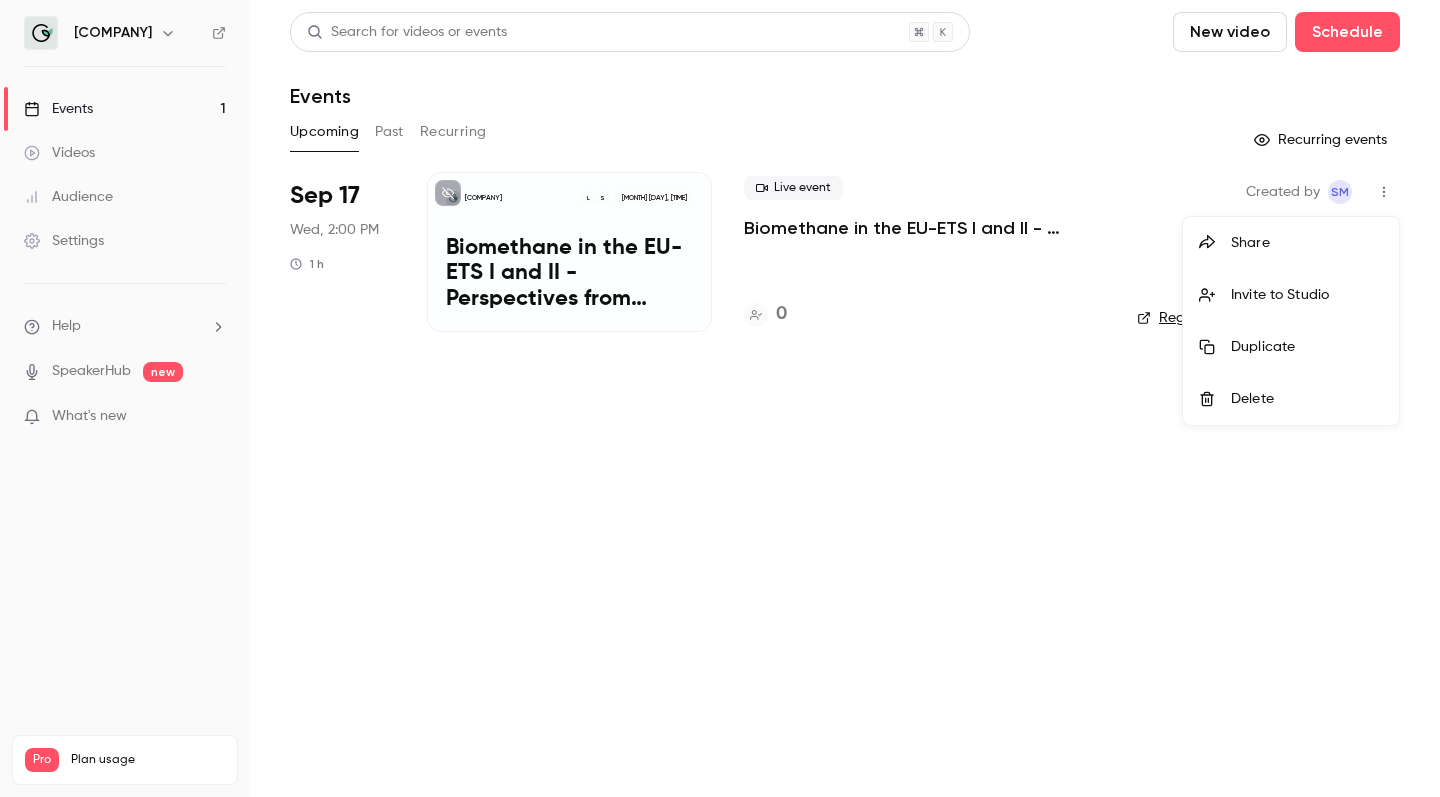click at bounding box center (720, 398) 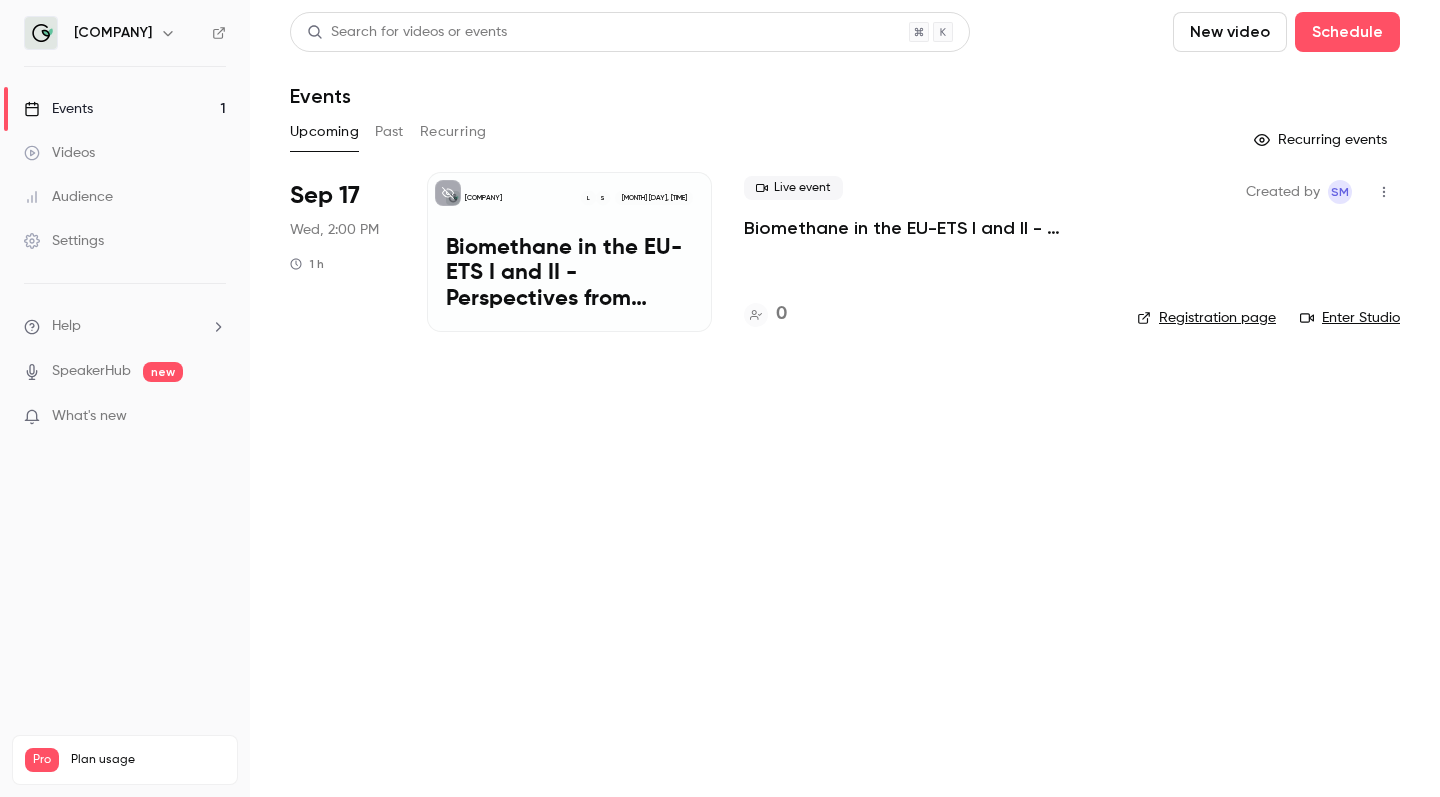 click on "Upcoming" at bounding box center (324, 132) 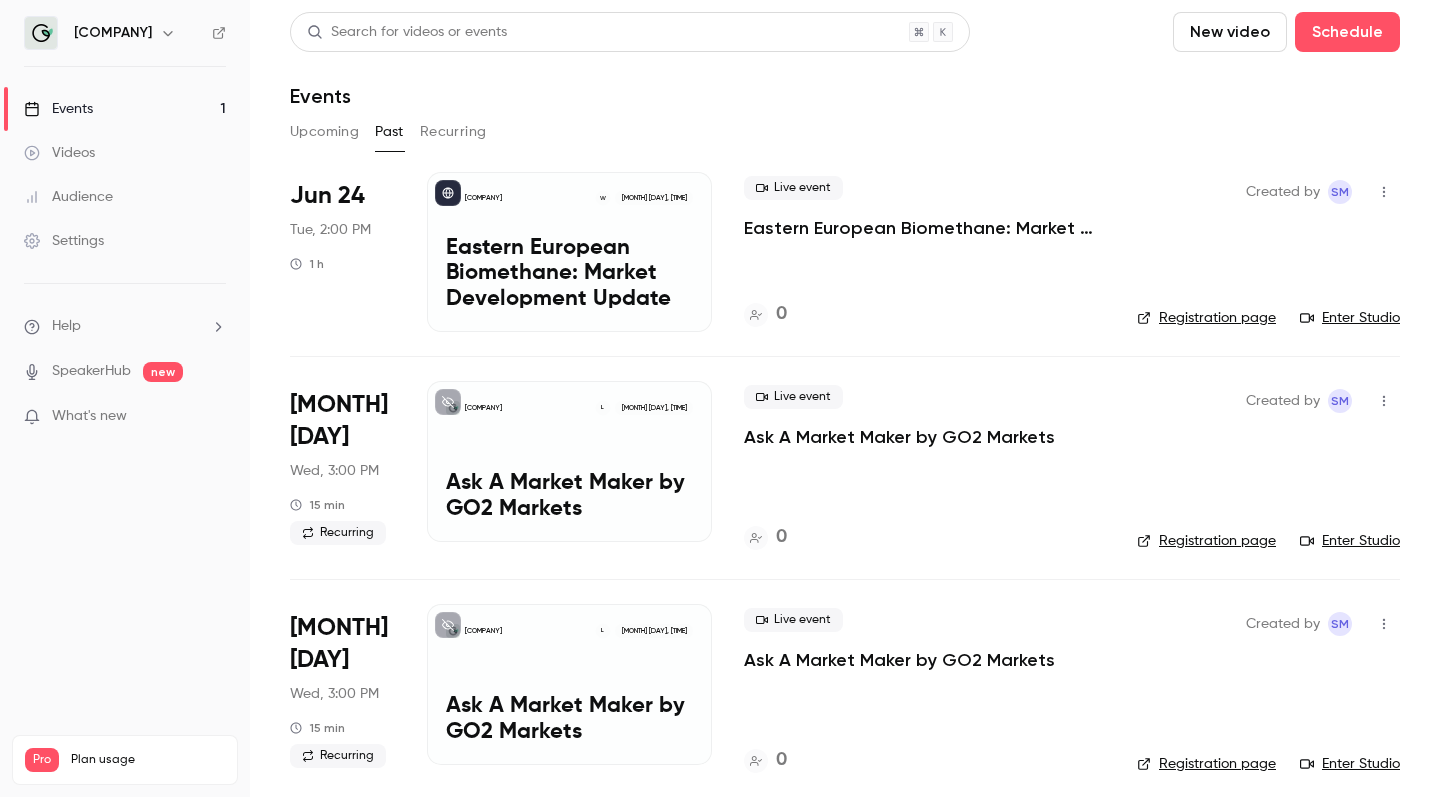 click on "Upcoming" at bounding box center [324, 132] 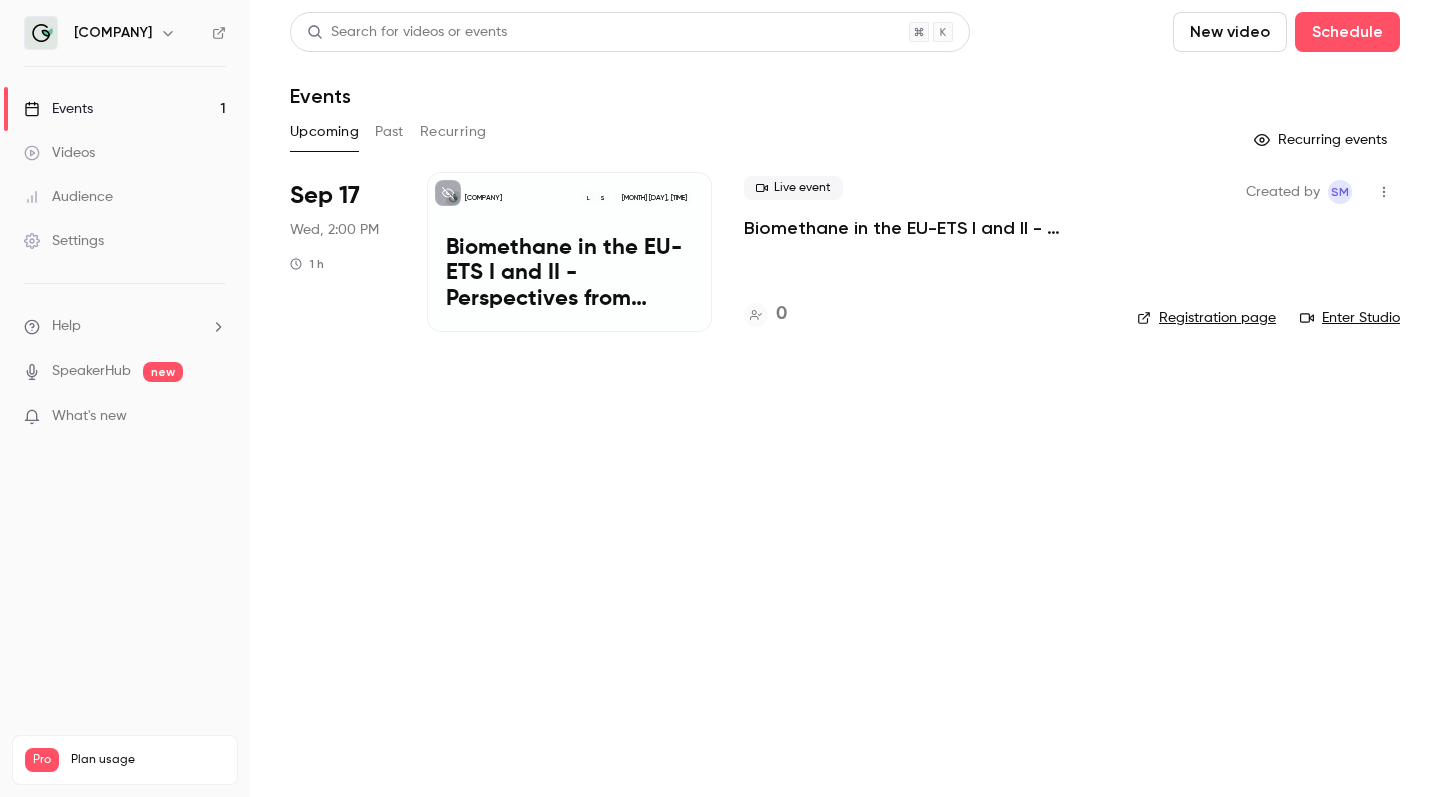 click on "[COMPANY] S L [MONTH] [DAY], [TIME] Biomethane in the EU-ETS I and II - Perspectives from Consulting & Trading" at bounding box center [569, 252] 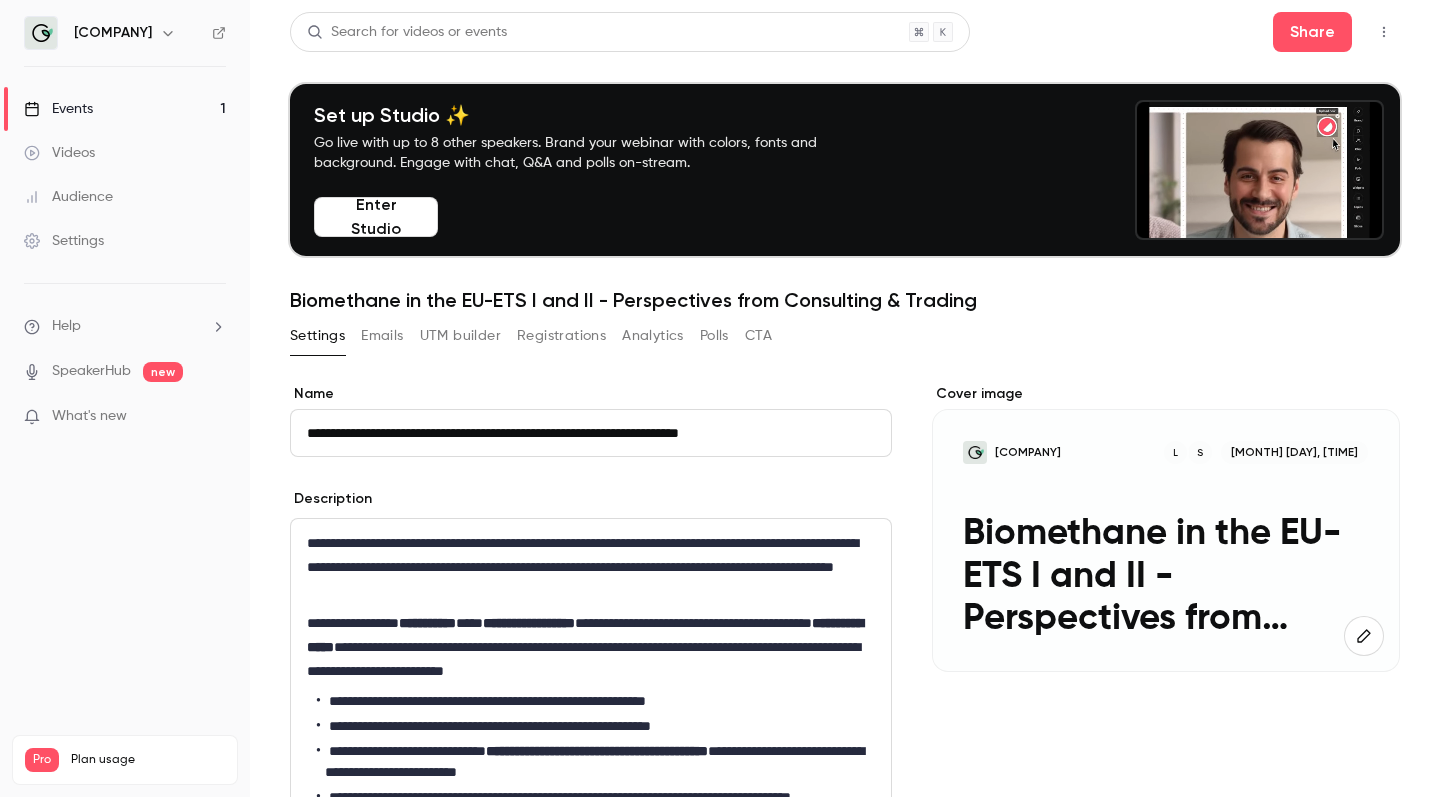 click on "CTA" at bounding box center (758, 336) 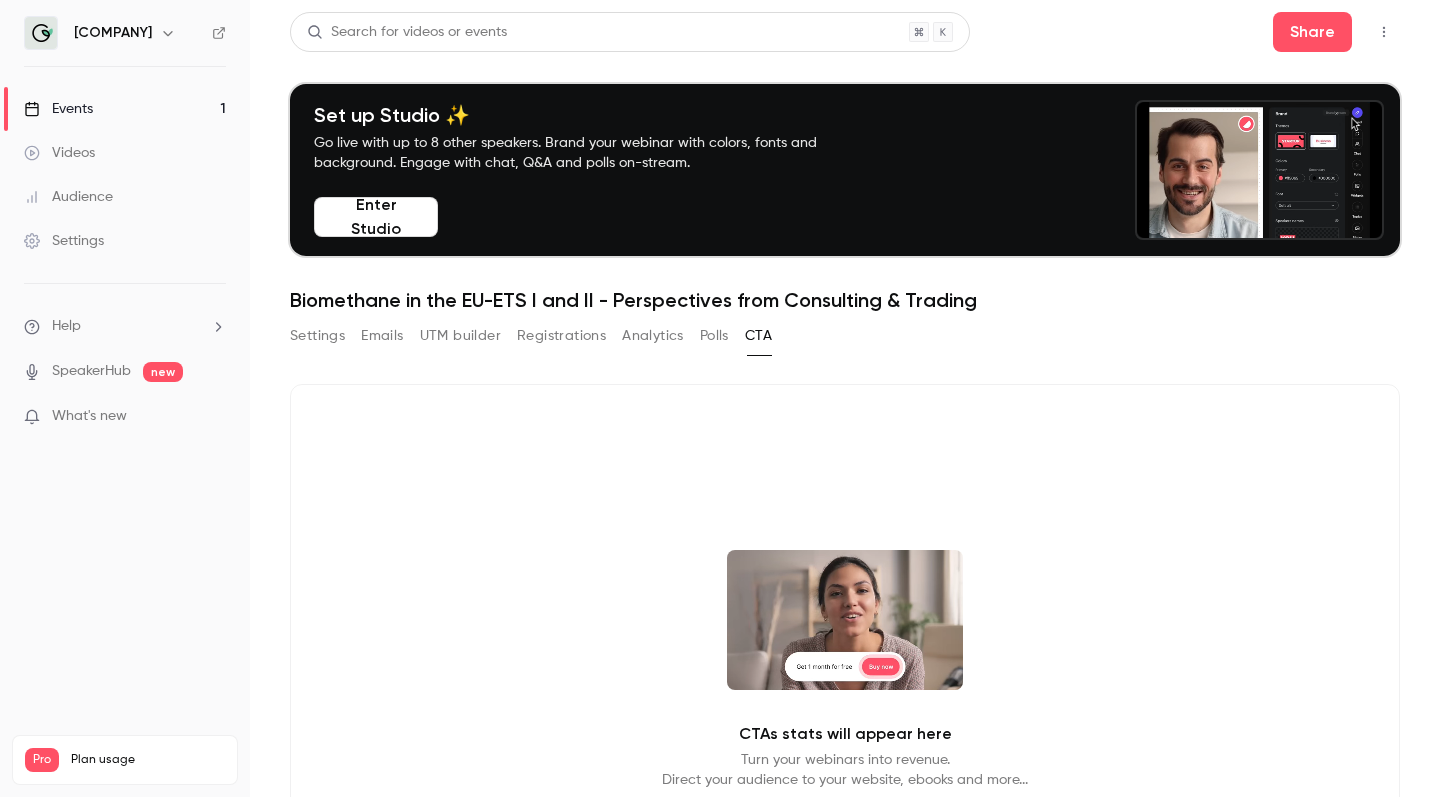 click on "Polls" at bounding box center (714, 336) 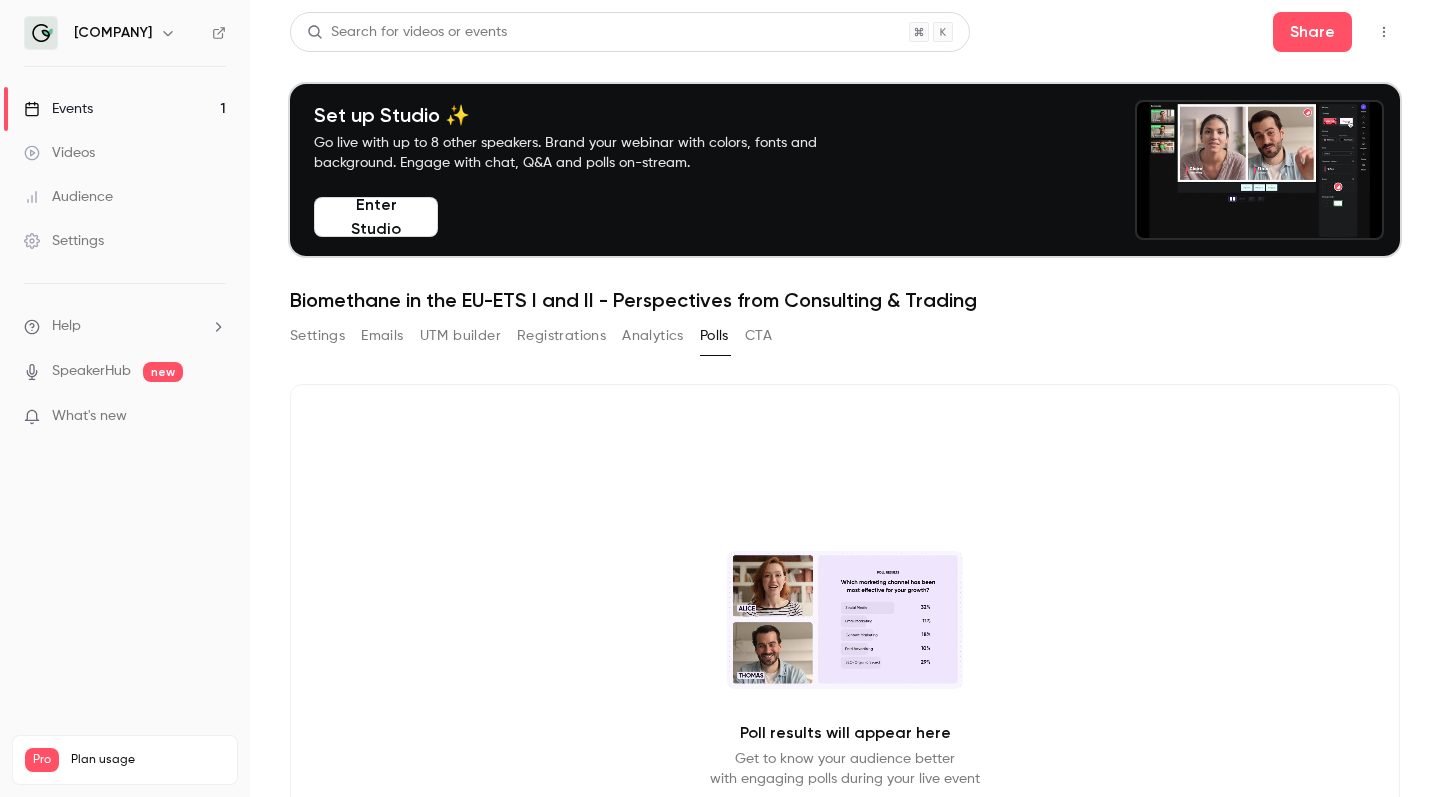 click on "Analytics" at bounding box center [653, 336] 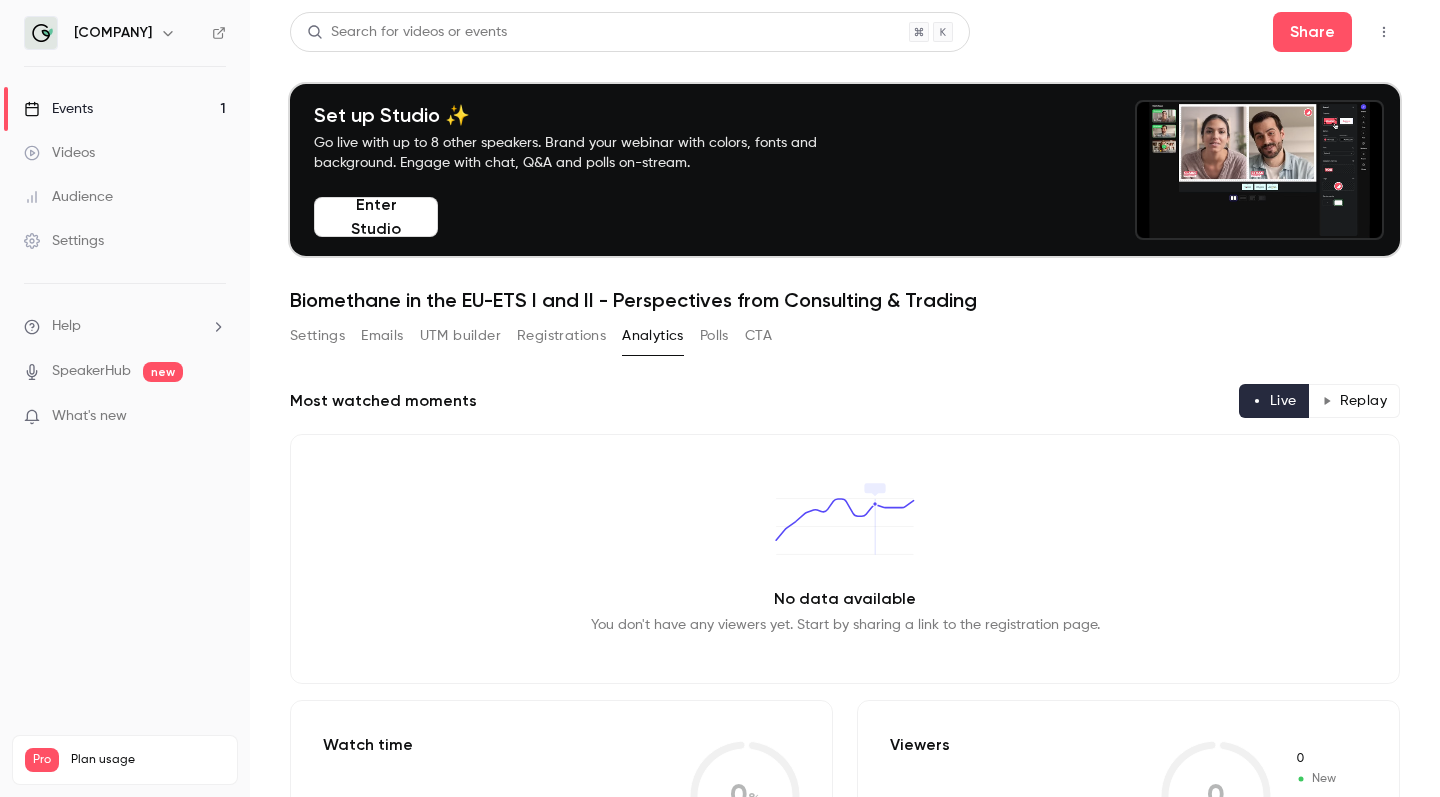 click on "Registrations" at bounding box center (561, 336) 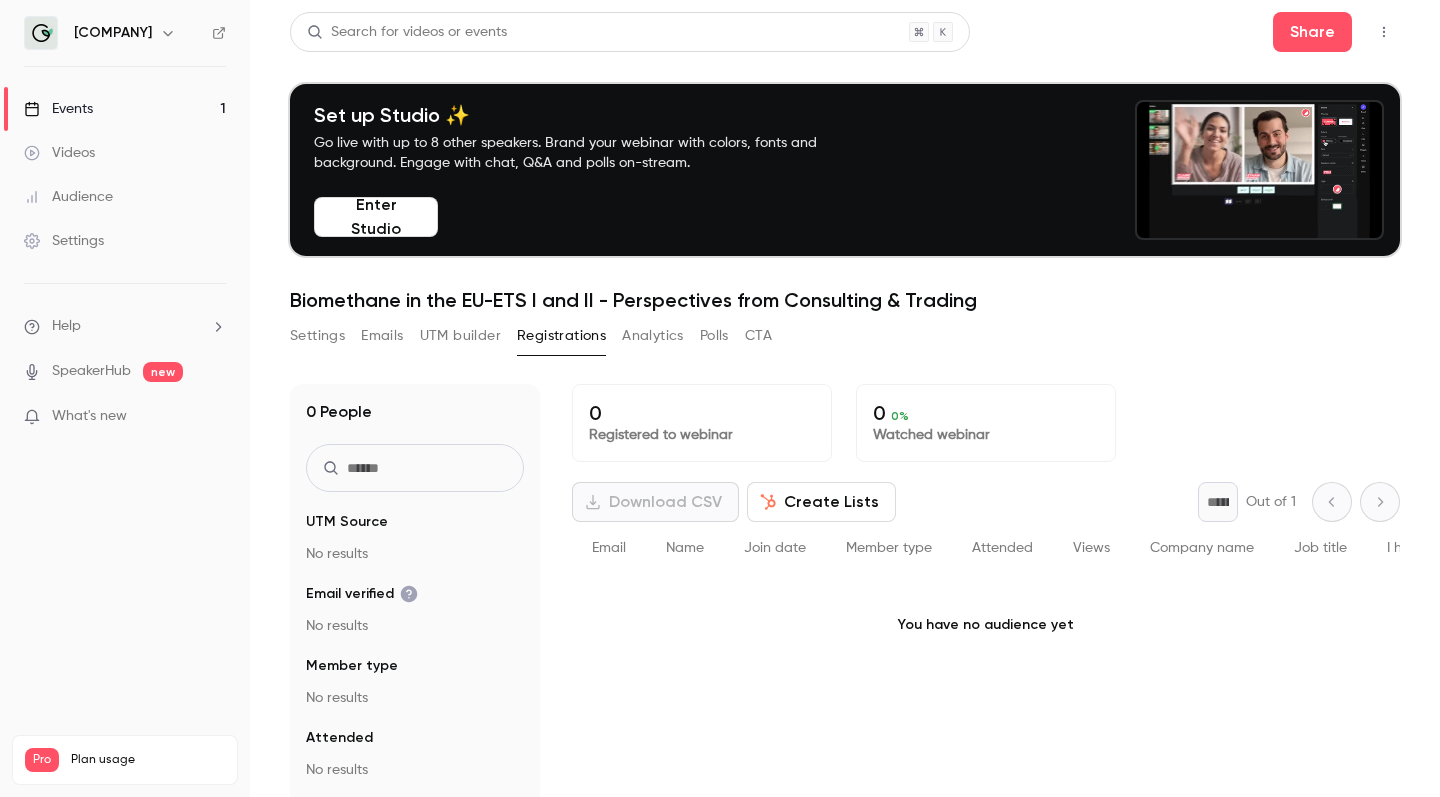 click on "Join date" at bounding box center (775, 548) 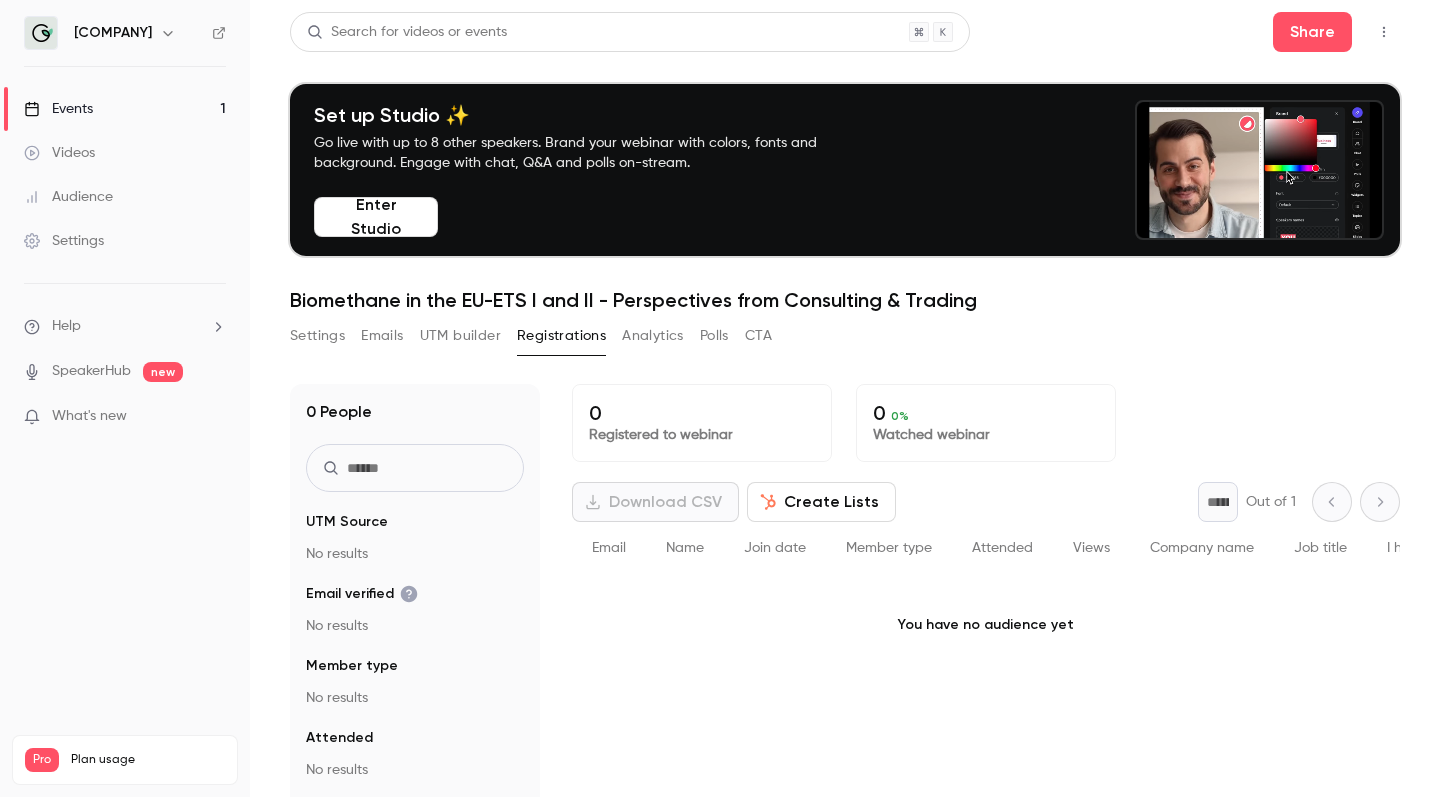 click on "Create Lists" at bounding box center (821, 502) 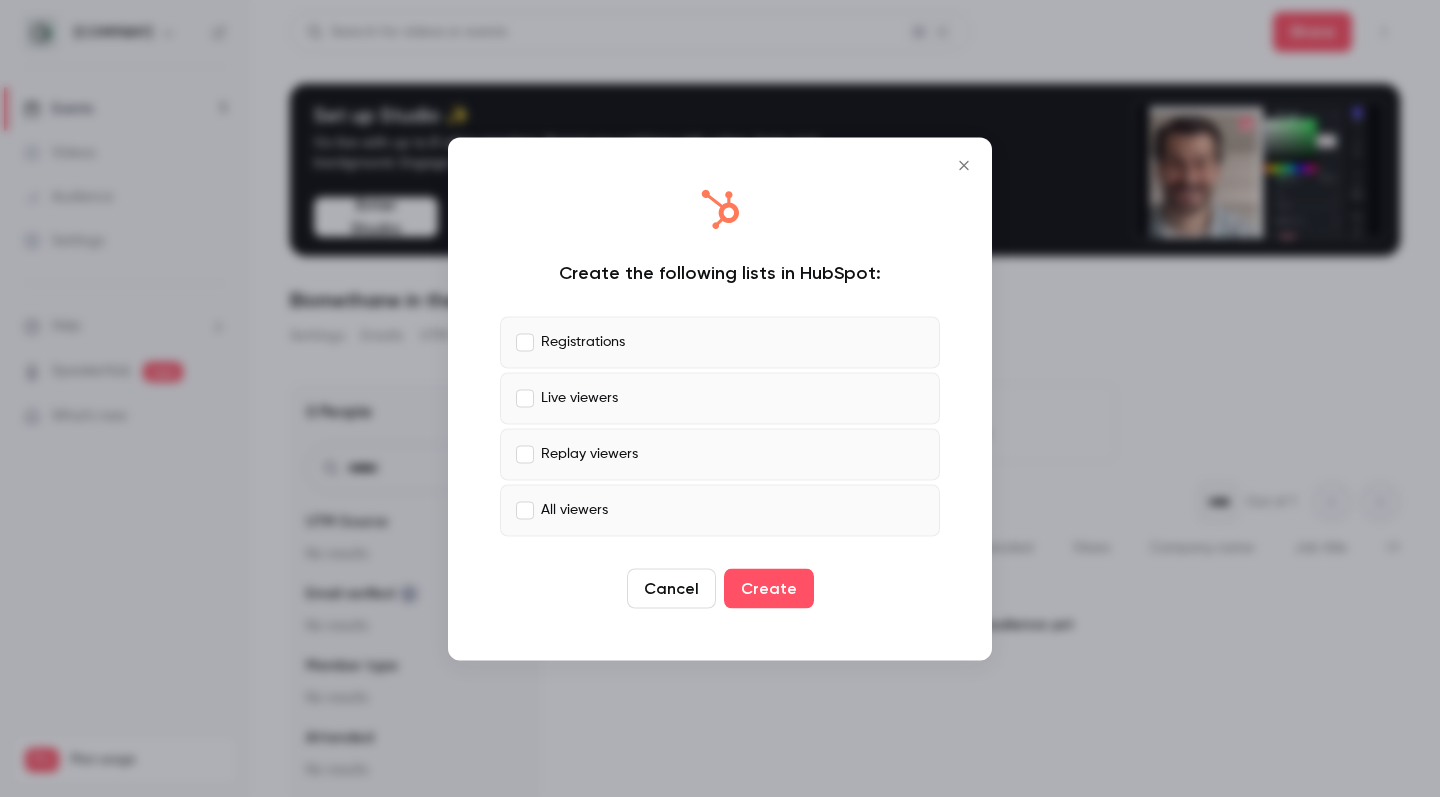 click 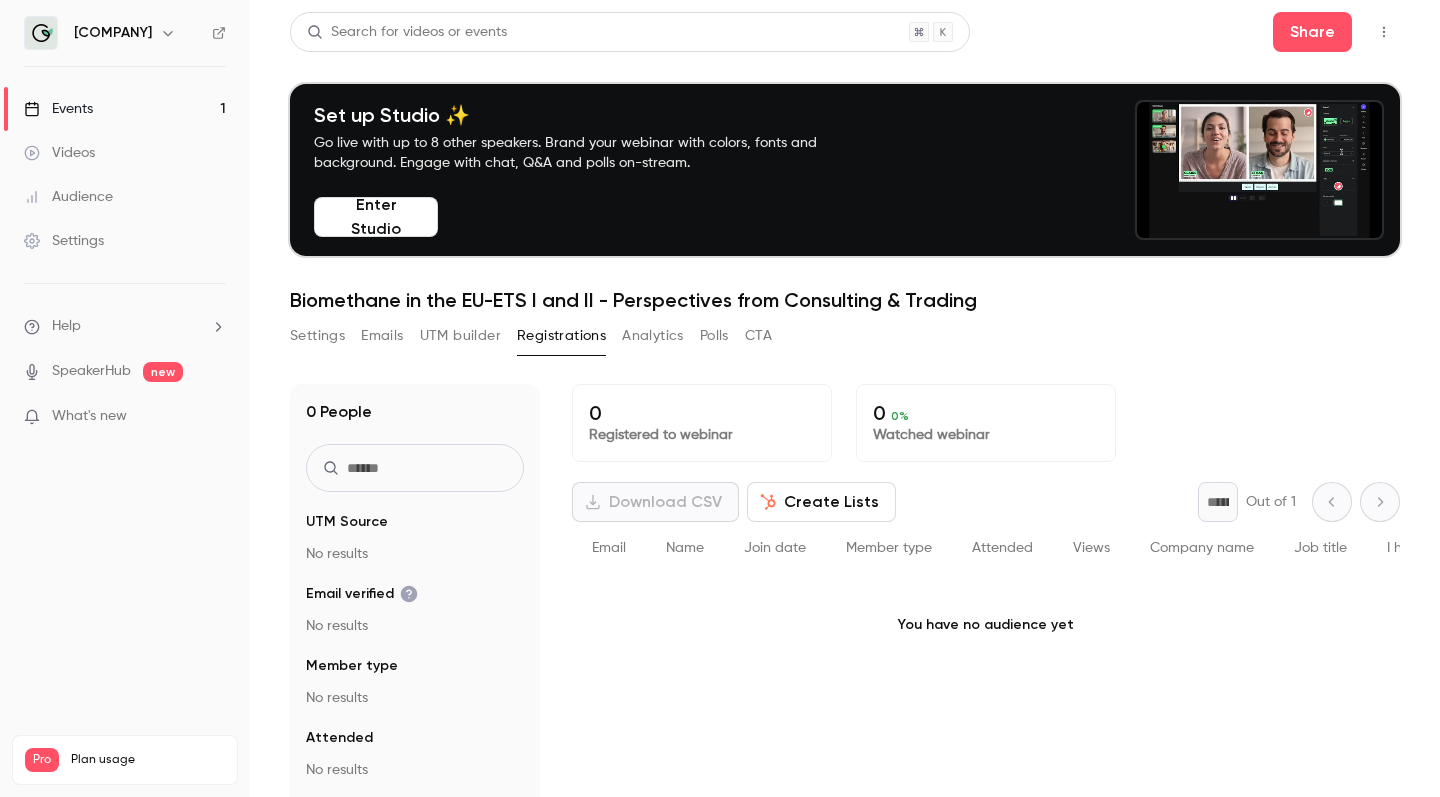 click on "Settings" at bounding box center (317, 336) 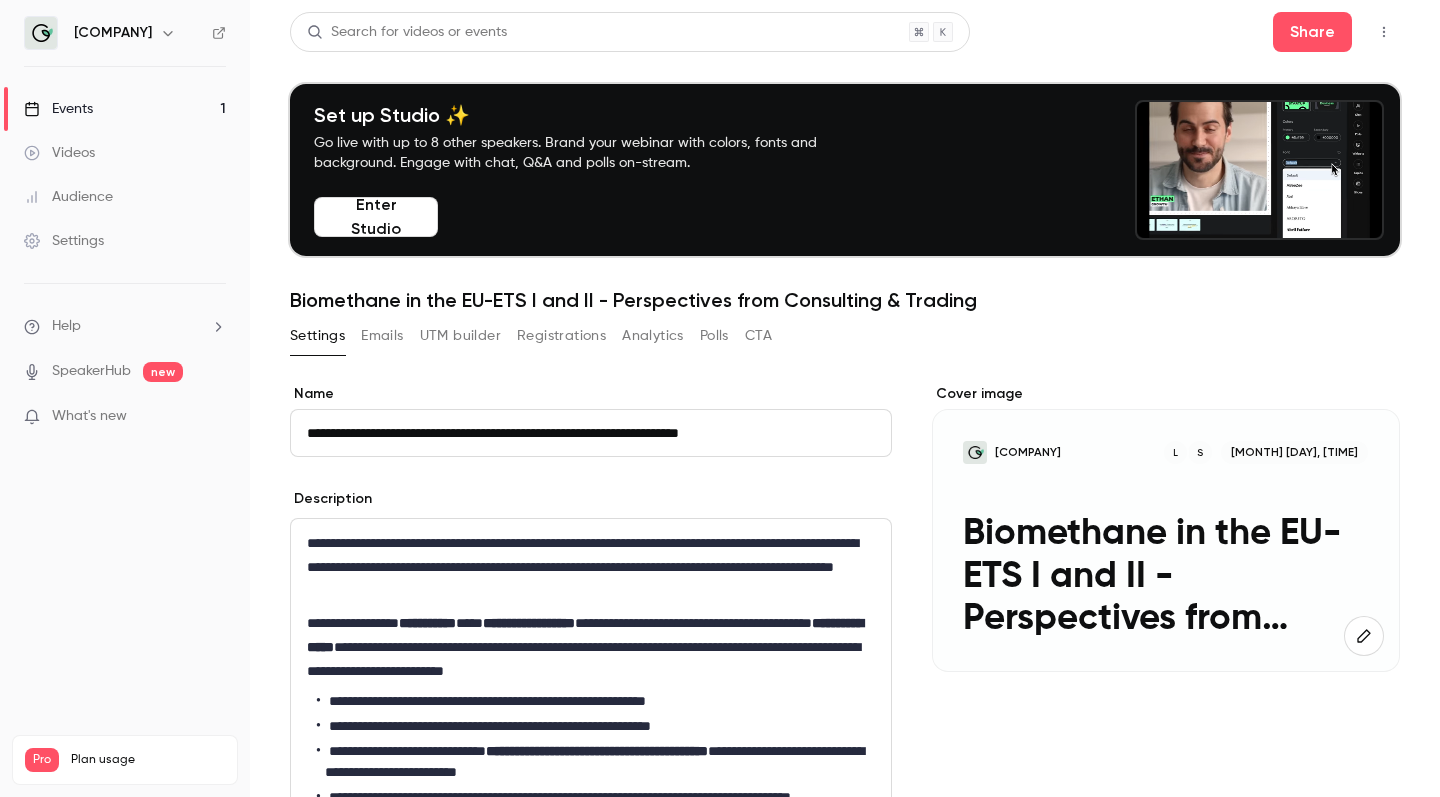 click on "Name [FIRST] [LAST] Description [STREET] [CITY] [STATE] [EVENT_TYPE] [DATE] [TIME] [DURATION]" at bounding box center (591, 1002) 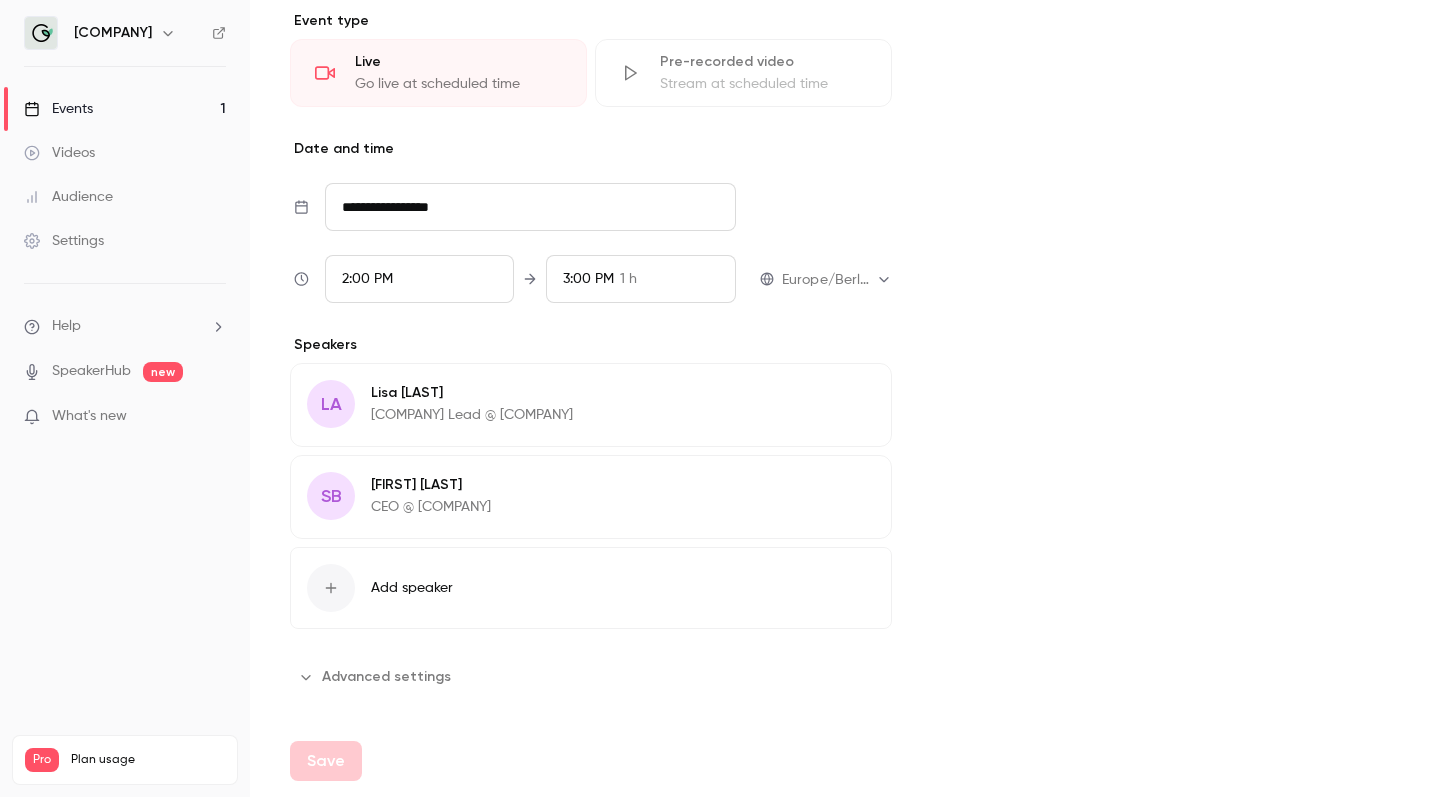 scroll, scrollTop: 927, scrollLeft: 0, axis: vertical 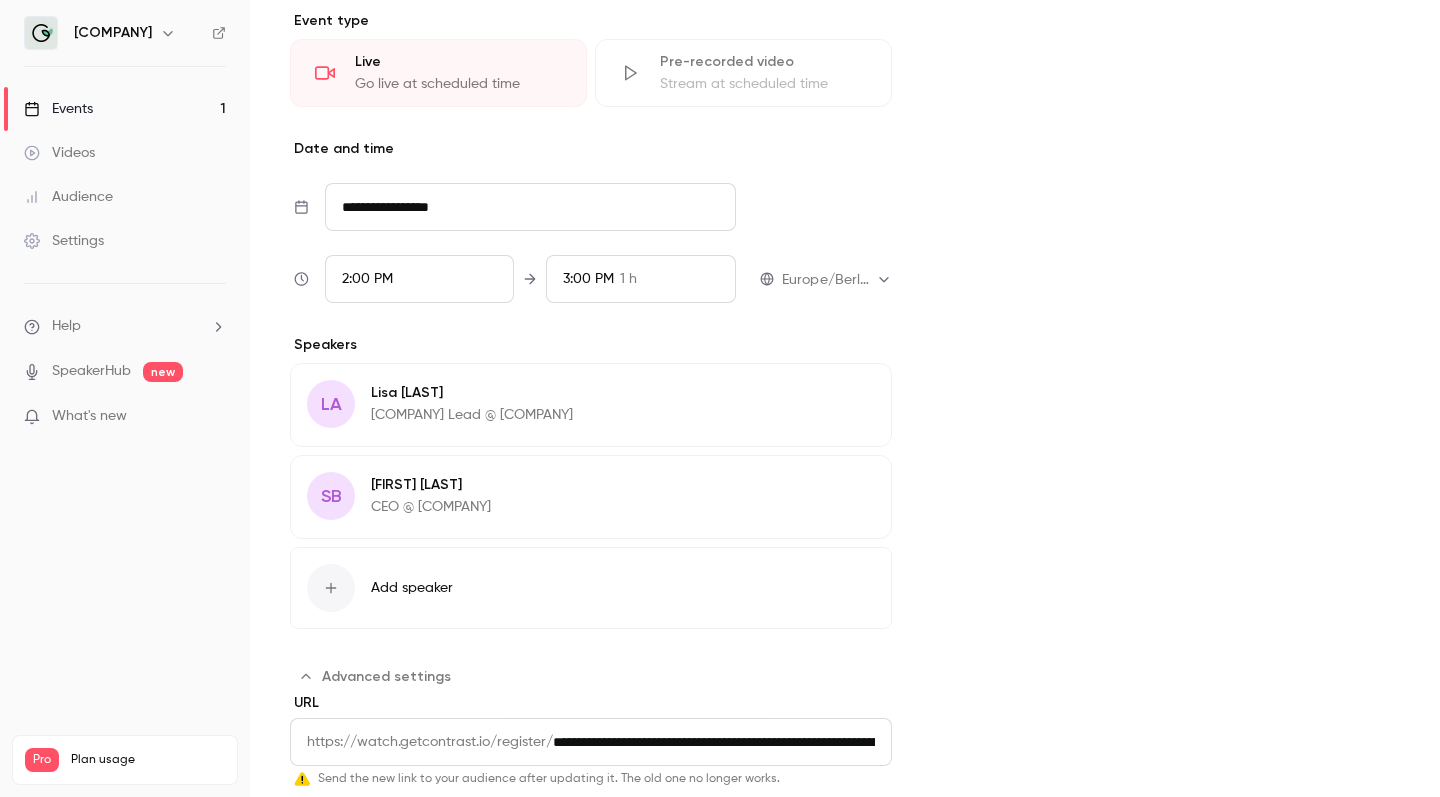 click on "**********" at bounding box center (591, 753) 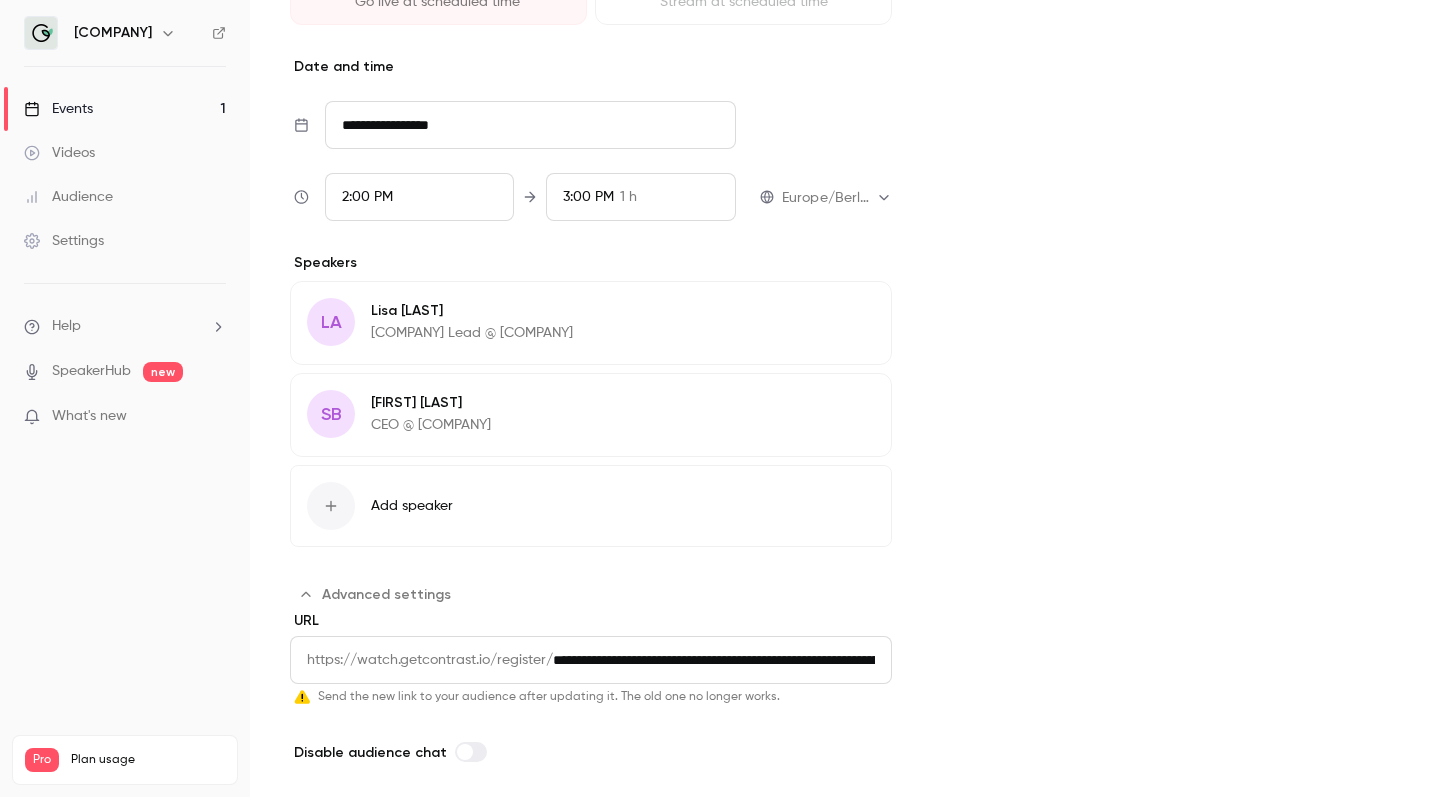 scroll, scrollTop: 1080, scrollLeft: 0, axis: vertical 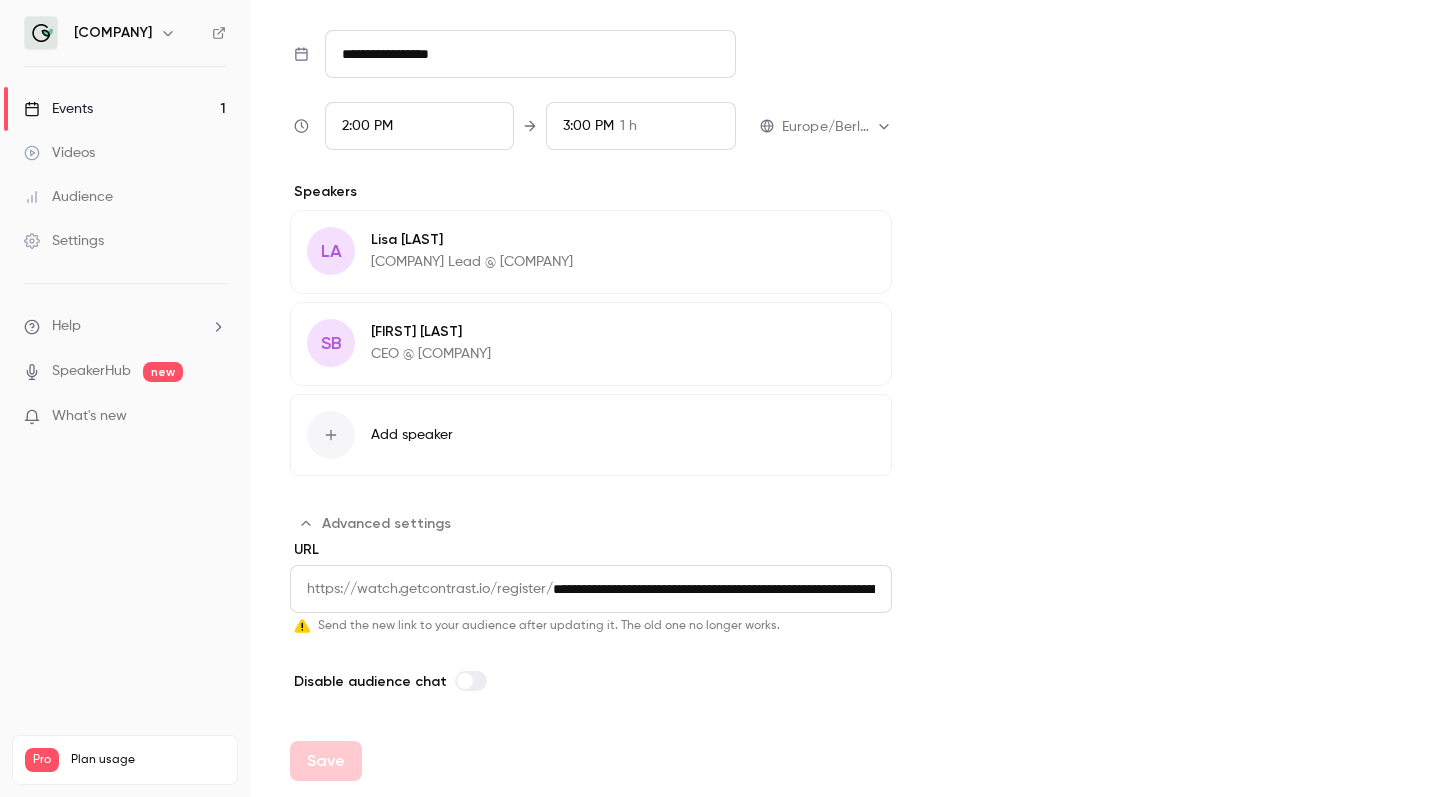 click on "https://watch.getcontrast.io/register/" at bounding box center (421, 589) 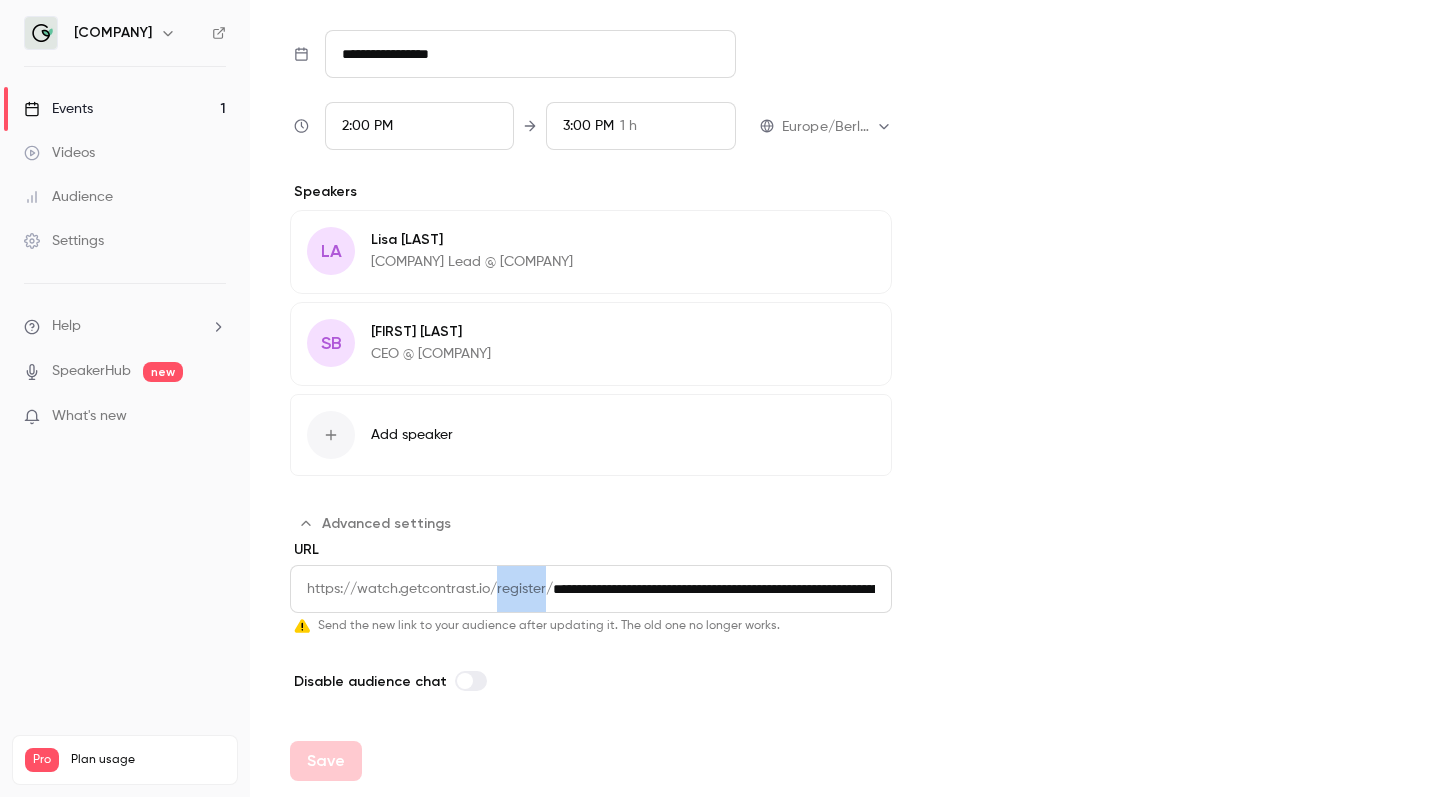 click on "https://watch.getcontrast.io/register/" at bounding box center [421, 589] 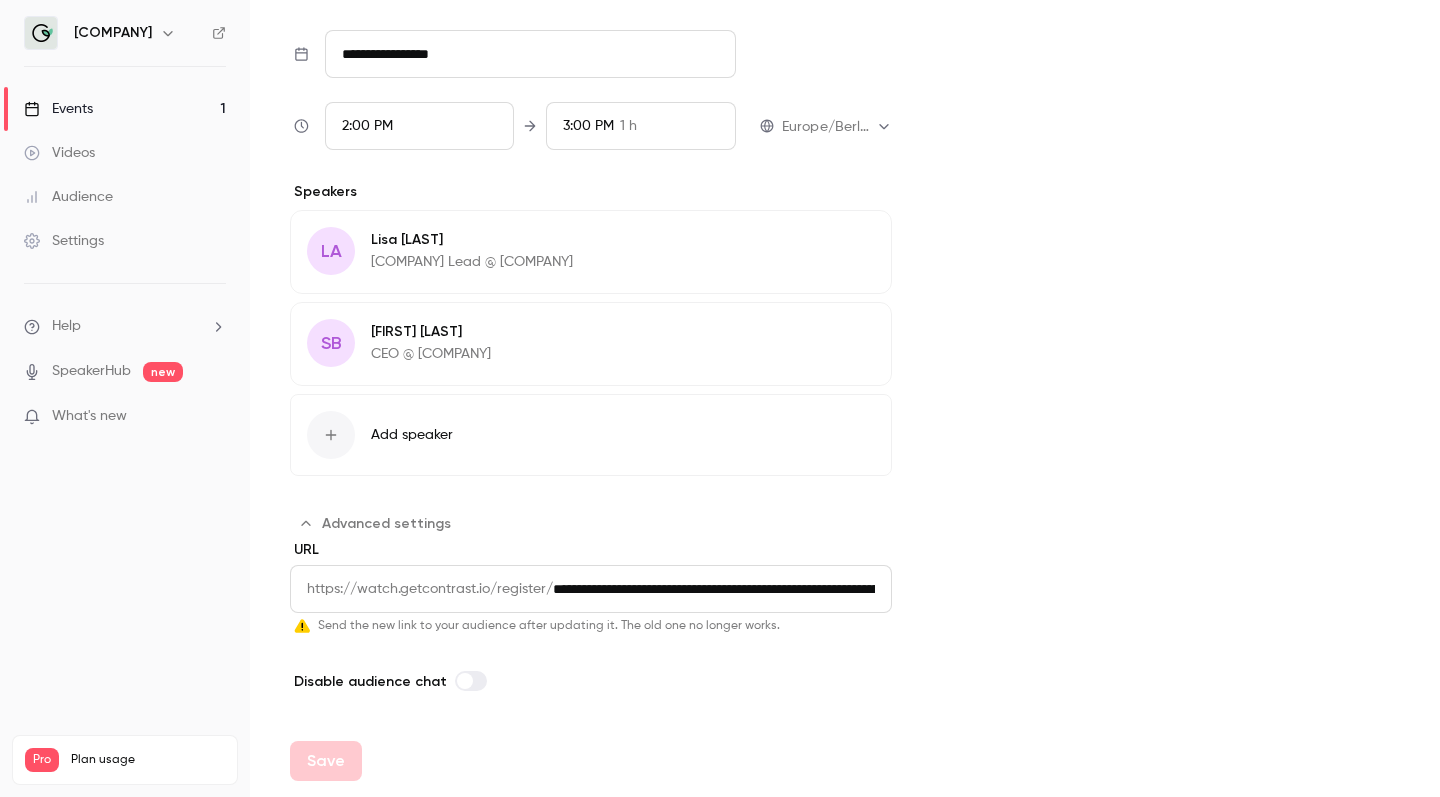 click on "https://watch.getcontrast.io/register/" at bounding box center [421, 589] 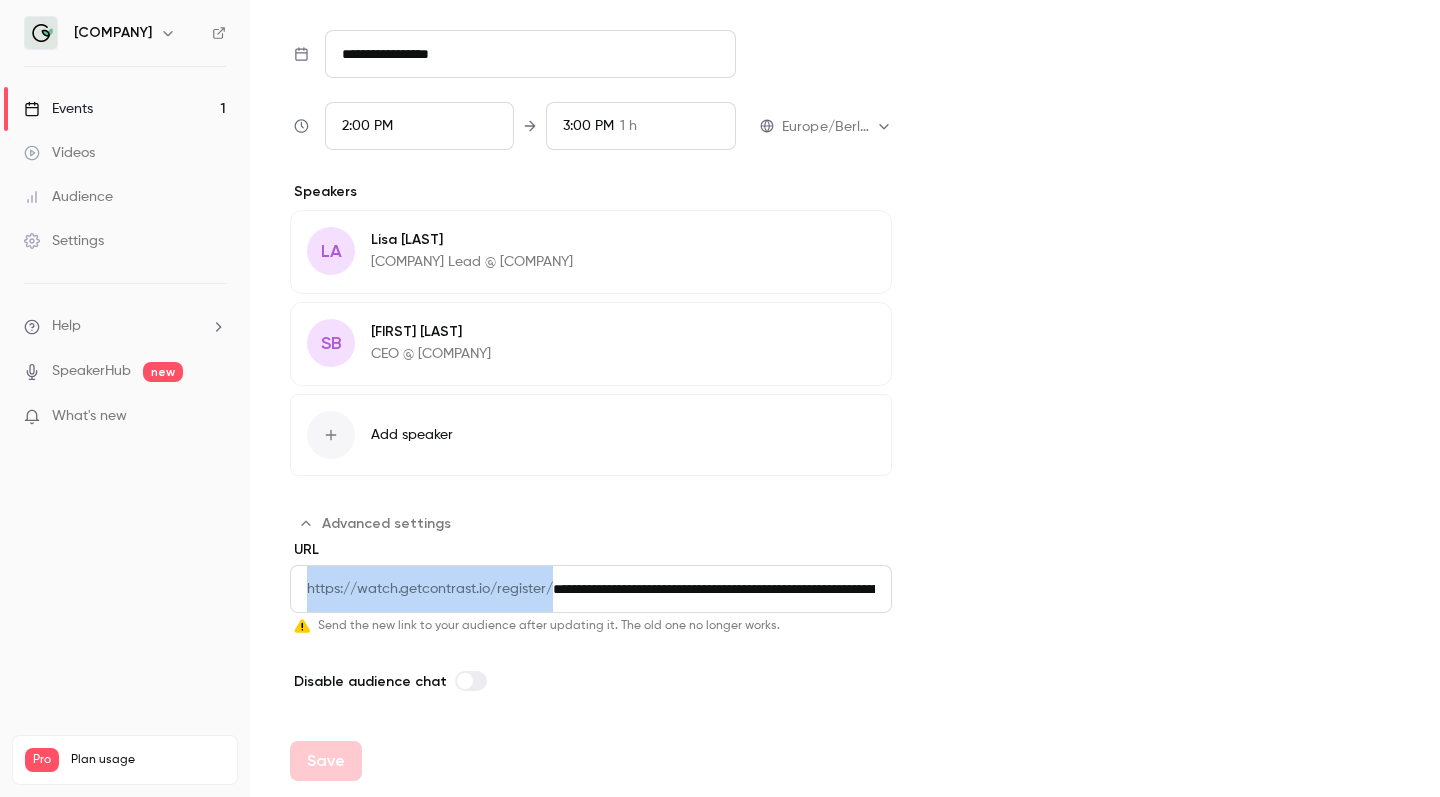 drag, startPoint x: 446, startPoint y: 600, endPoint x: 839, endPoint y: 612, distance: 393.18317 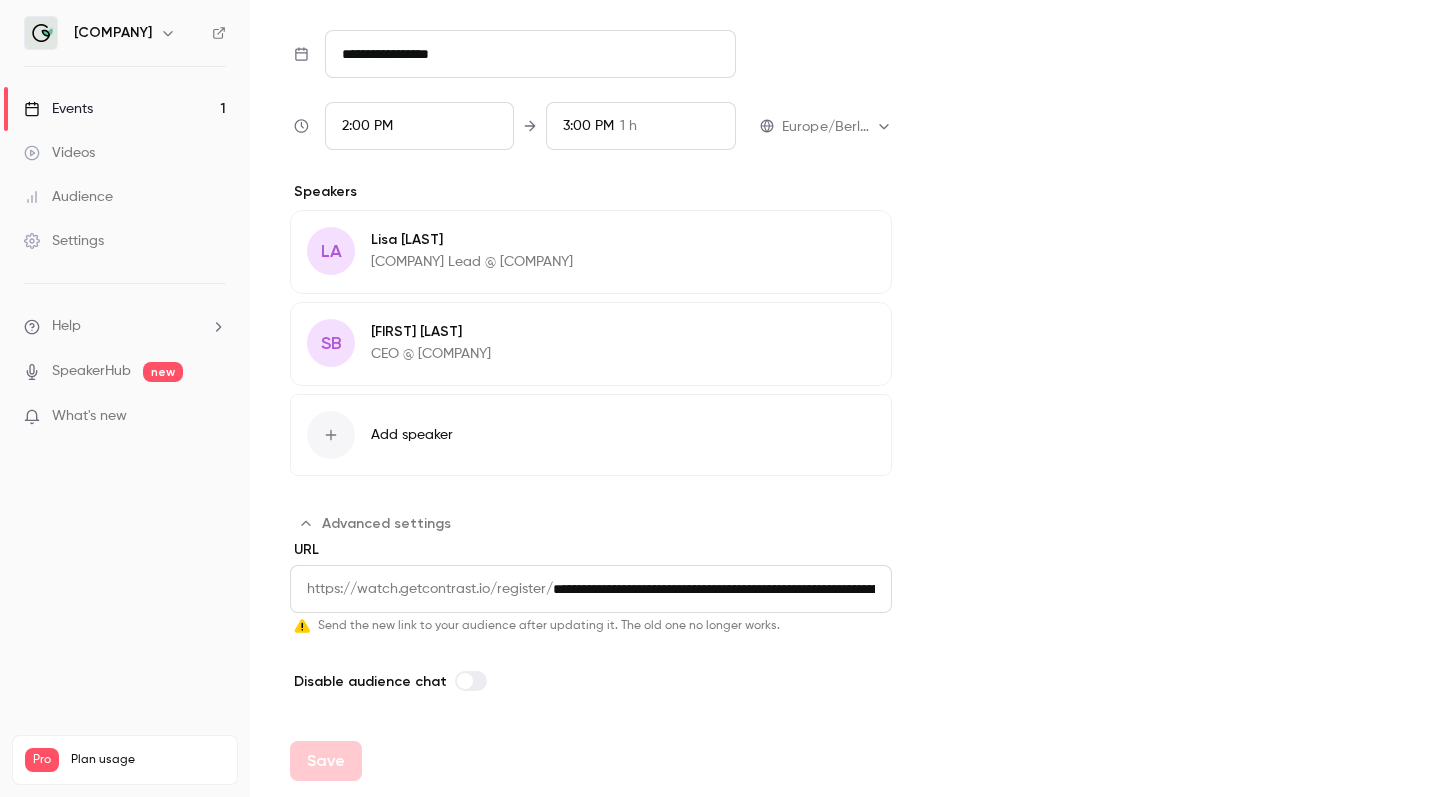 click on "Name [FIRST] [LAST] Description [STREET] [CITY] [STATE] [EVENT_TYPE] [DATE] [TIME] [DURATION]" at bounding box center (845, 42) 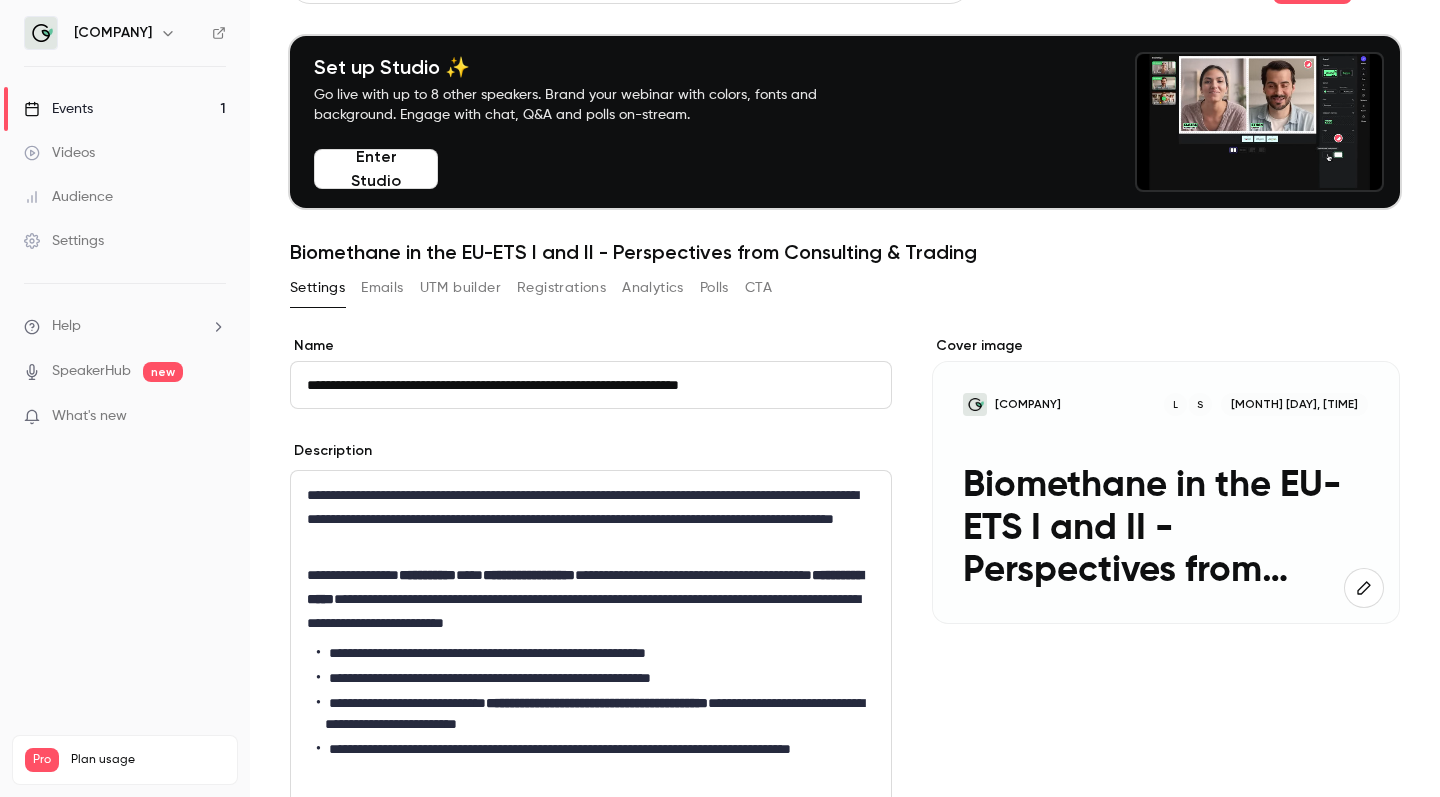 scroll, scrollTop: 36, scrollLeft: 0, axis: vertical 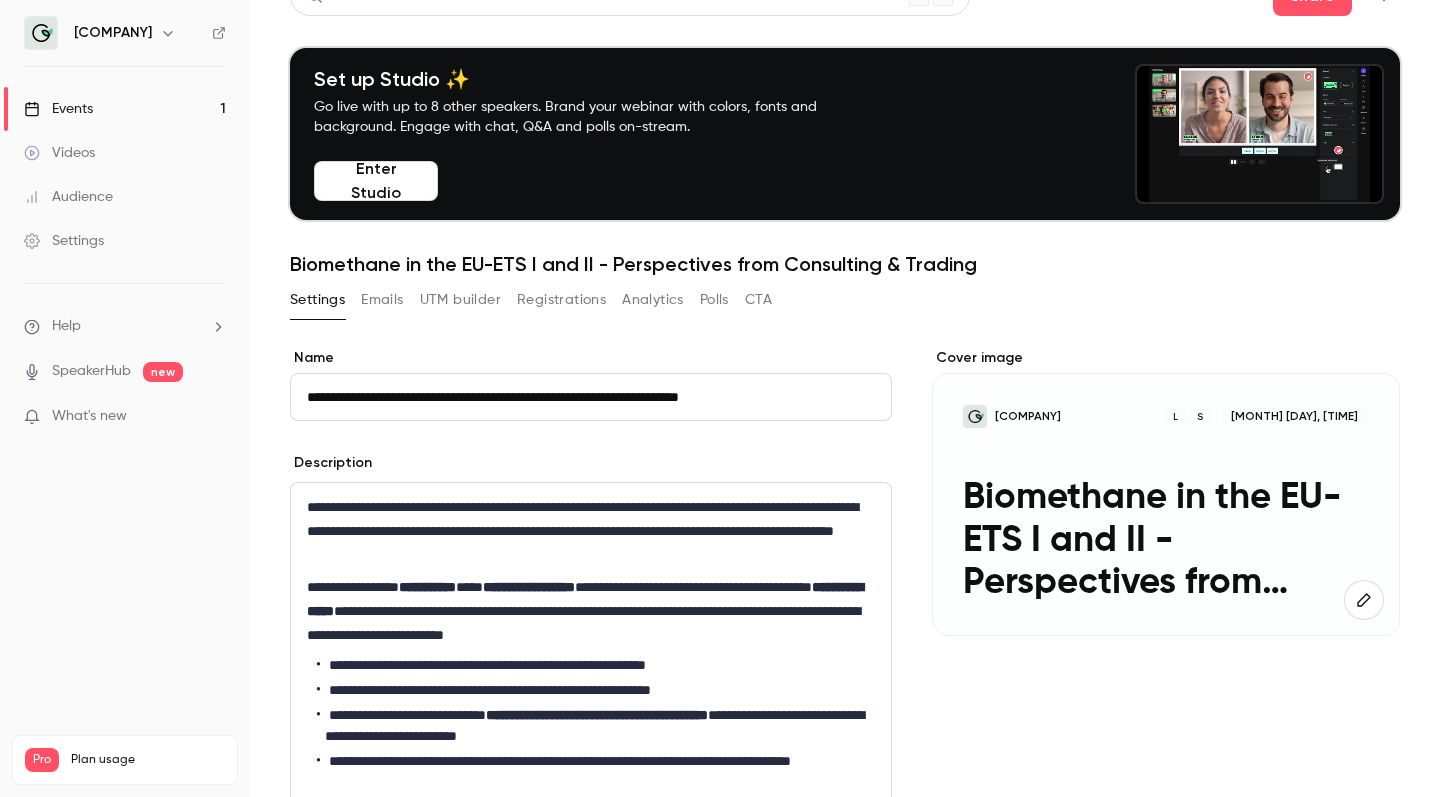 click on "**********" at bounding box center (591, 397) 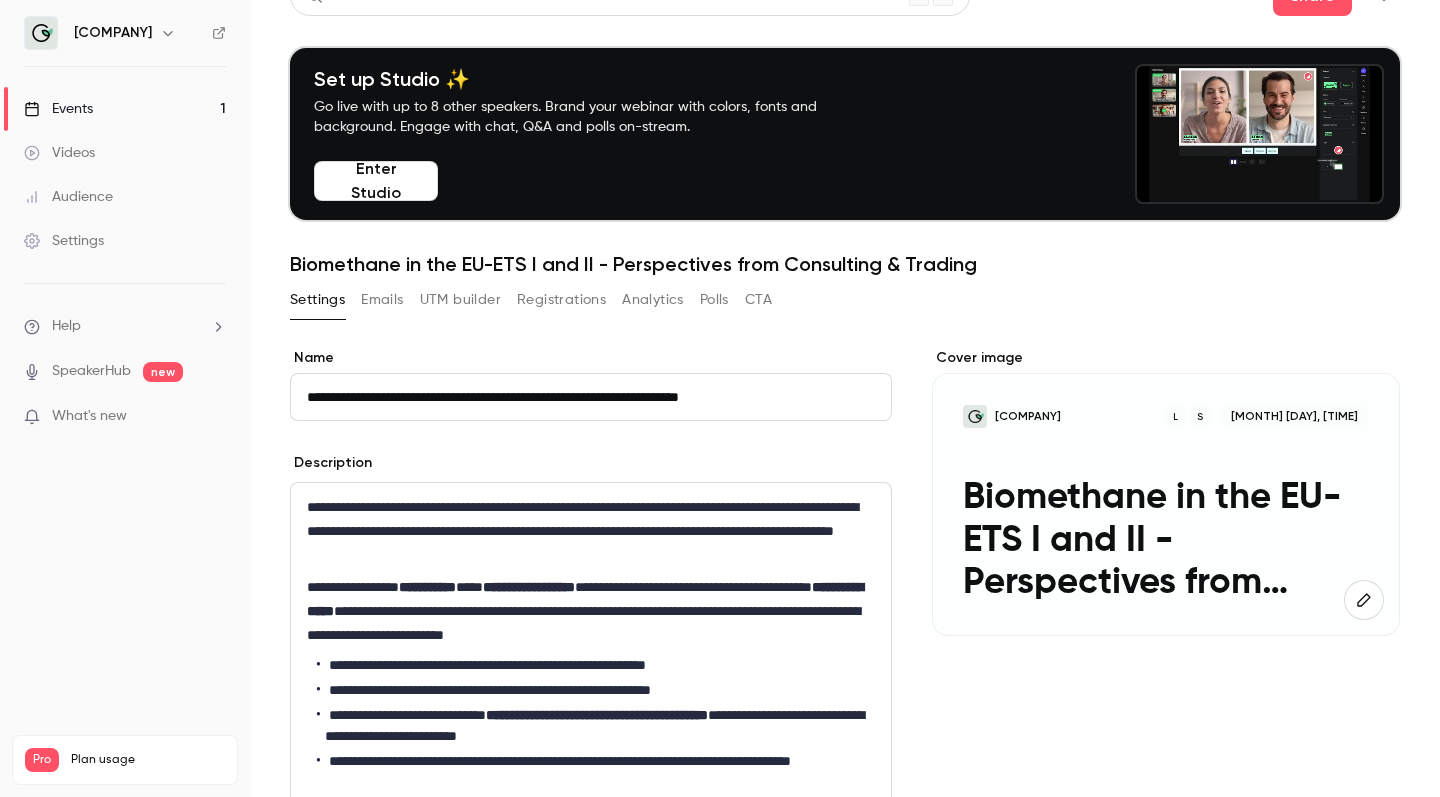 click on "**********" at bounding box center (591, 397) 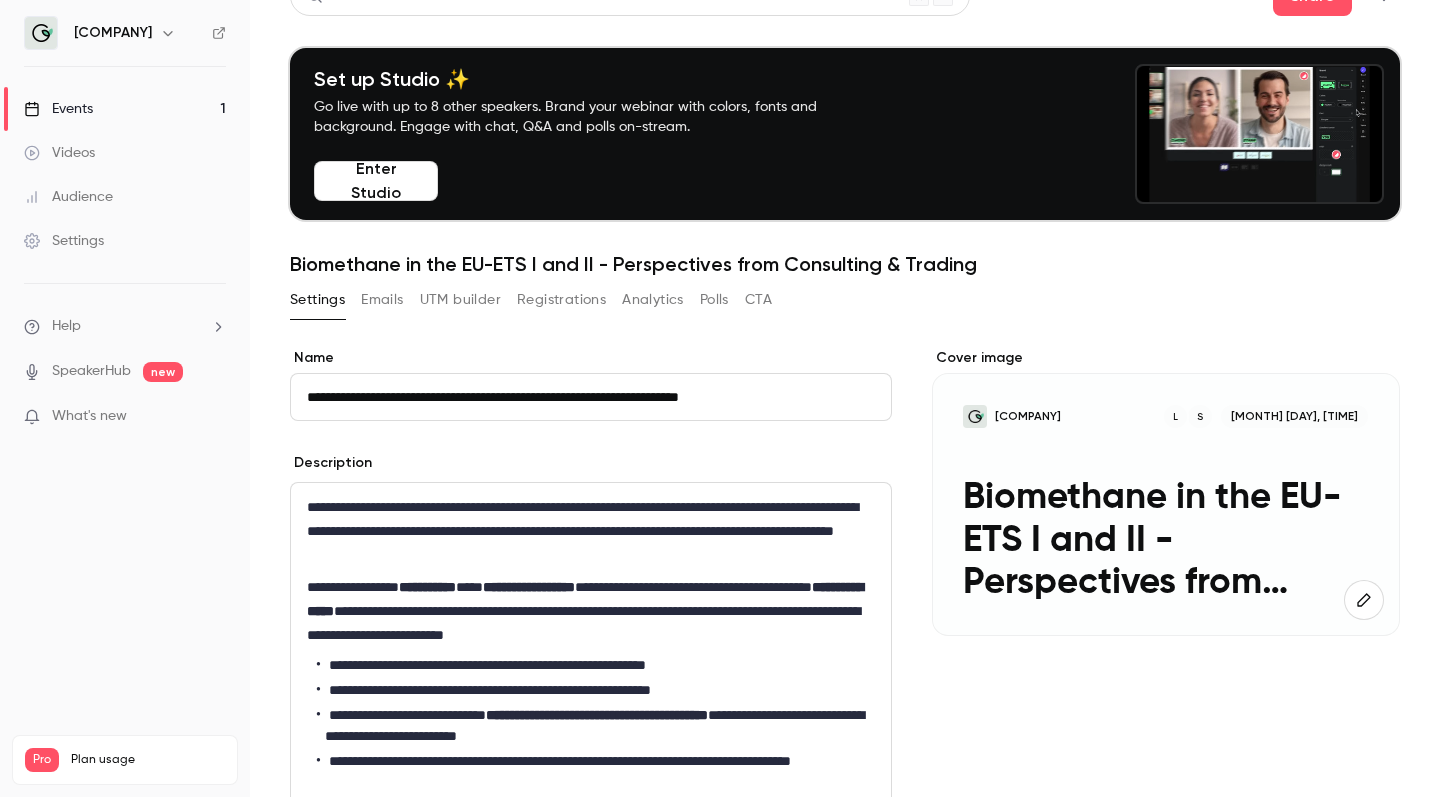 click on "**********" at bounding box center [591, 397] 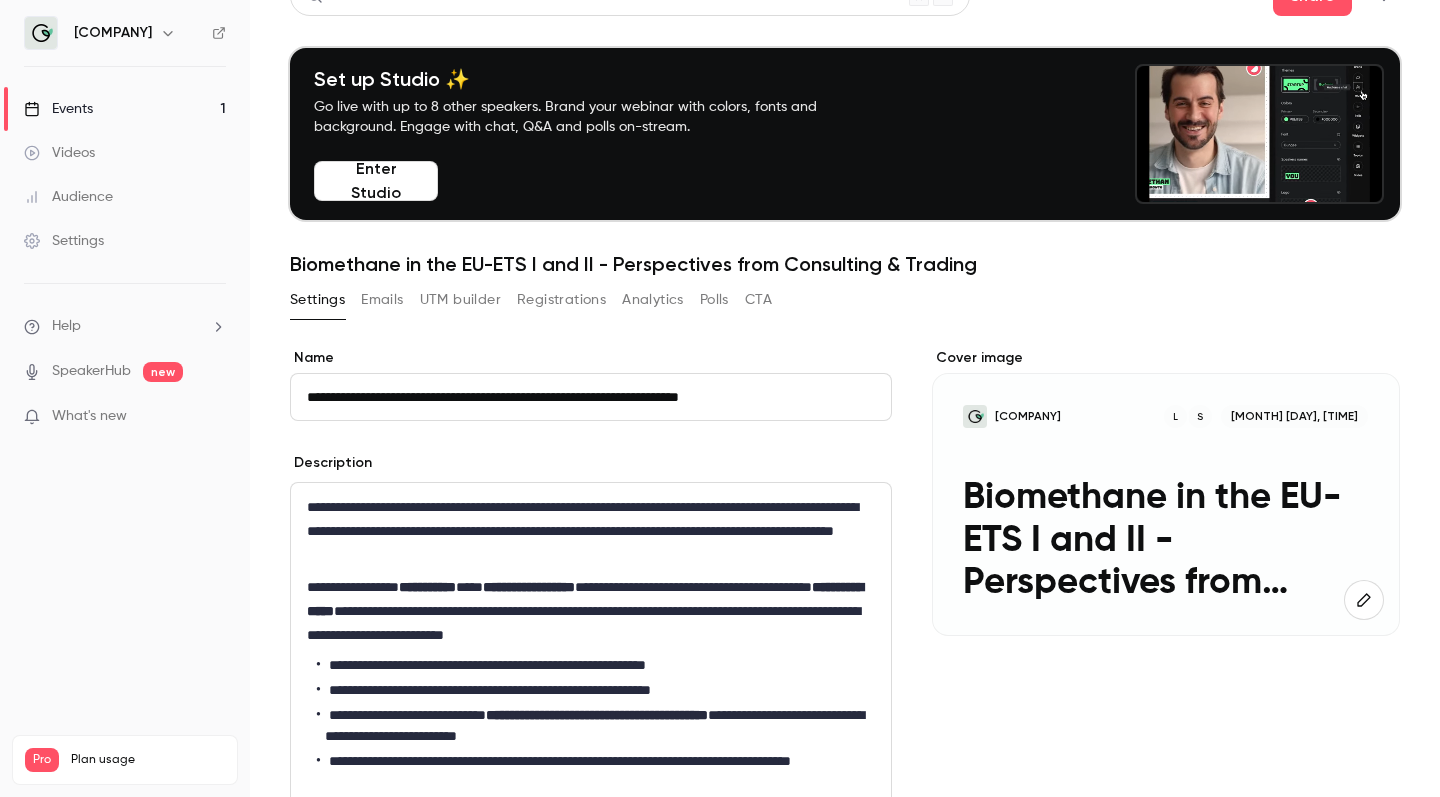 click on "**********" at bounding box center [591, 397] 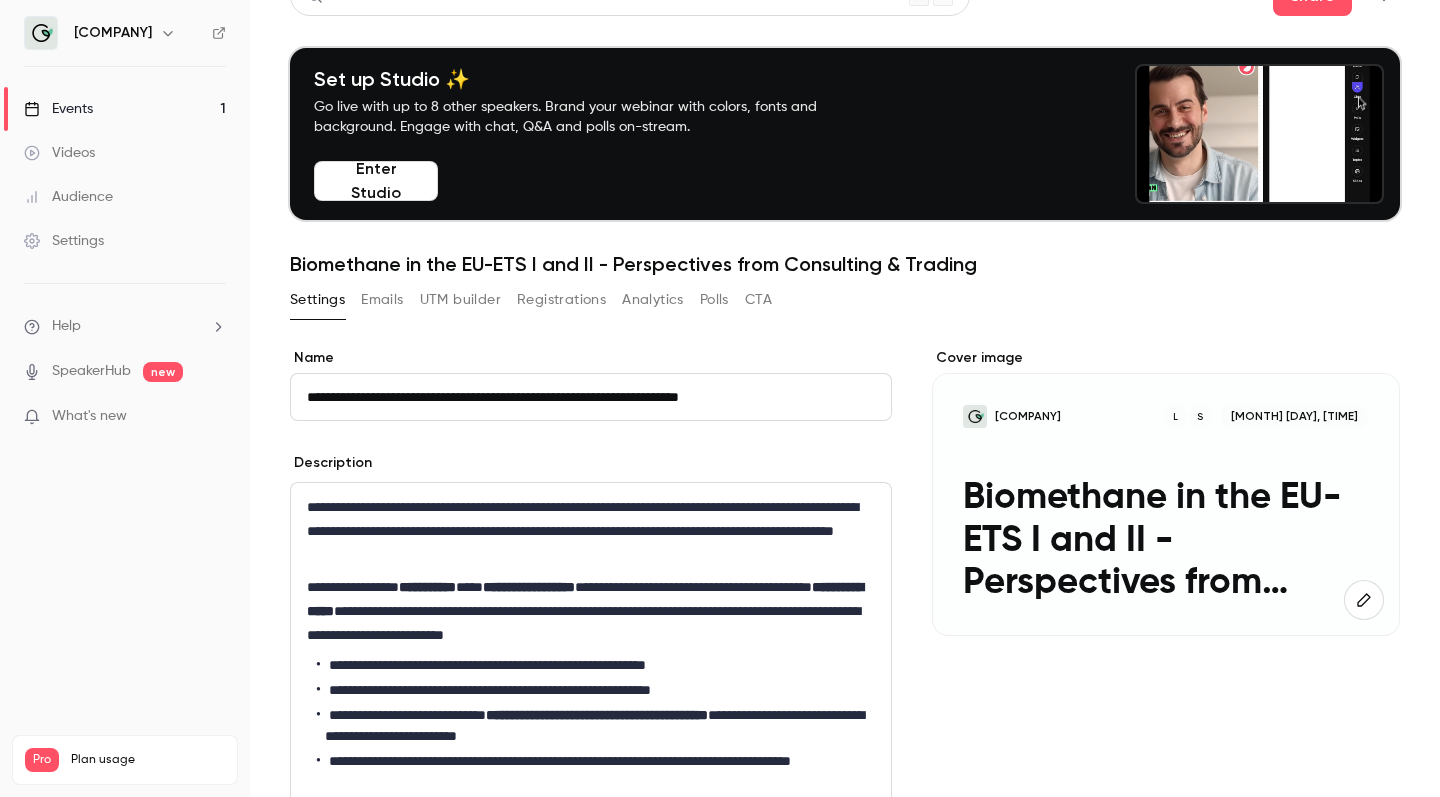 click on "**********" at bounding box center (591, 397) 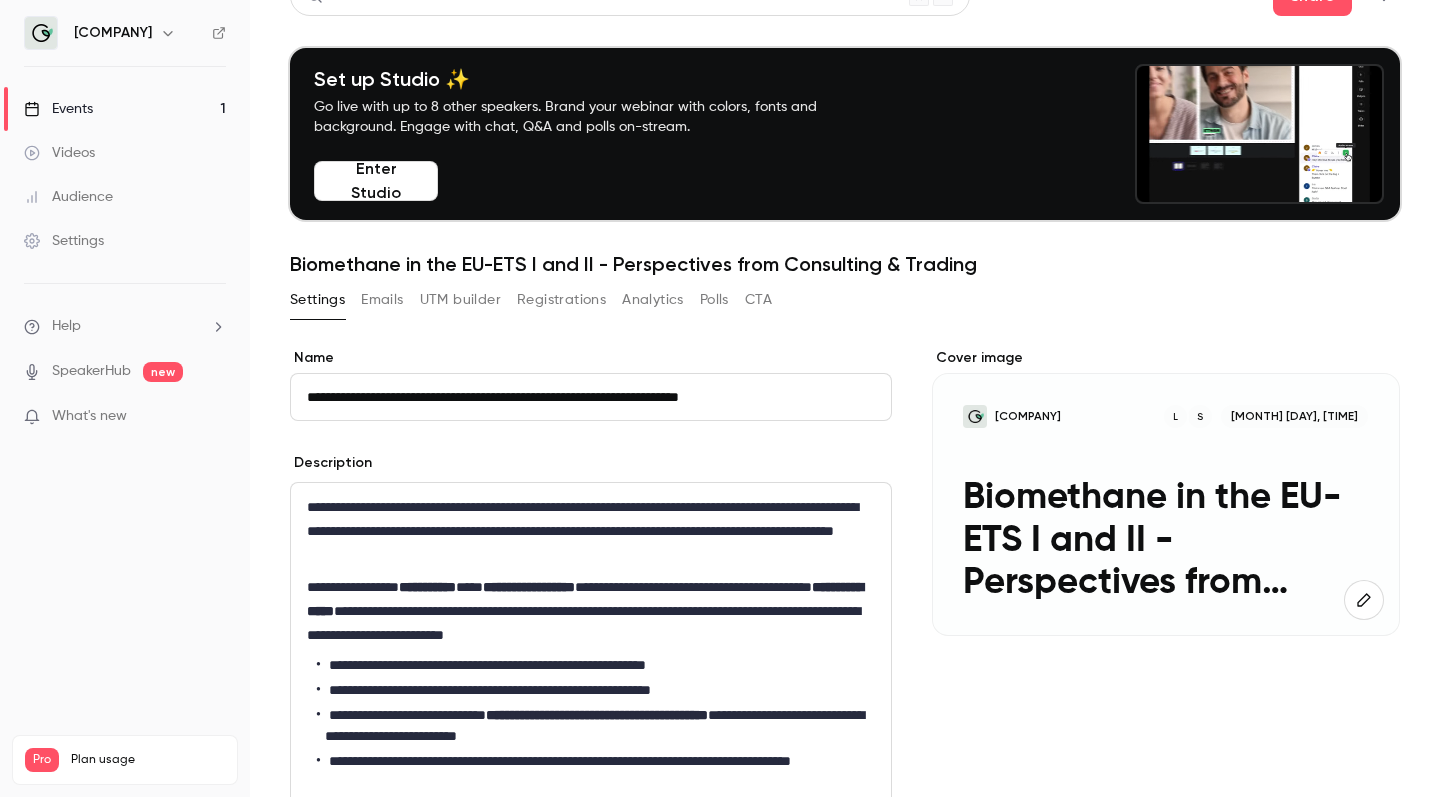 click on "Registrations" at bounding box center [561, 300] 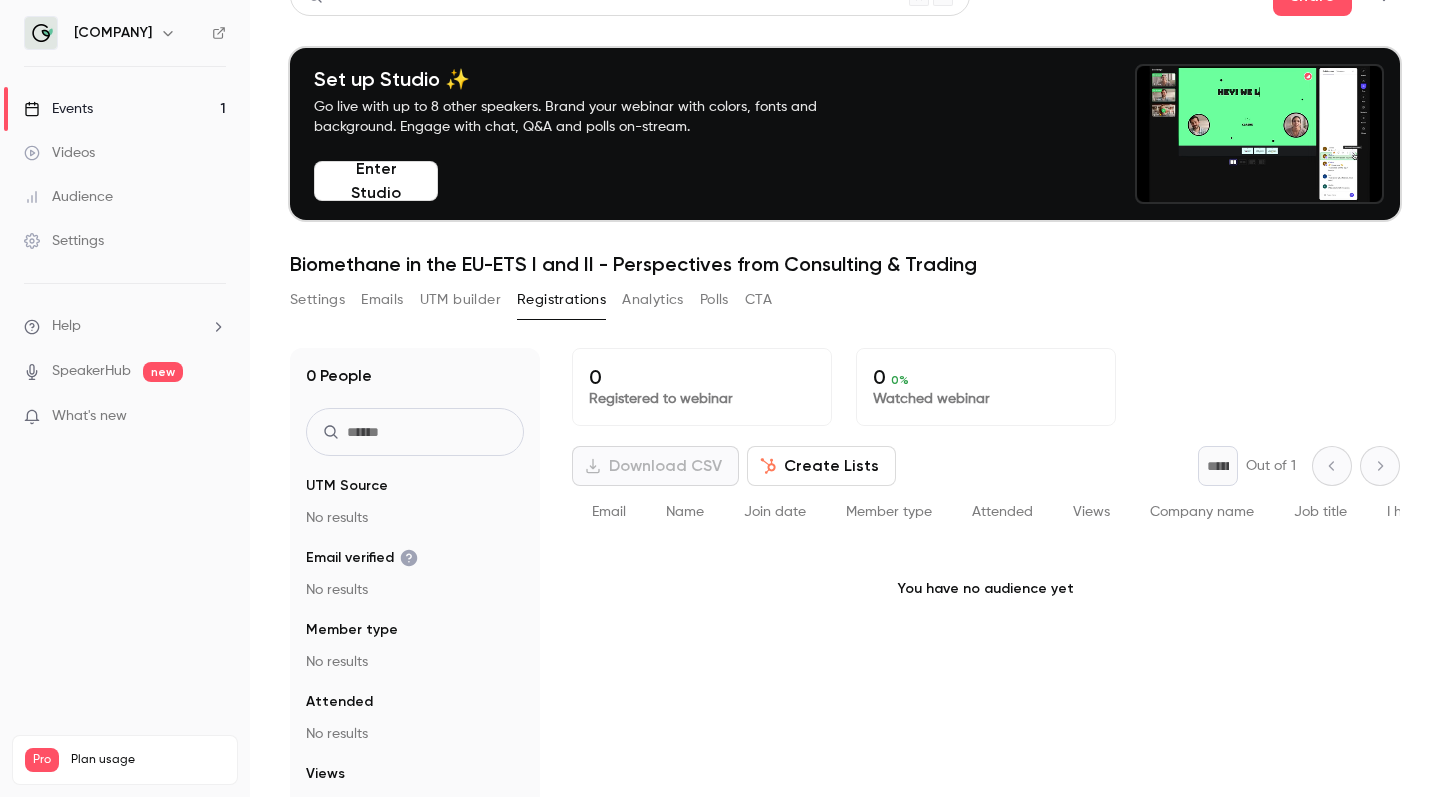 click on "* Out of 1" at bounding box center (1299, 466) 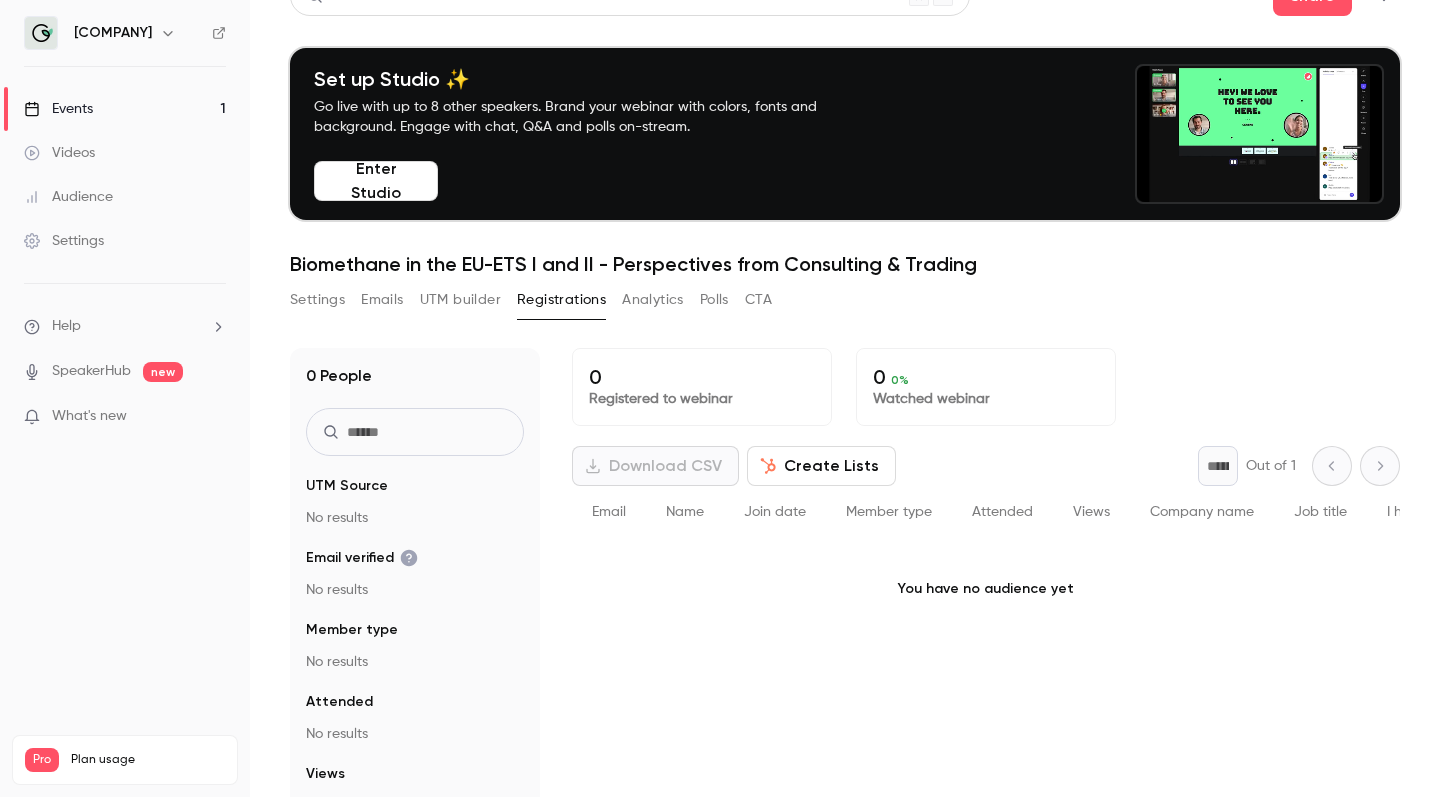 click on "Analytics" at bounding box center [653, 300] 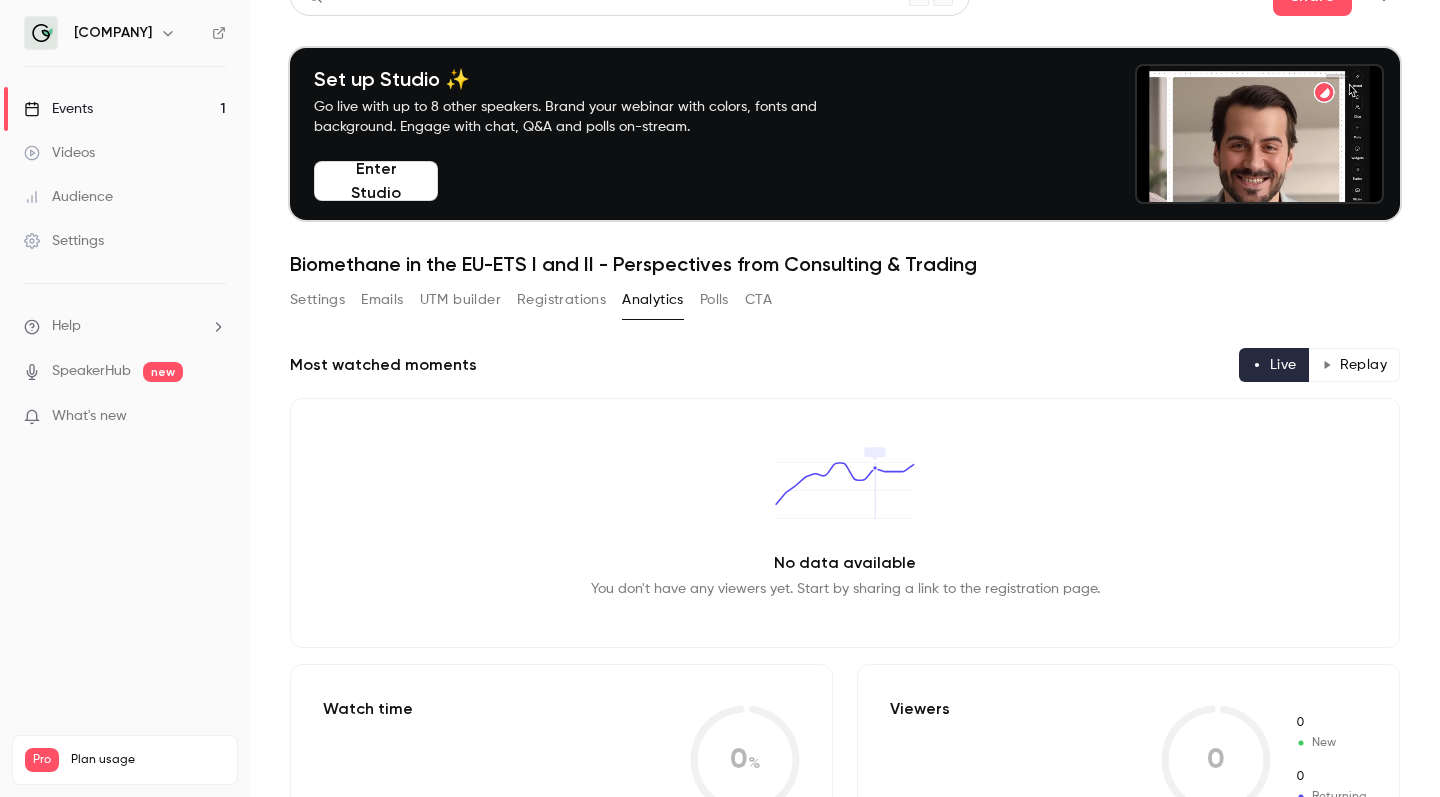 click on "Polls" at bounding box center (714, 300) 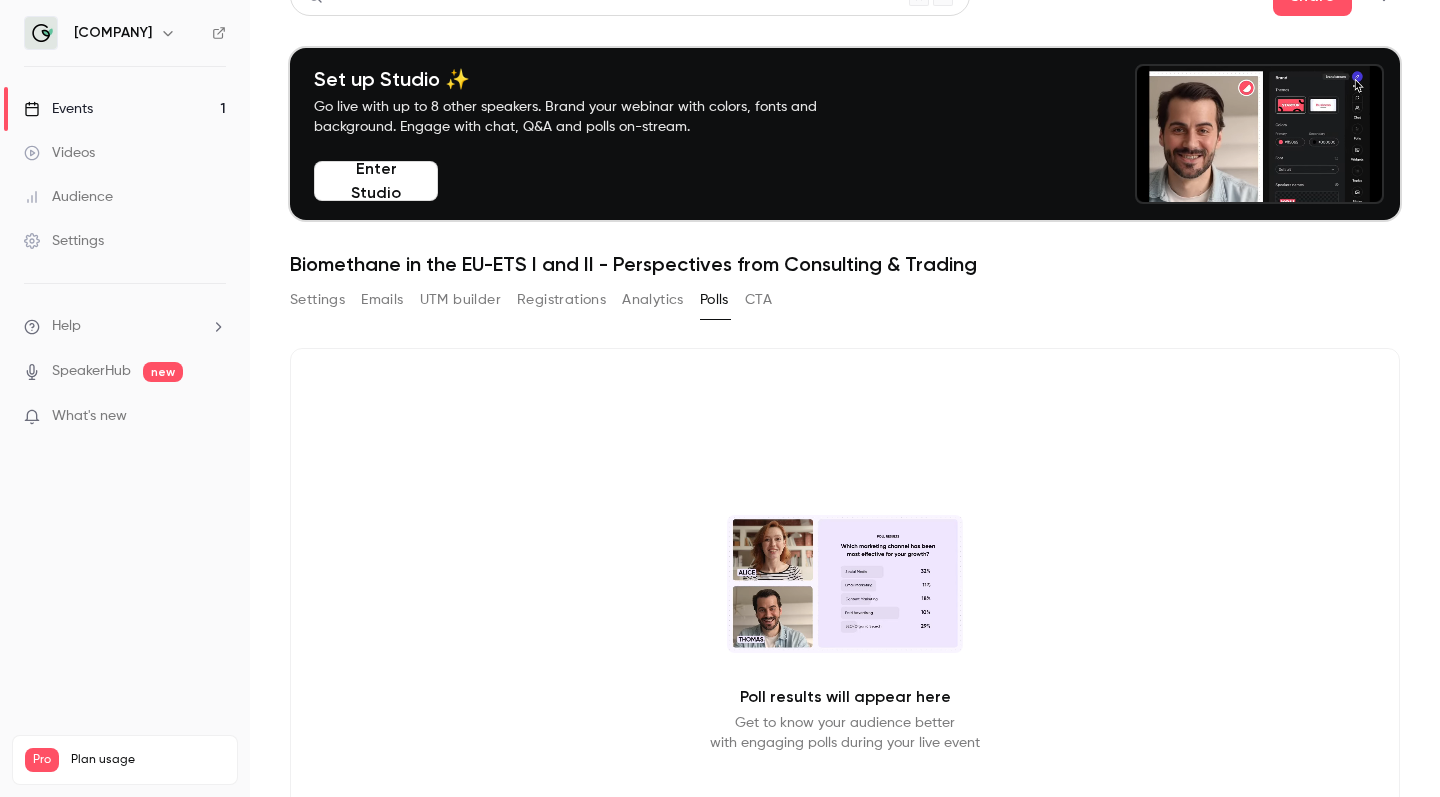 click on "Settings Emails UTM builder Registrations Analytics Polls CTA" at bounding box center [531, 300] 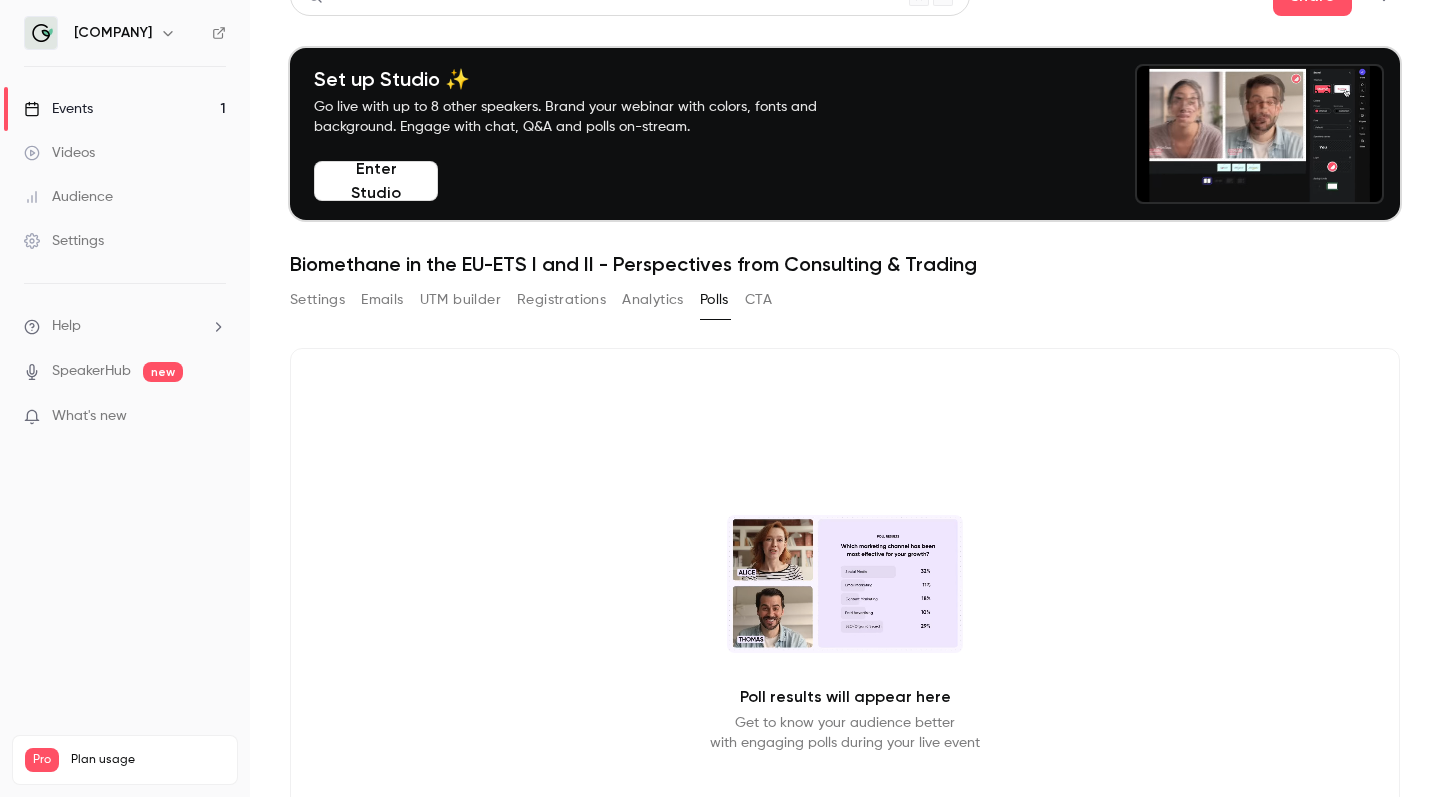 click on "CTA" at bounding box center (758, 300) 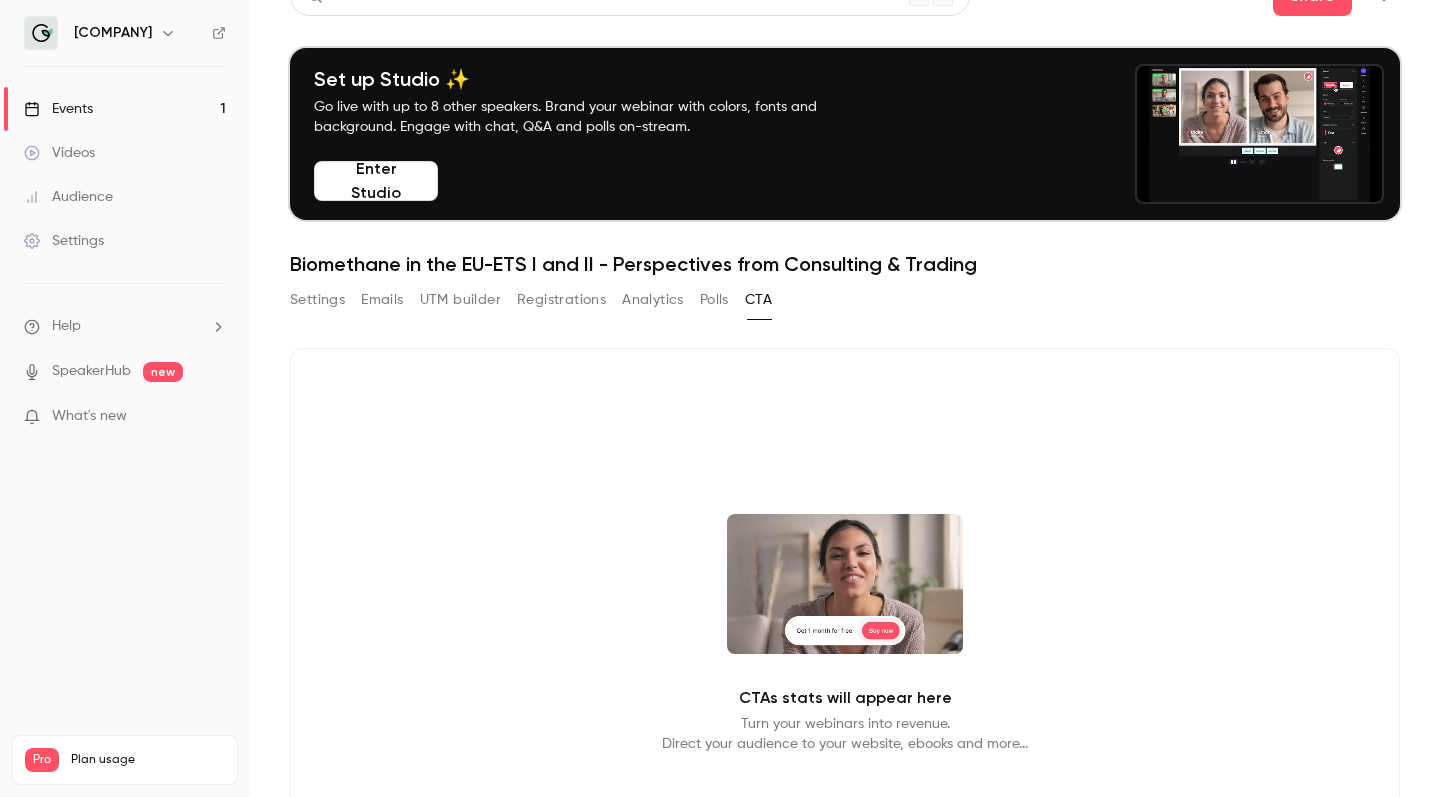 click on "UTM builder" at bounding box center (460, 300) 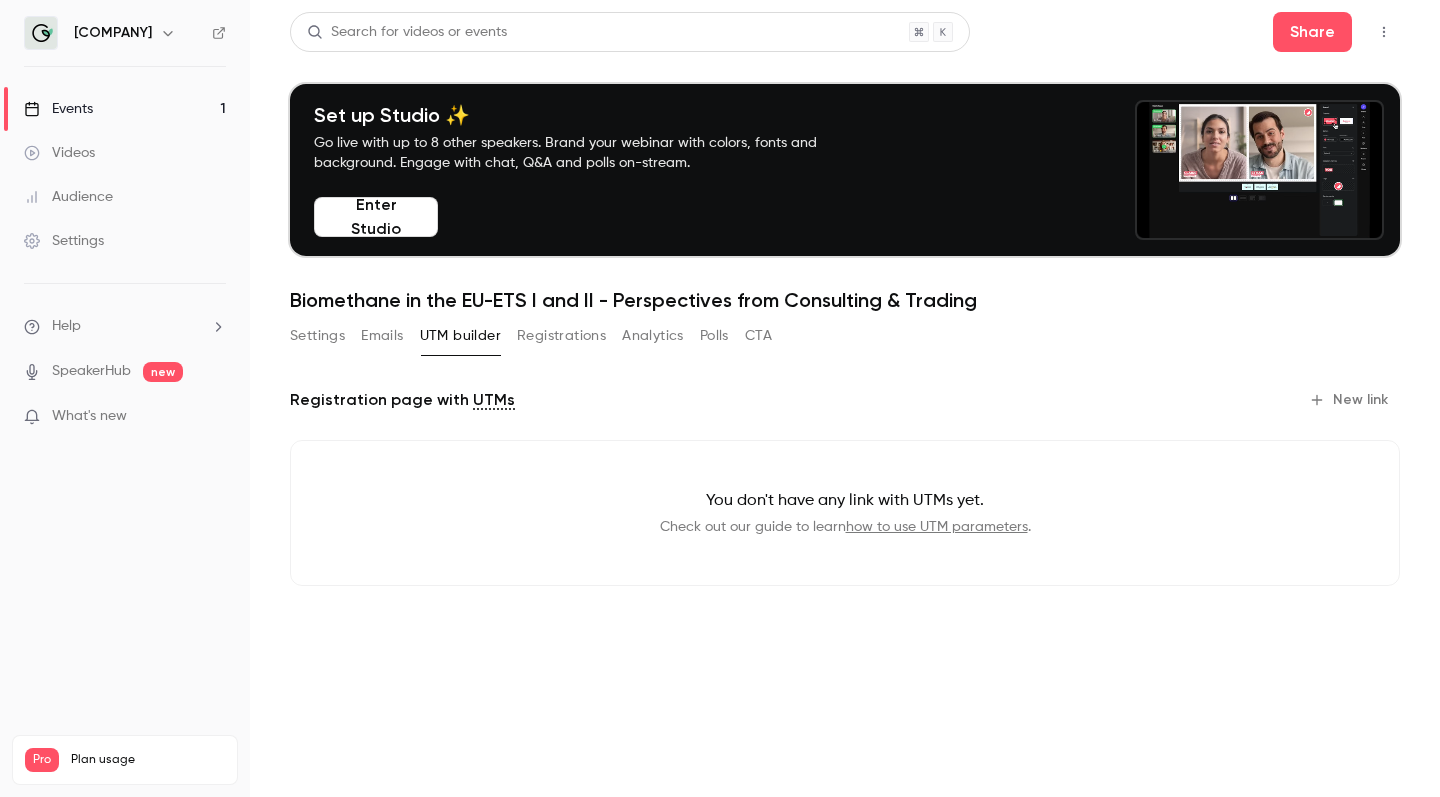 scroll, scrollTop: 0, scrollLeft: 0, axis: both 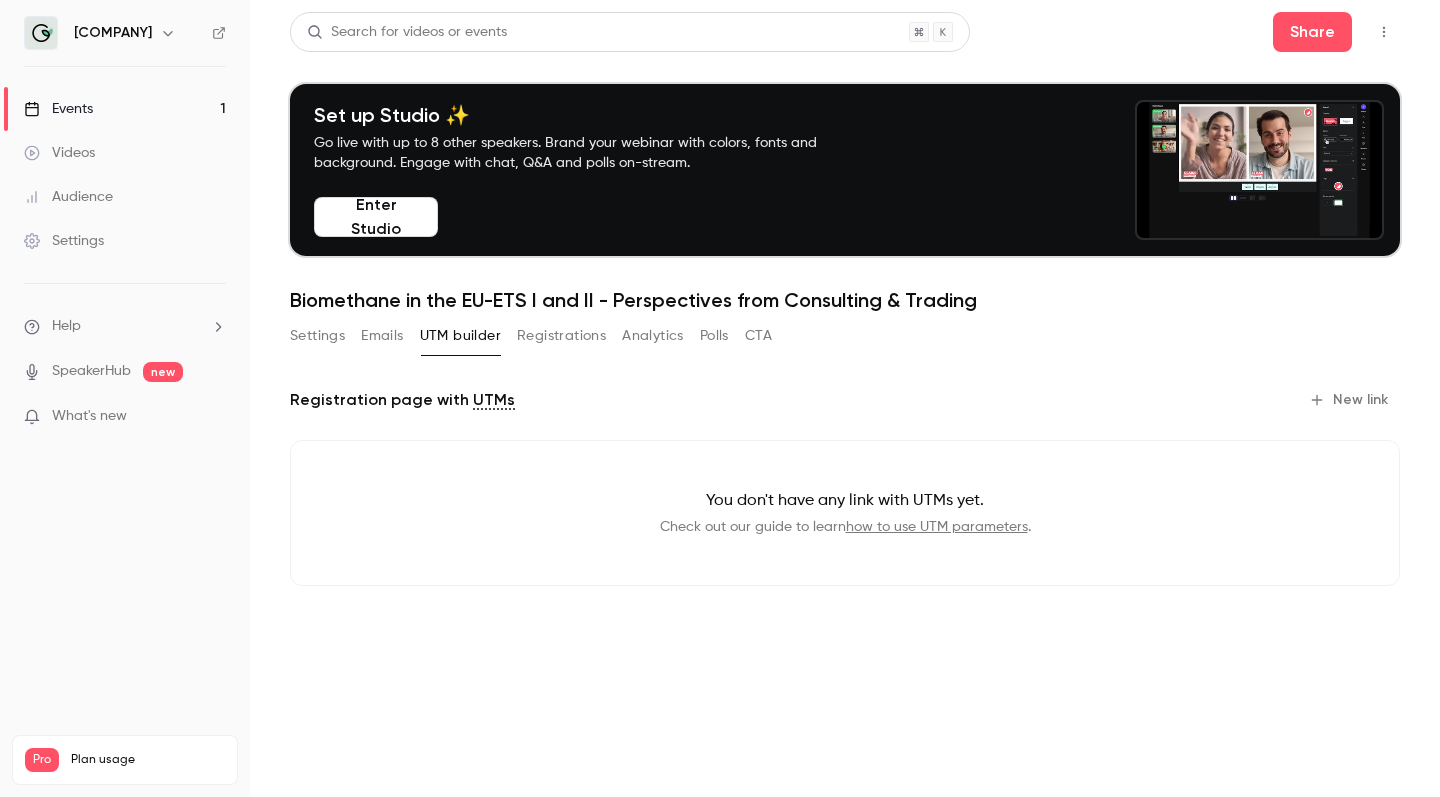 click on "Emails" at bounding box center [382, 336] 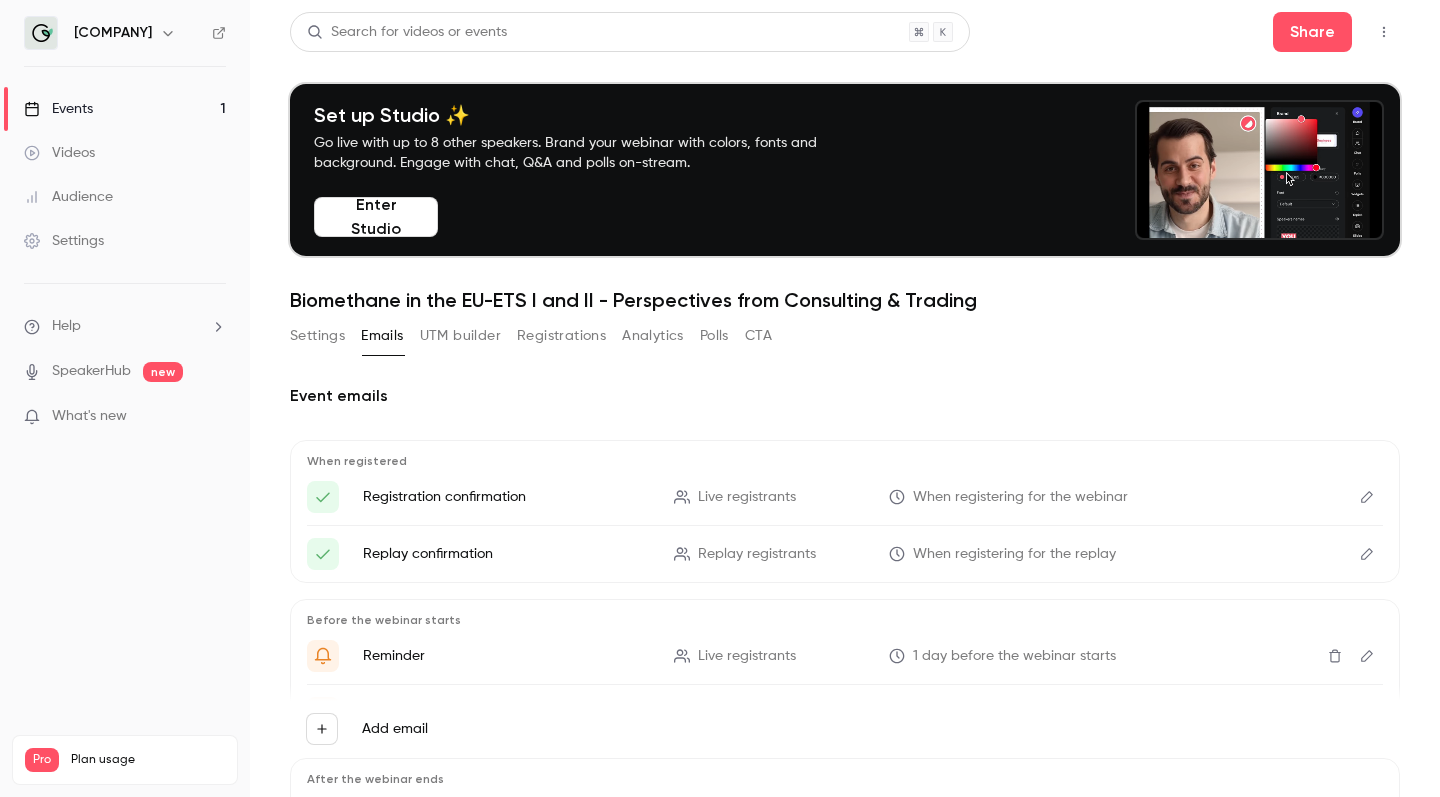 type 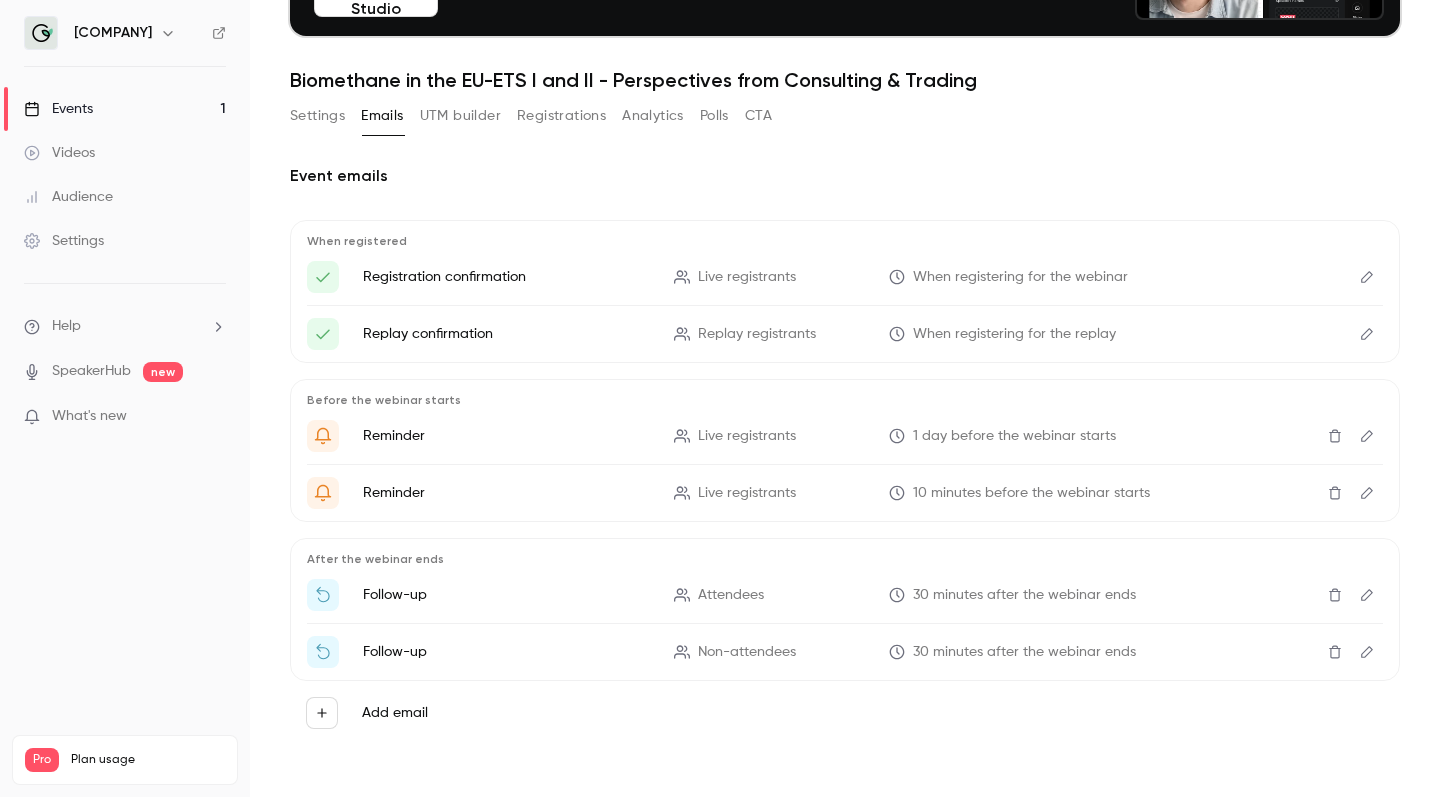 scroll, scrollTop: 220, scrollLeft: 0, axis: vertical 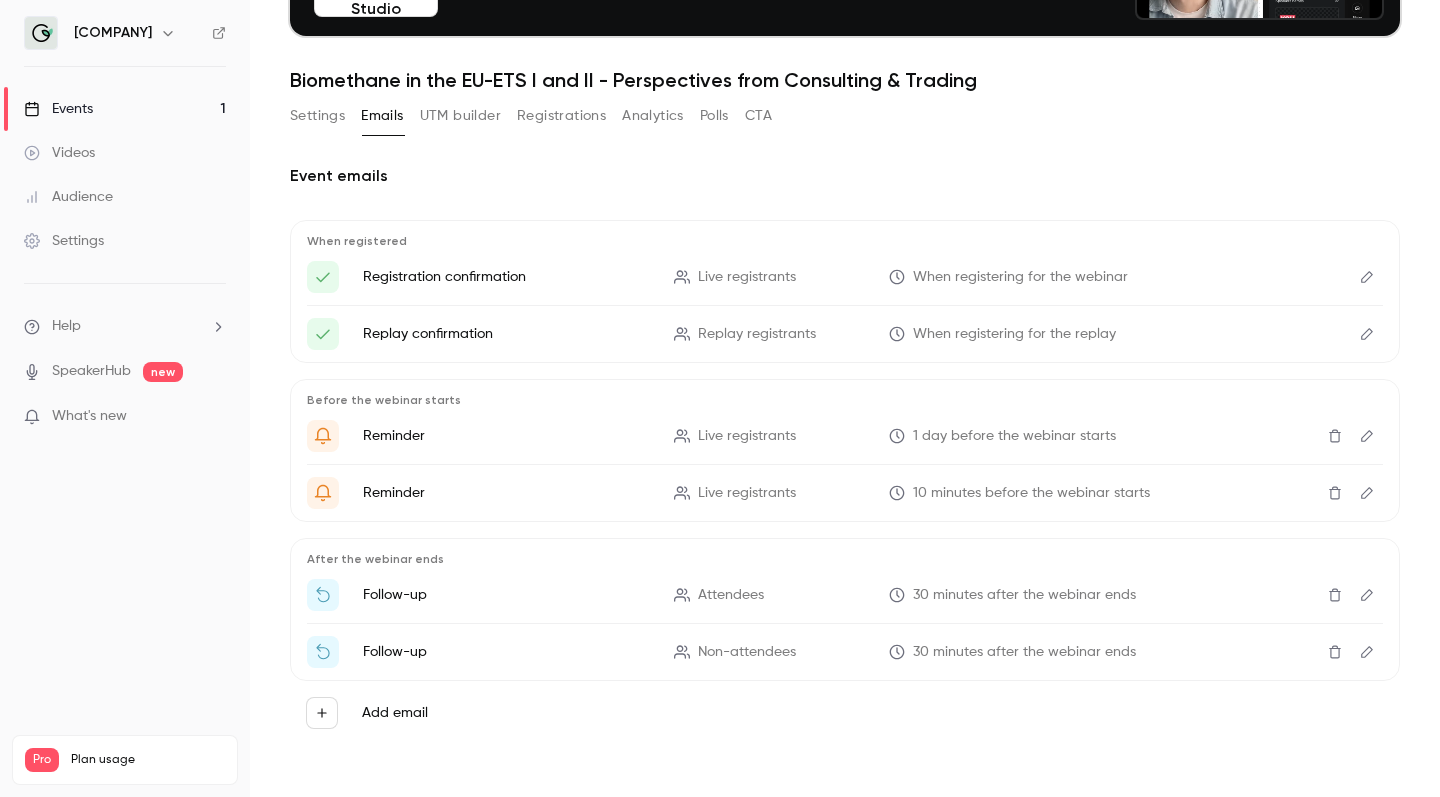 click on "Search for videos or events Share Set up Studio ✨ Go live with up to 8 other speakers. Brand your webinar with colors, fonts and background. Engage with chat, Q&A and polls on-stream. Enter Studio Biomethane in the EU-ETS I and II - Perspectives from Consulting & Trading Settings Emails UTM builder Registrations Analytics Polls CTA Event emails When registered Registration confirmation Live registrants When registering for the webinar Replay confirmation Replay registrants When registering for the replay Before the webinar starts Reminder Live registrants 1 day before the webinar starts Reminder Live registrants 10 minutes before the webinar starts After the webinar ends Follow-up Attendees 30 minutes after the webinar ends Follow-up Non-attendees 30 minutes after the webinar ends Add email" at bounding box center (845, 288) 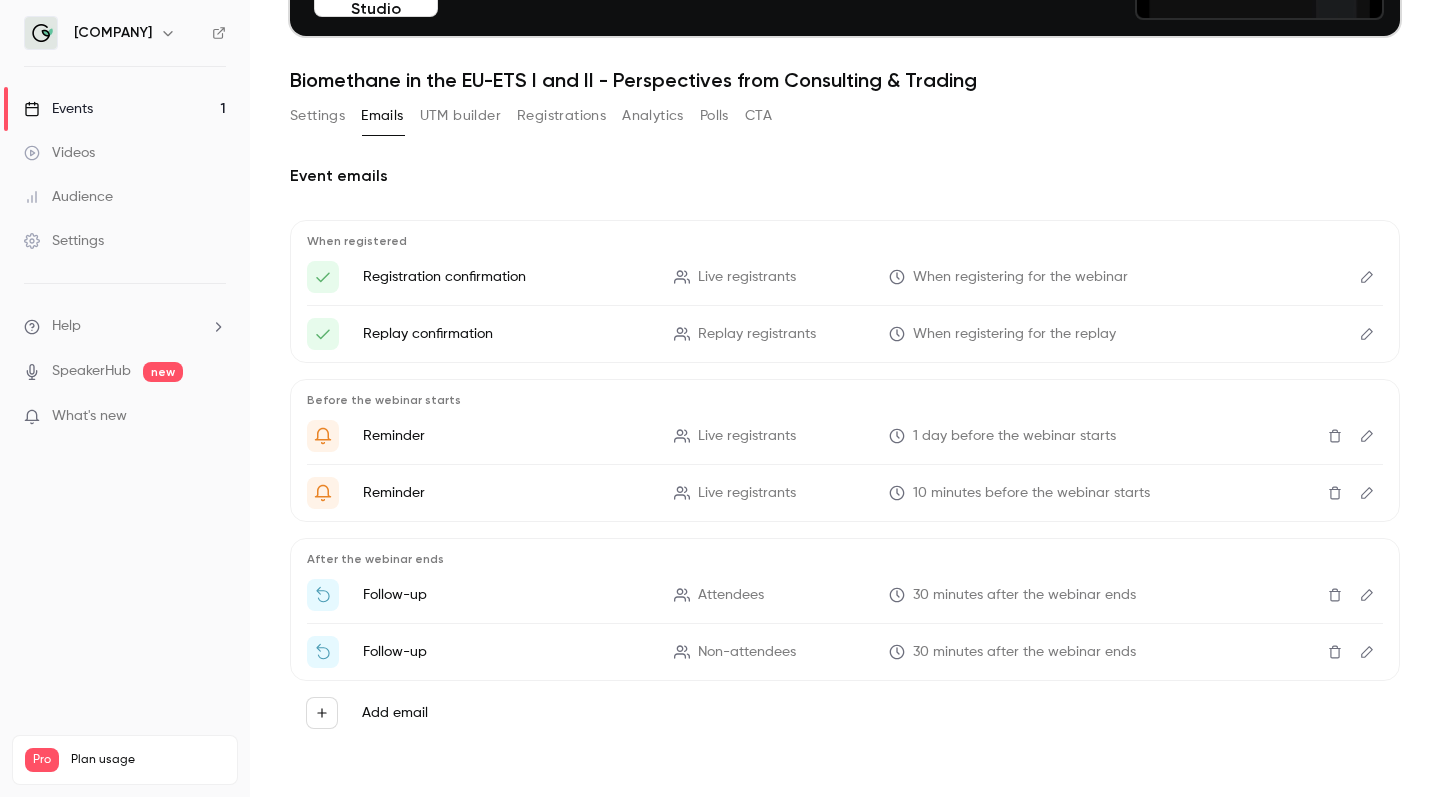 click on "Settings" at bounding box center [317, 116] 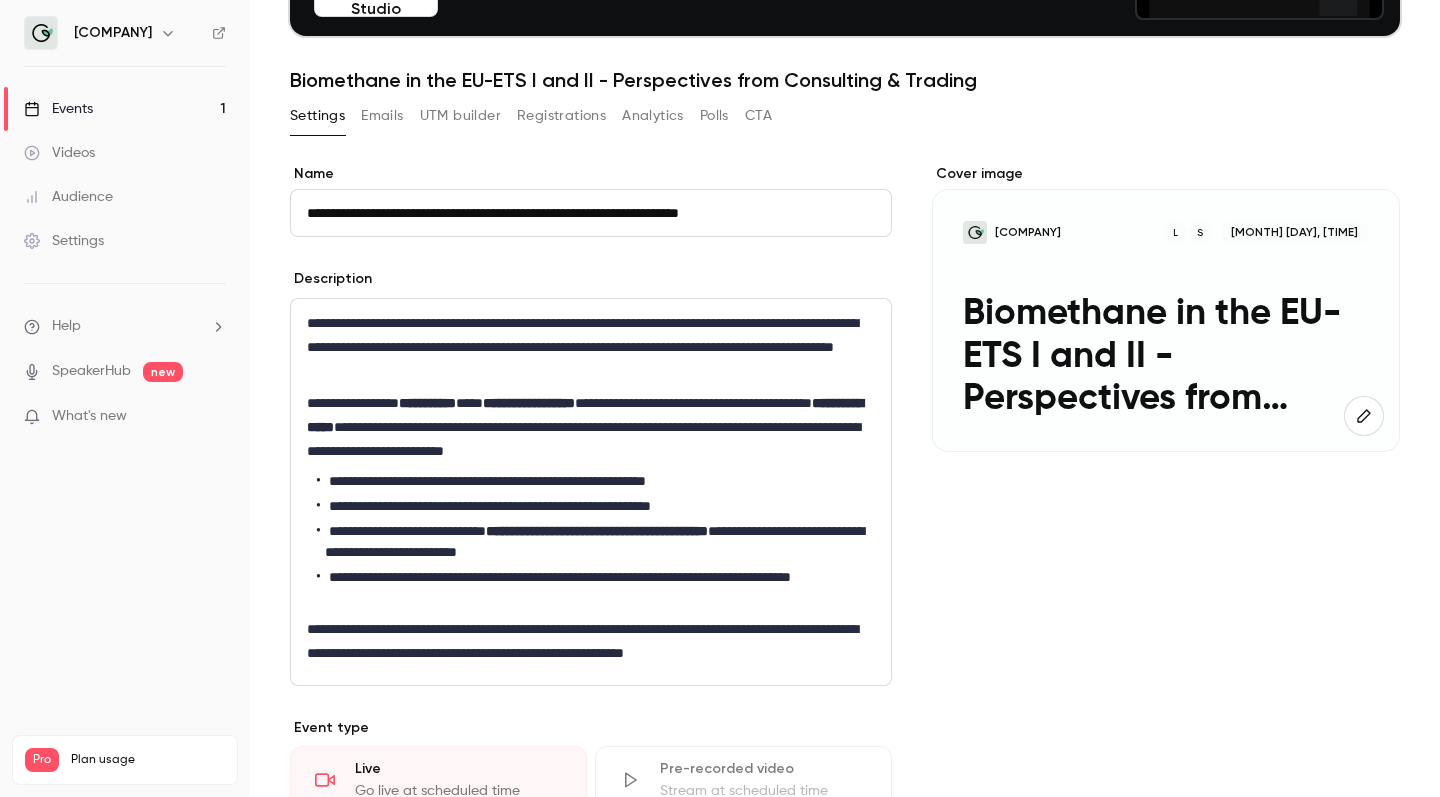 click on "**********" at bounding box center [845, 398] 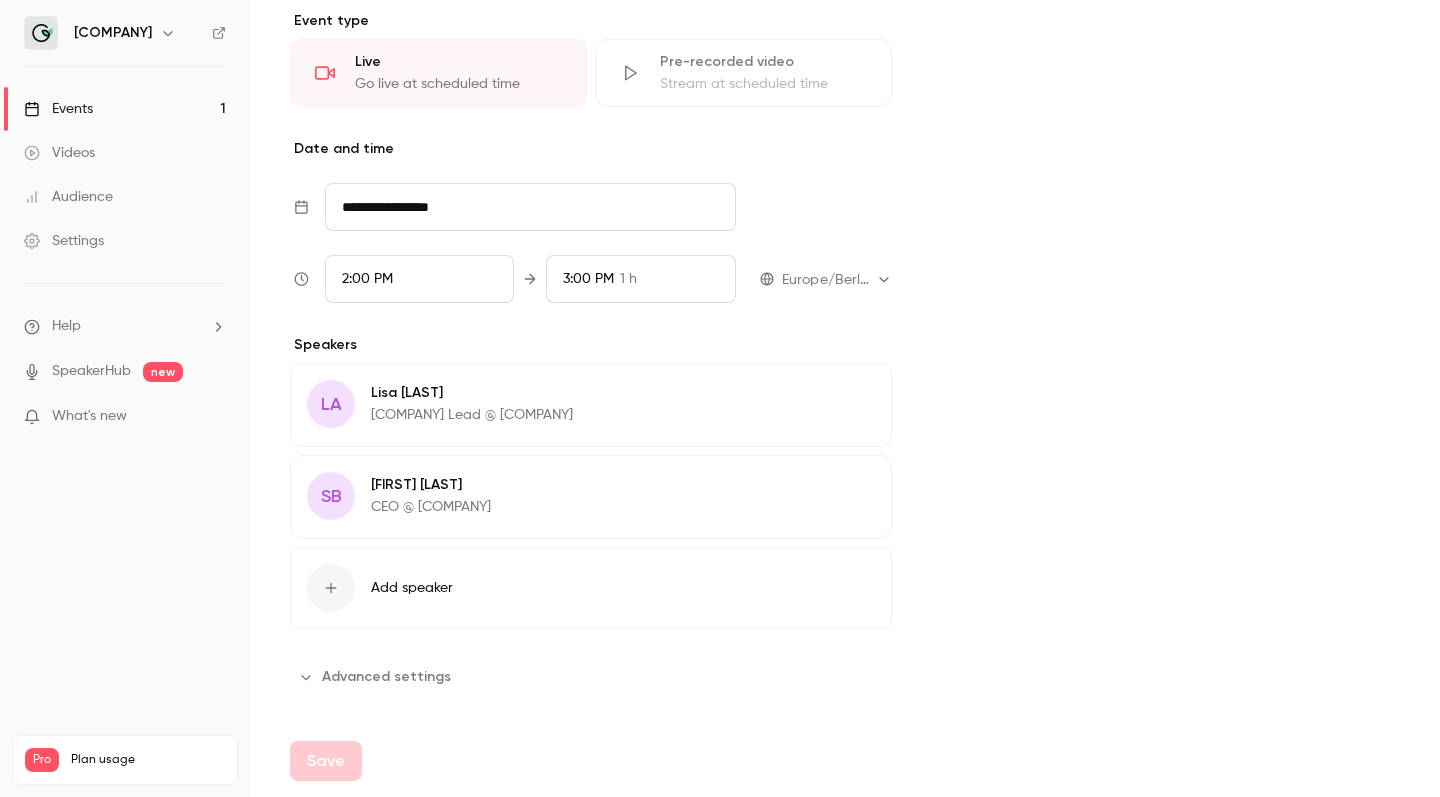 scroll, scrollTop: 927, scrollLeft: 0, axis: vertical 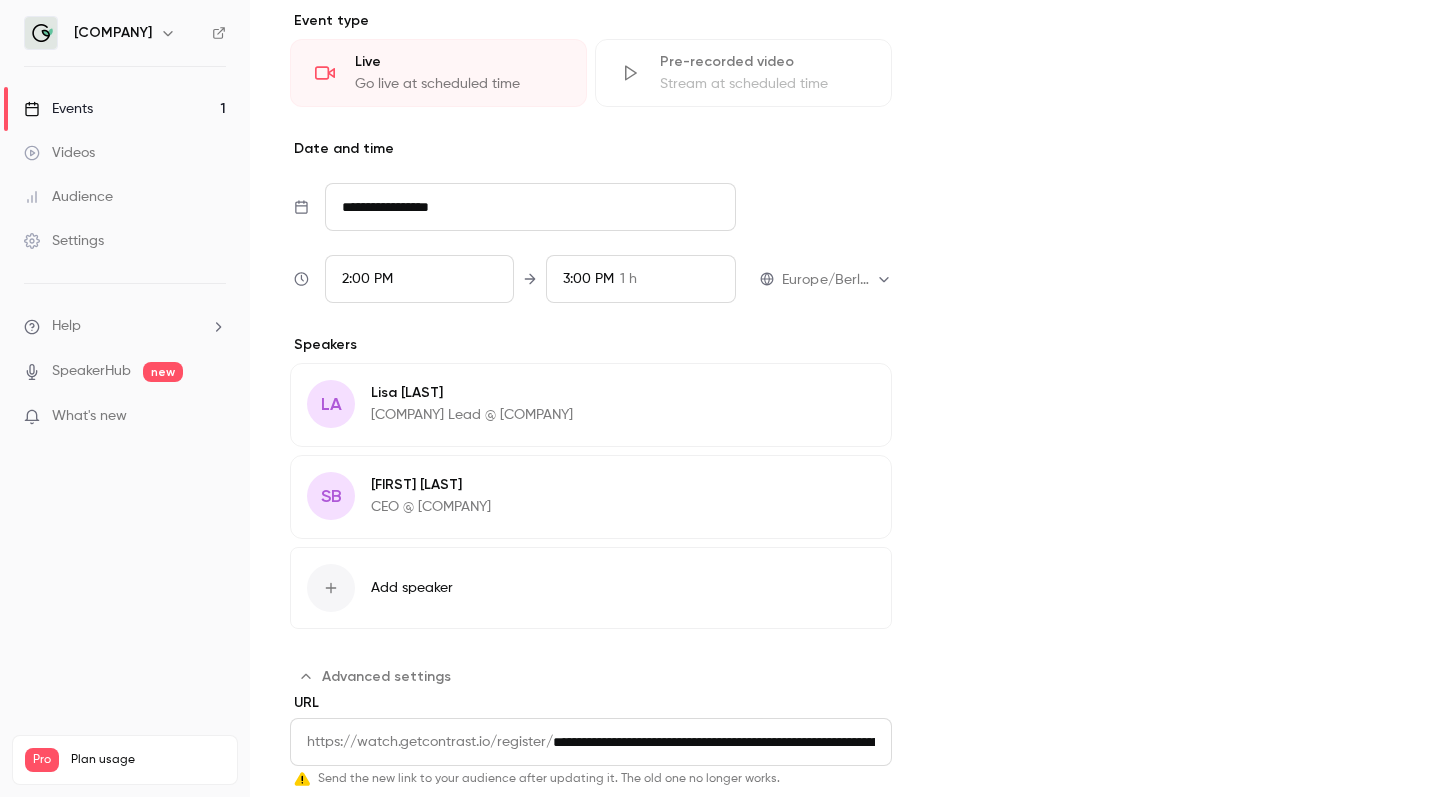 click on "**********" at bounding box center [845, 398] 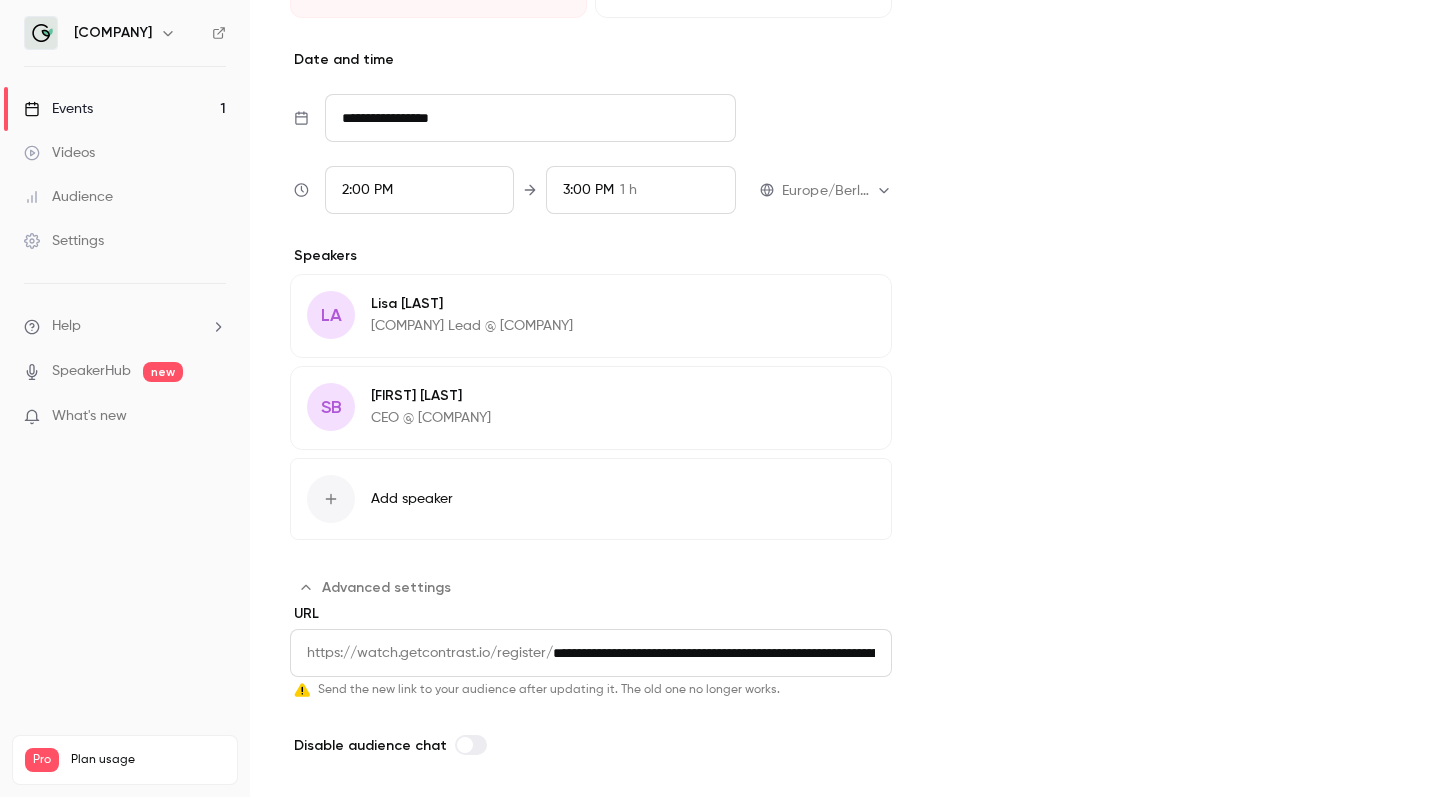 scroll, scrollTop: 1080, scrollLeft: 0, axis: vertical 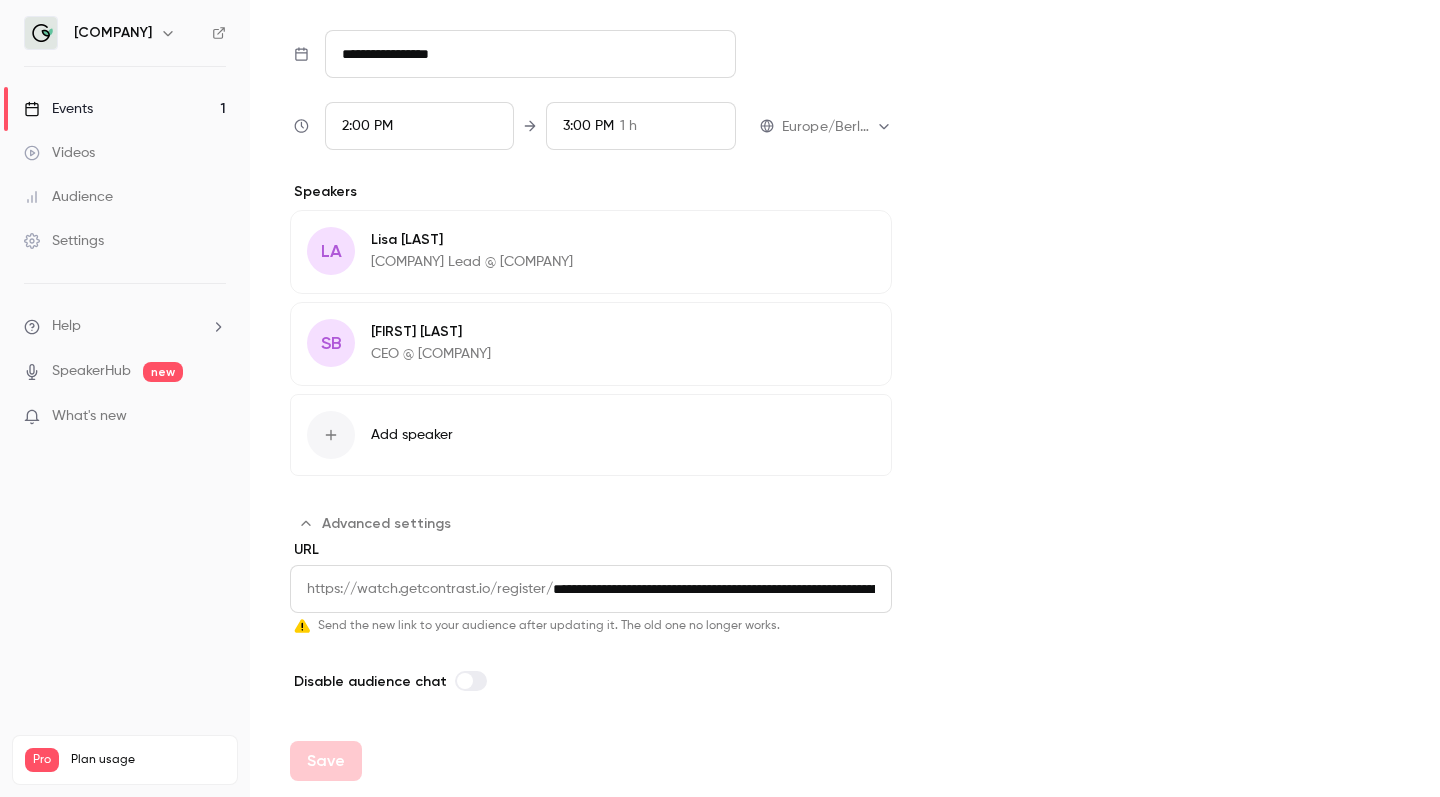 click on "Send the new link to your audience after updating it. The old one no longer works." at bounding box center [549, 626] 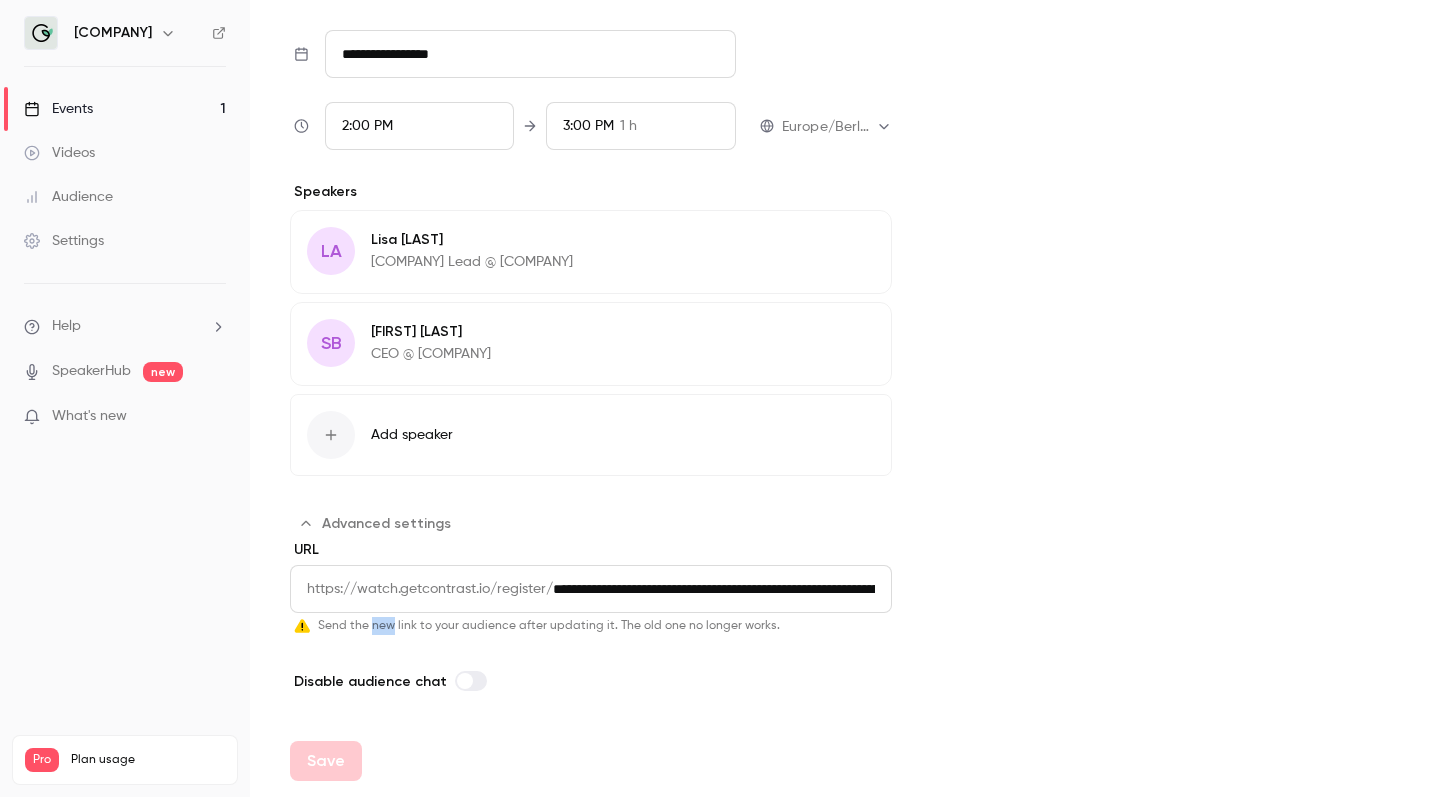 click on "Send the new link to your audience after updating it. The old one no longer works." at bounding box center (549, 626) 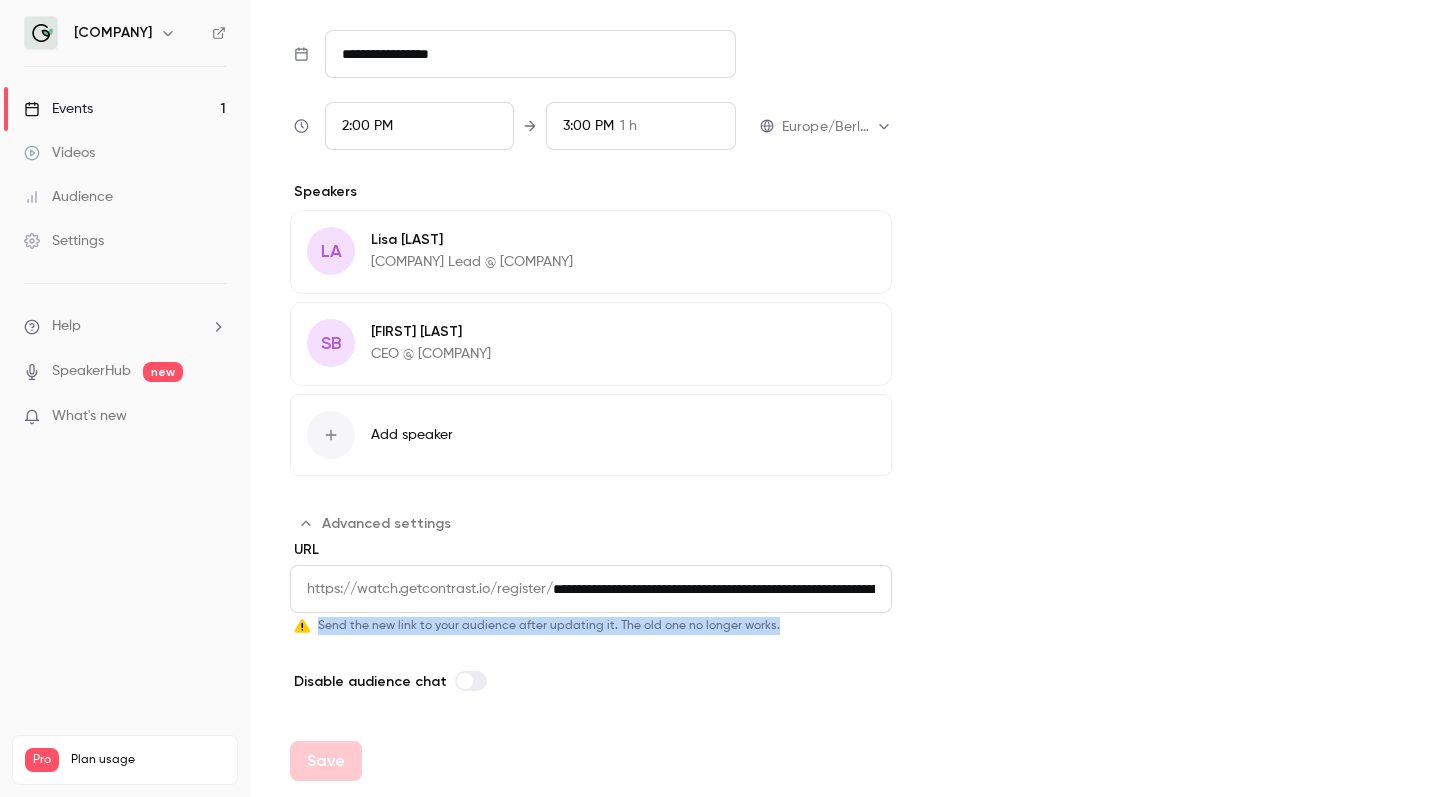 click on "Send the new link to your audience after updating it. The old one no longer works." at bounding box center [549, 626] 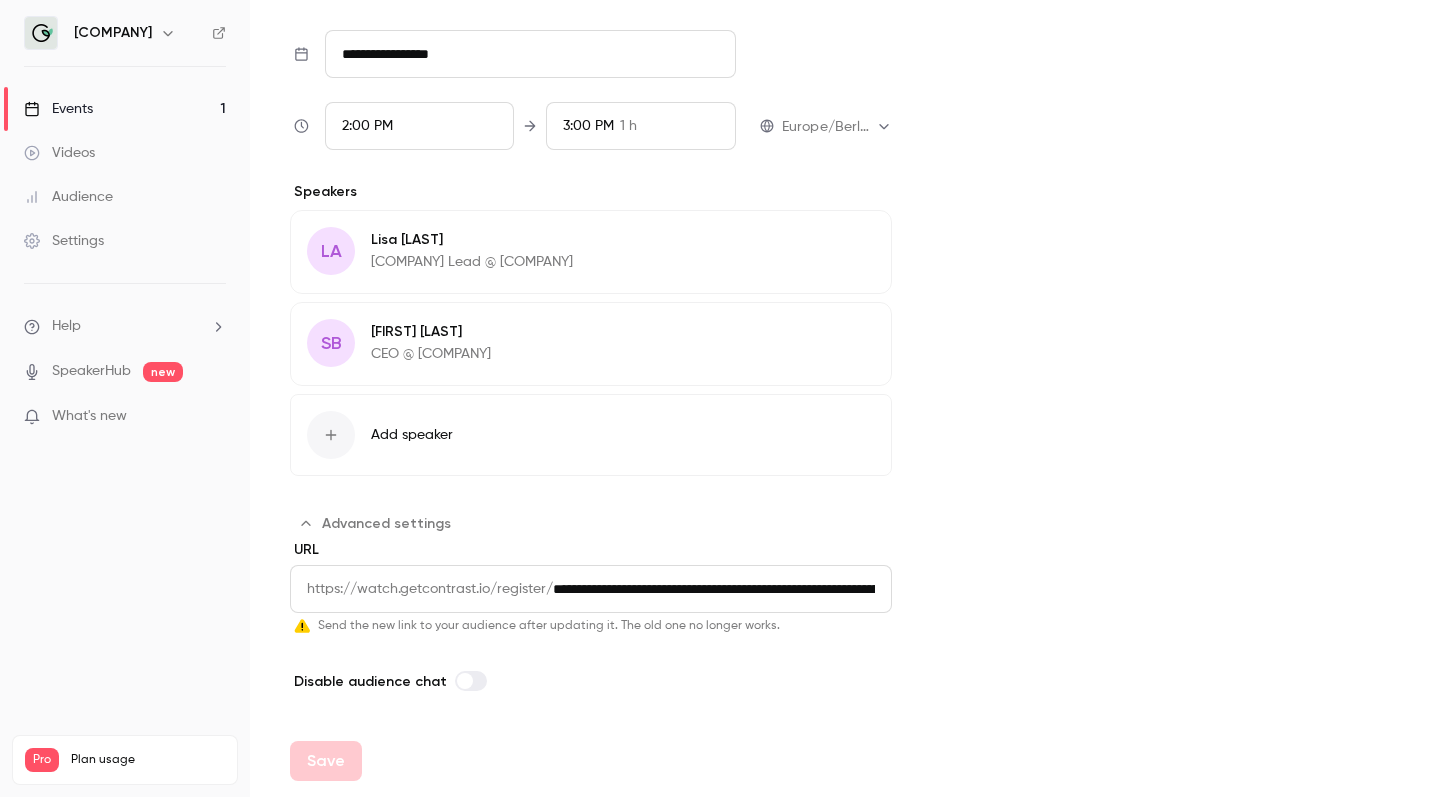 click on "**********" at bounding box center [722, 589] 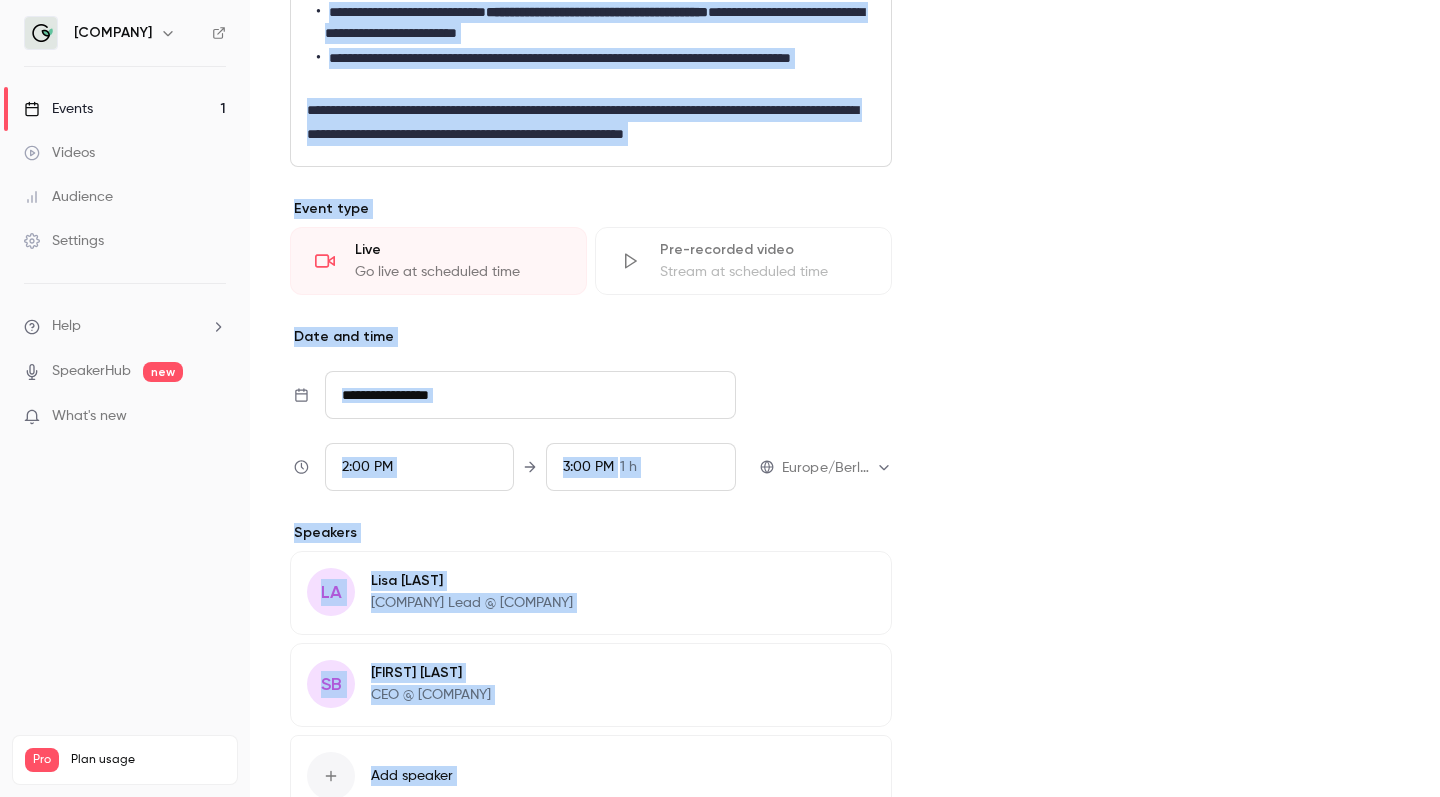 scroll, scrollTop: 397, scrollLeft: 0, axis: vertical 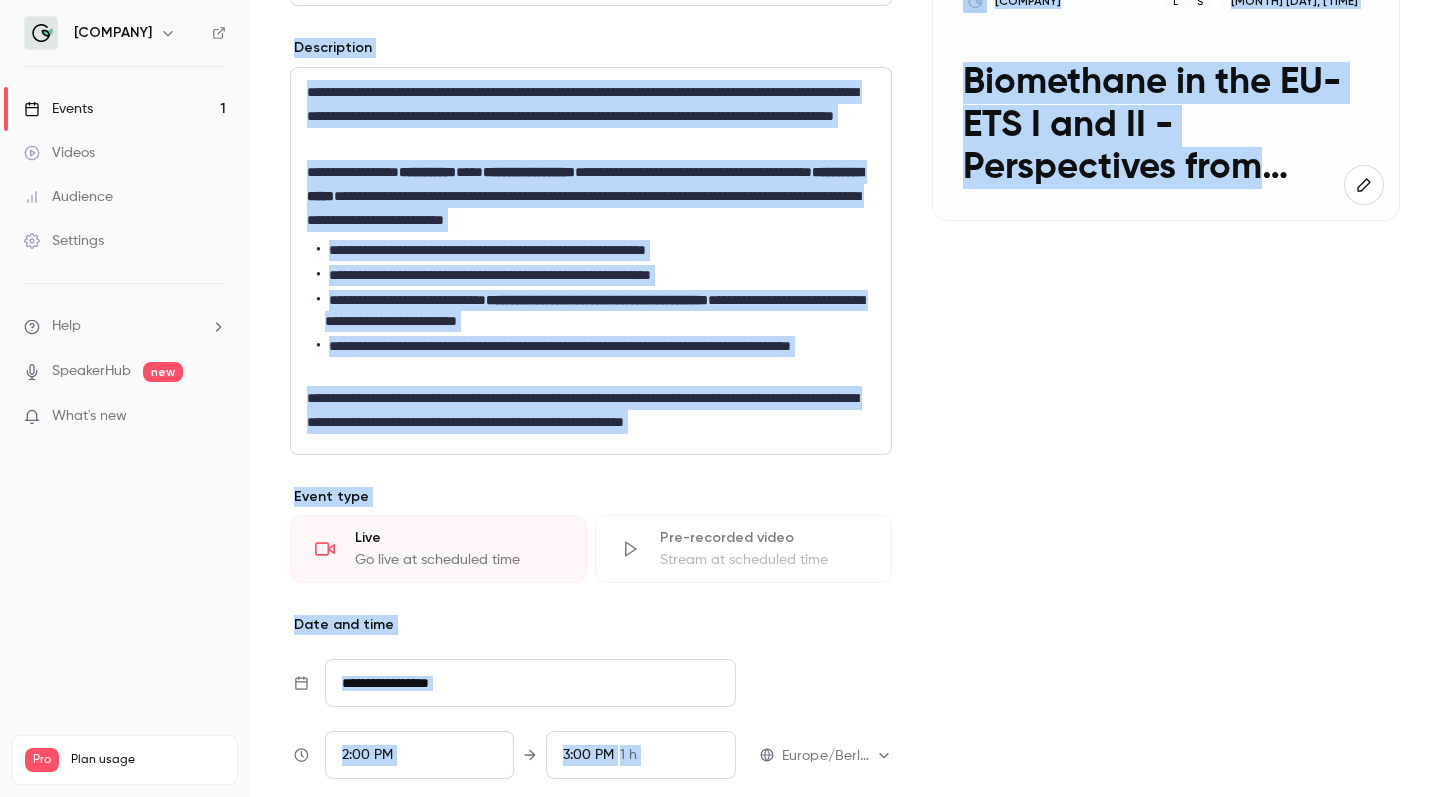 drag, startPoint x: 981, startPoint y: 434, endPoint x: 982, endPoint y: -97, distance: 531.0009 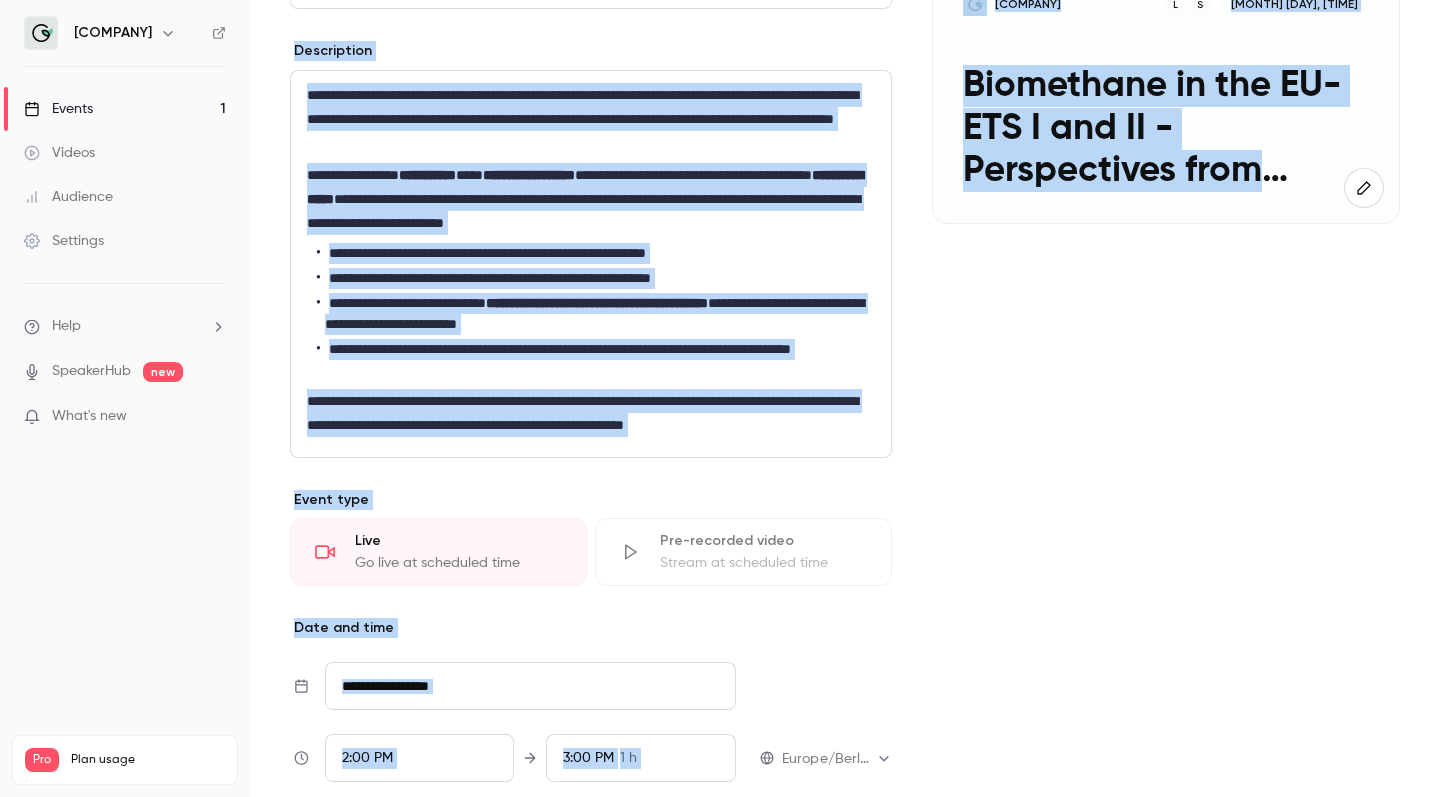click on "**********" at bounding box center (720, 398) 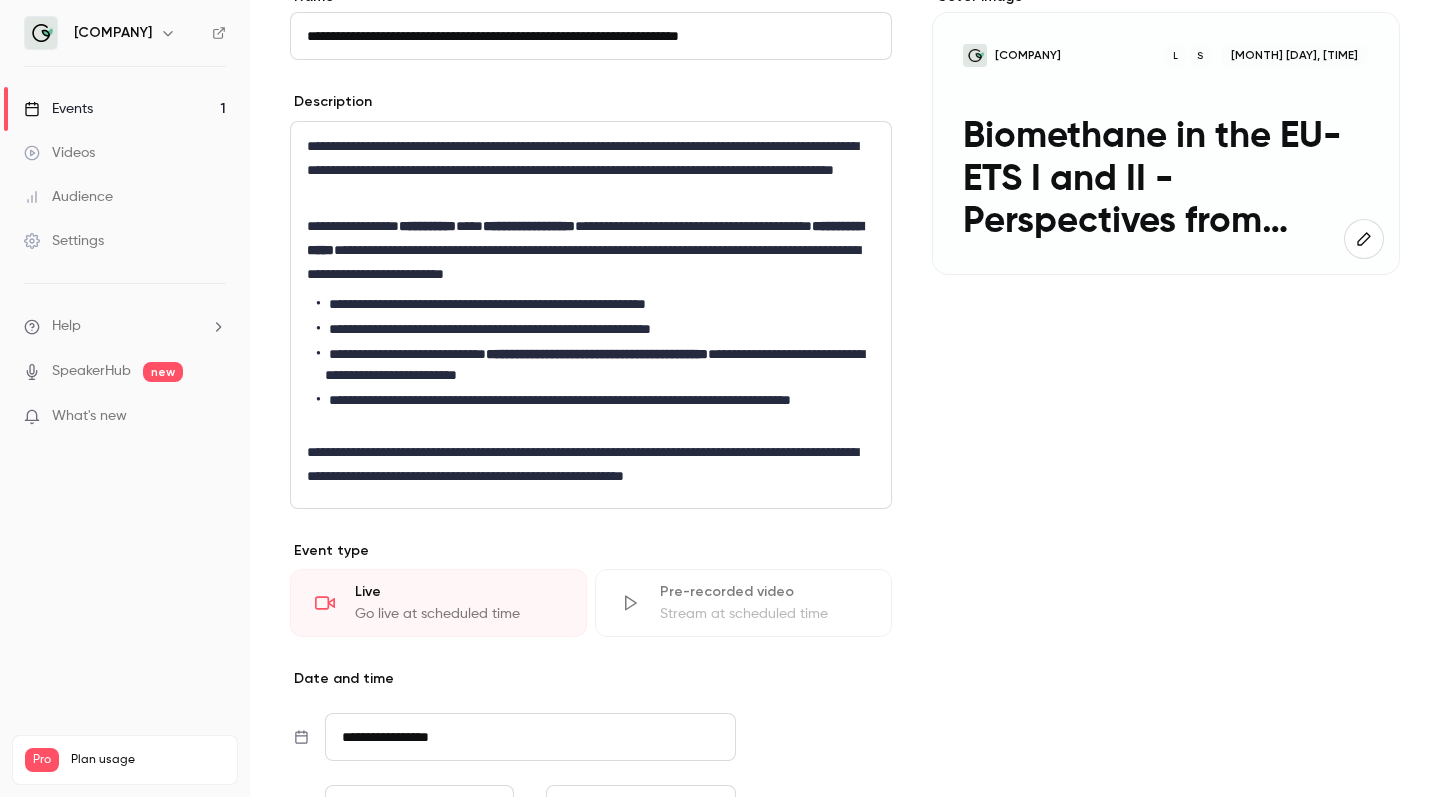 click on "**********" at bounding box center (591, 315) 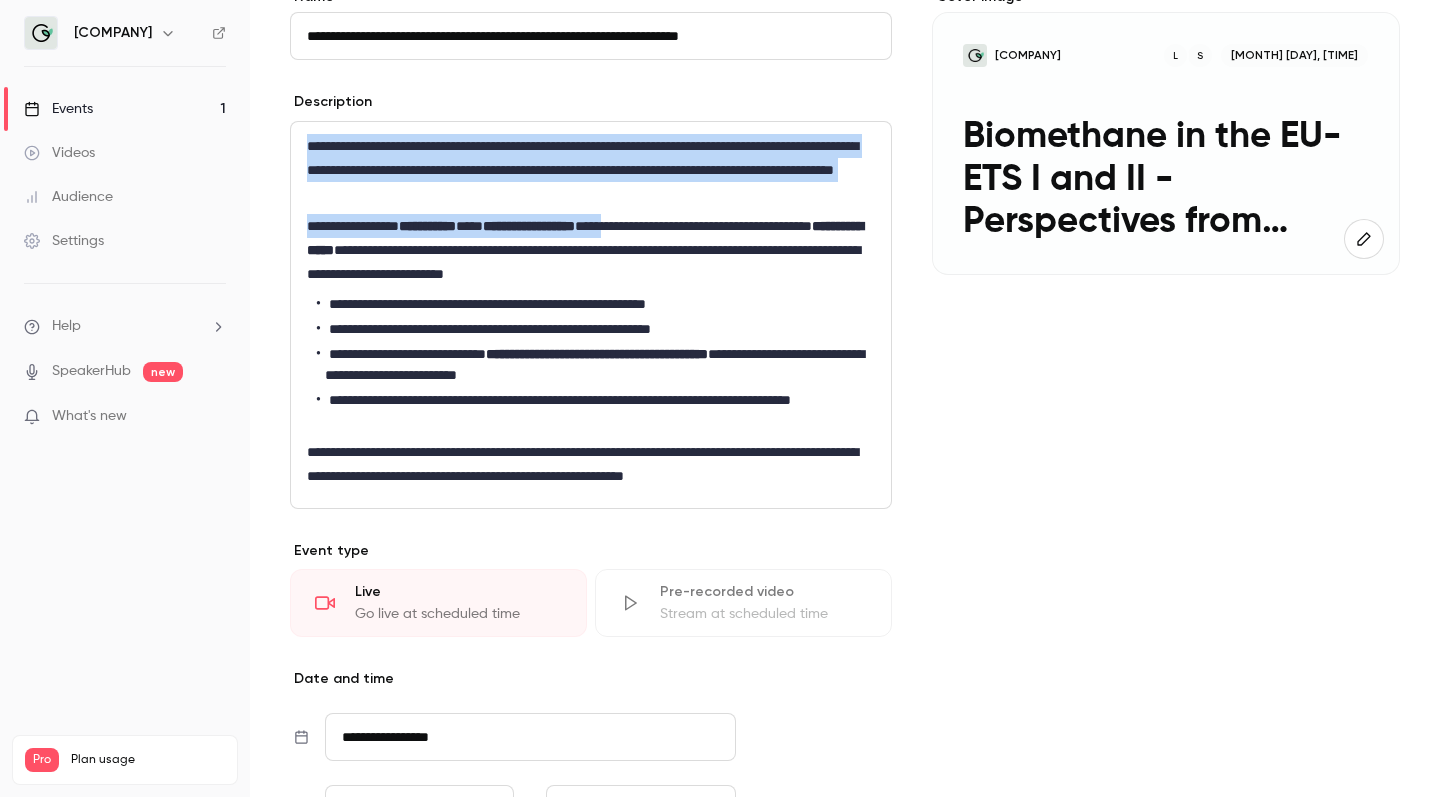 drag, startPoint x: 701, startPoint y: 214, endPoint x: 698, endPoint y: 21, distance: 193.02332 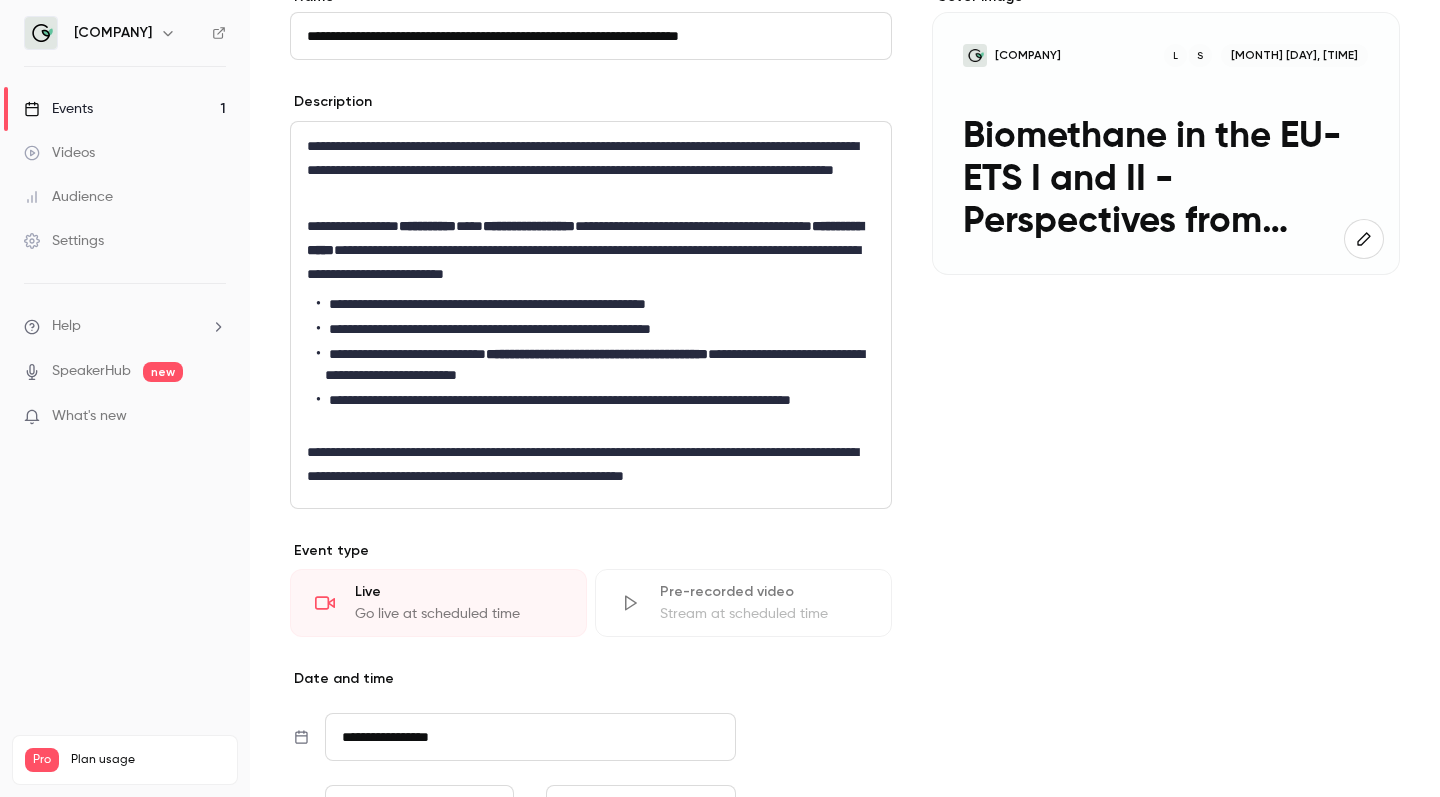 click on "**********" at bounding box center (591, 36) 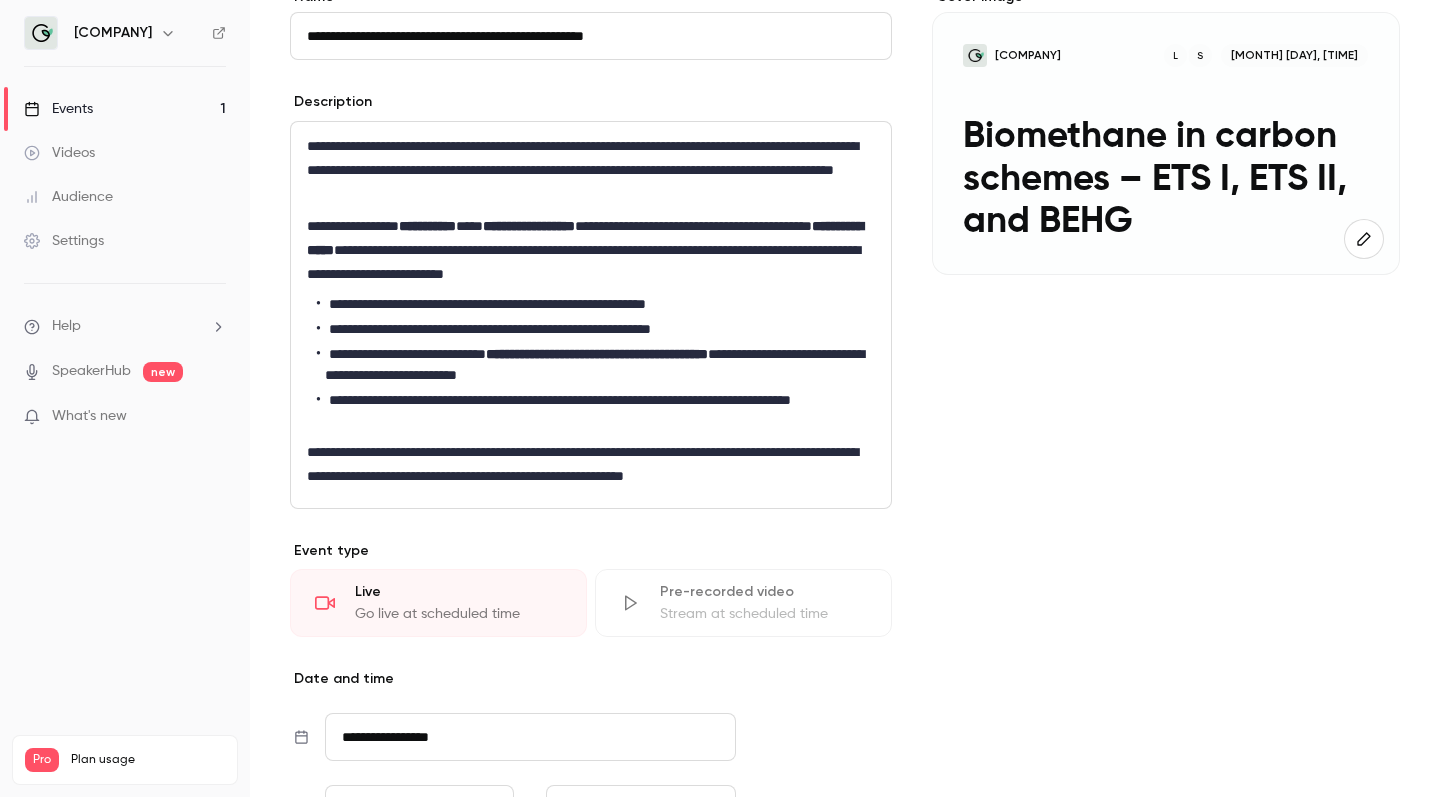 click on "**********" at bounding box center (591, 170) 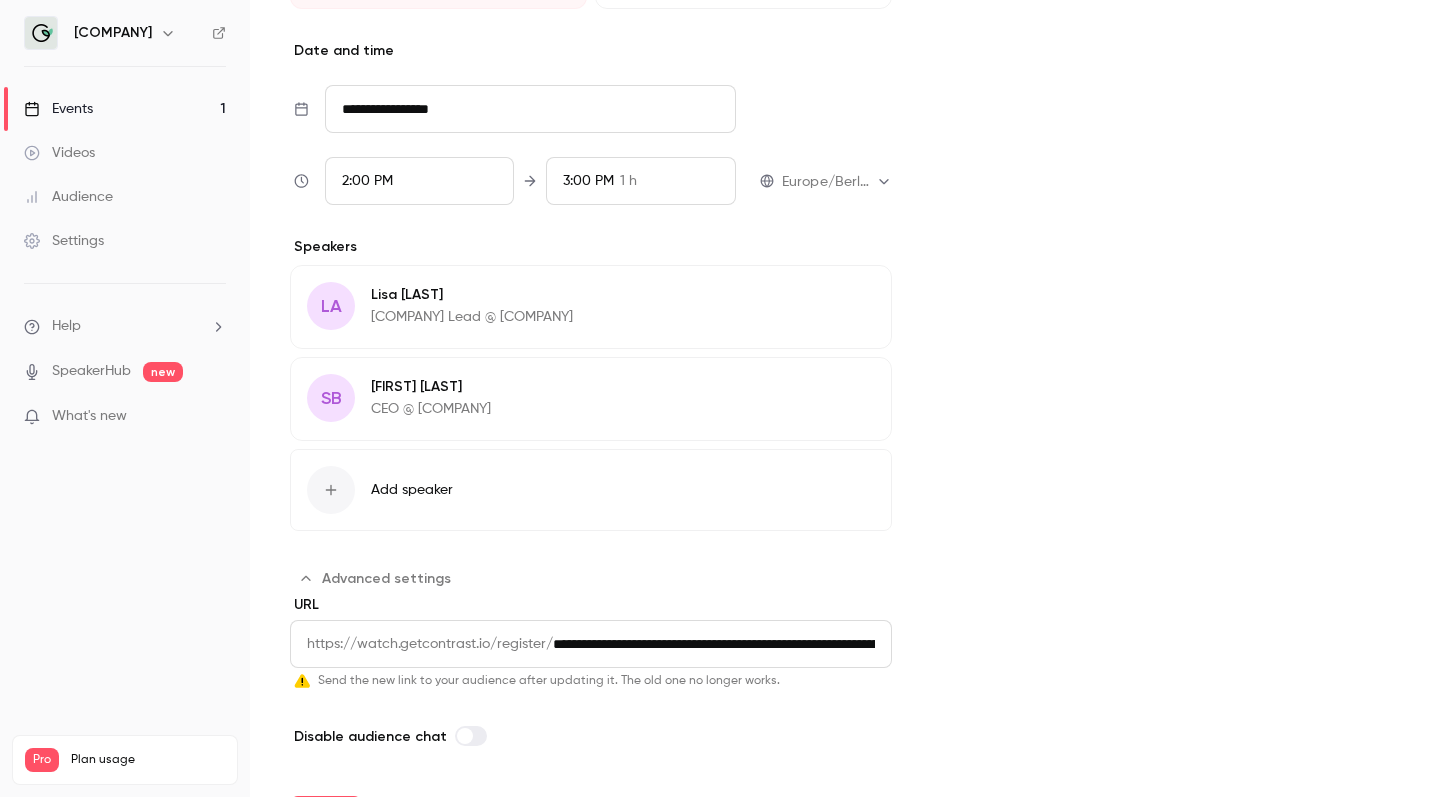 scroll, scrollTop: 1080, scrollLeft: 0, axis: vertical 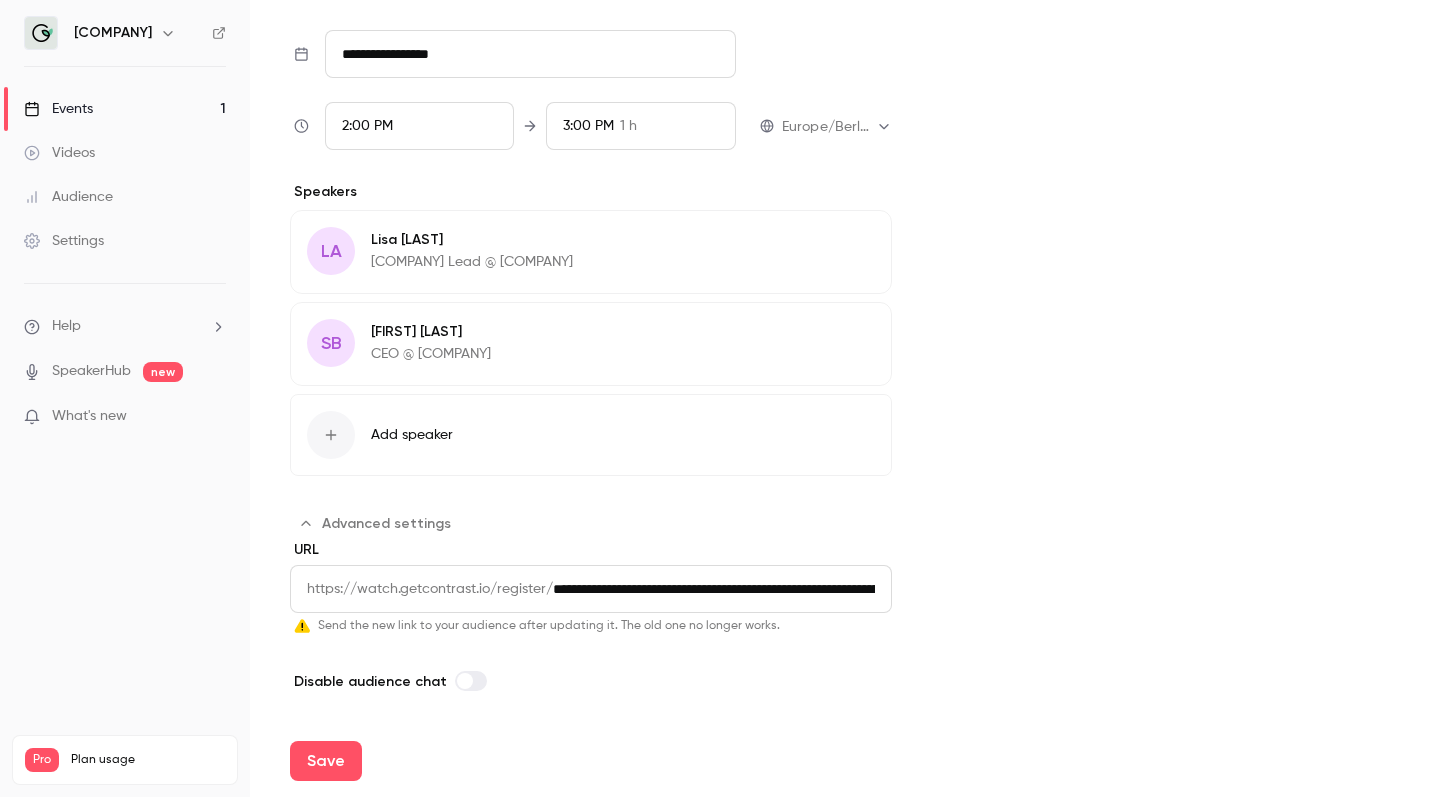 click on "**********" at bounding box center (722, 589) 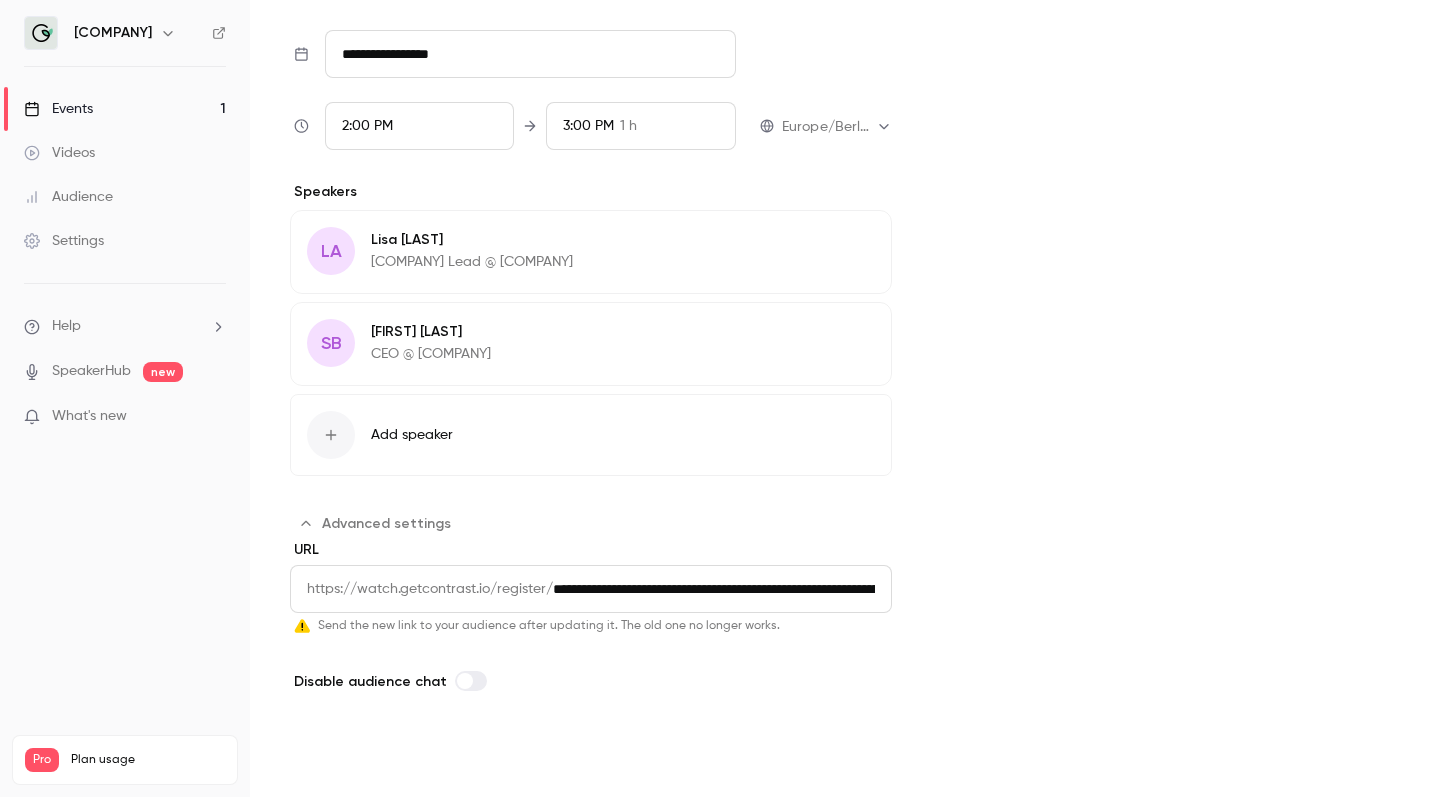 click on "Save" at bounding box center (326, 761) 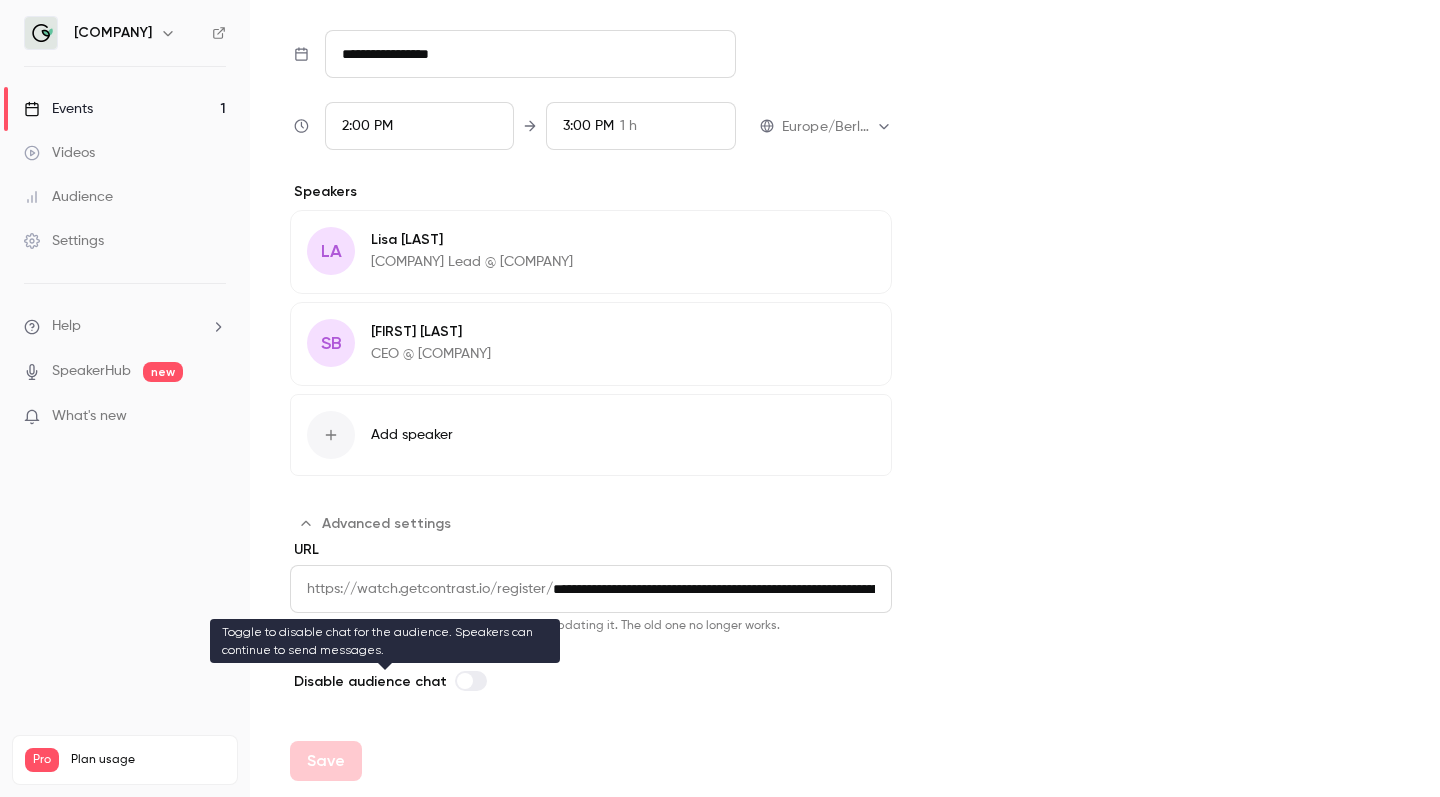 type on "**********" 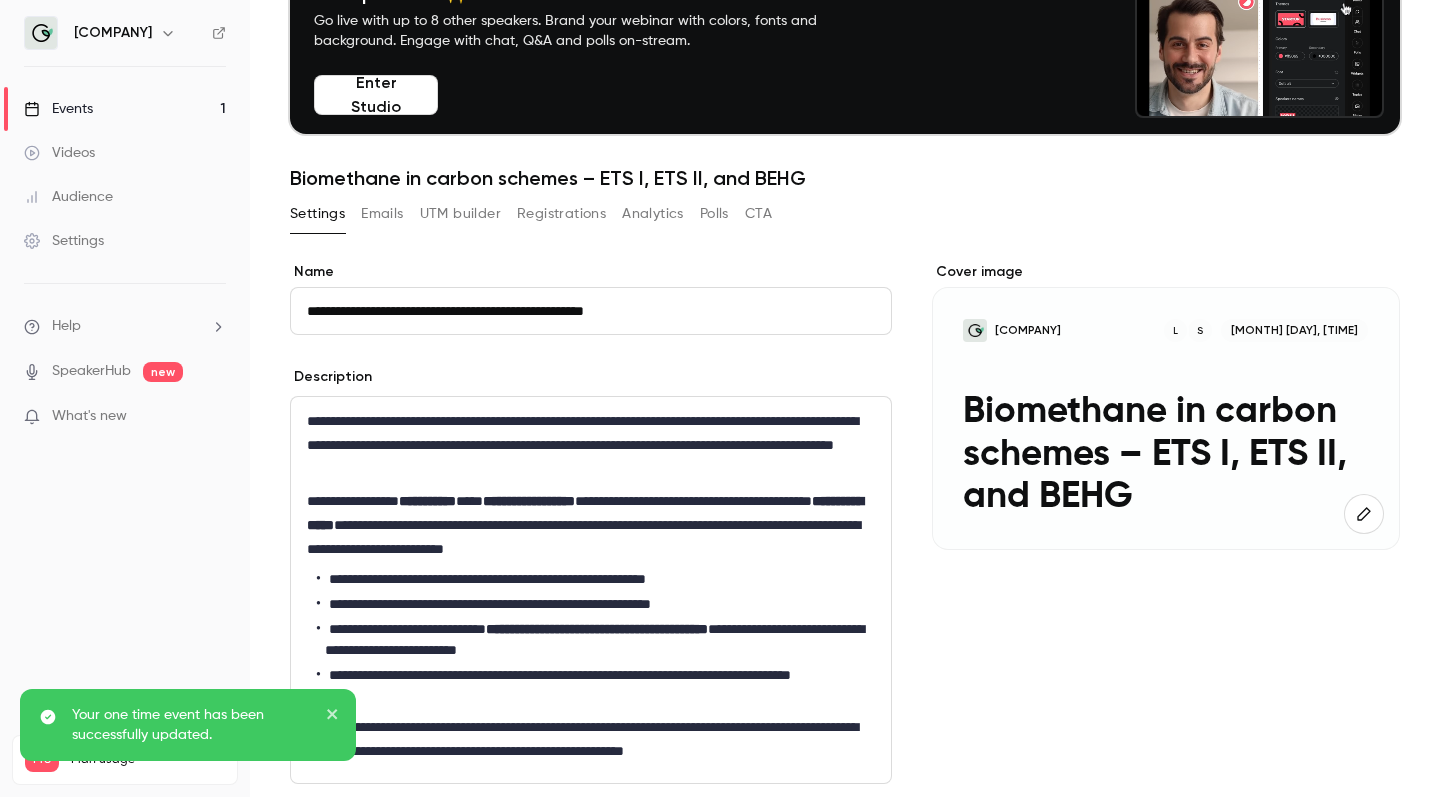 click on "Emails" at bounding box center [382, 214] 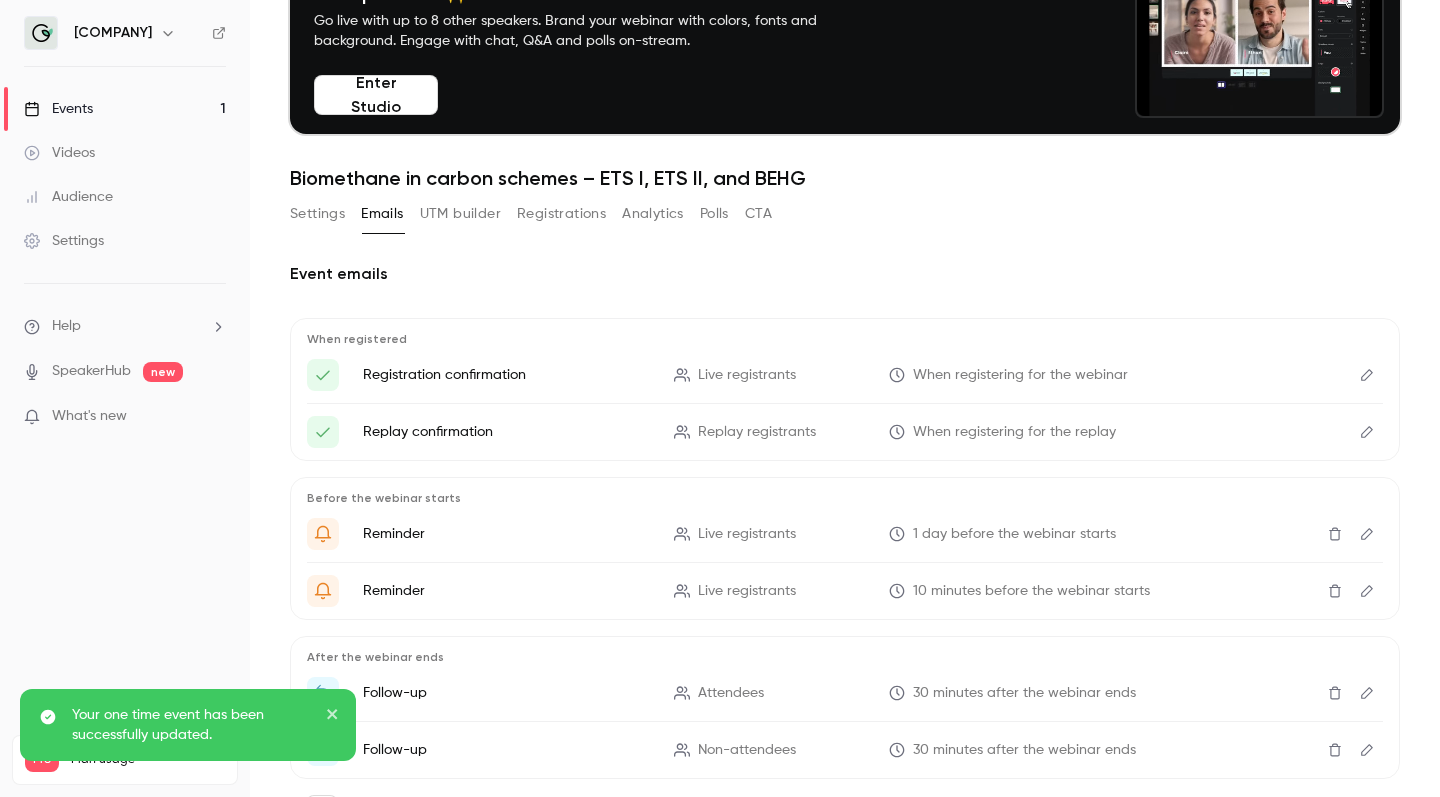 scroll, scrollTop: 116, scrollLeft: 0, axis: vertical 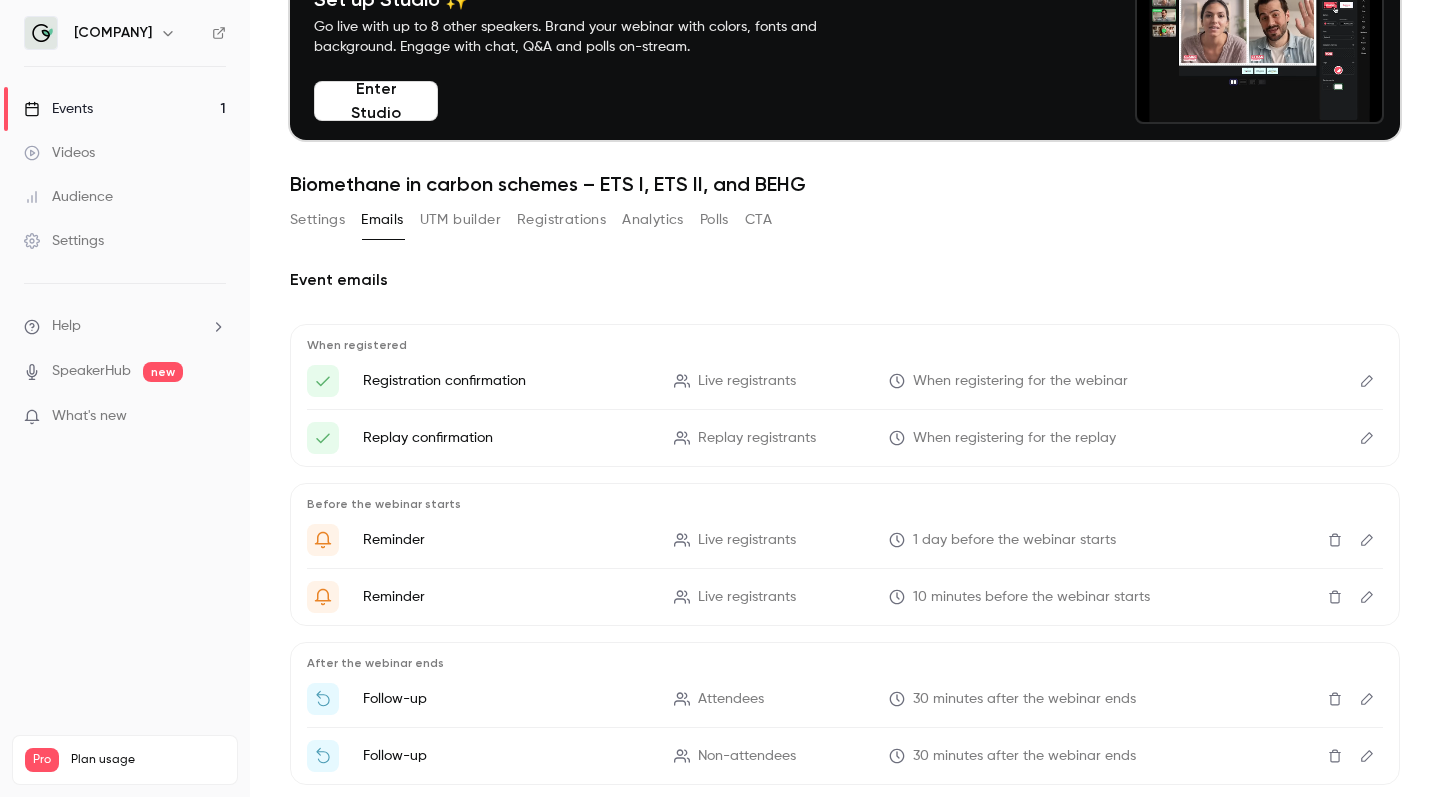 click on "UTM builder" at bounding box center (460, 220) 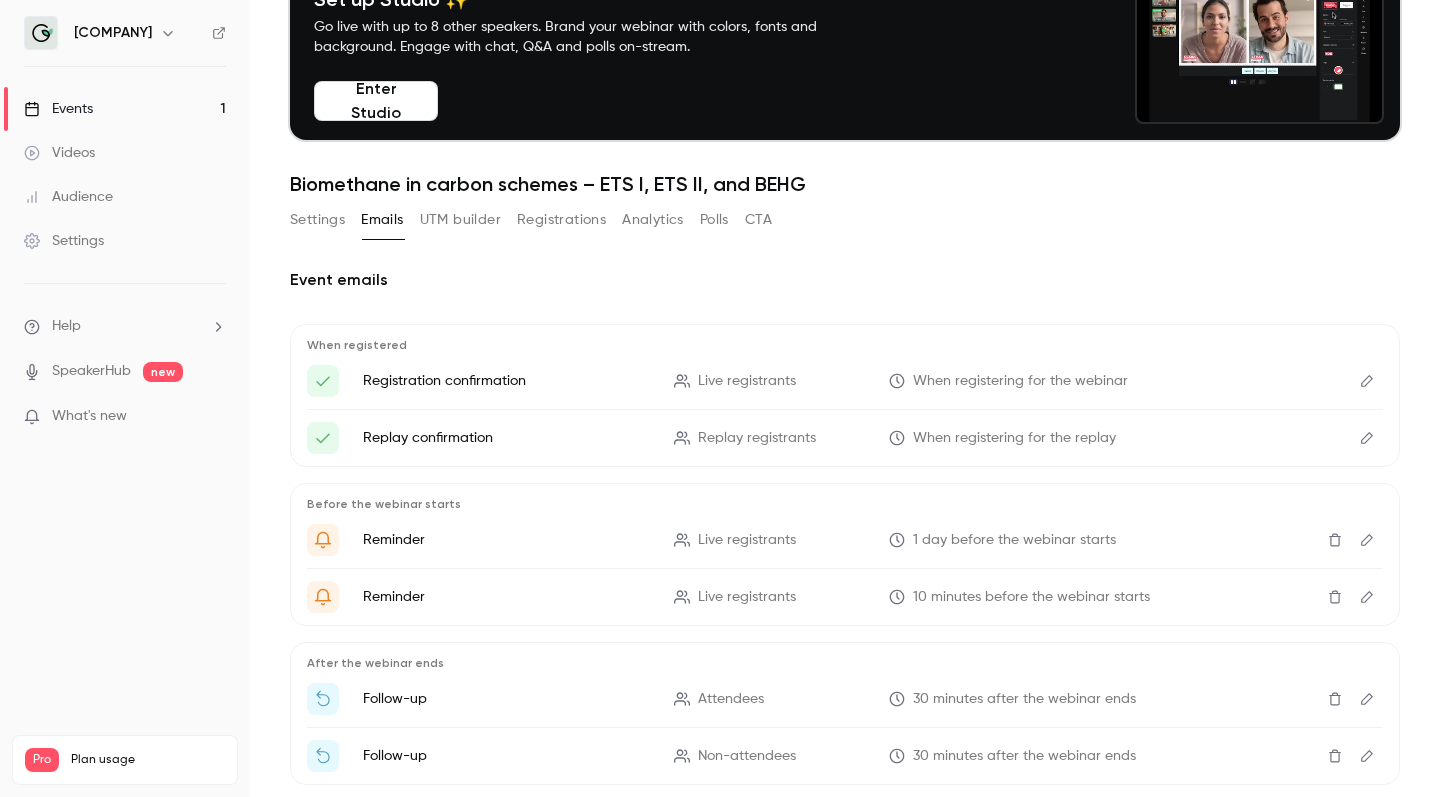 scroll, scrollTop: 0, scrollLeft: 0, axis: both 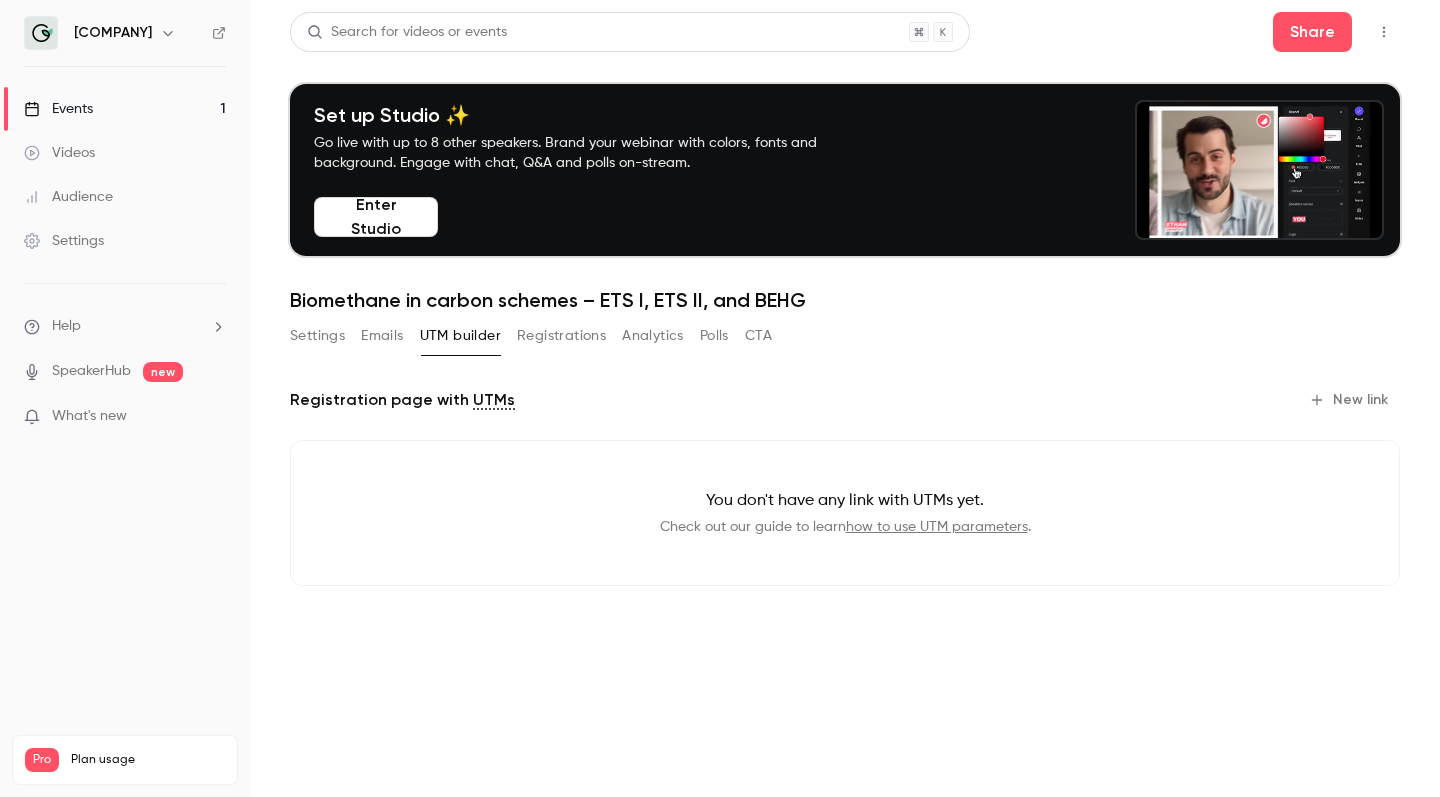 click on "Registrations" at bounding box center (561, 336) 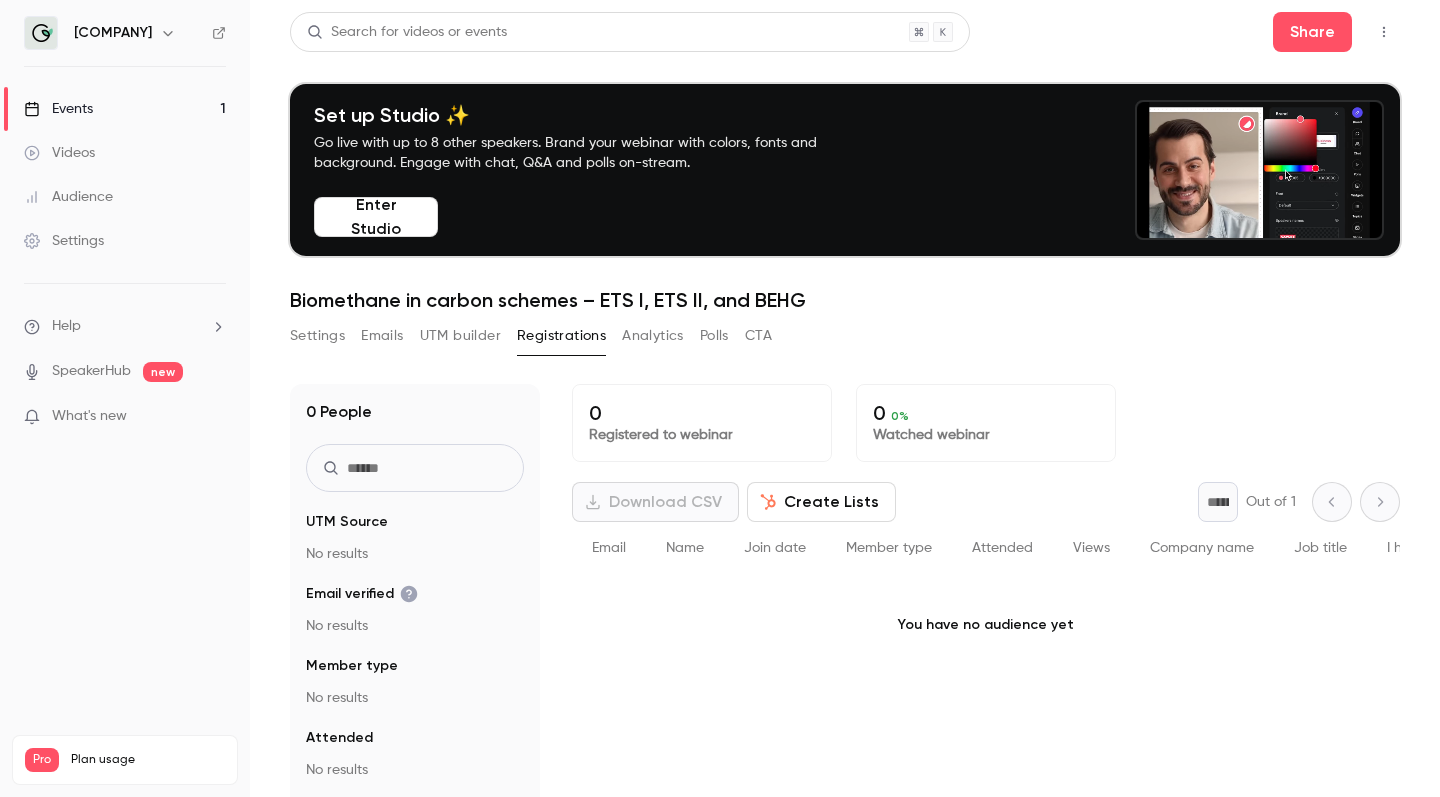 click 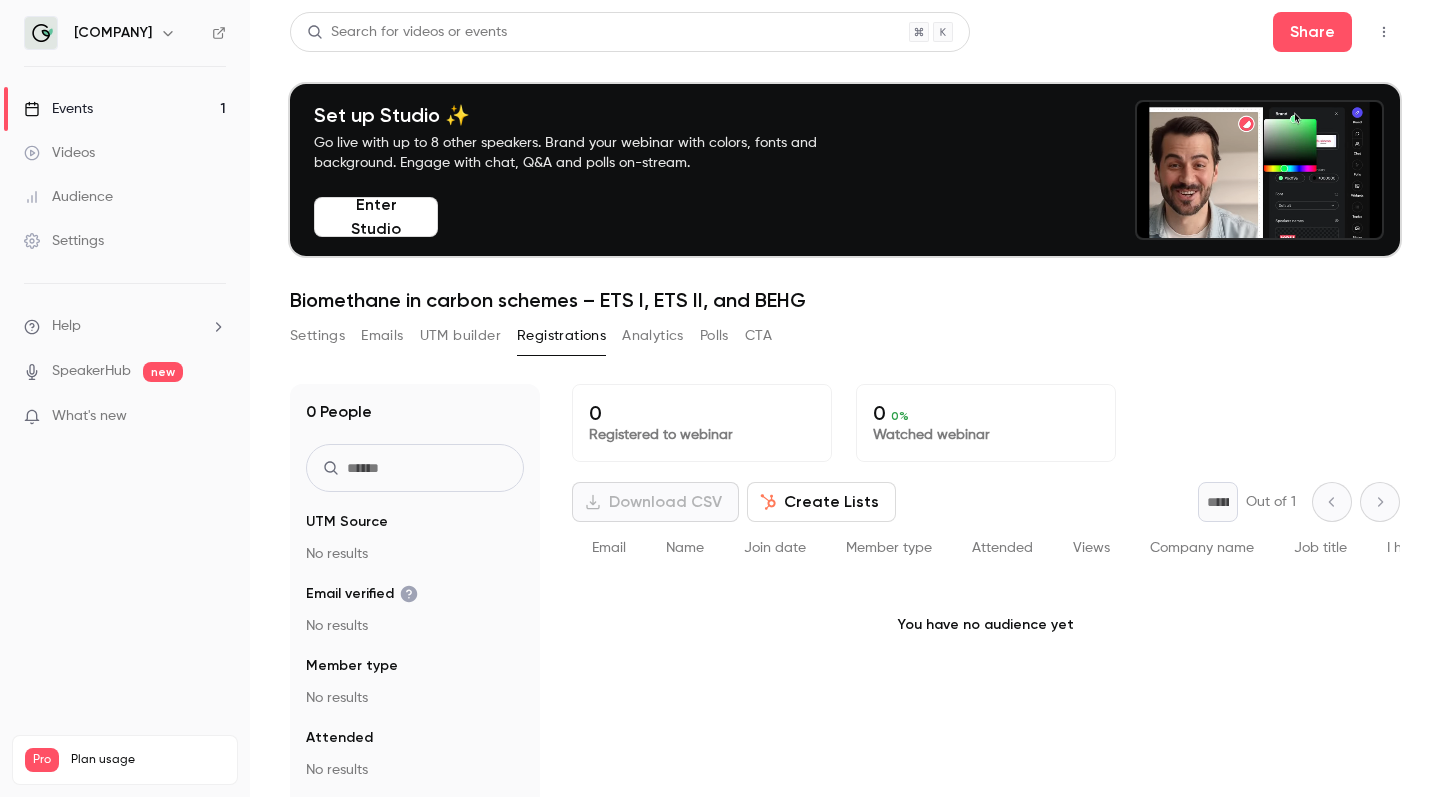 click on "Analytics" at bounding box center (653, 336) 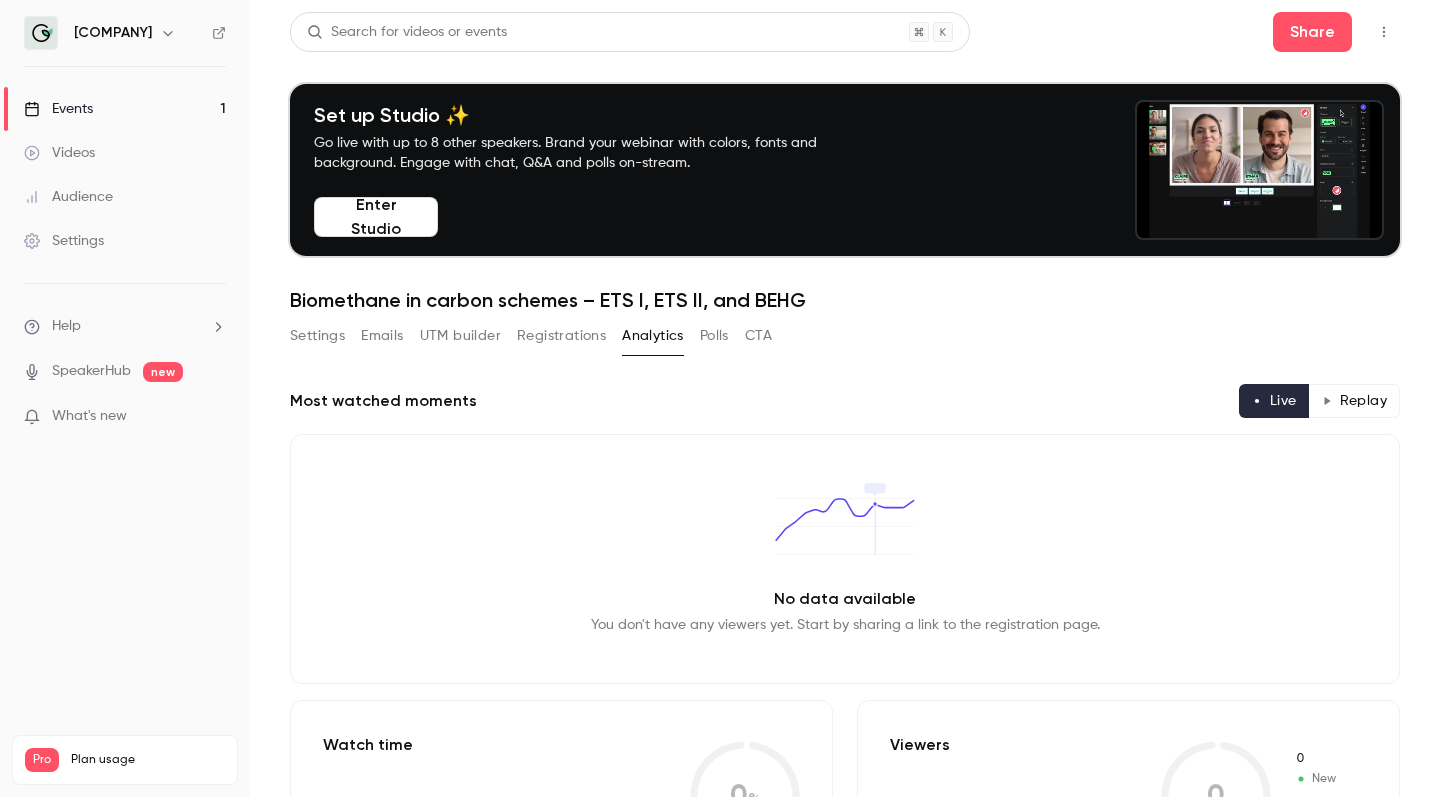 click on "No data available You don't have any viewers yet. Start by sharing a link to the registration page." at bounding box center (845, 559) 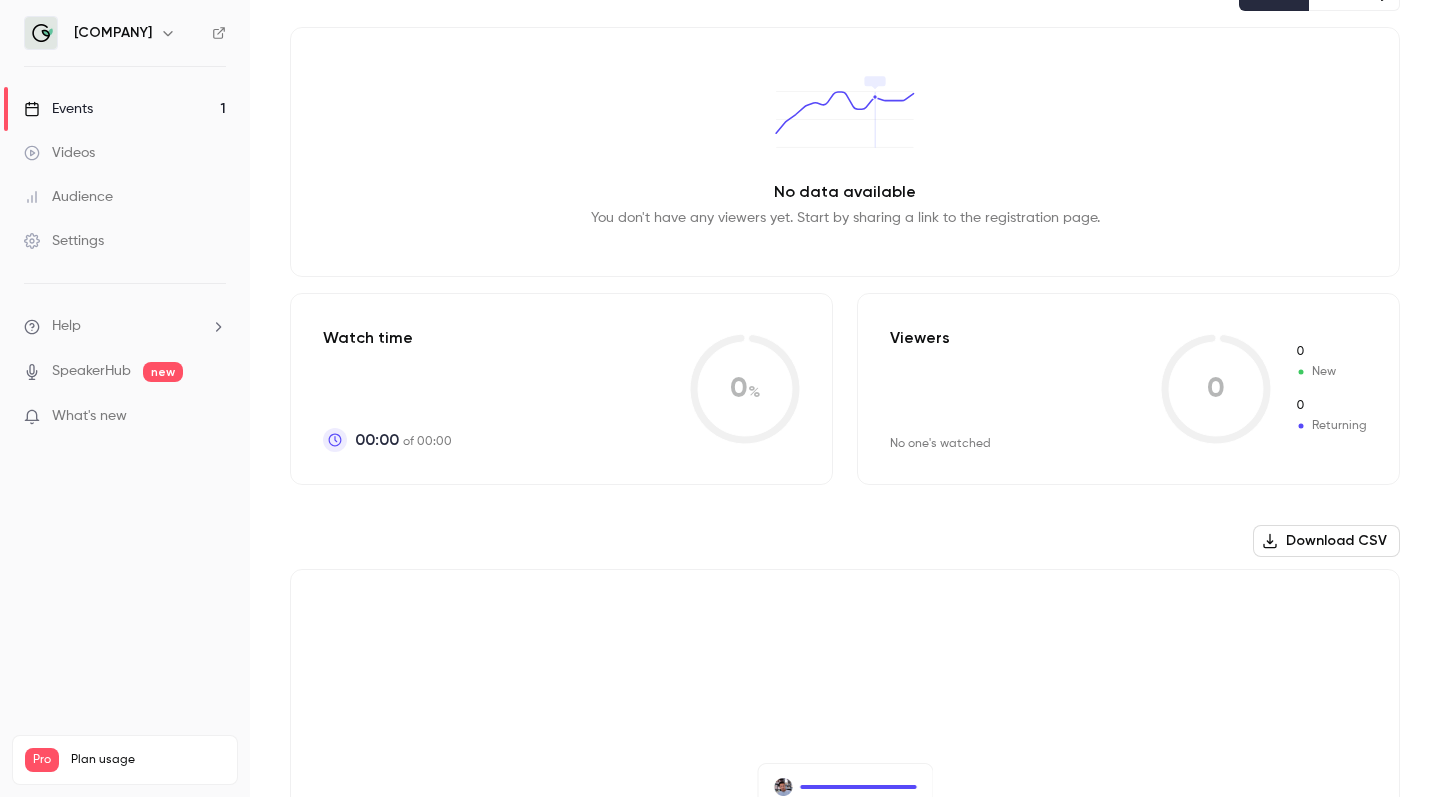 scroll, scrollTop: 410, scrollLeft: 0, axis: vertical 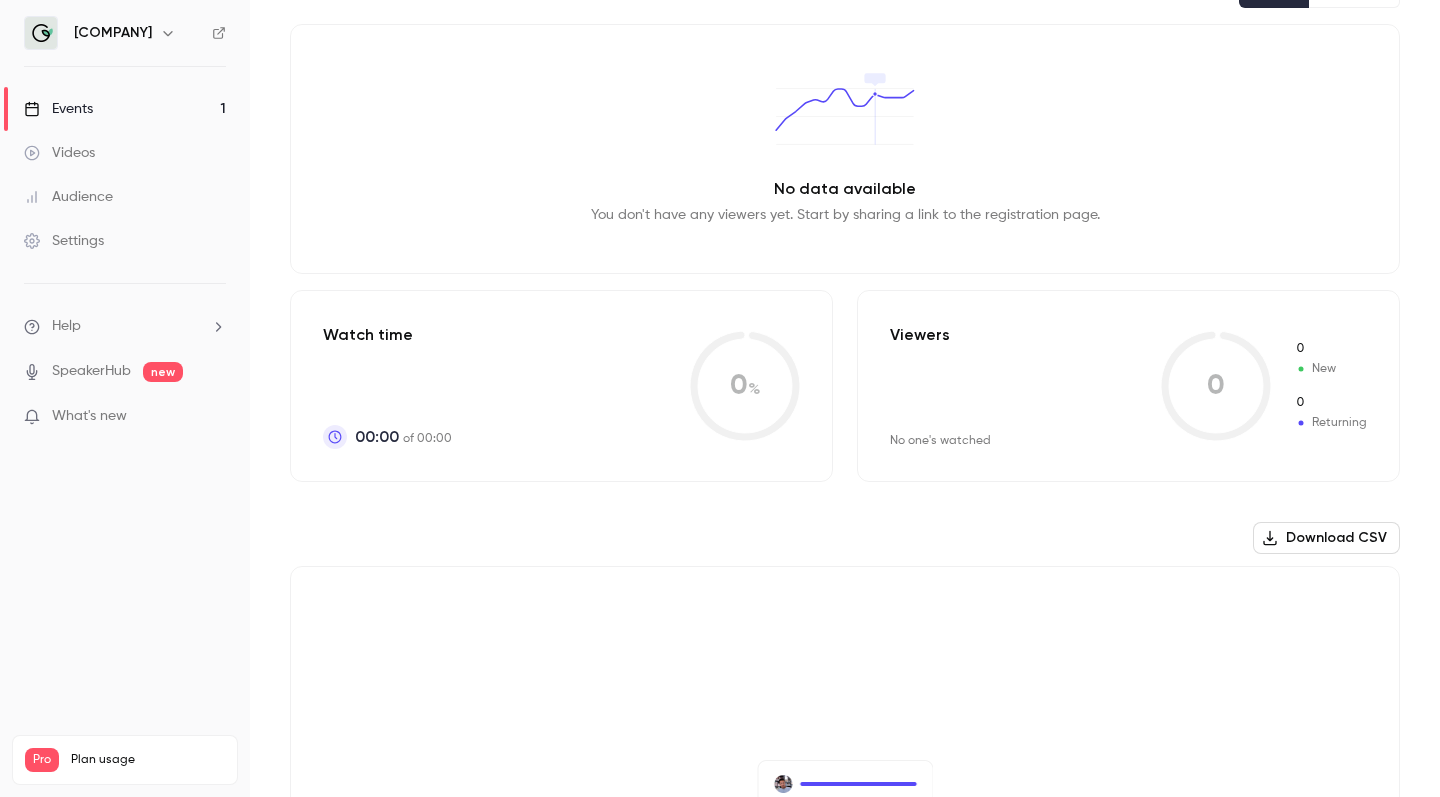 click on "Settings" at bounding box center [125, 241] 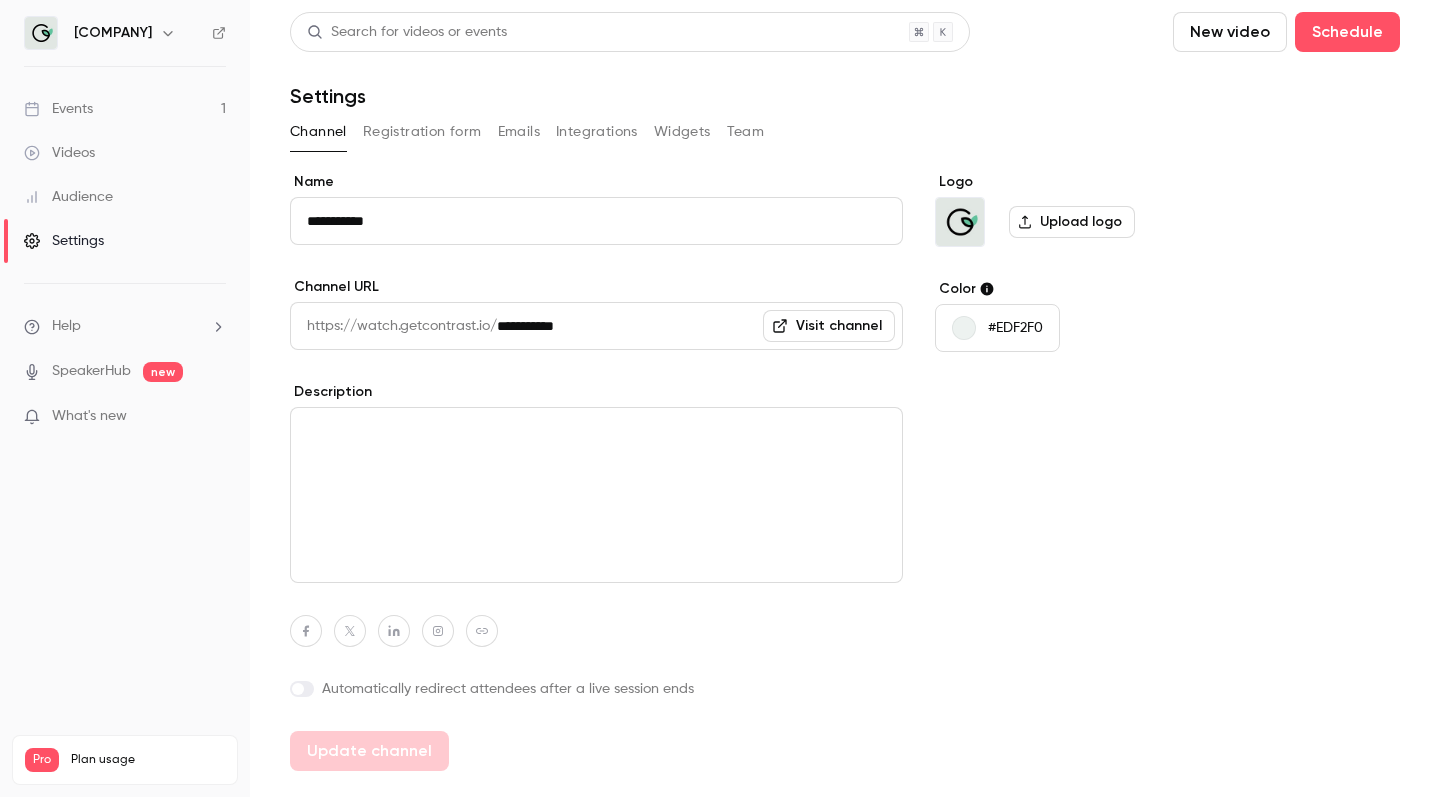 click at bounding box center [596, 495] 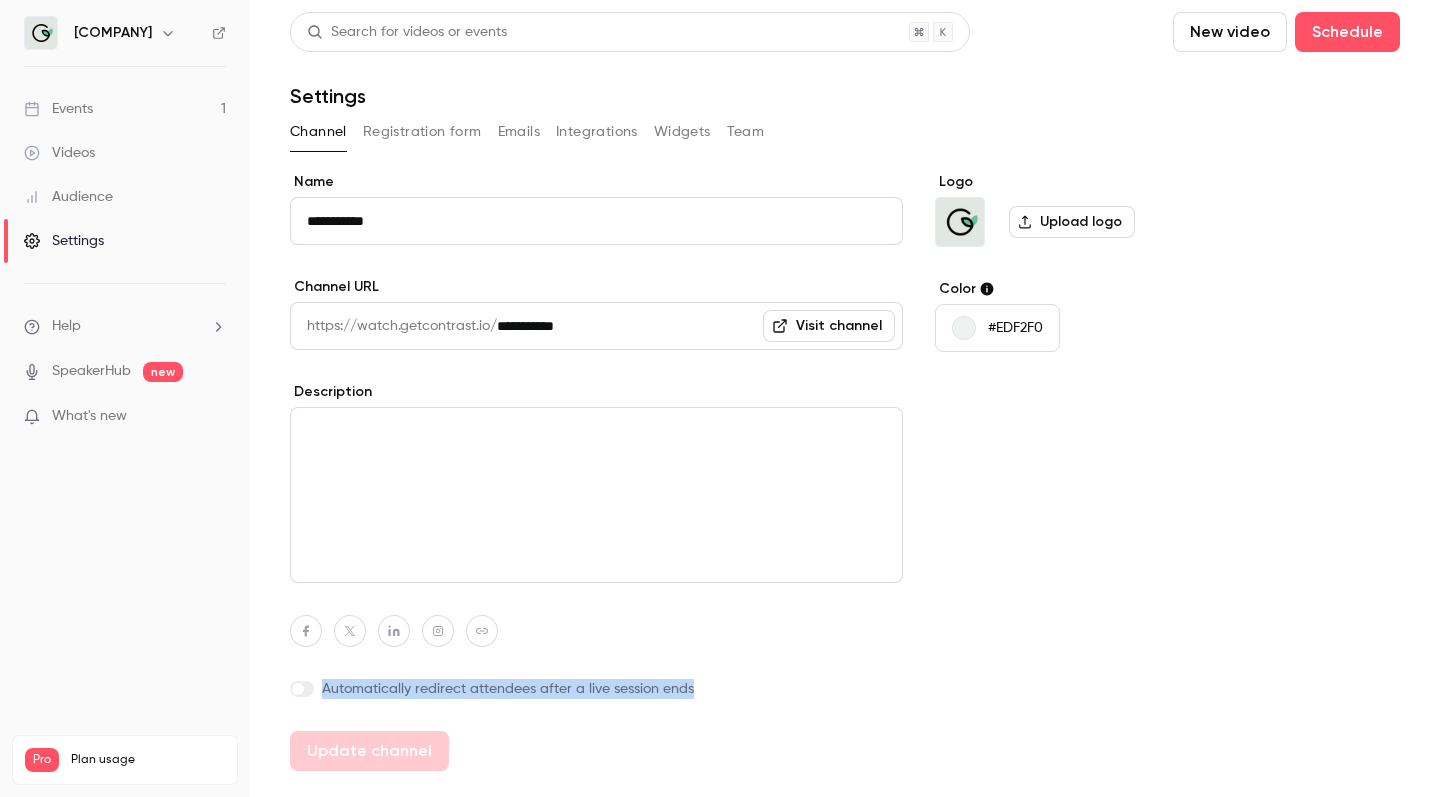 drag, startPoint x: 795, startPoint y: 642, endPoint x: 751, endPoint y: 796, distance: 160.16241 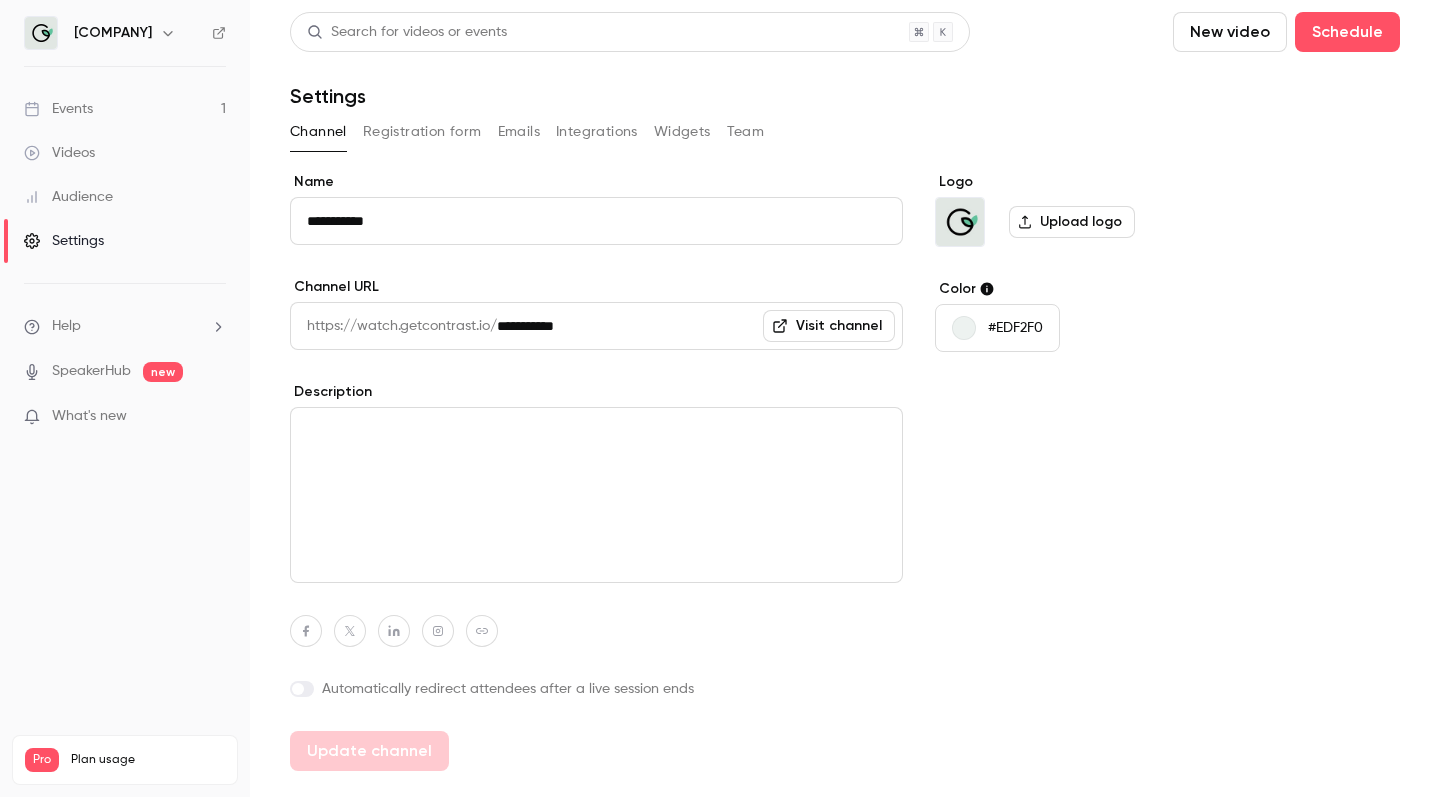 click on "Automatically redirect attendees after a live session ends" at bounding box center [596, 689] 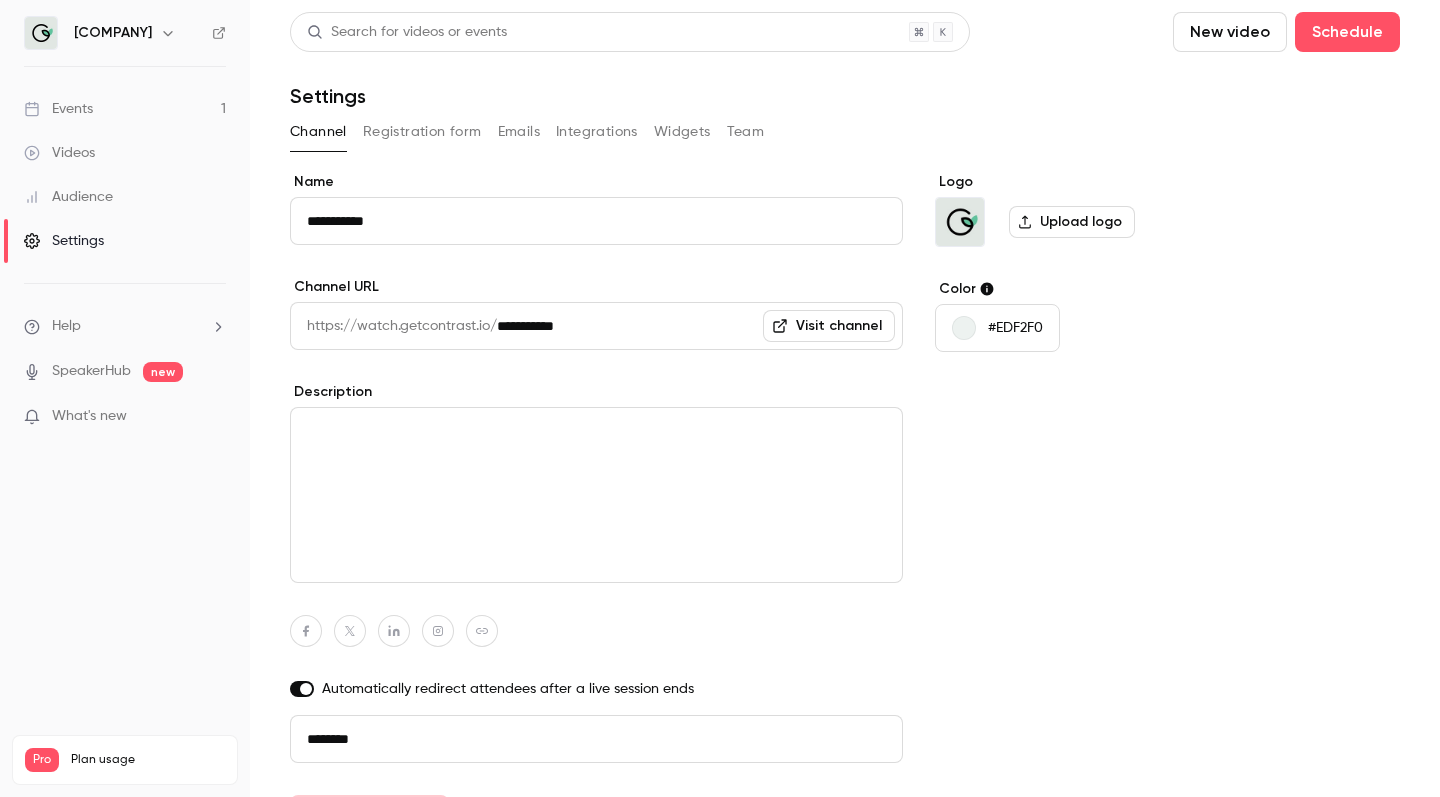 click on "**********" at bounding box center (766, 503) 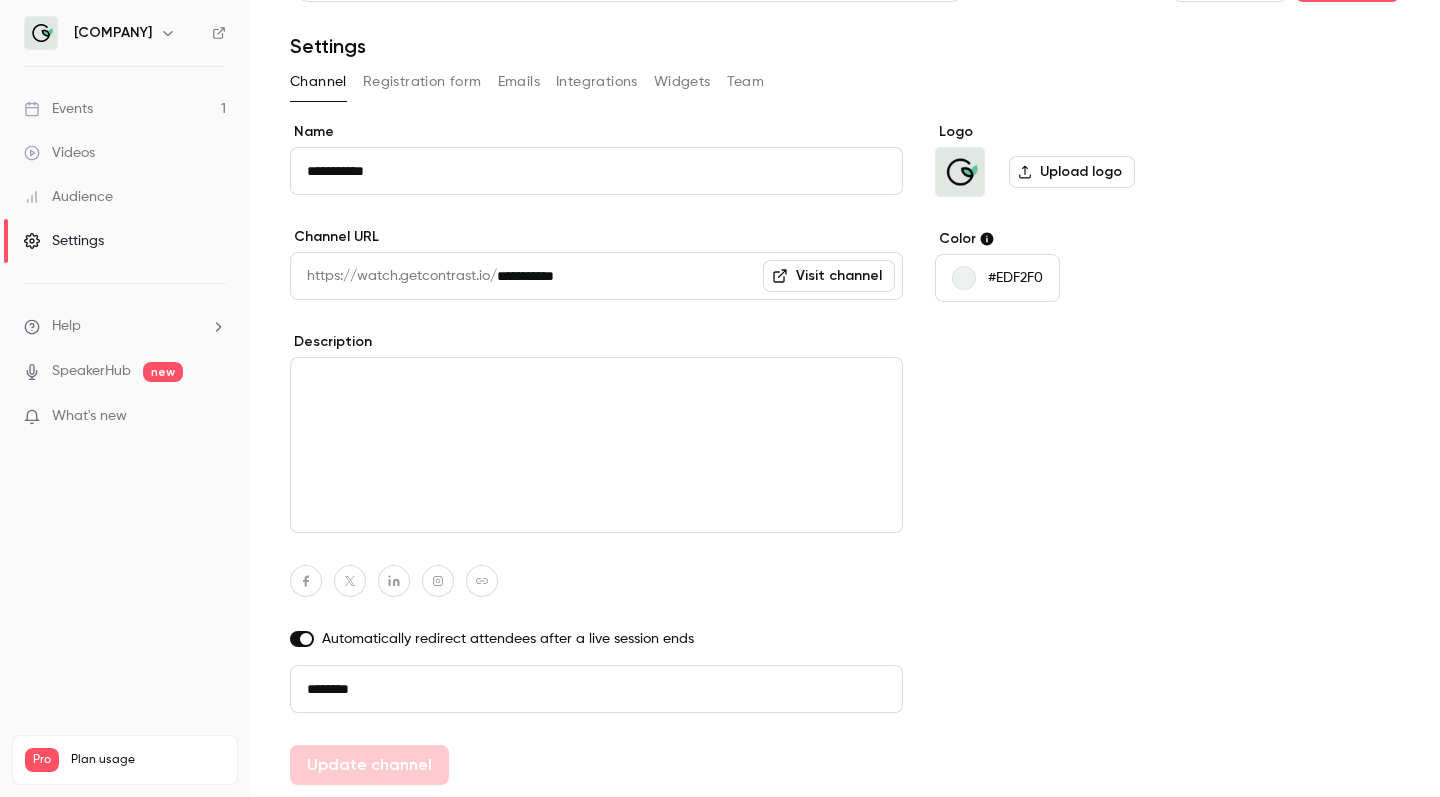 scroll, scrollTop: 50, scrollLeft: 0, axis: vertical 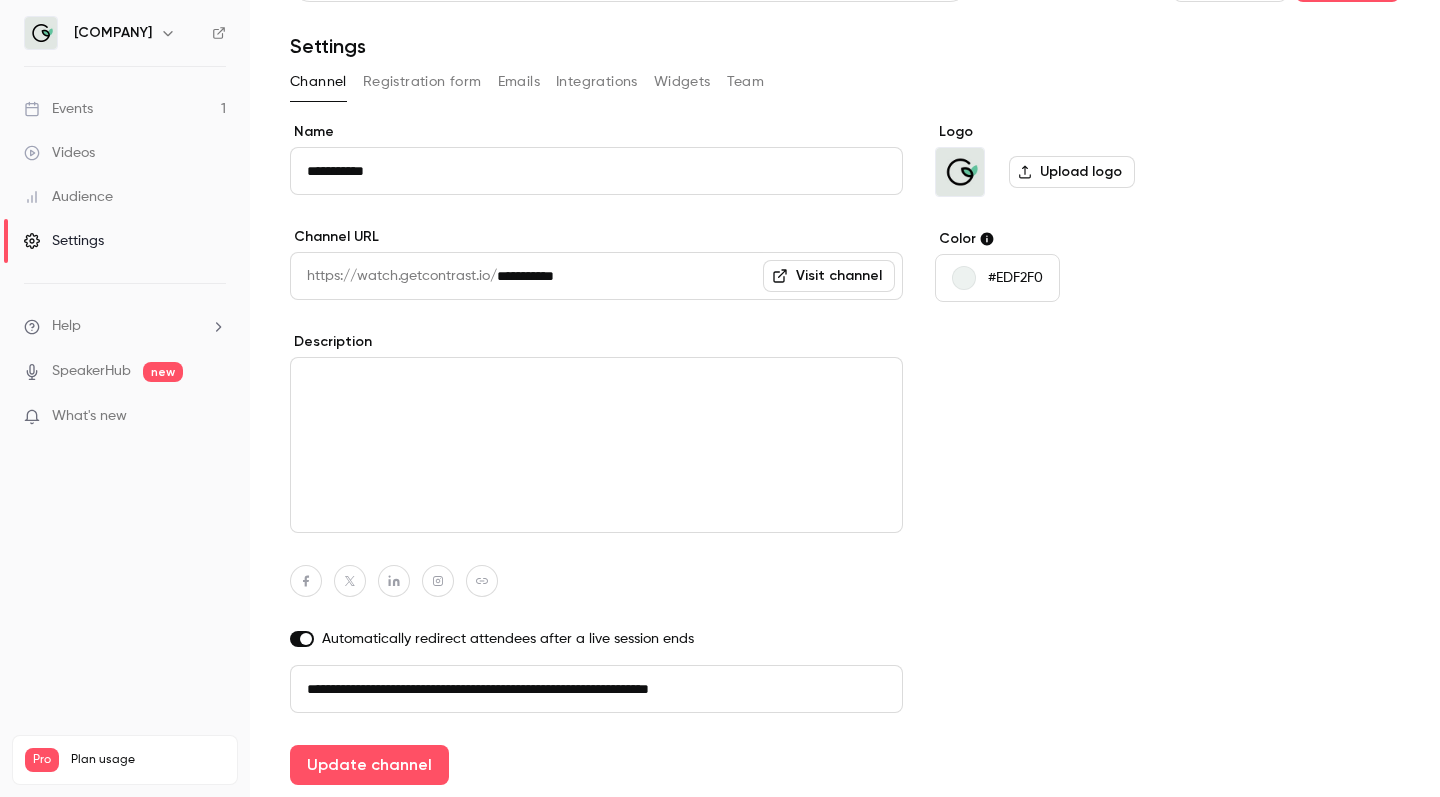 type on "**********" 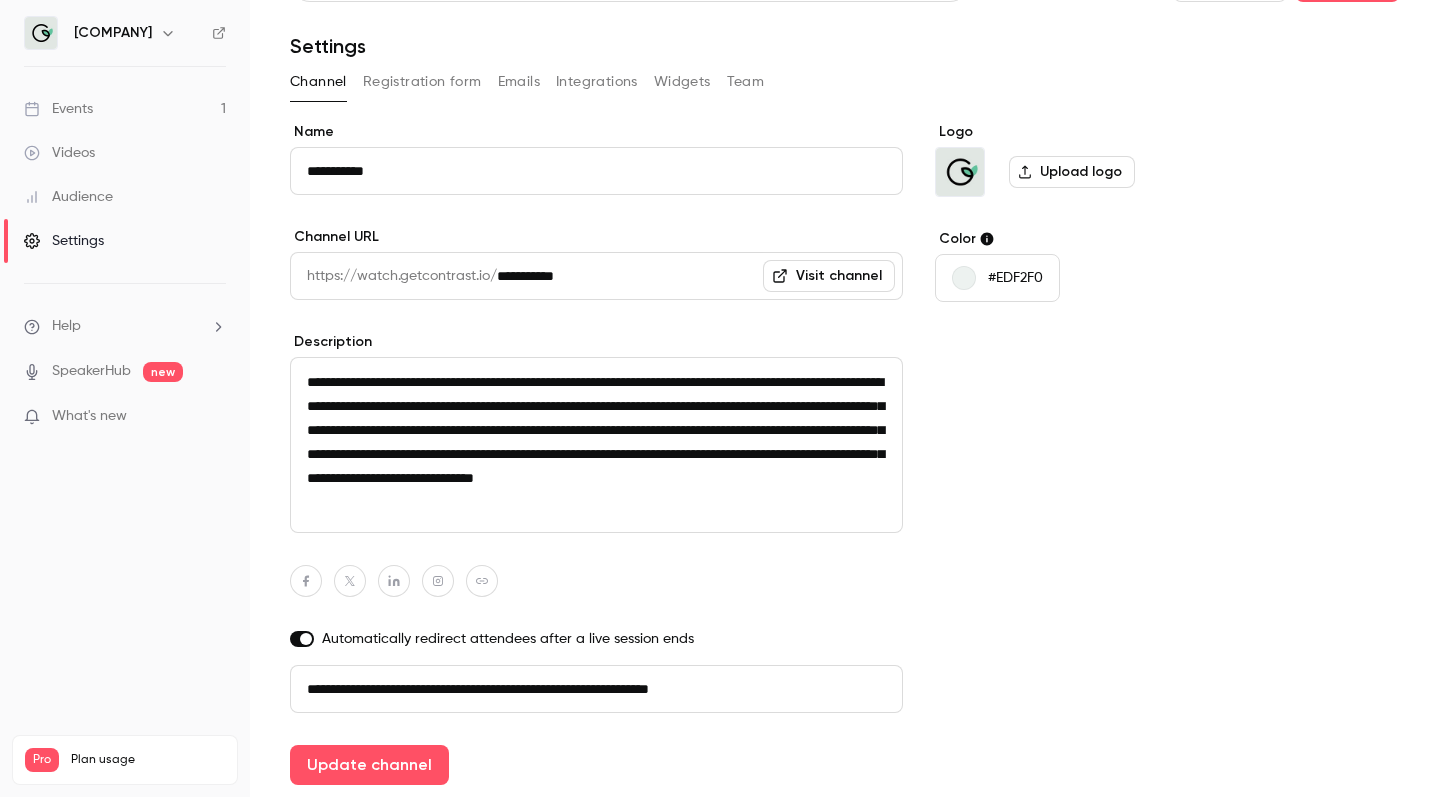 click on "**********" at bounding box center (596, 445) 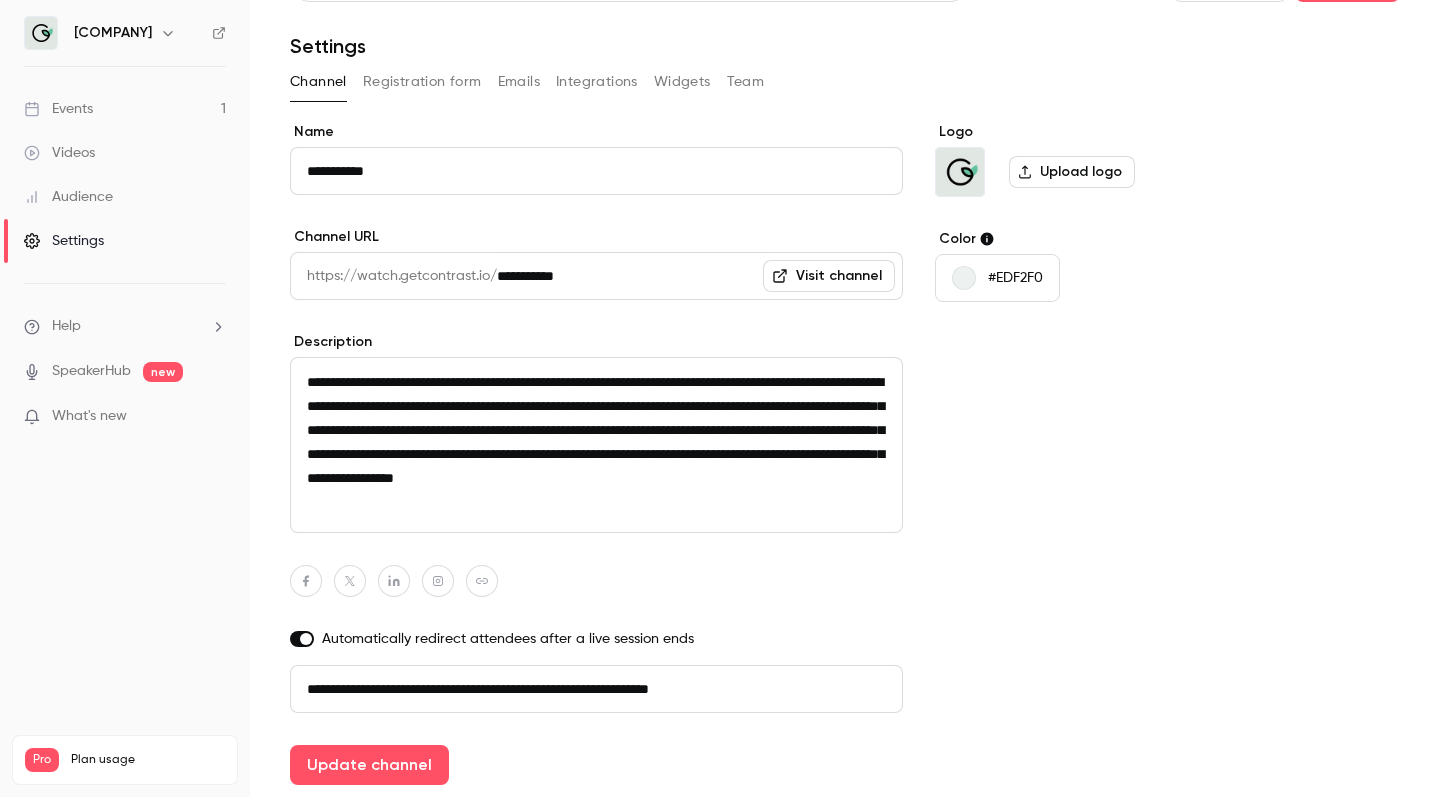 click on "**********" at bounding box center (596, 445) 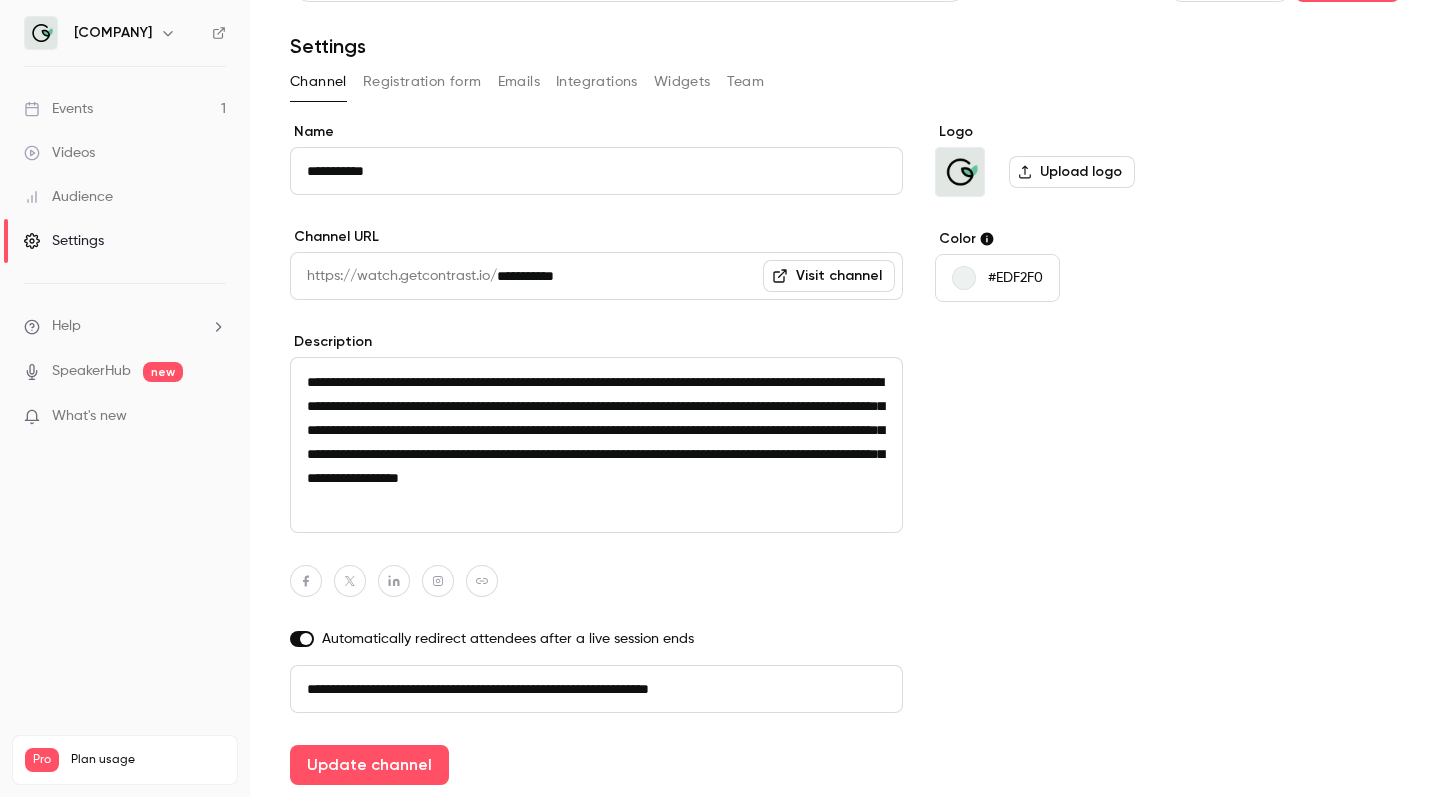 paste on "**********" 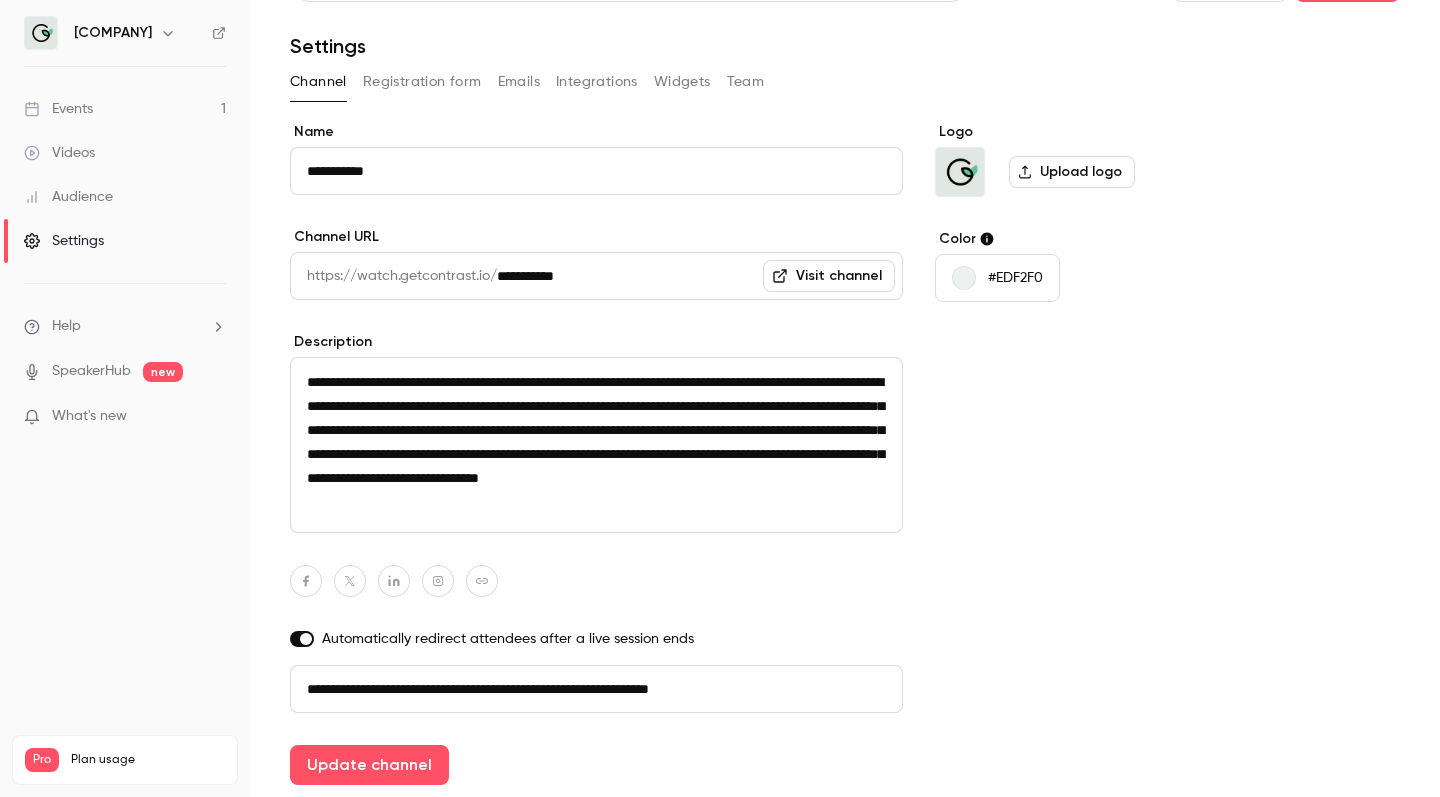 click on "**********" at bounding box center (596, 445) 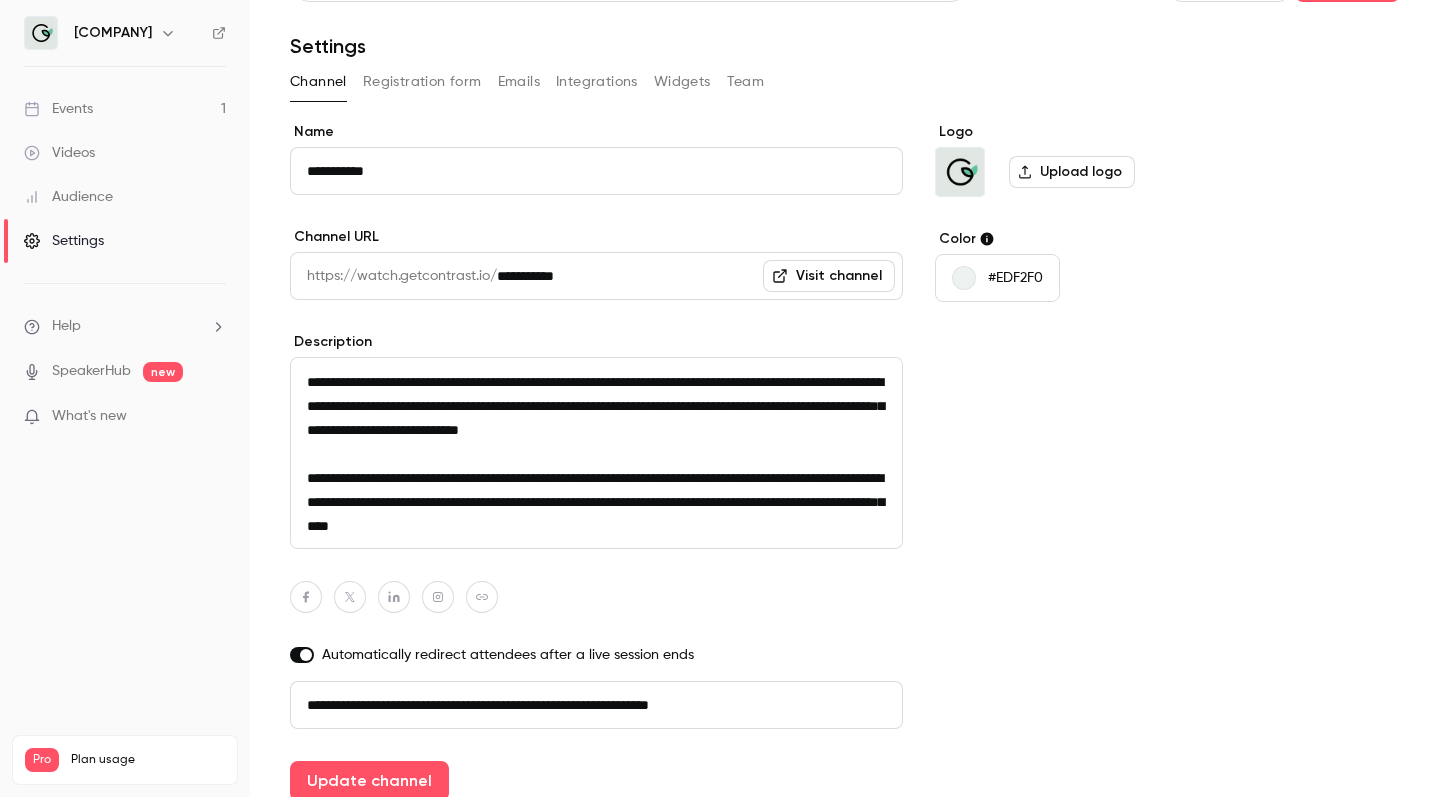 click on "**********" at bounding box center [596, 453] 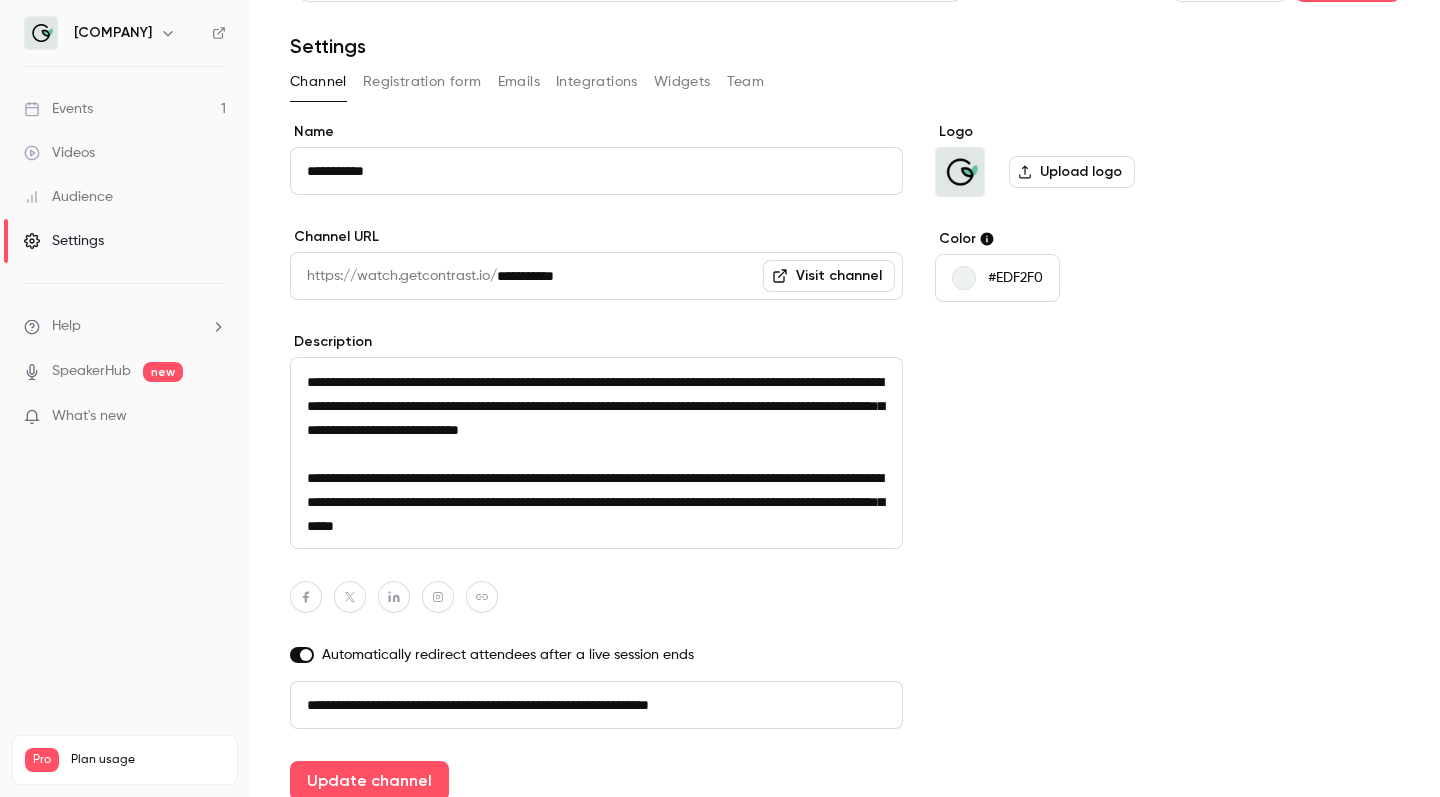 click on "**********" at bounding box center (596, 453) 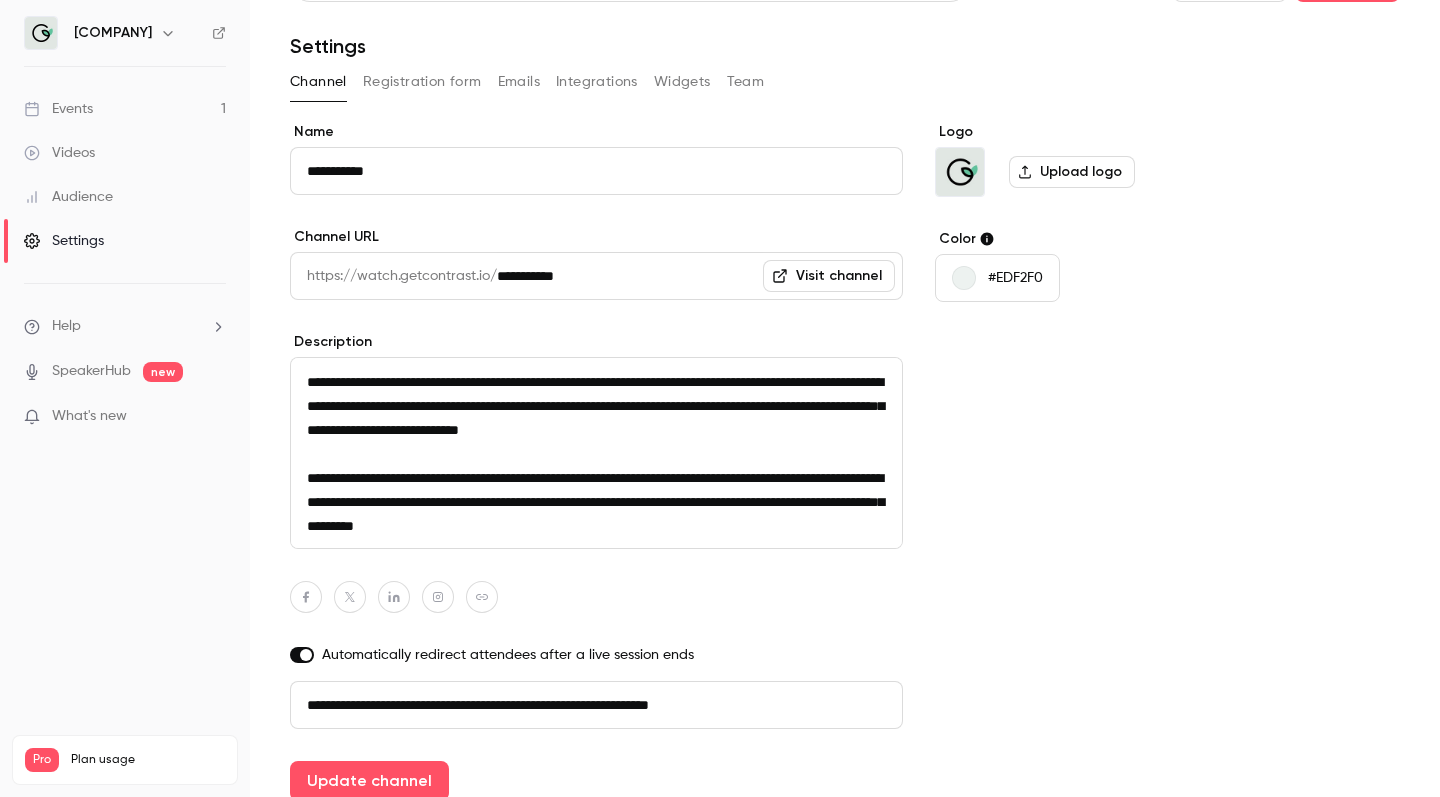 click on "**********" at bounding box center (596, 453) 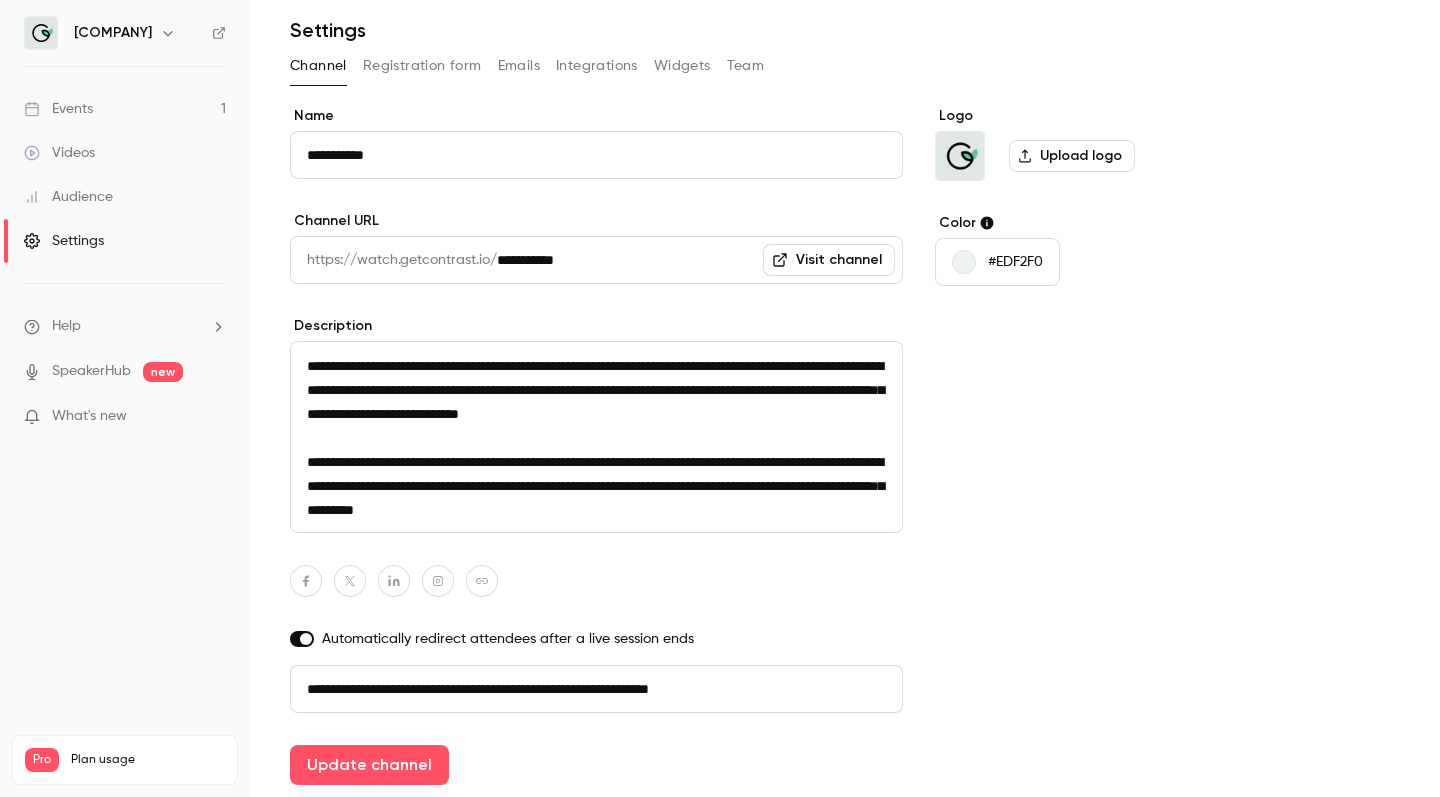 scroll, scrollTop: 66, scrollLeft: 0, axis: vertical 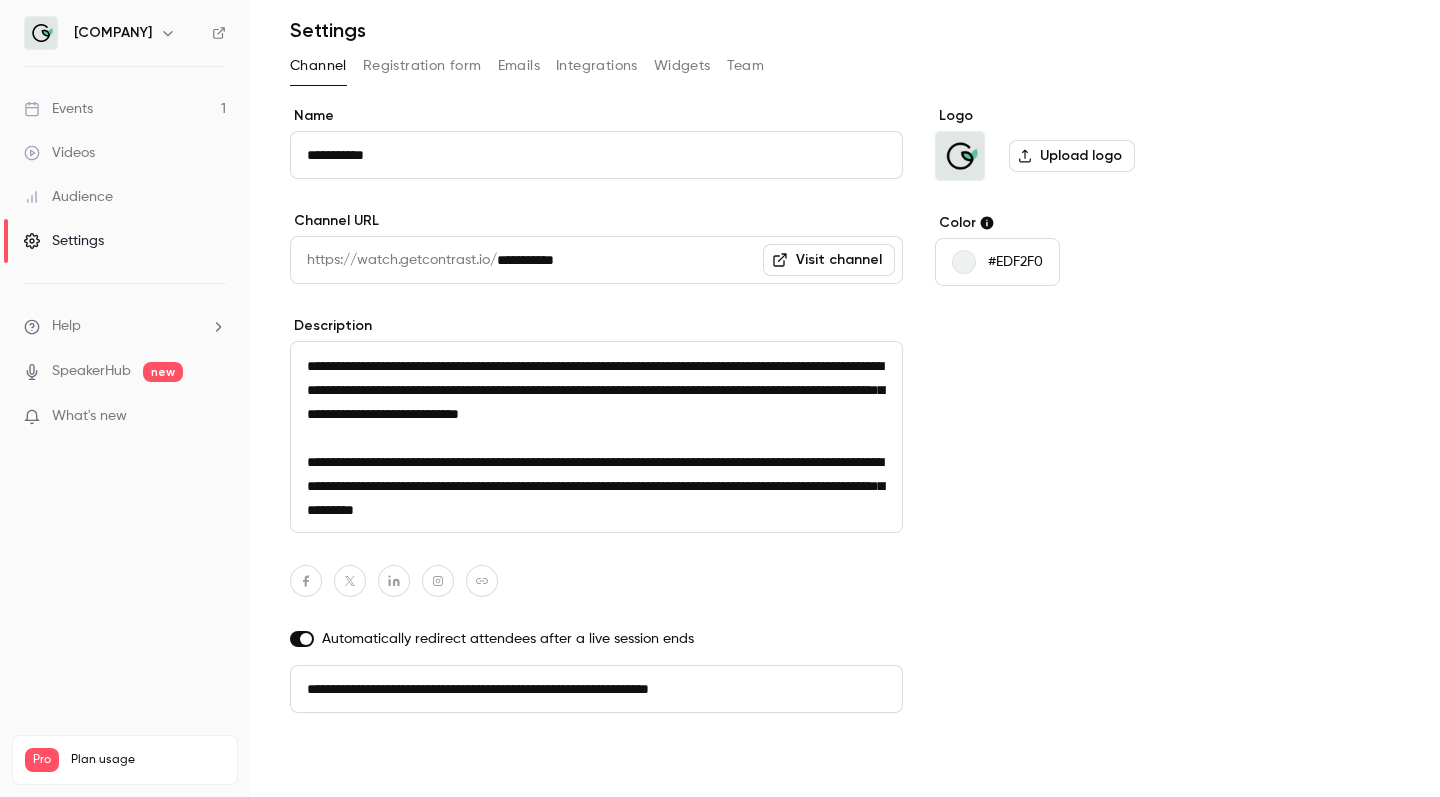 click on "Update channel" at bounding box center [369, 765] 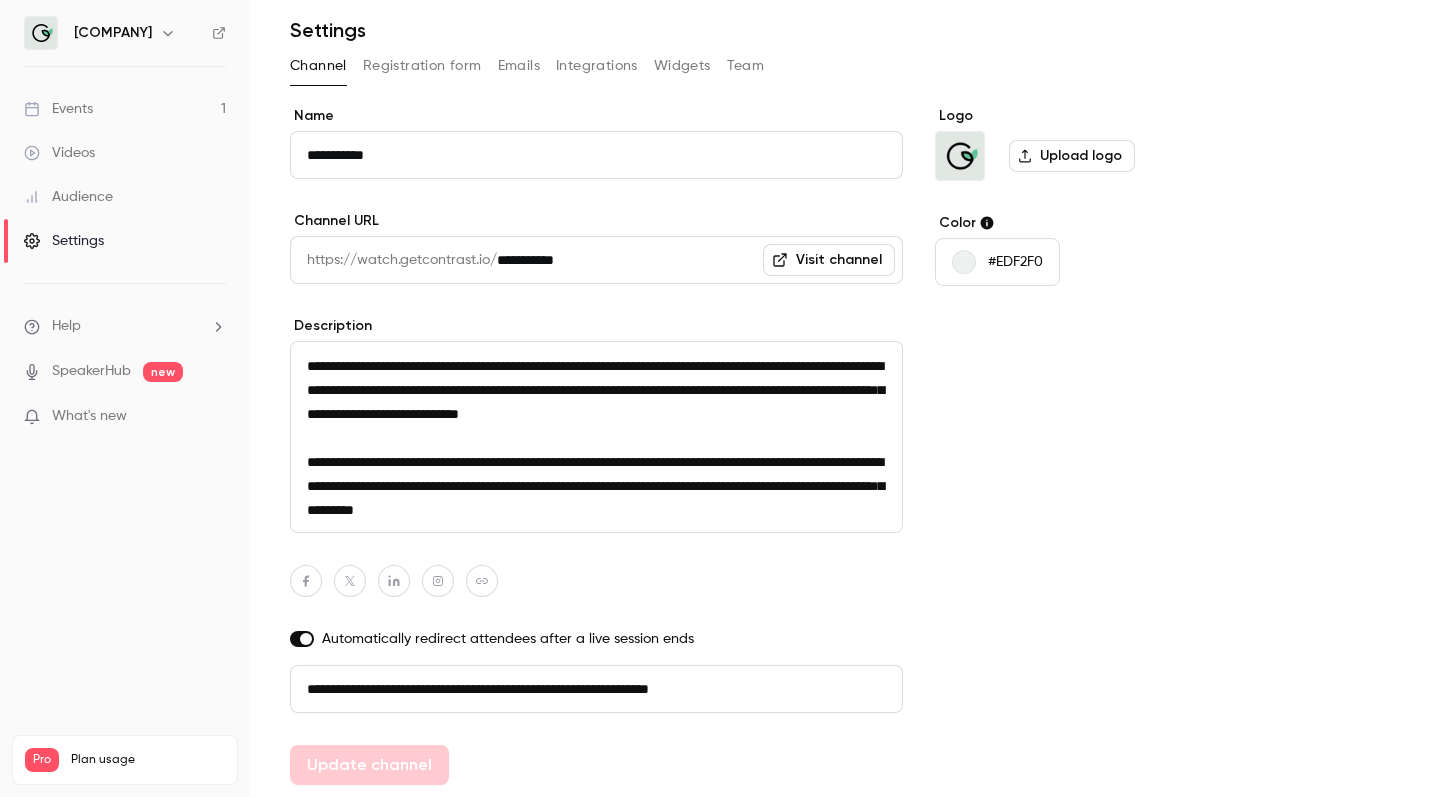 type 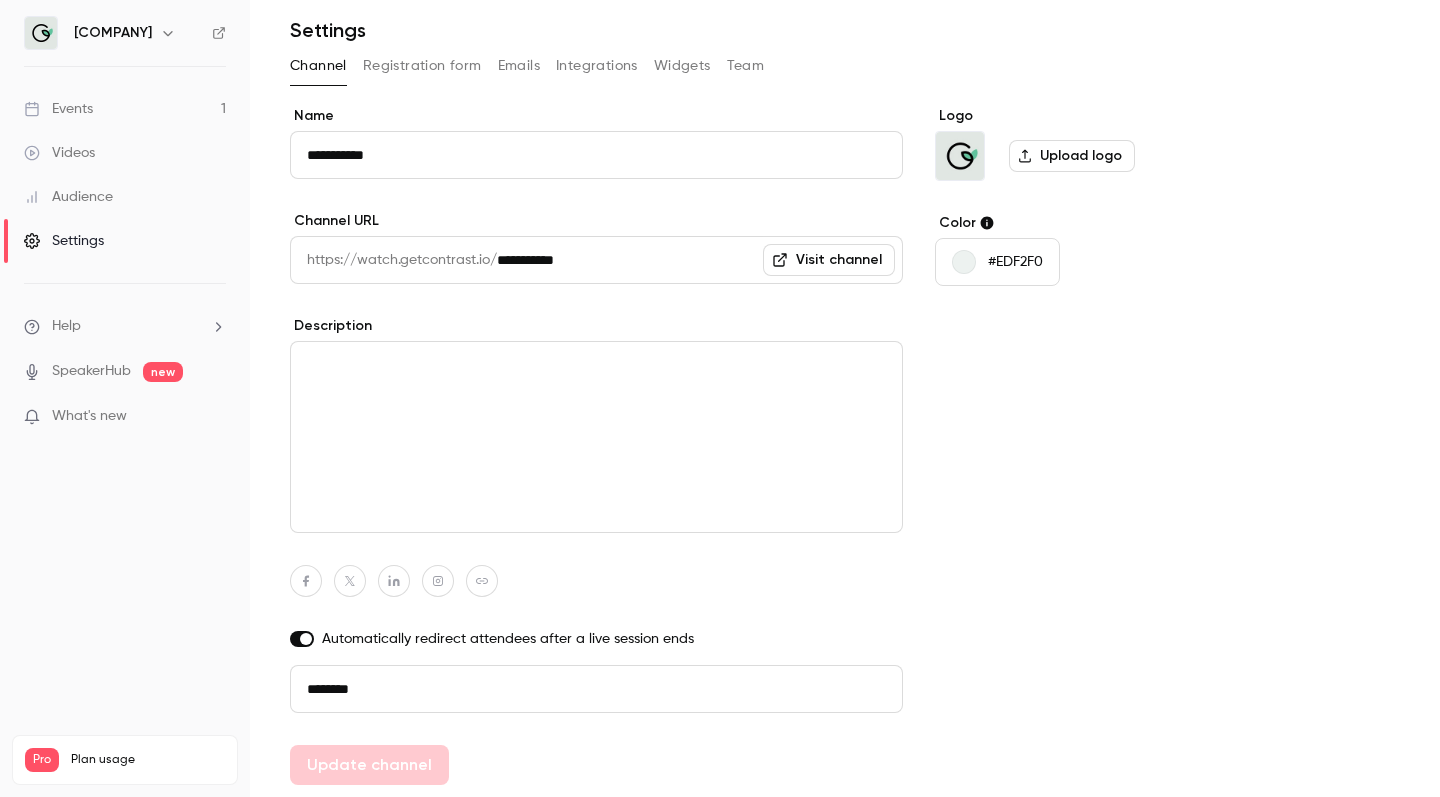 type on "**********" 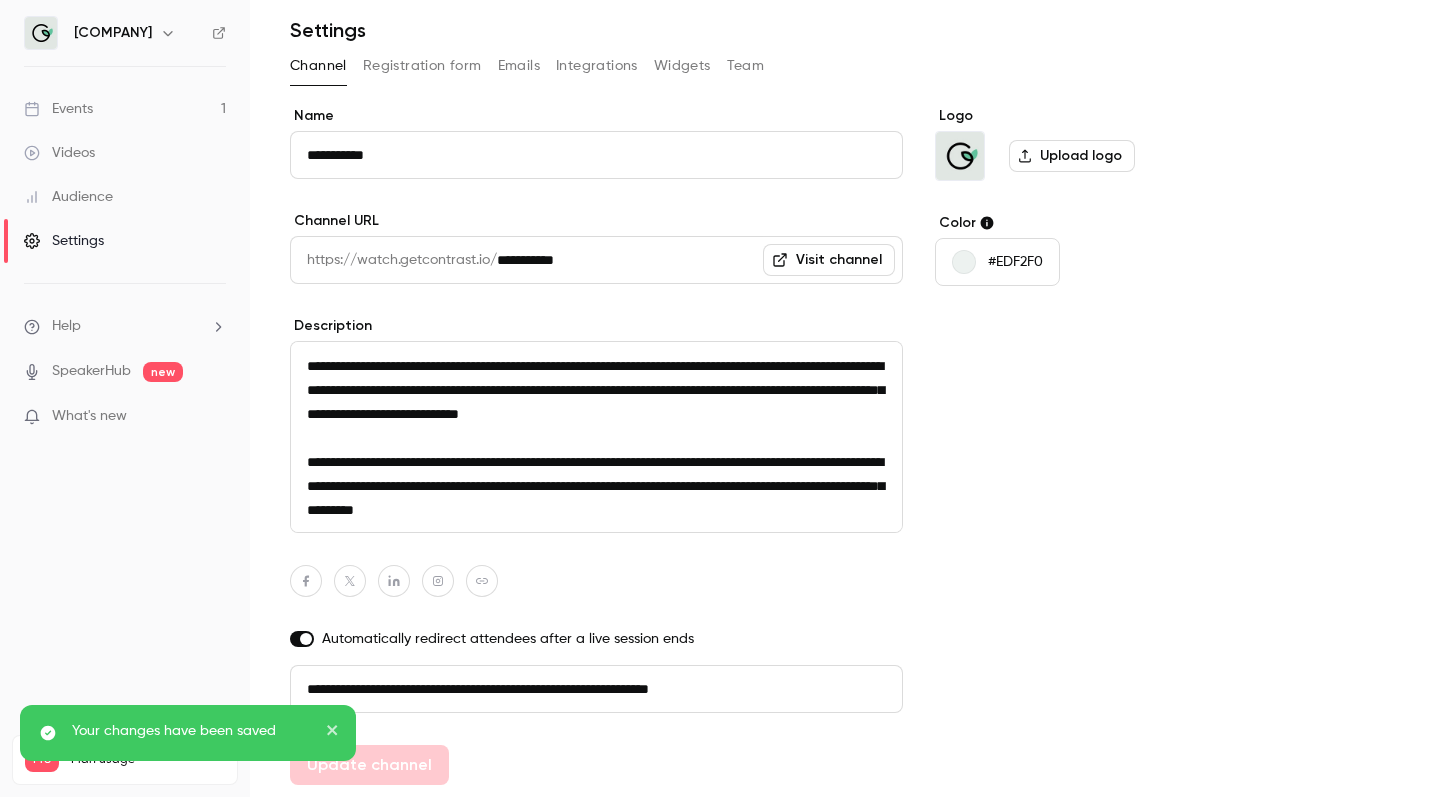 scroll, scrollTop: 50, scrollLeft: 0, axis: vertical 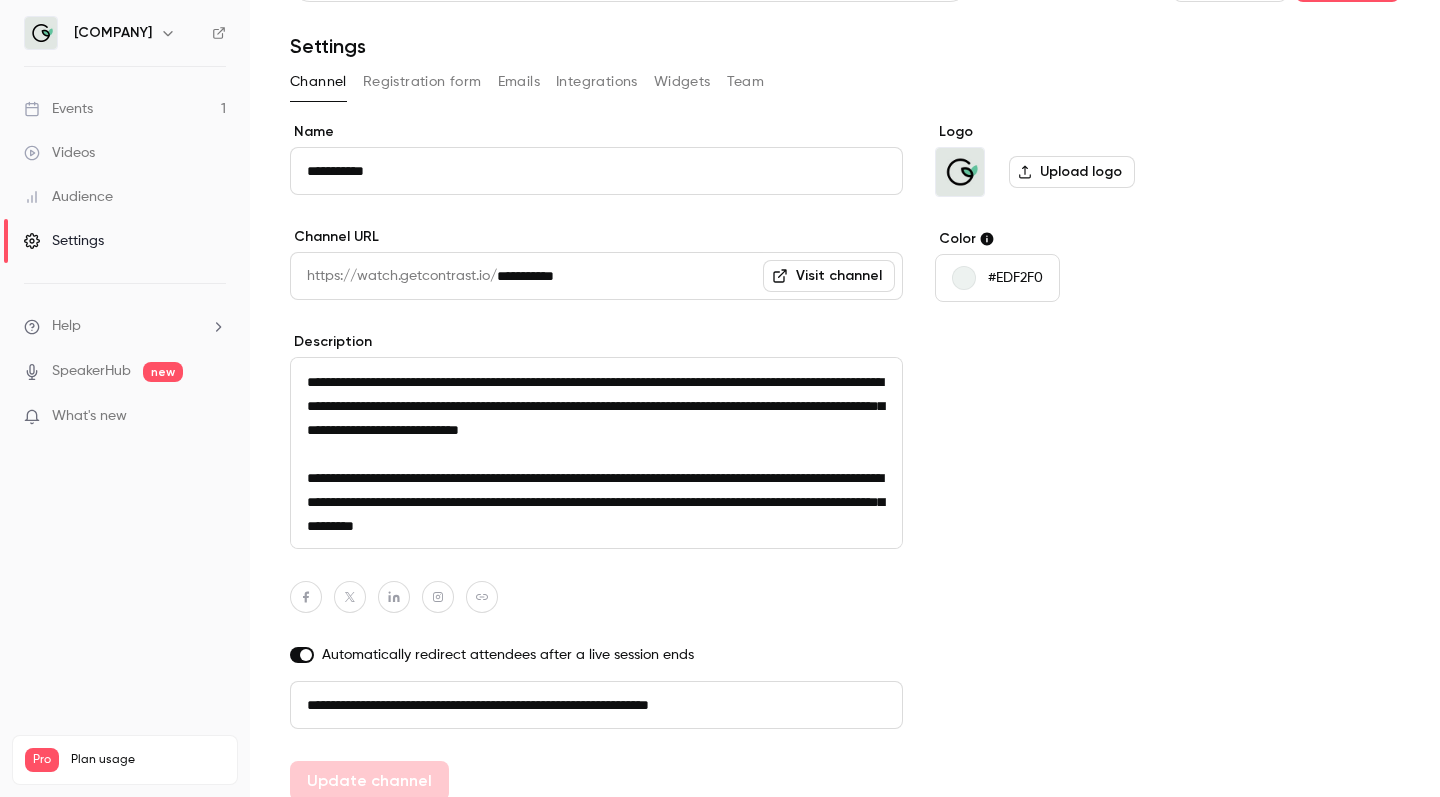 click on "Logo Upload logo Color #EDF2F0" at bounding box center (1088, 461) 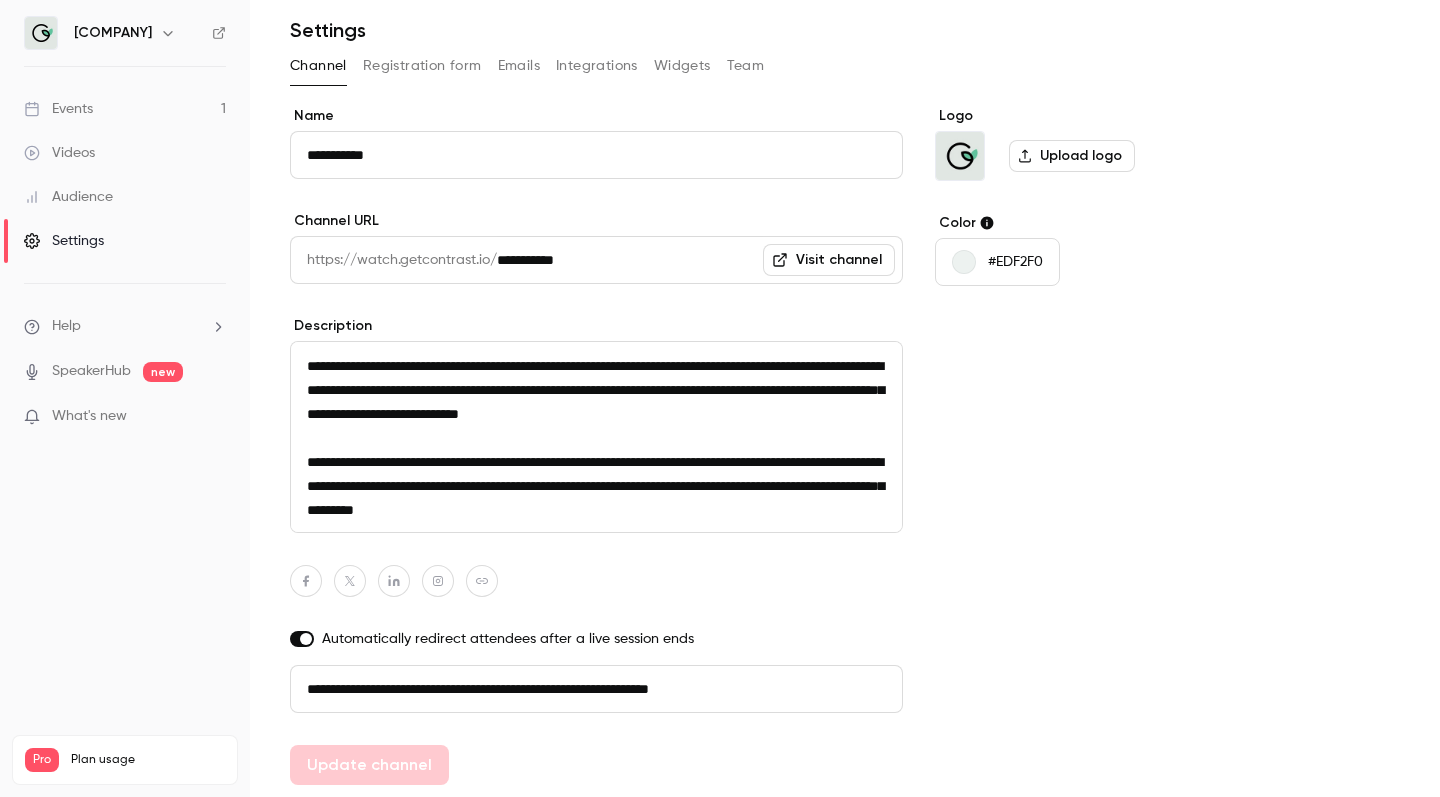 scroll, scrollTop: 66, scrollLeft: 0, axis: vertical 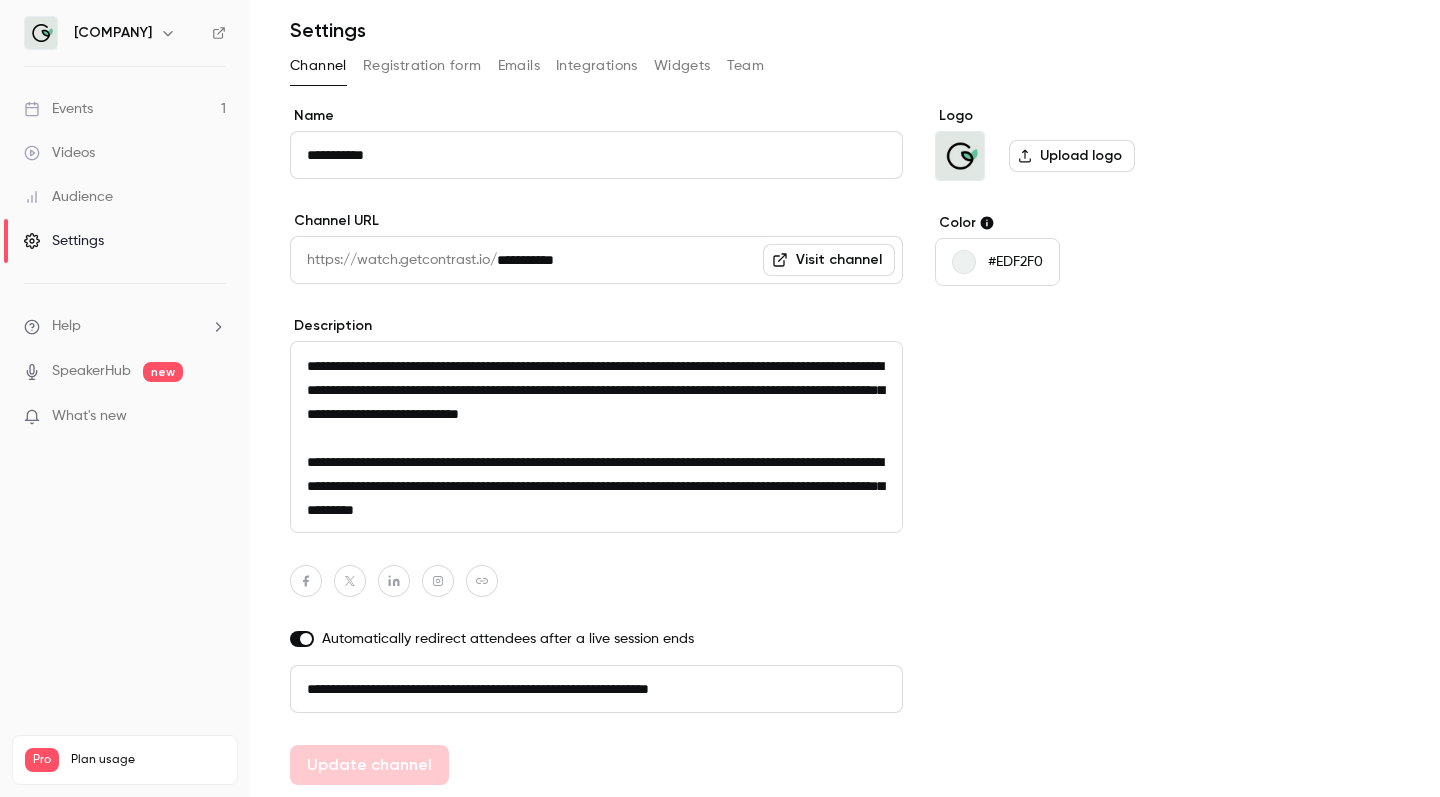 click on "Logo Upload logo Color #EDF2F0" at bounding box center (1088, 445) 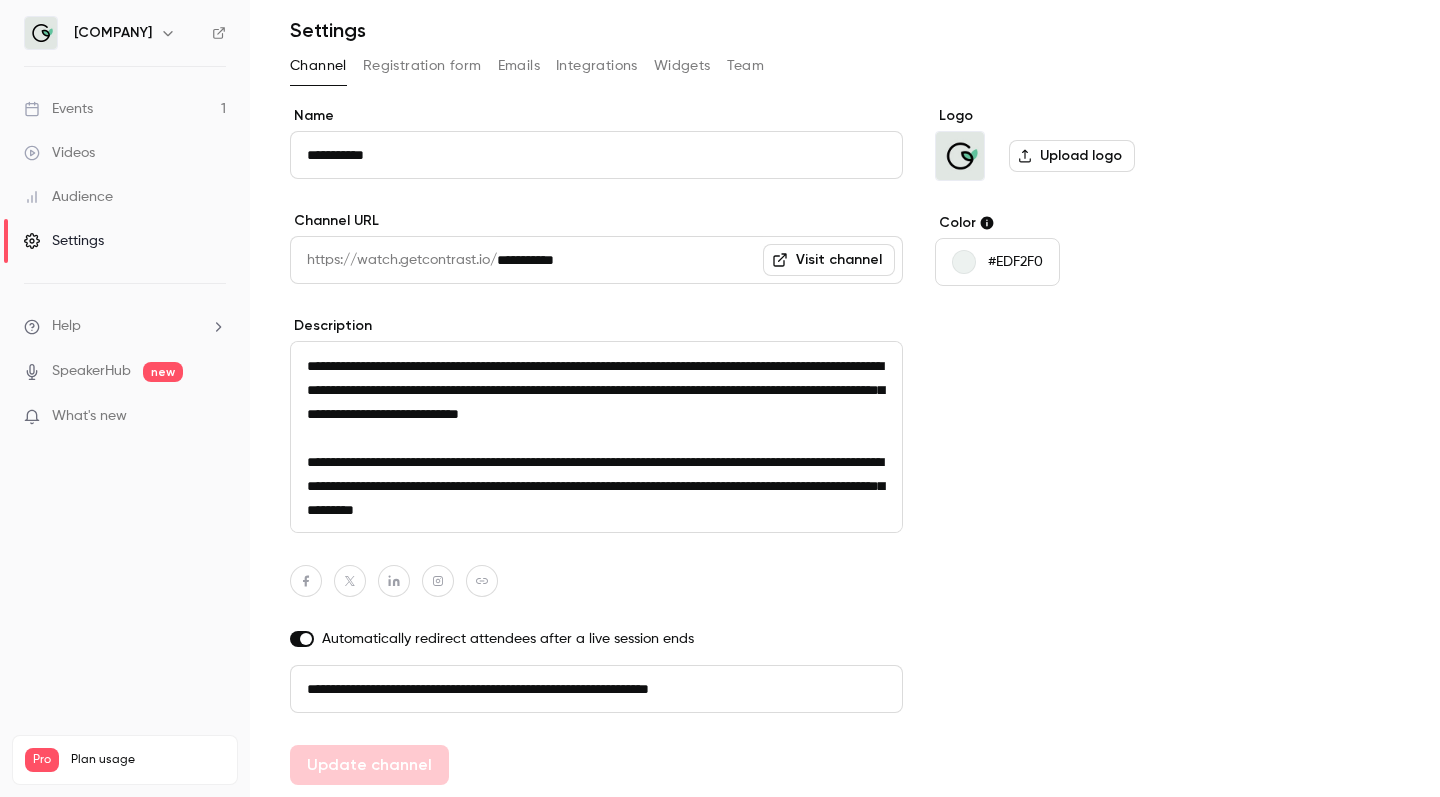 click on "Logo Upload logo Color #EDF2F0" at bounding box center (1088, 445) 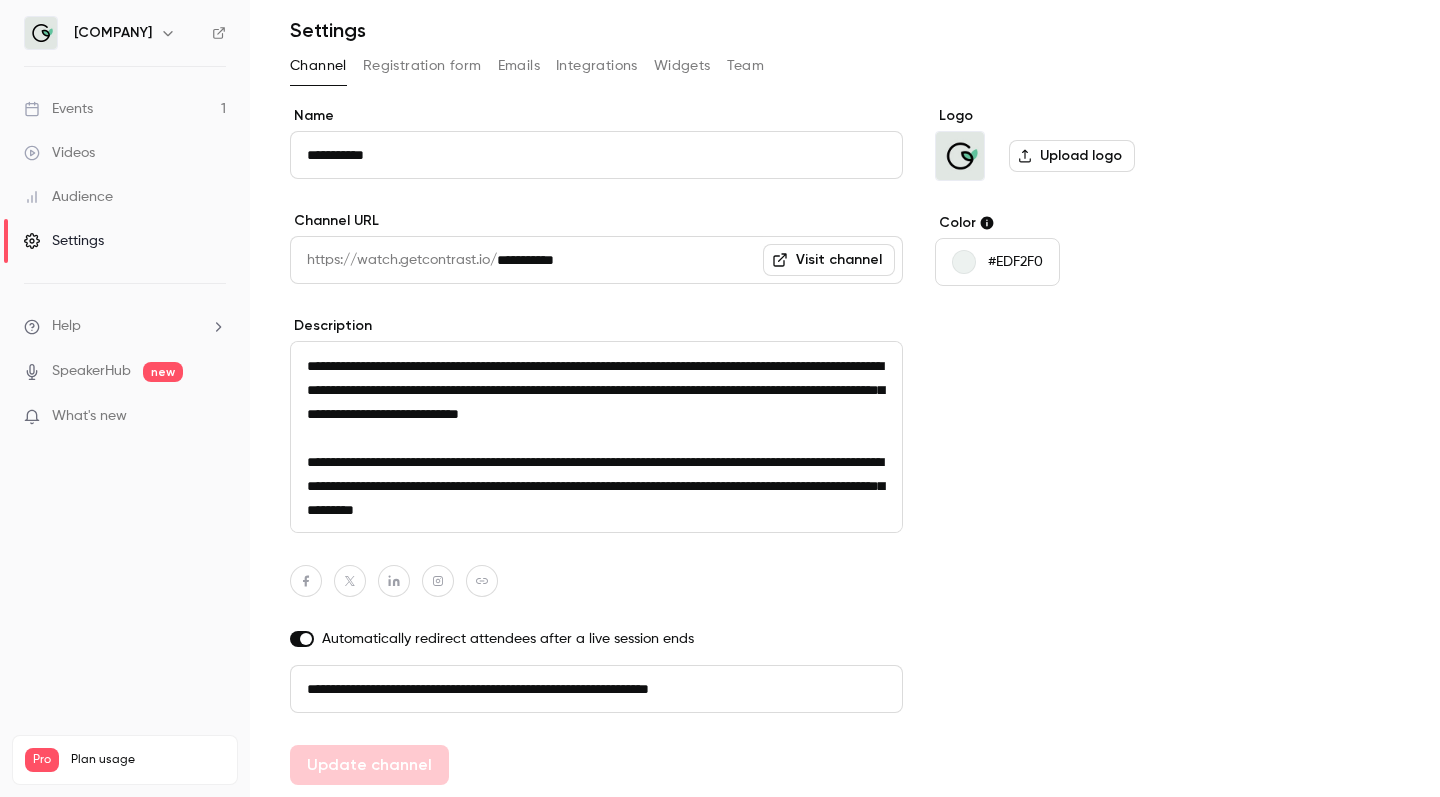 click on "**********" at bounding box center [845, 398] 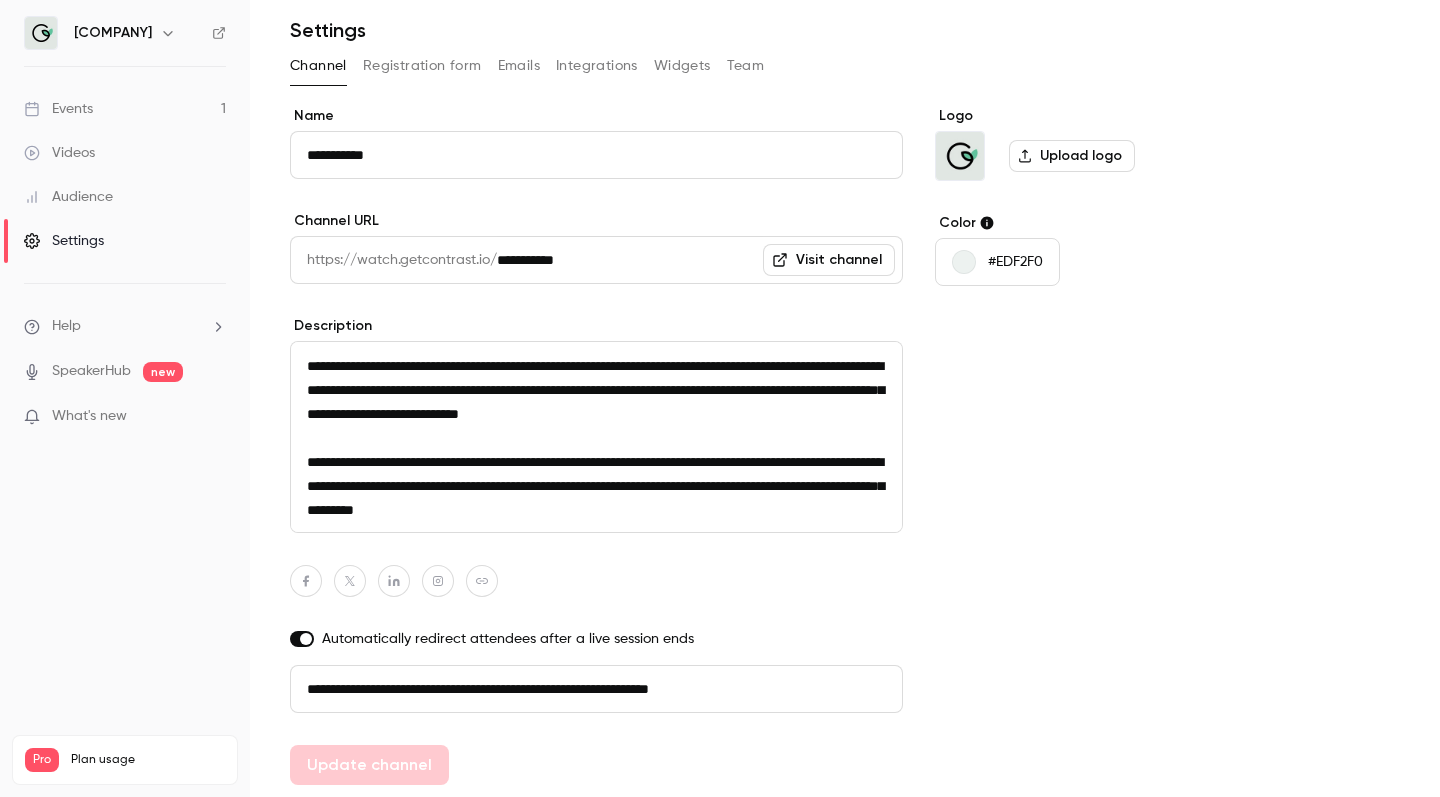 click on "Logo Upload logo Color #EDF2F0" at bounding box center [1088, 445] 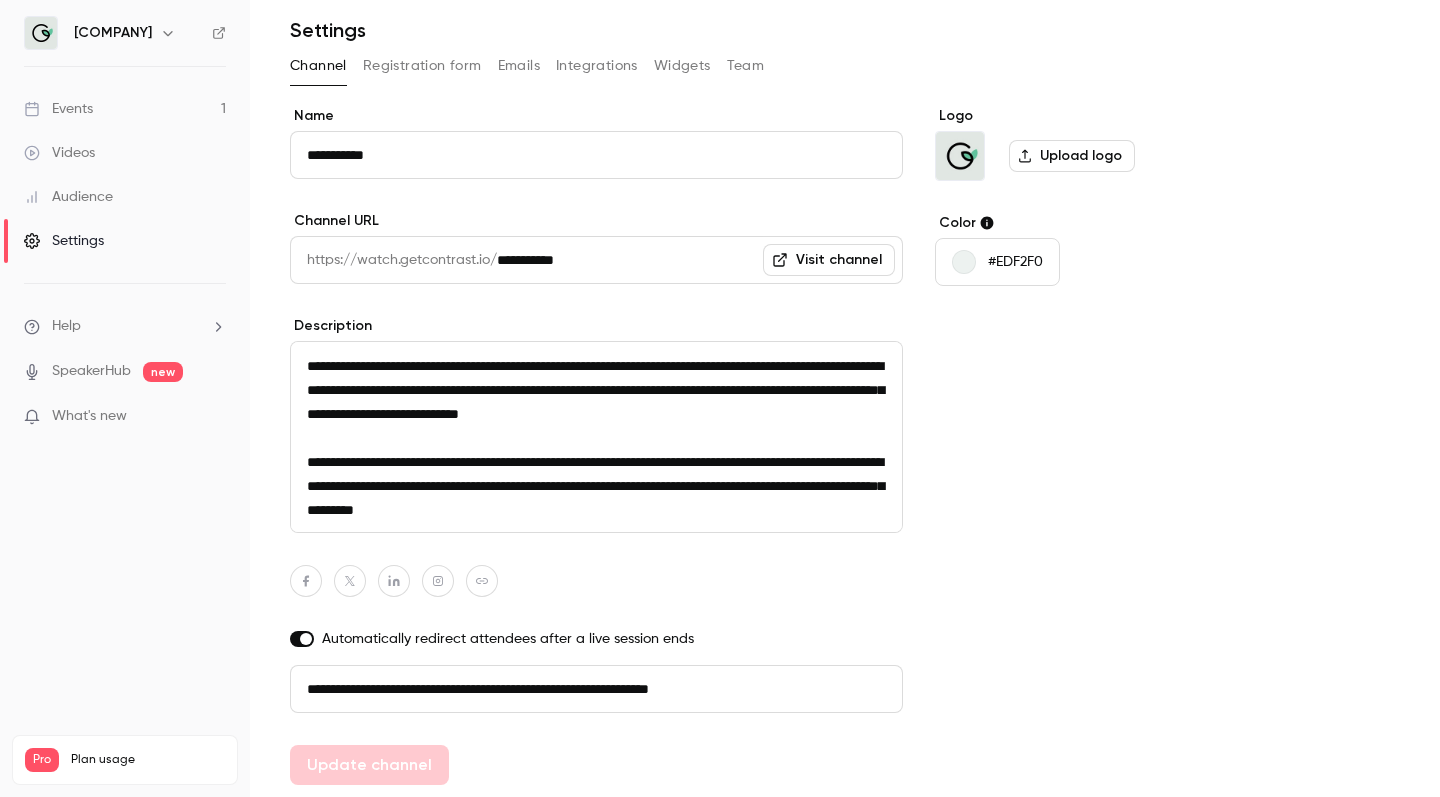 click on "Registration form" at bounding box center (422, 66) 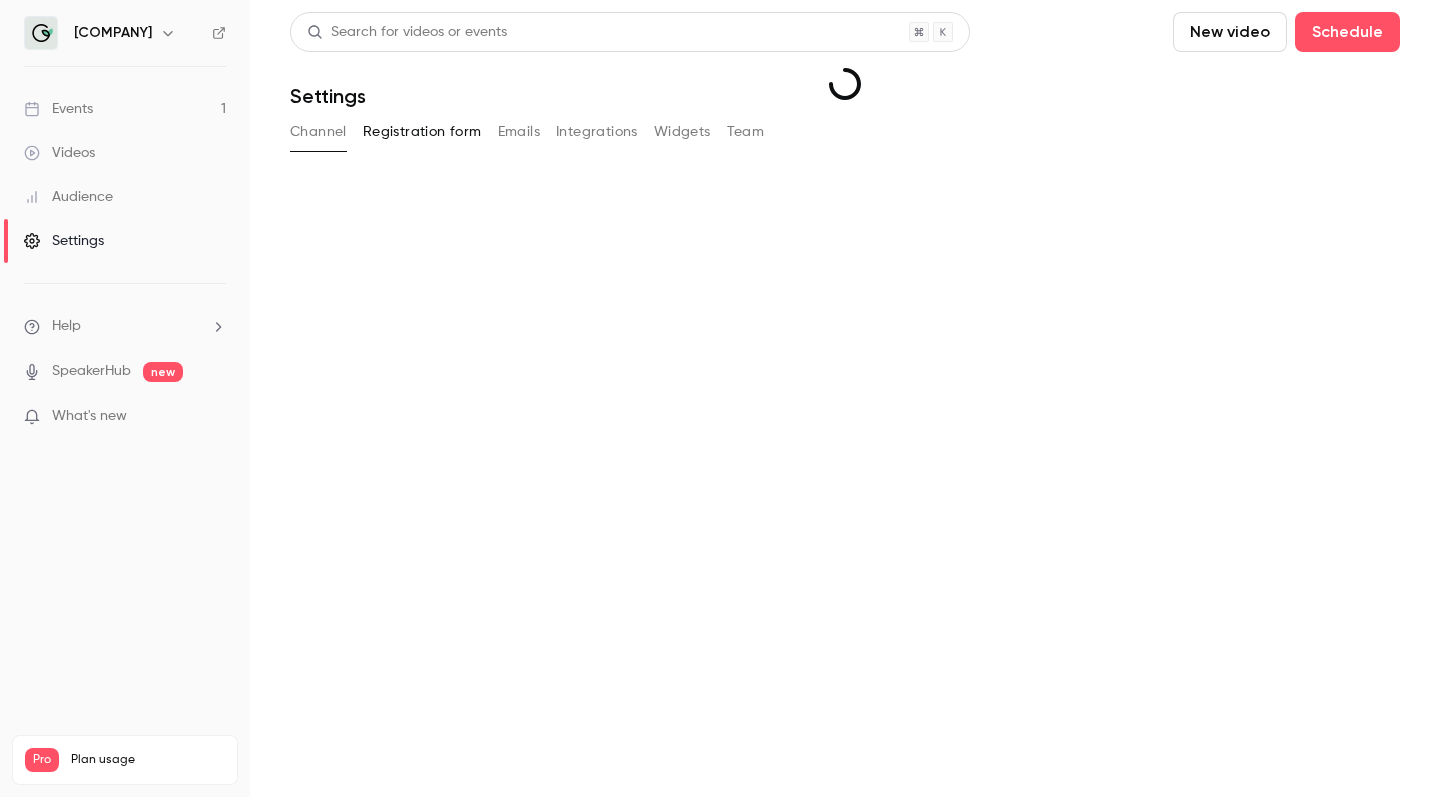 scroll, scrollTop: 0, scrollLeft: 0, axis: both 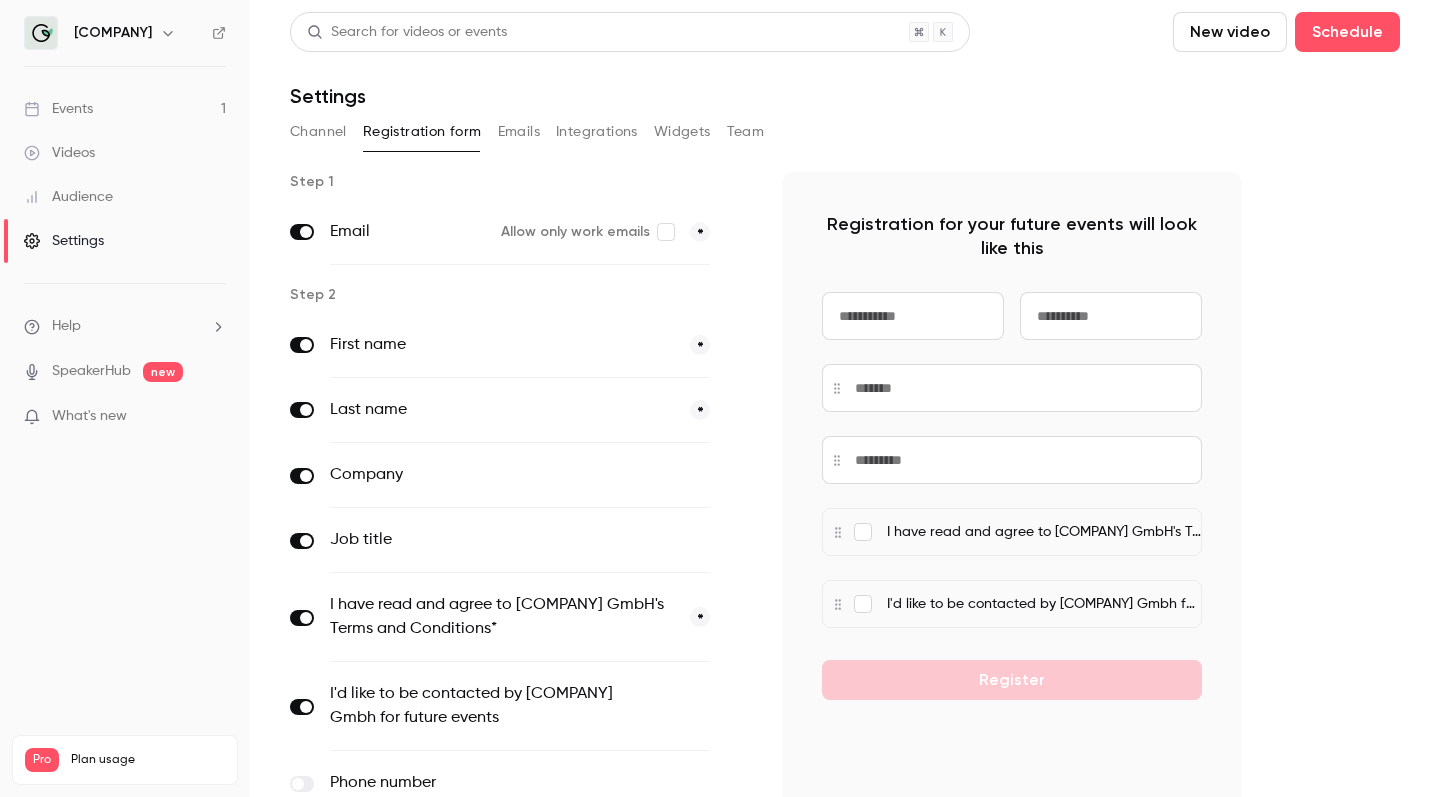 click on "Channel" at bounding box center (318, 132) 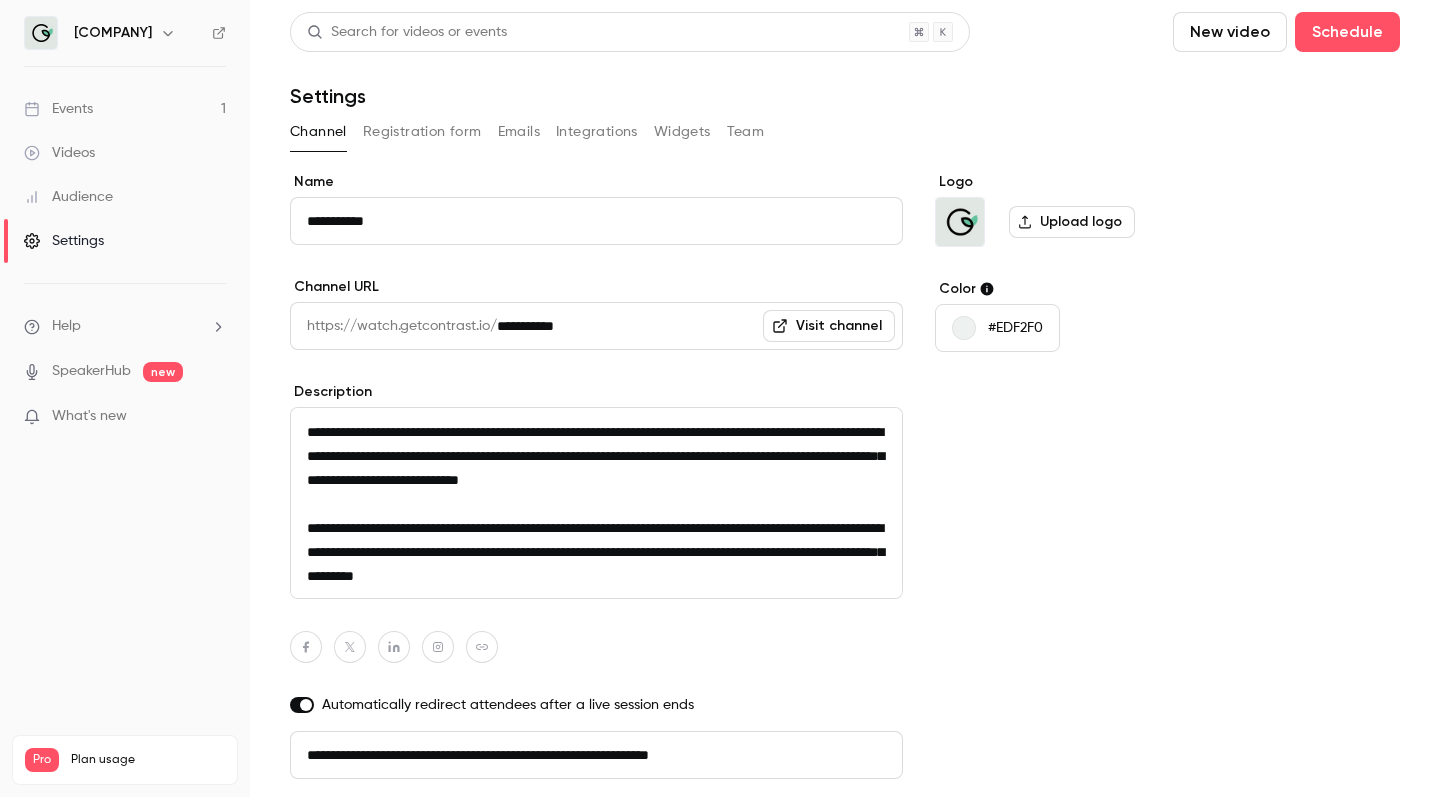 click on "Registration form" at bounding box center [422, 132] 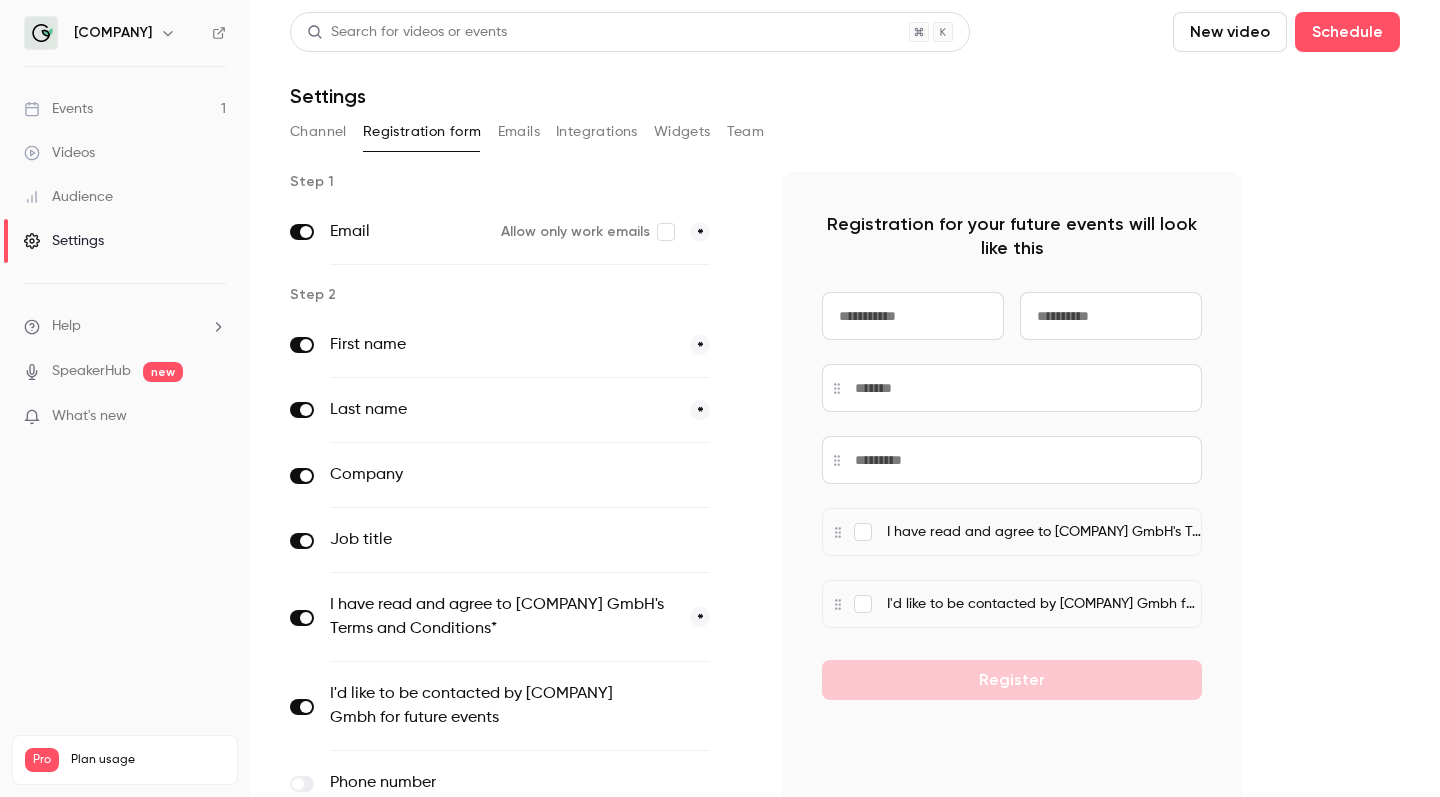 click on "Channel" at bounding box center [318, 132] 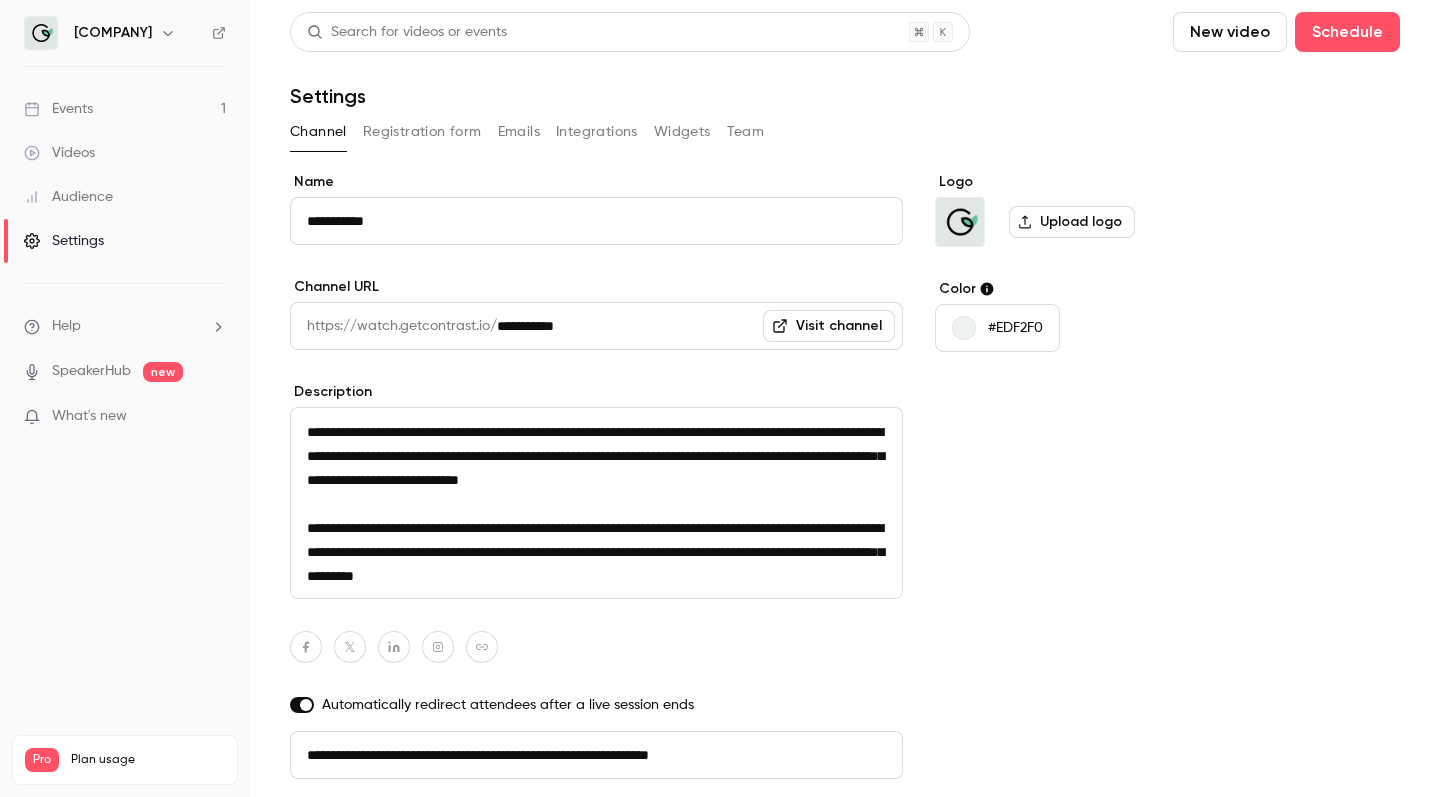 click on "**********" at bounding box center [596, 503] 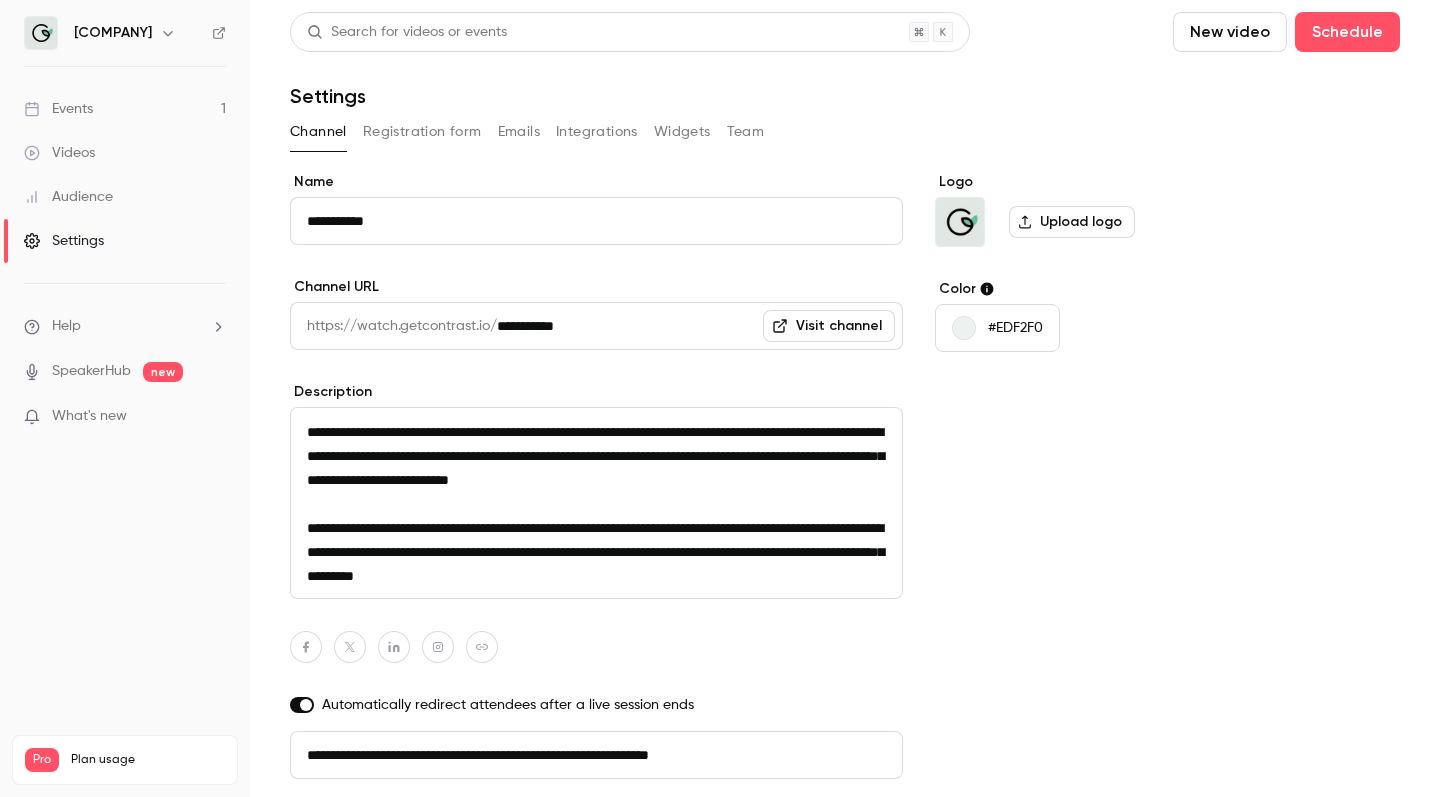 click on "**********" at bounding box center (596, 503) 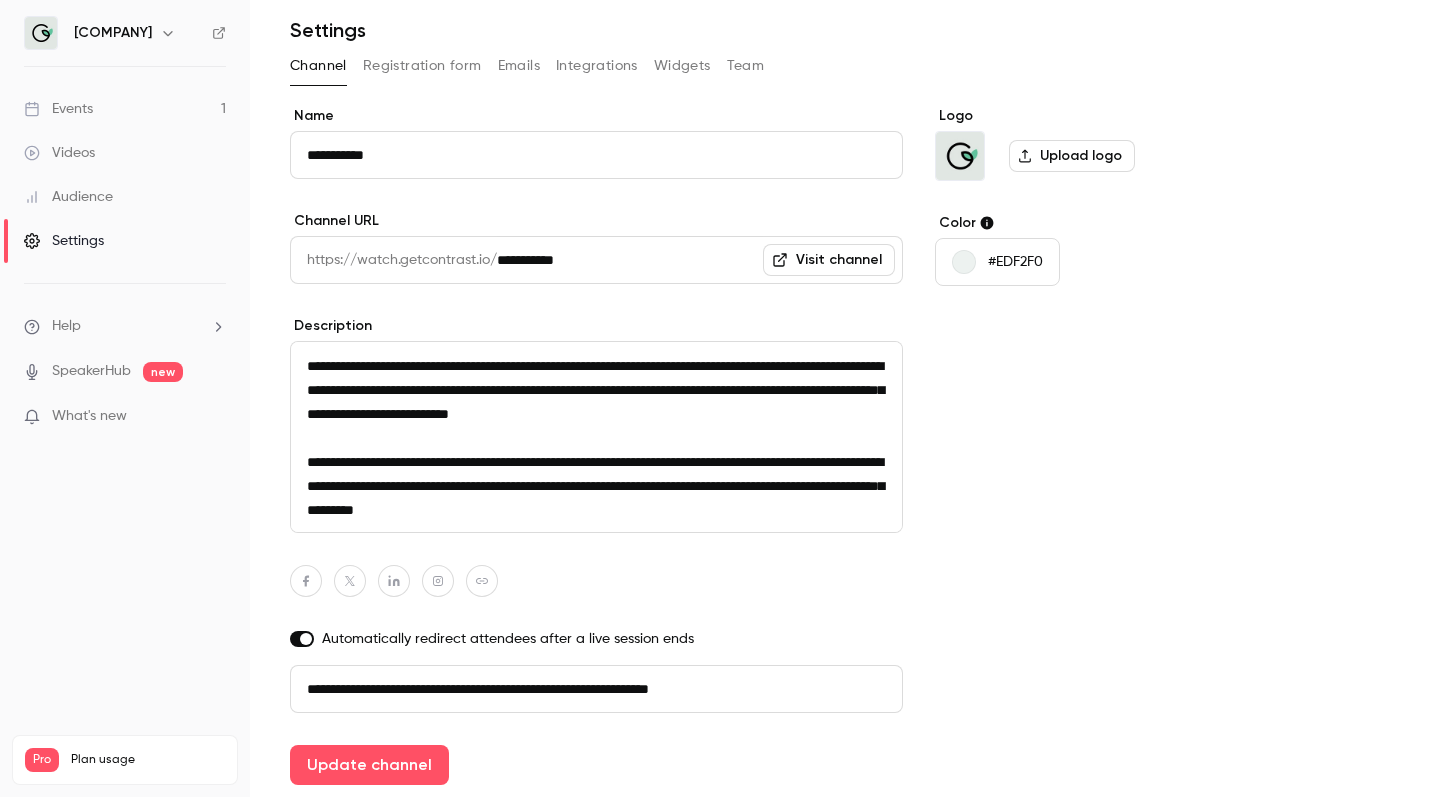 scroll, scrollTop: 66, scrollLeft: 0, axis: vertical 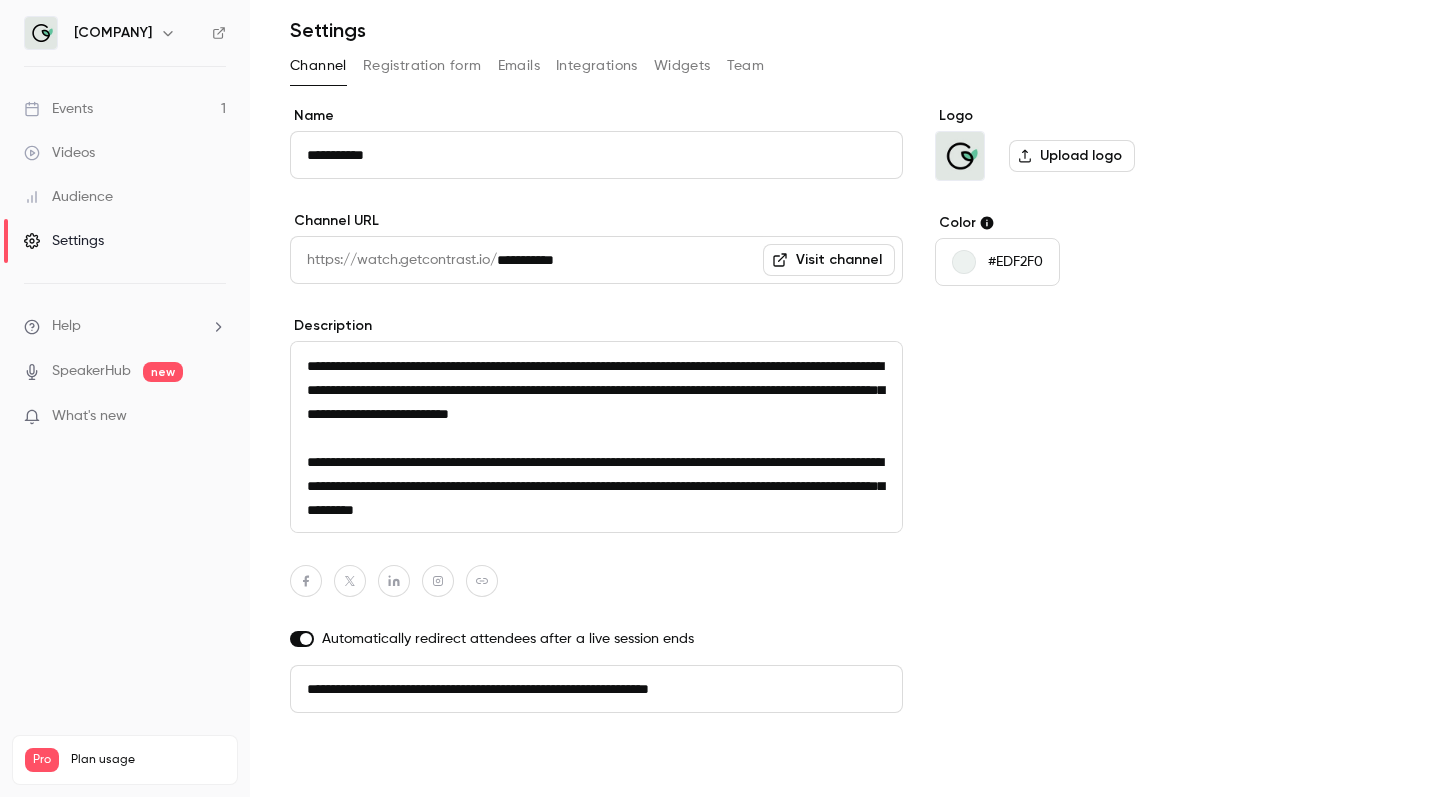 click on "Update channel" at bounding box center (369, 765) 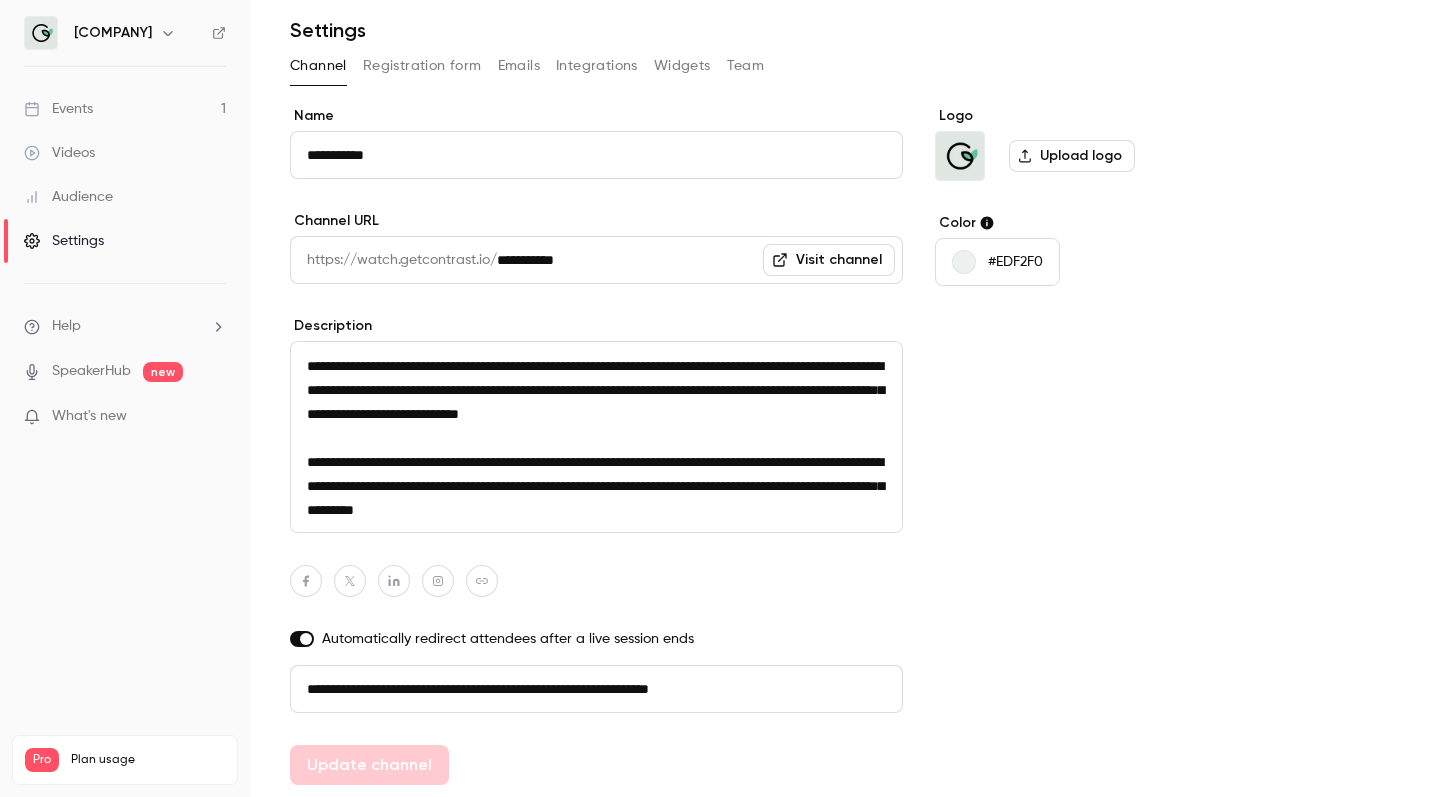 type on "**********" 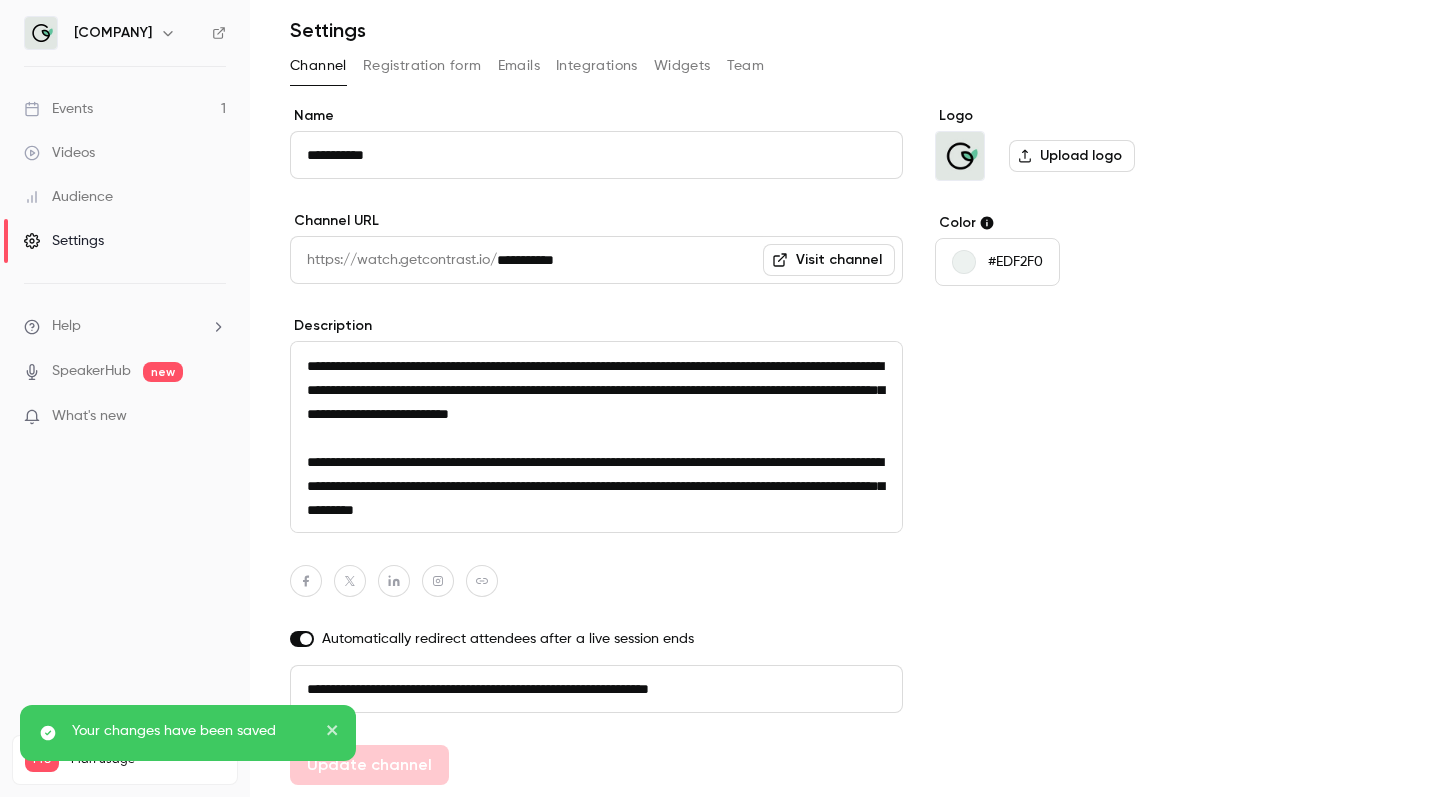 click on "Logo Upload logo Color #EDF2F0" at bounding box center (1088, 445) 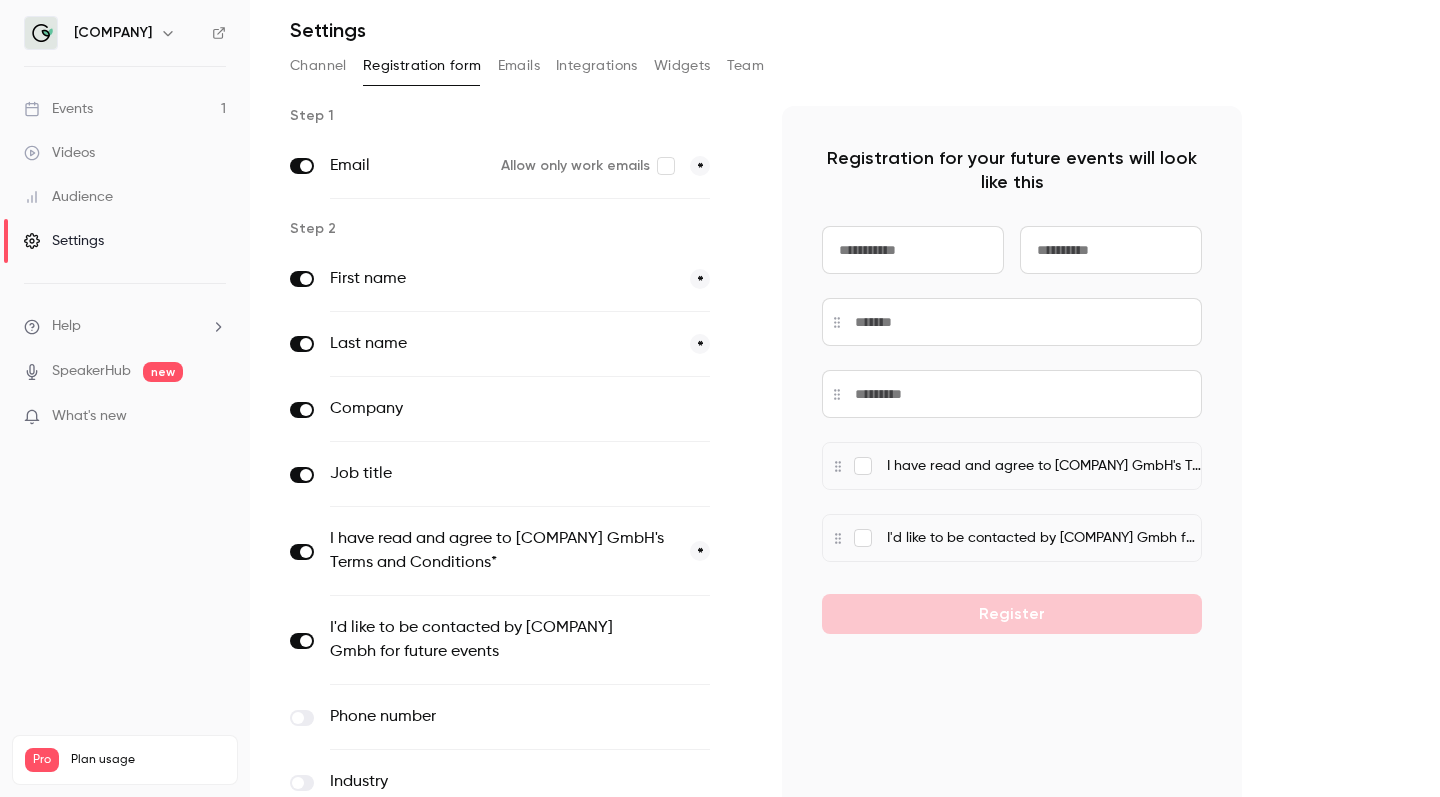 click on "I'd like to be contacted by [COMPANY] Gmbh for future events" at bounding box center [478, 640] 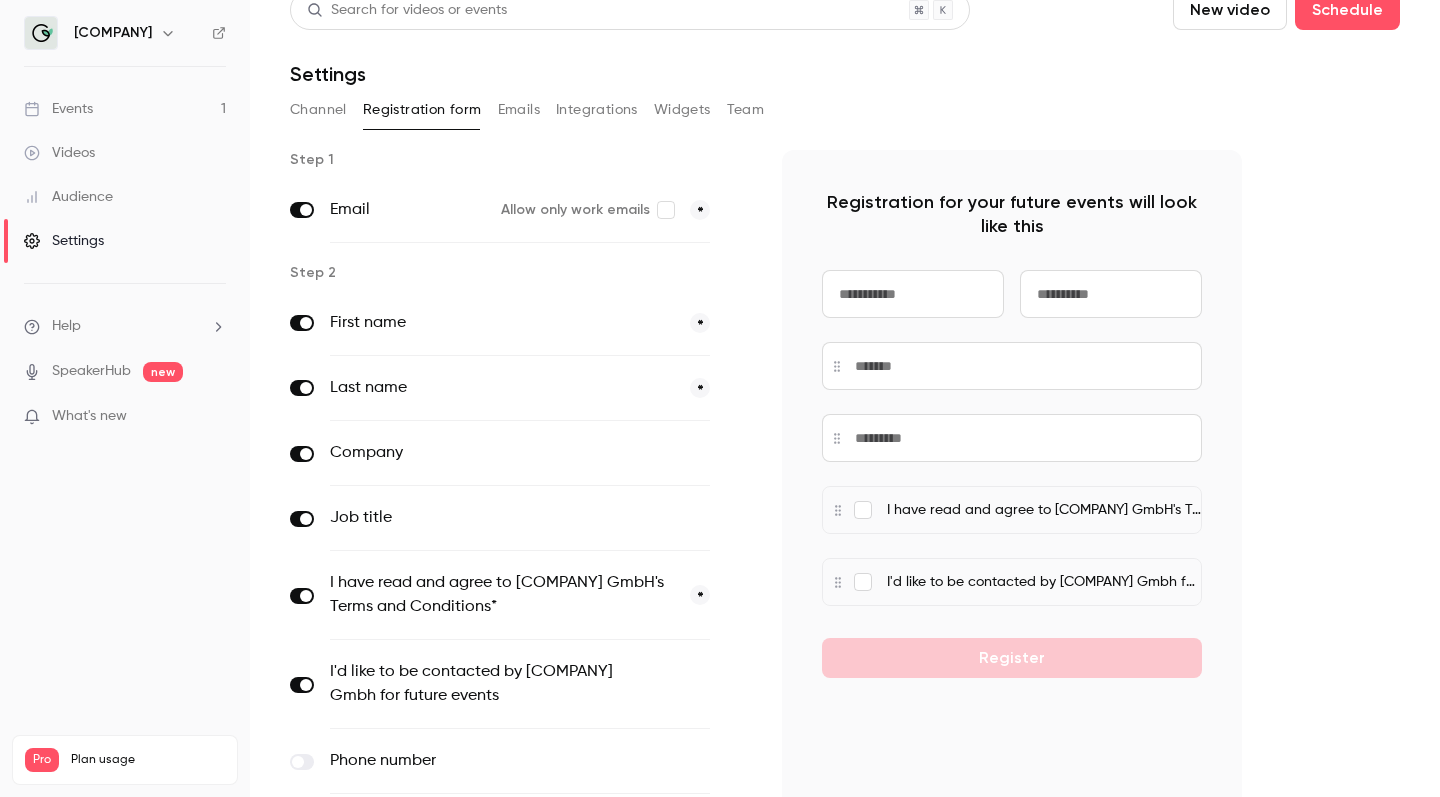 scroll, scrollTop: 20, scrollLeft: 0, axis: vertical 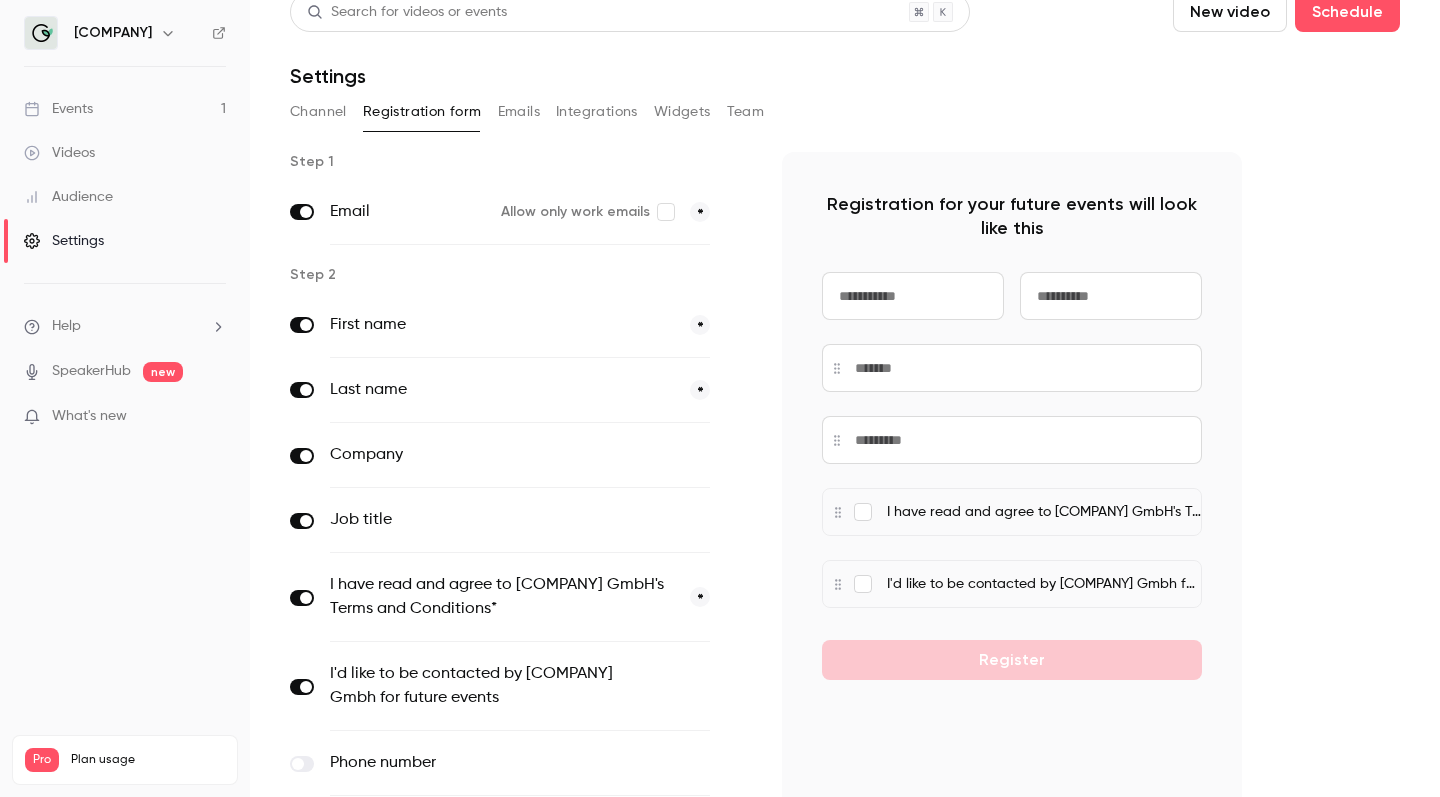 click on "Emails" at bounding box center (519, 112) 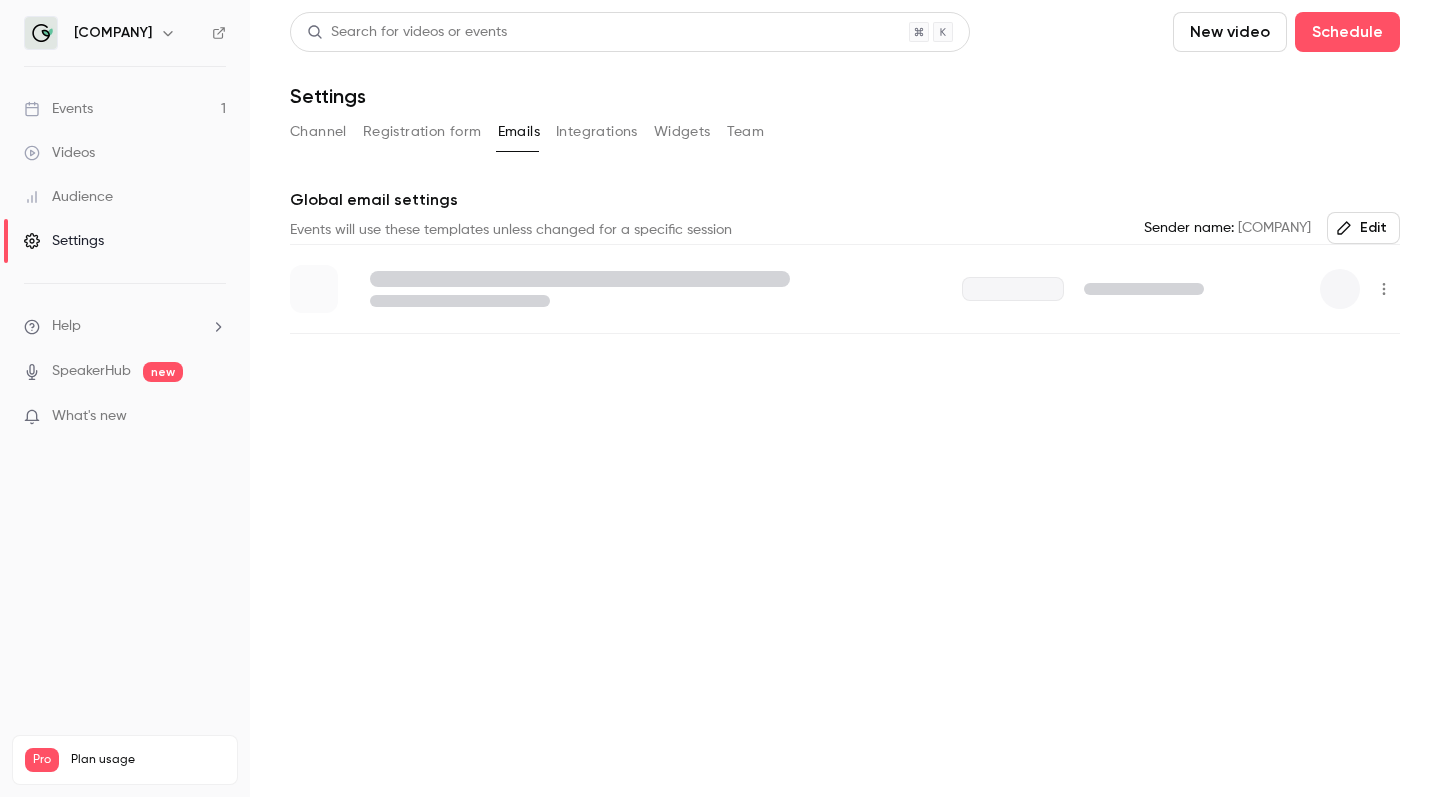 scroll, scrollTop: 0, scrollLeft: 0, axis: both 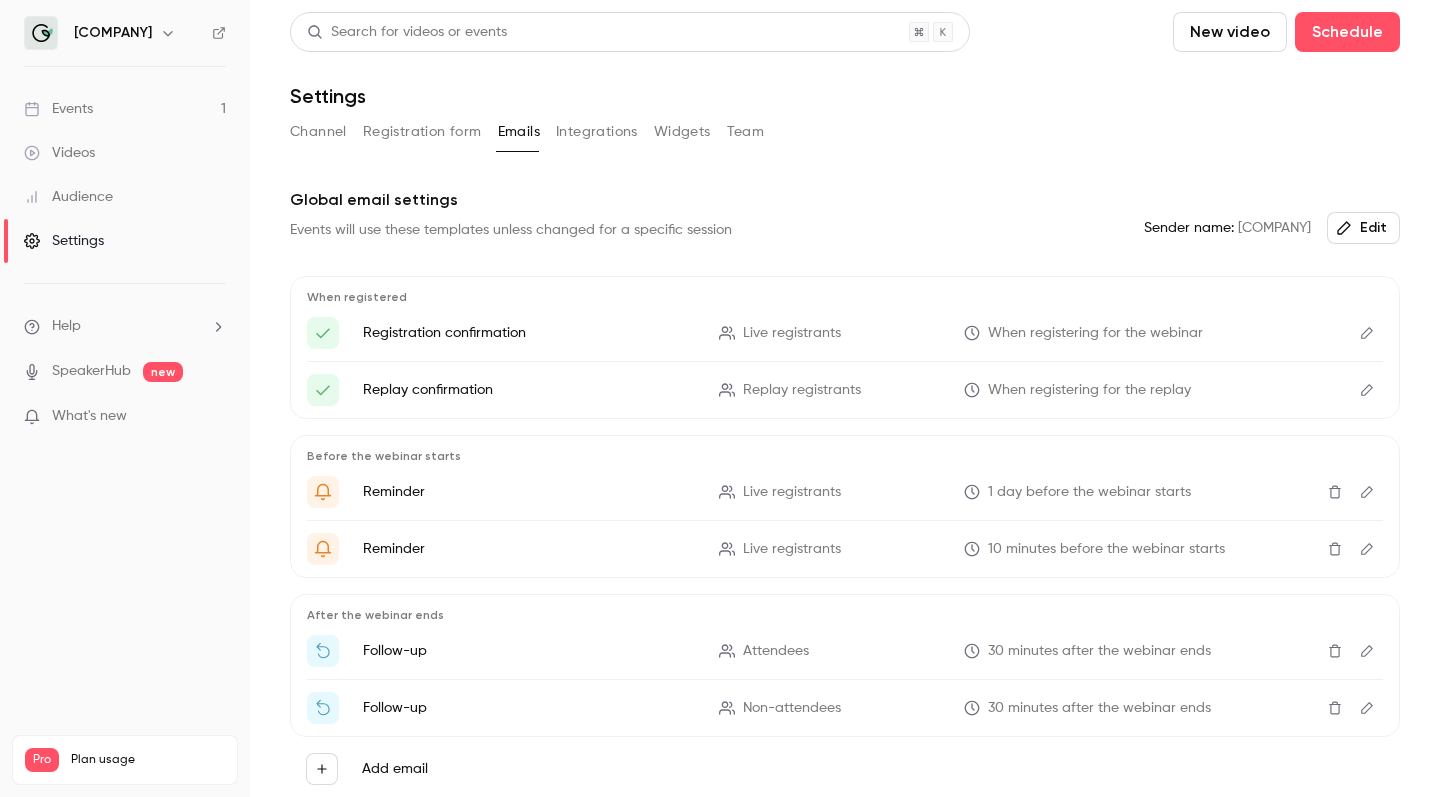 click on "Integrations" at bounding box center (597, 132) 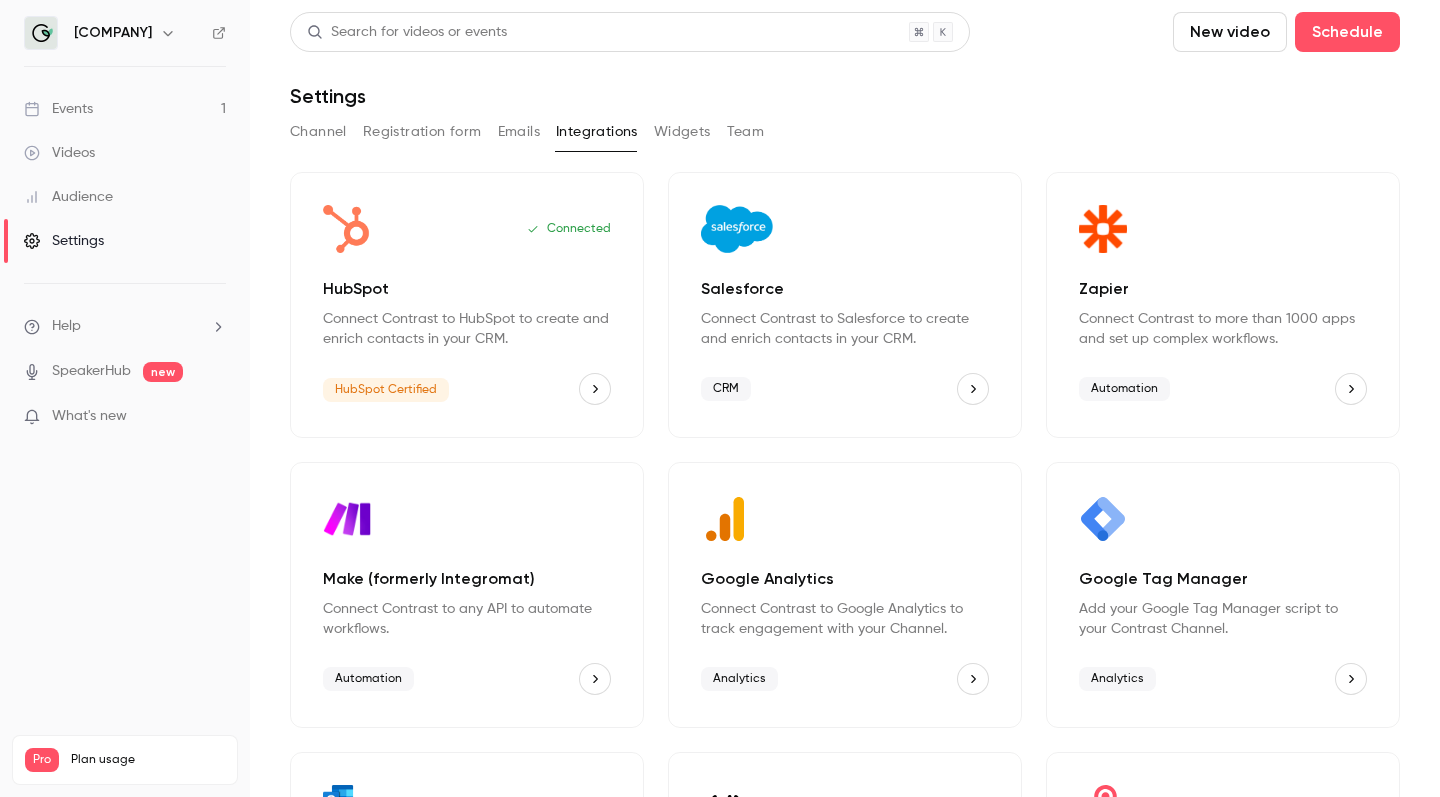 type 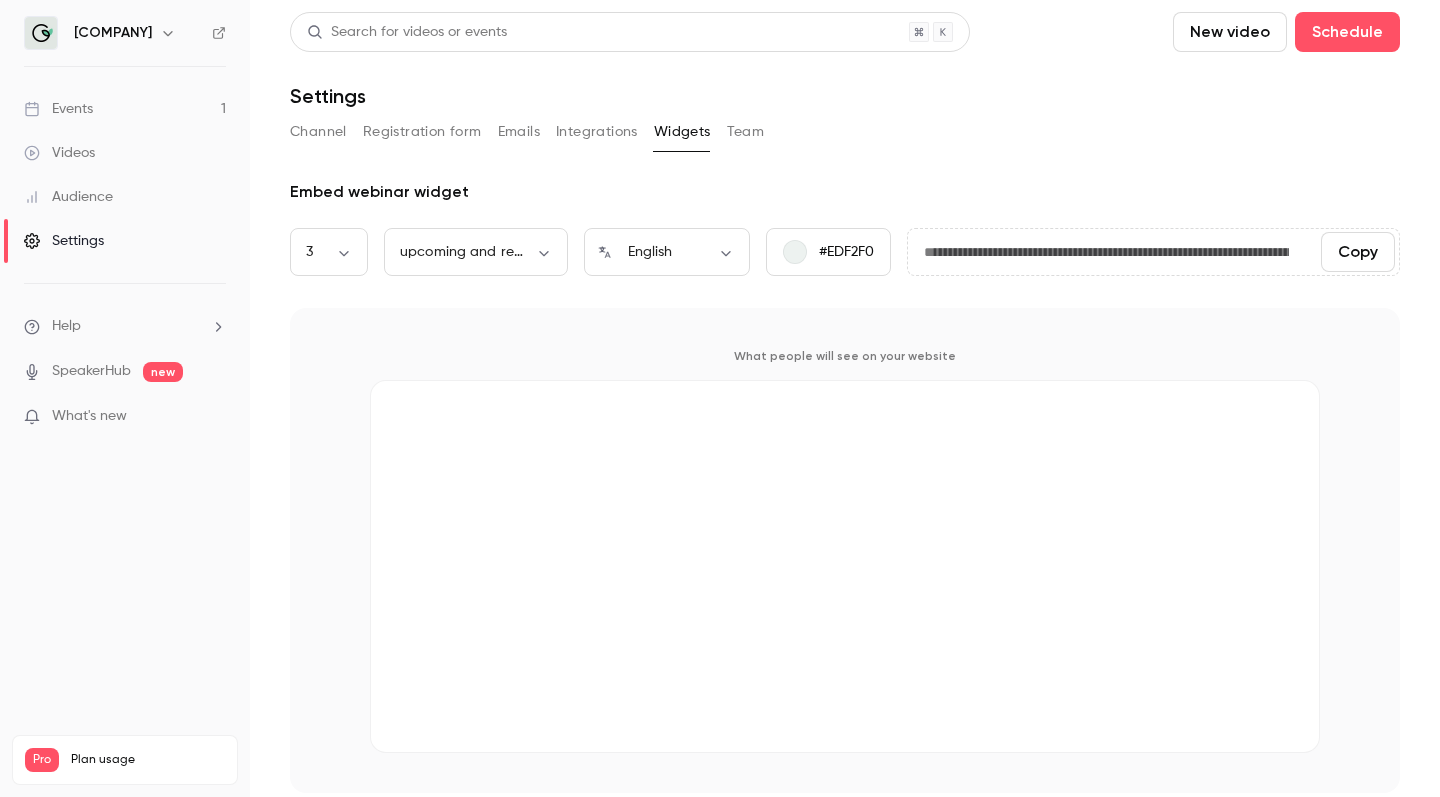 click on "Team" at bounding box center [746, 132] 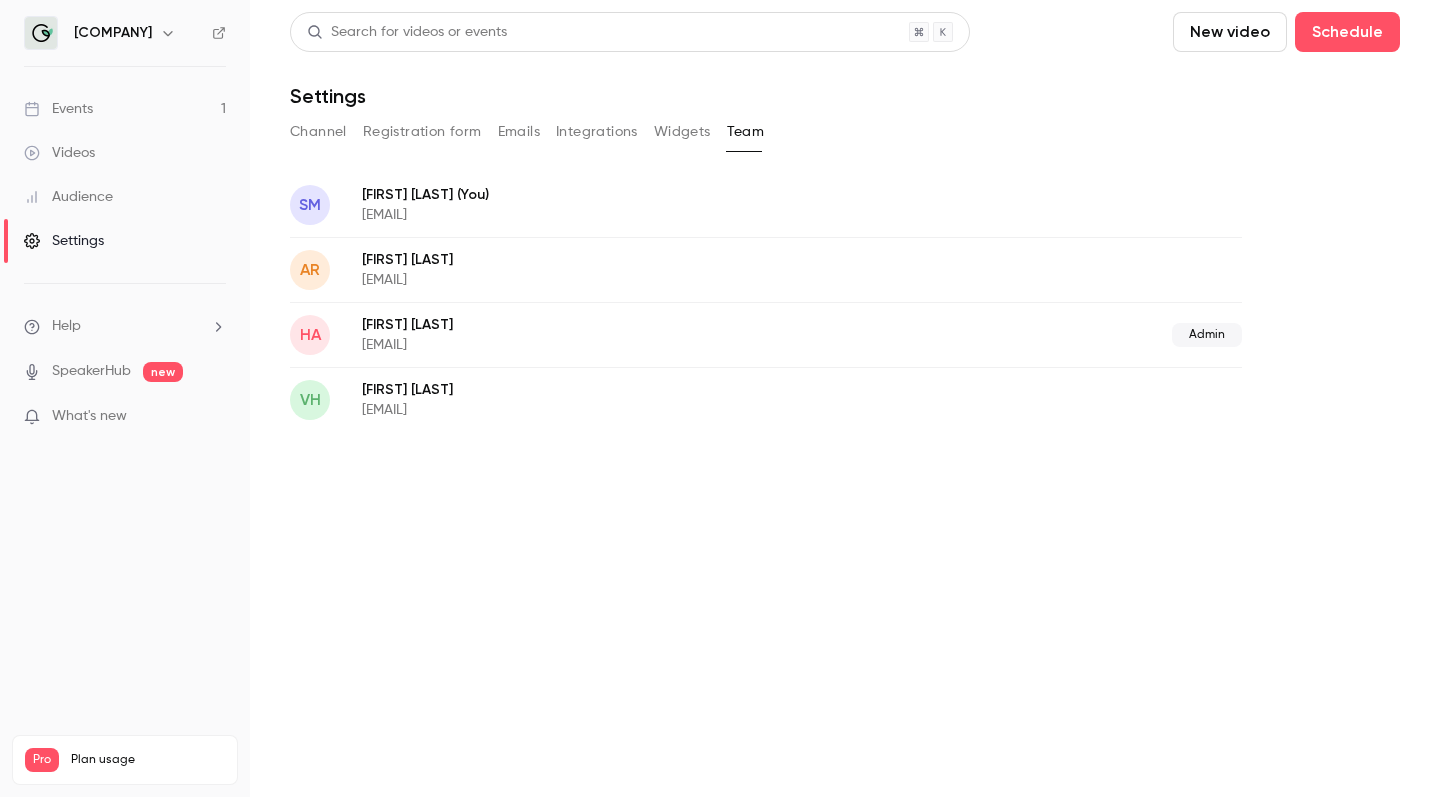 click on "Audience" at bounding box center (125, 197) 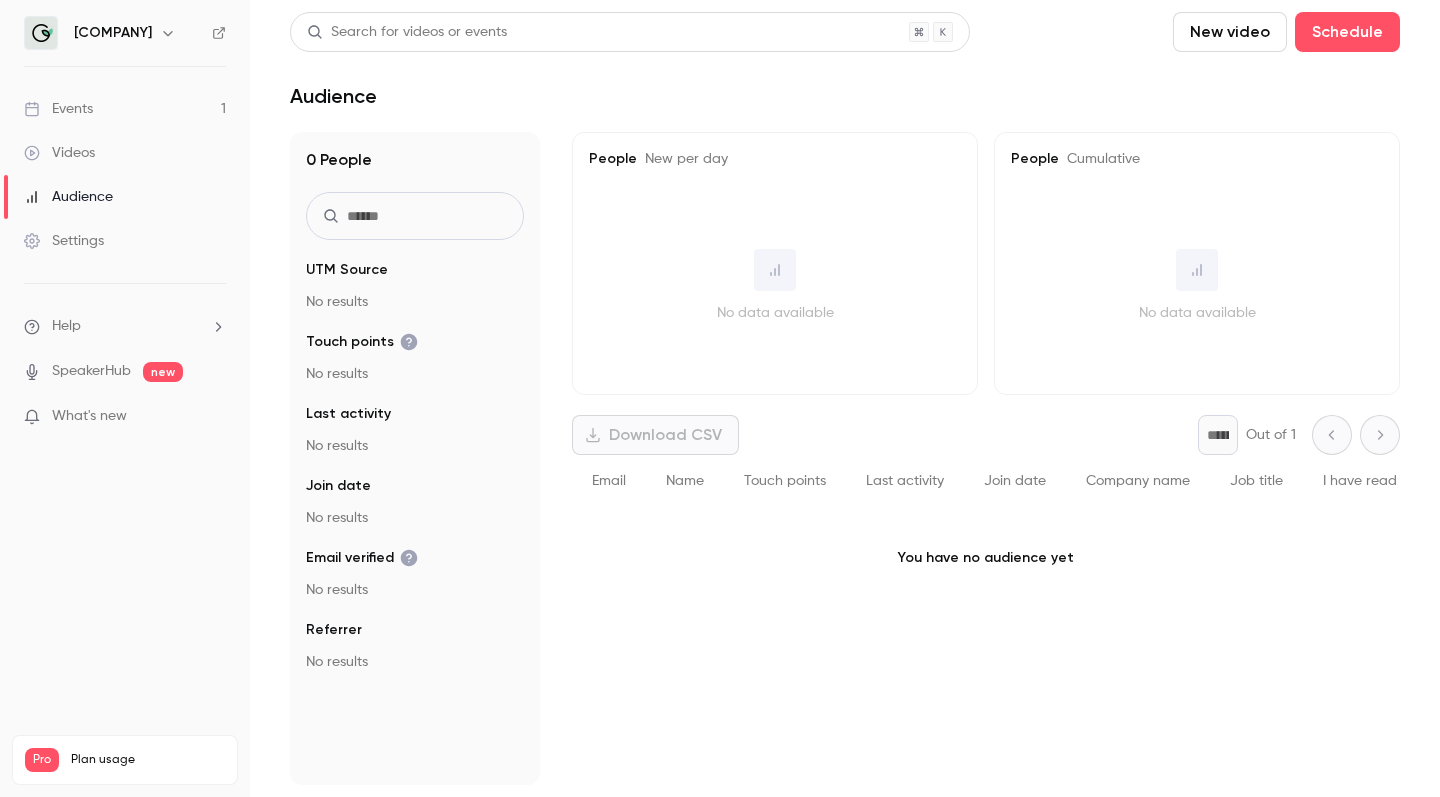click on "Last activity" at bounding box center (905, 481) 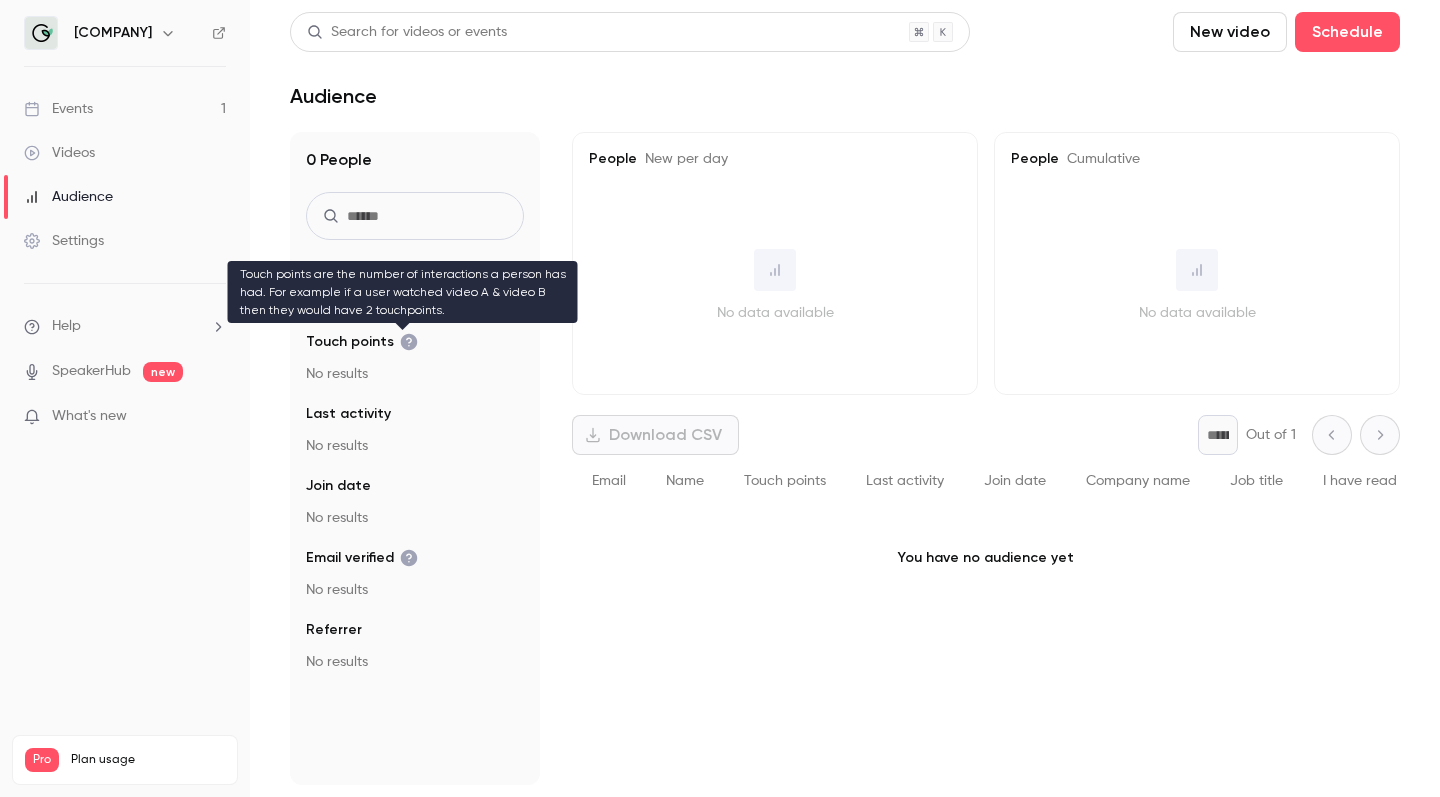 click 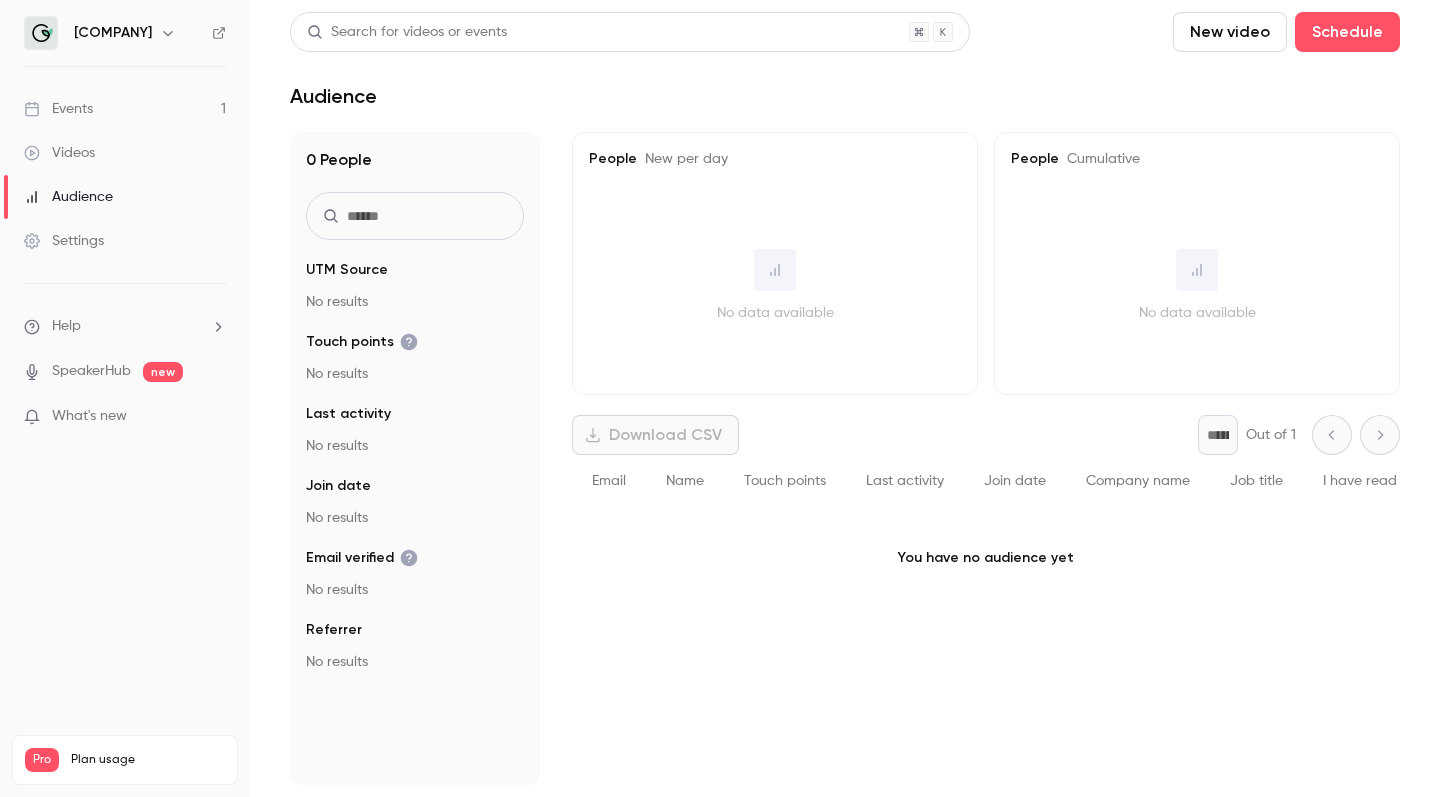 click 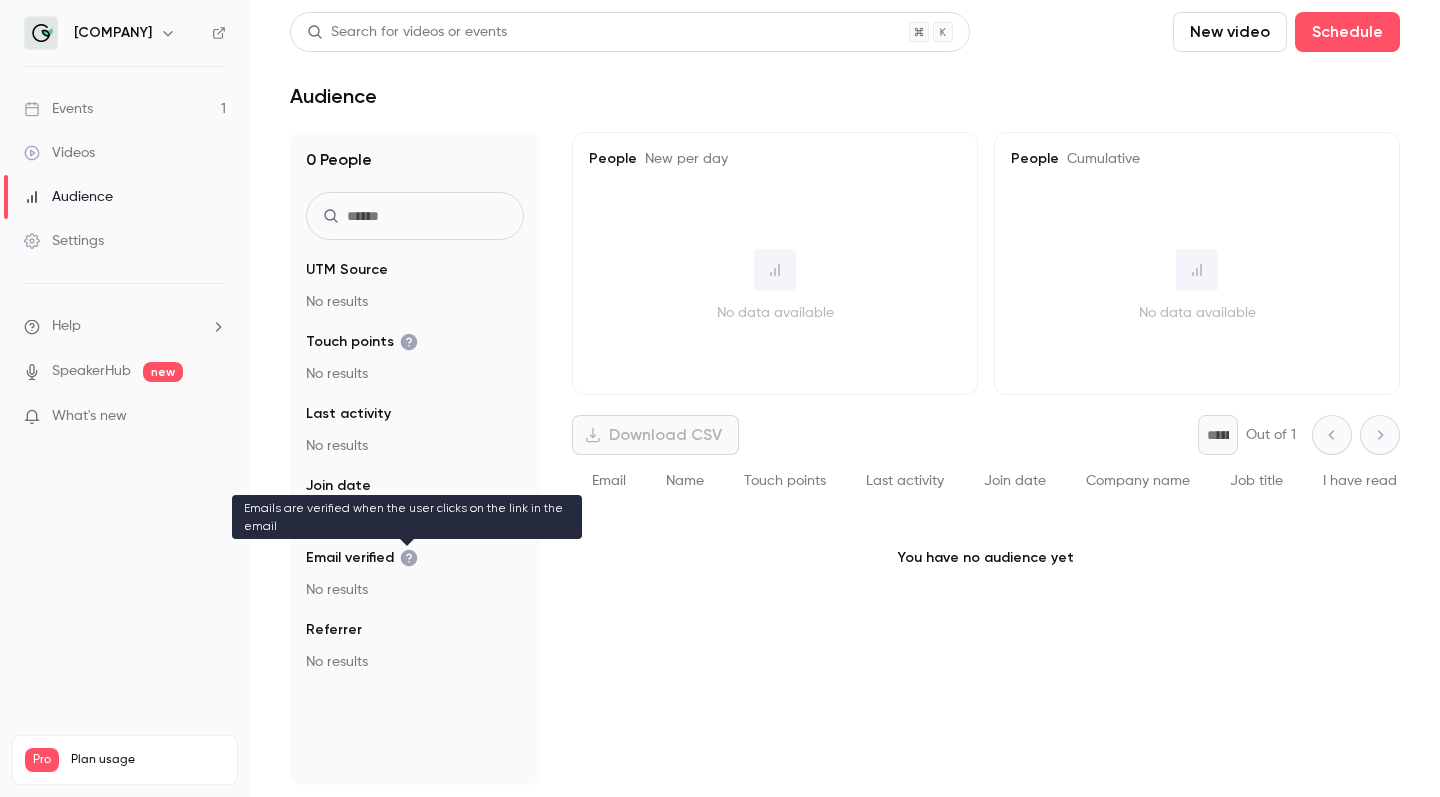 click 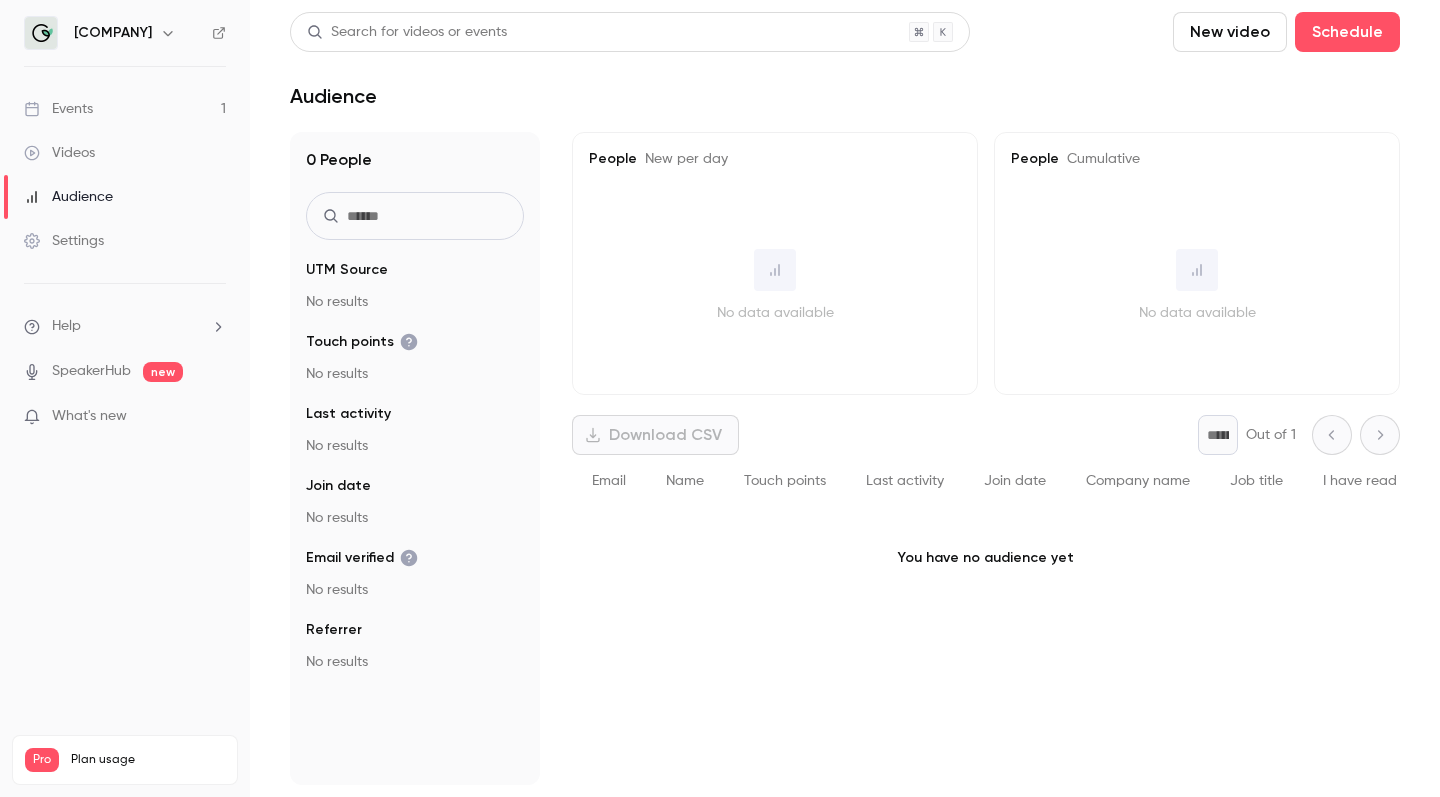 click 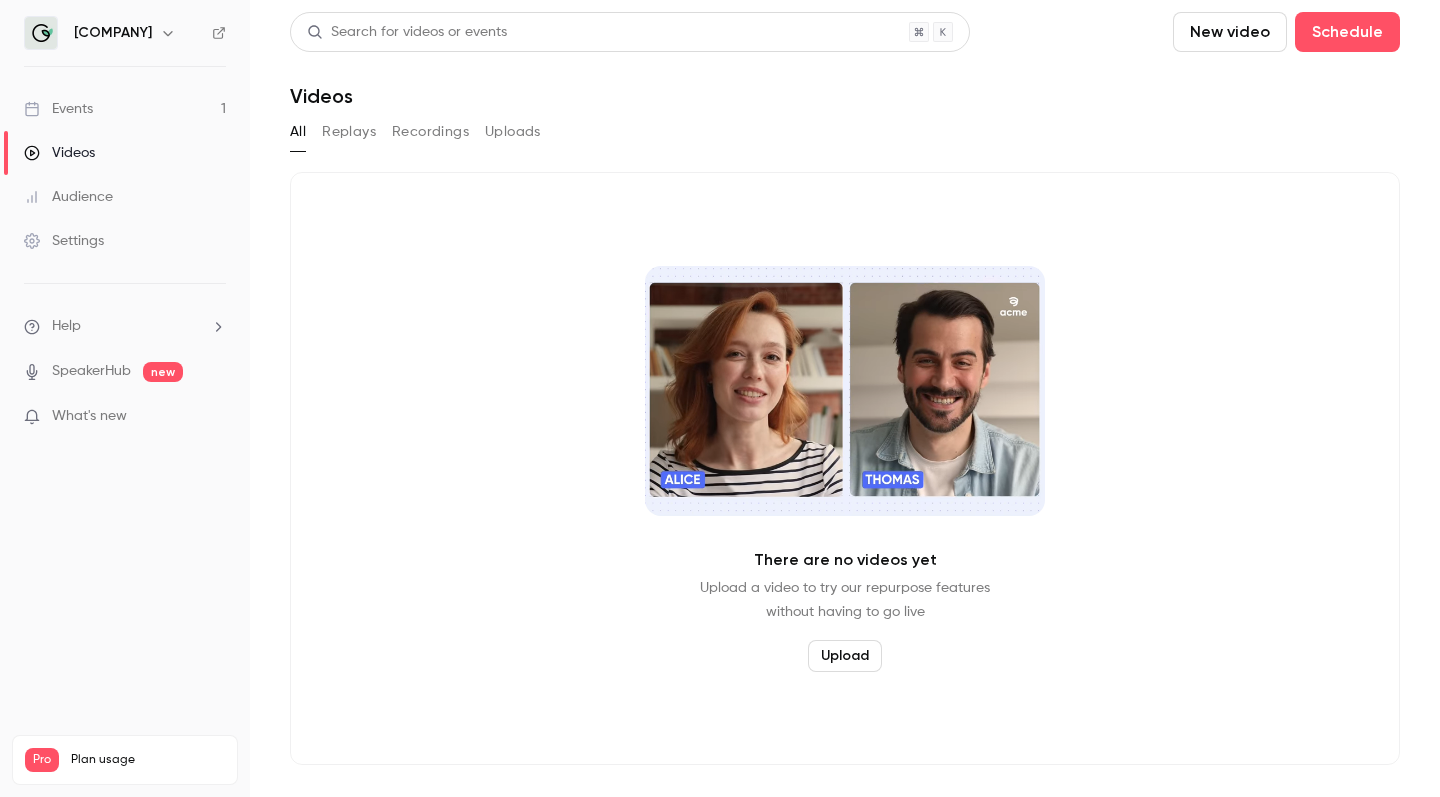 click on "Recordings" at bounding box center (430, 132) 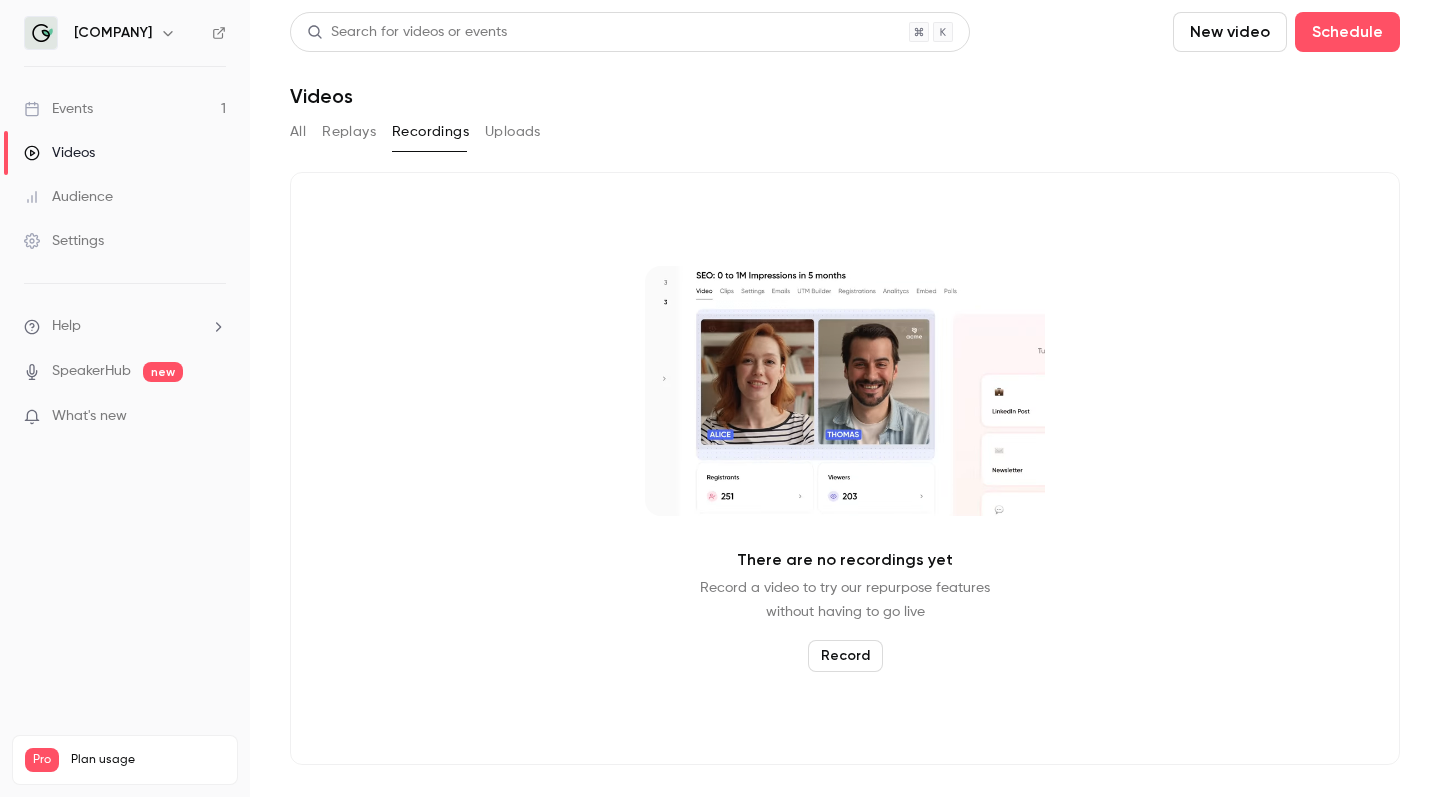 click on "Uploads" at bounding box center (513, 132) 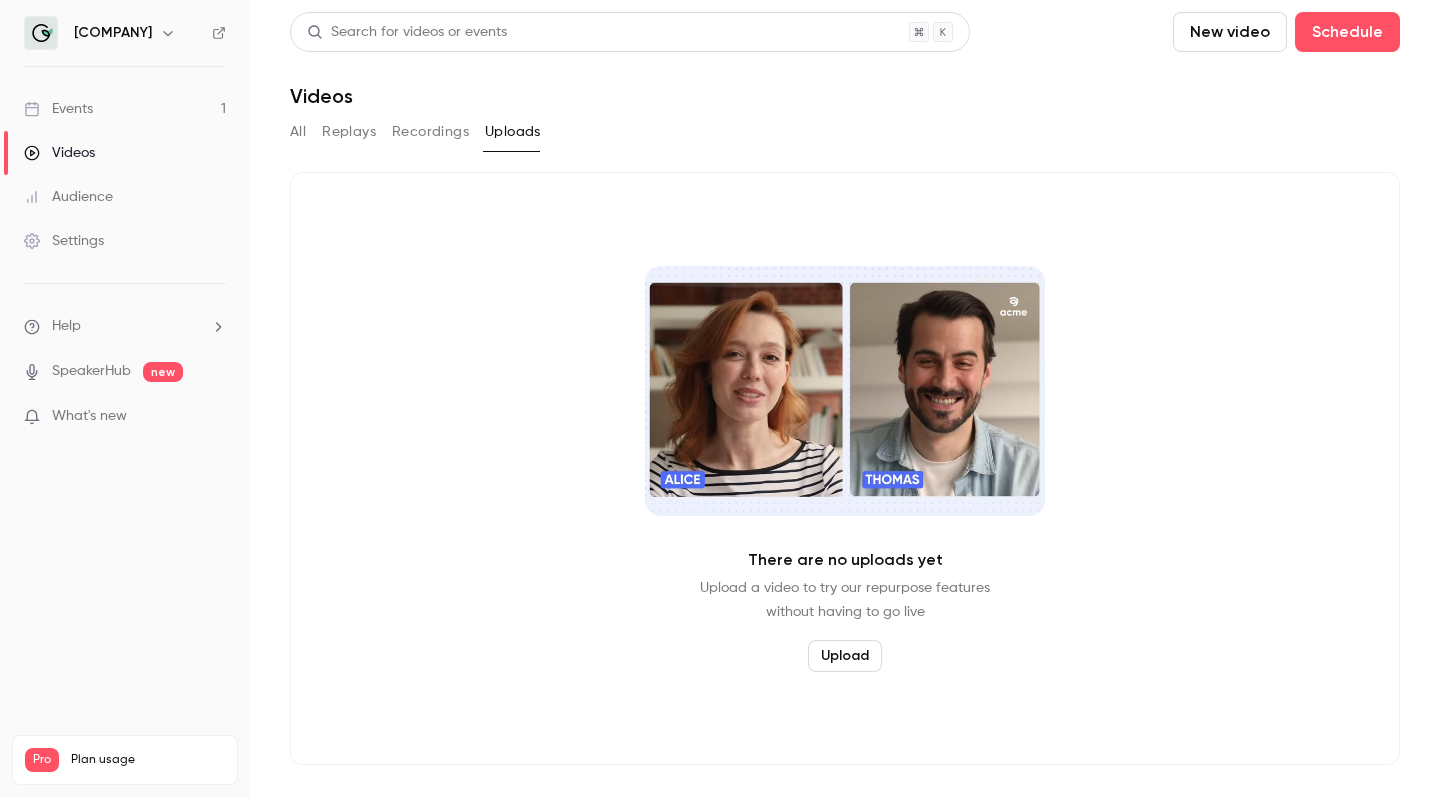 click on "Replays" at bounding box center [349, 132] 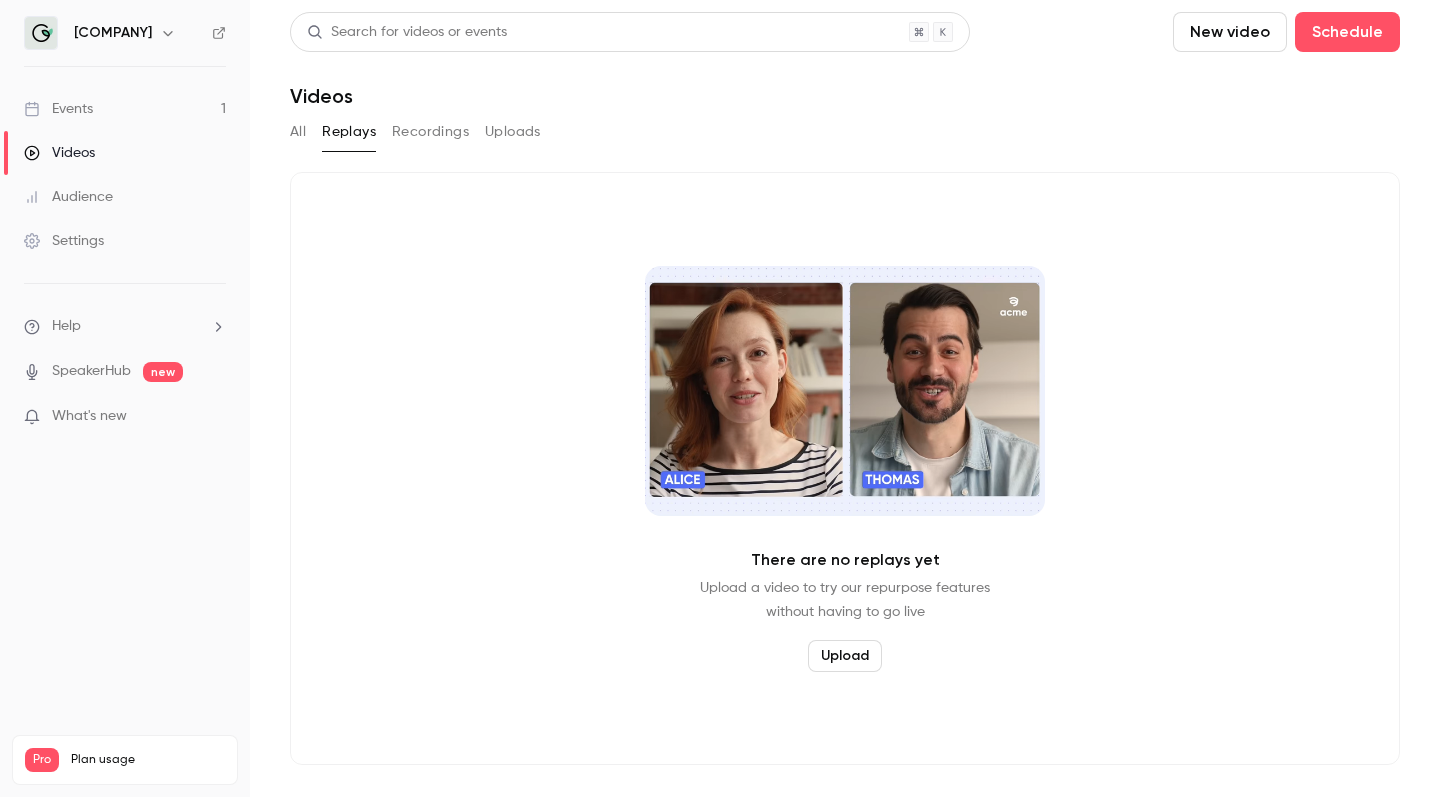 click on "All Replays Recordings Uploads" at bounding box center (845, 132) 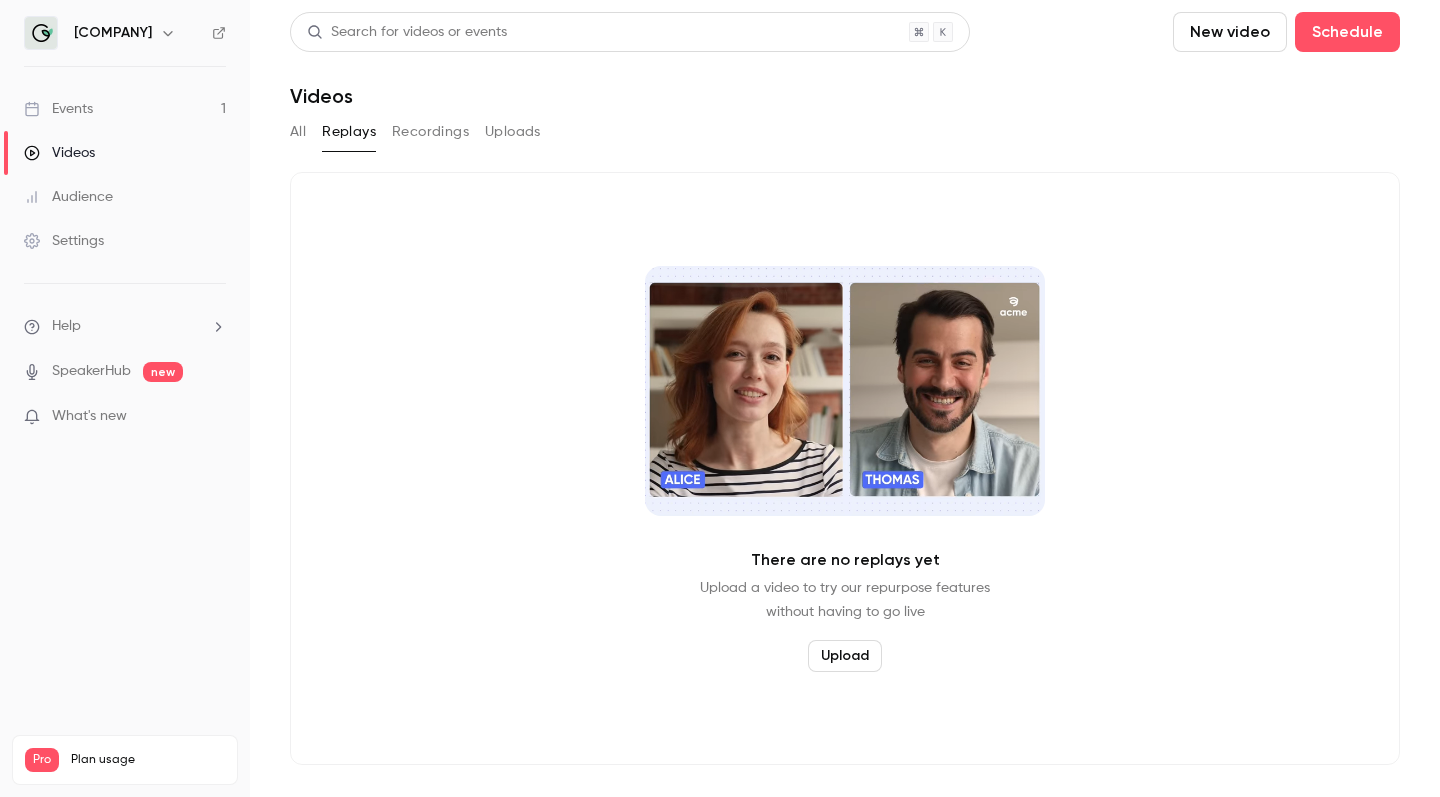 click on "All" at bounding box center (298, 132) 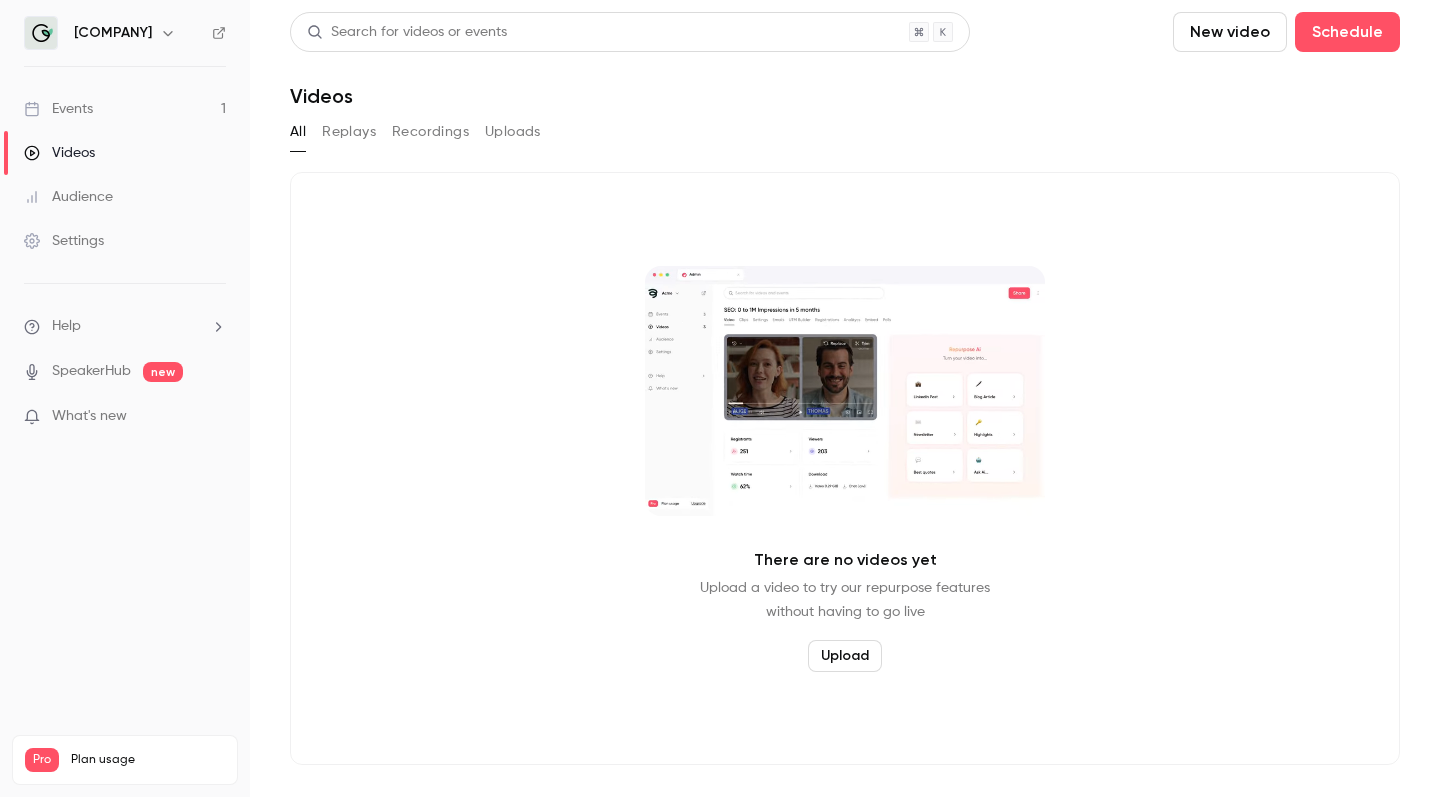 click on "All" at bounding box center (298, 132) 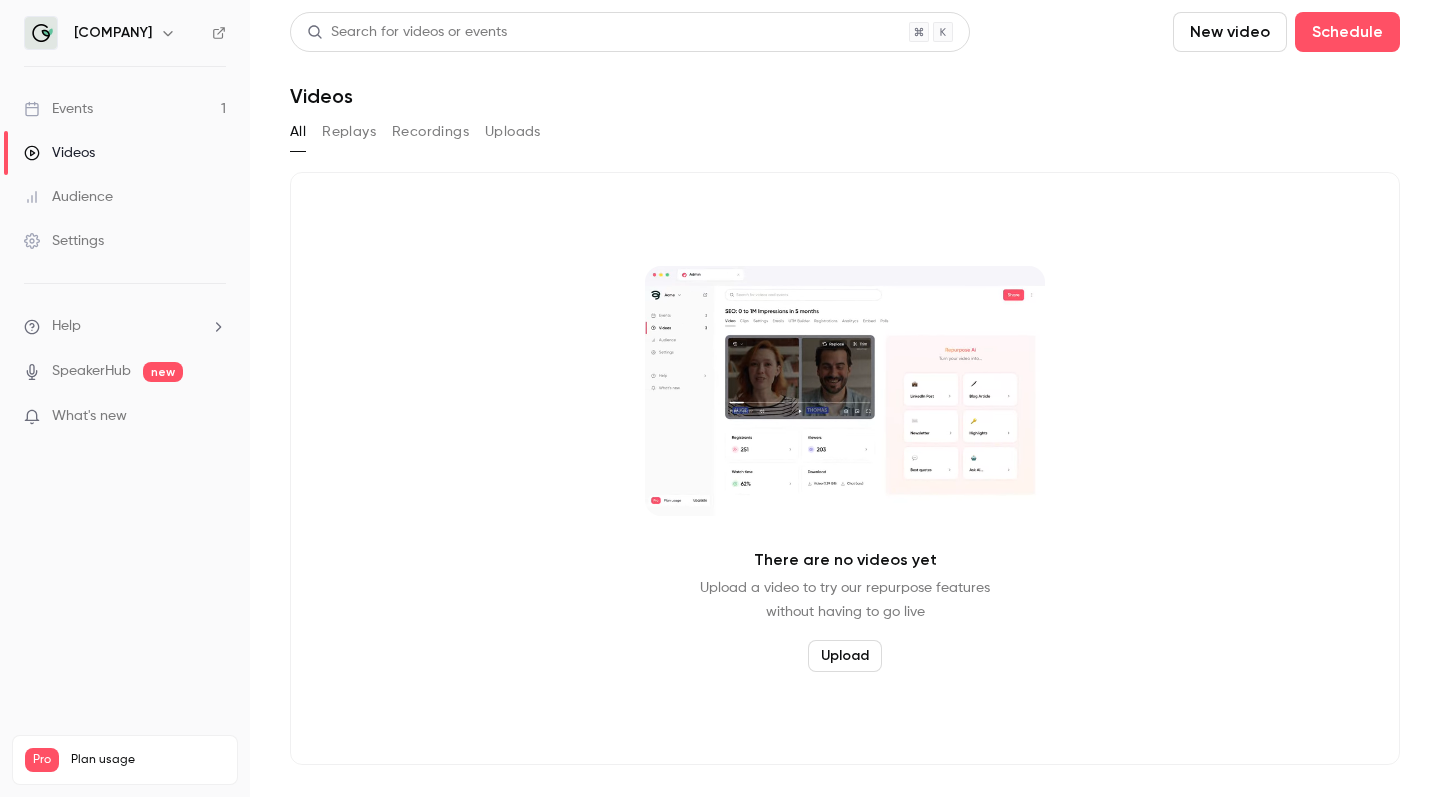 click on "All" at bounding box center (298, 132) 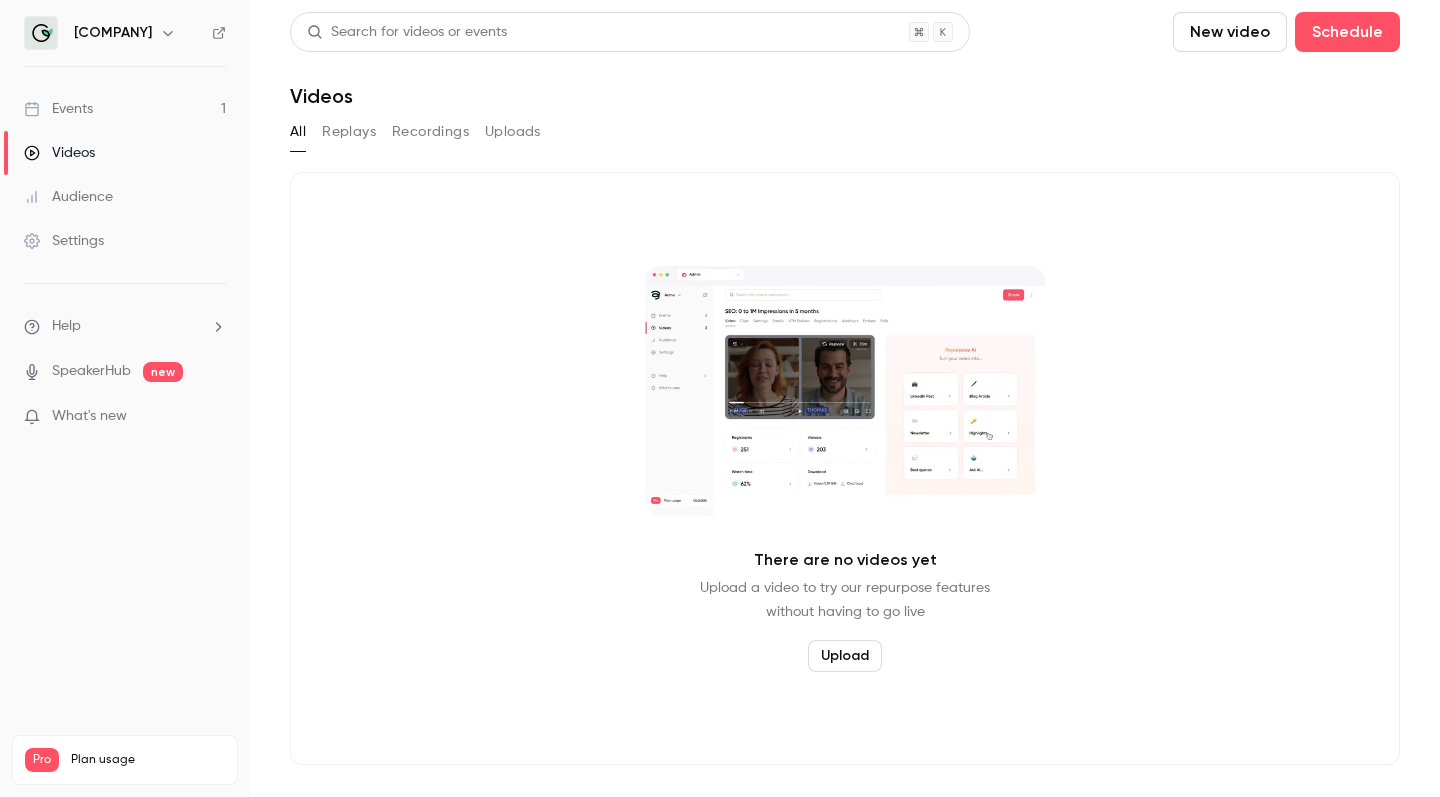 click on "Events 1" at bounding box center (125, 109) 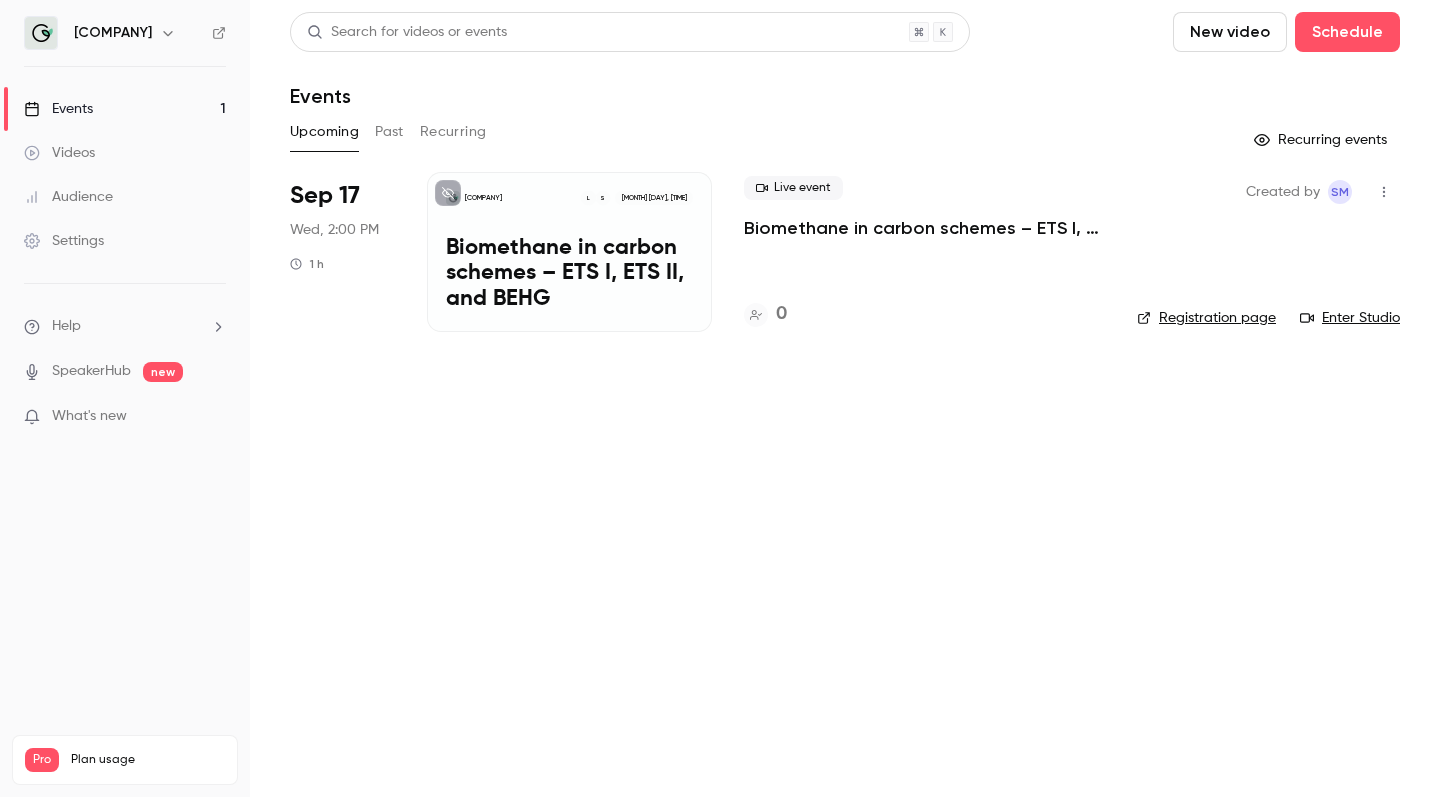 click on "Audience" at bounding box center [125, 197] 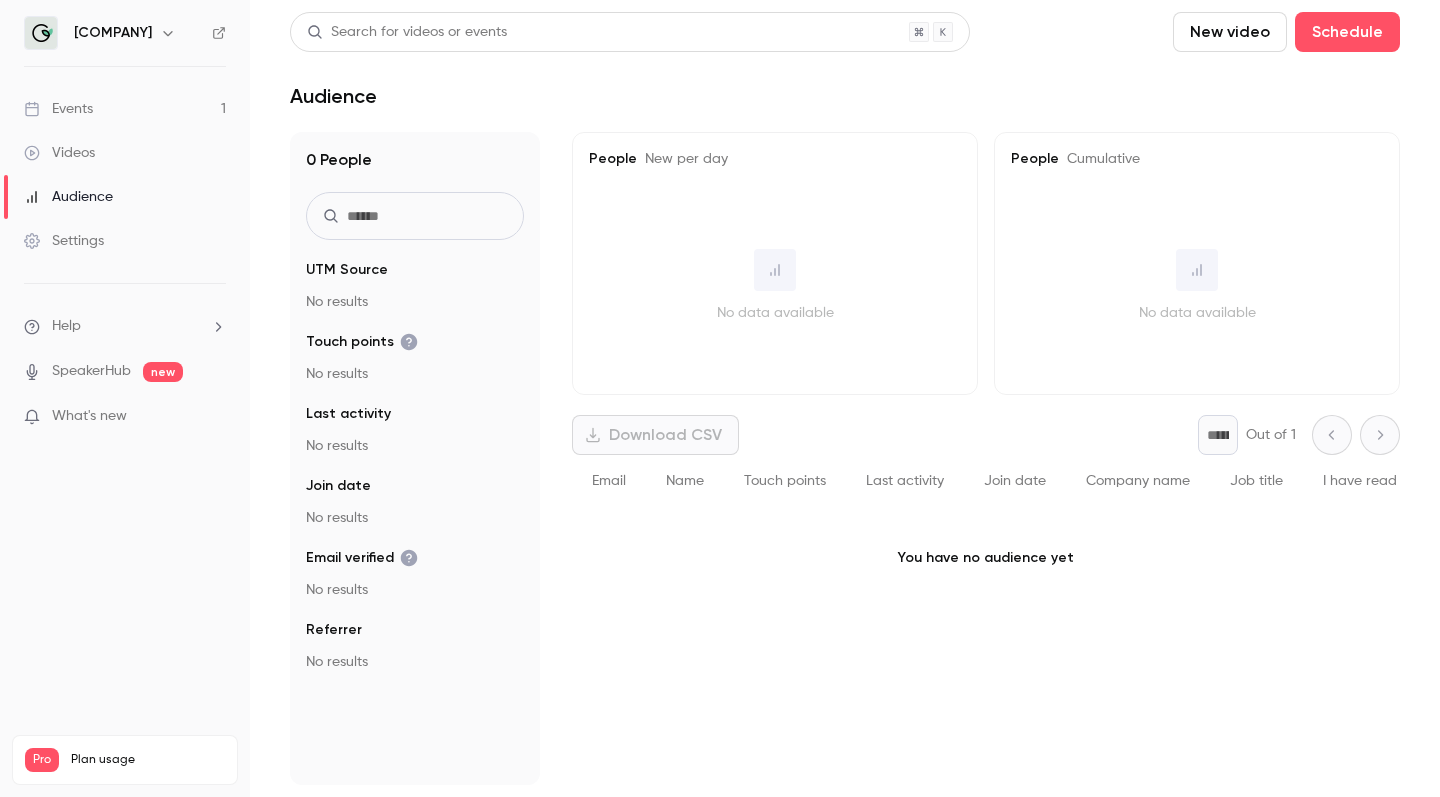 click on "Videos" at bounding box center [125, 153] 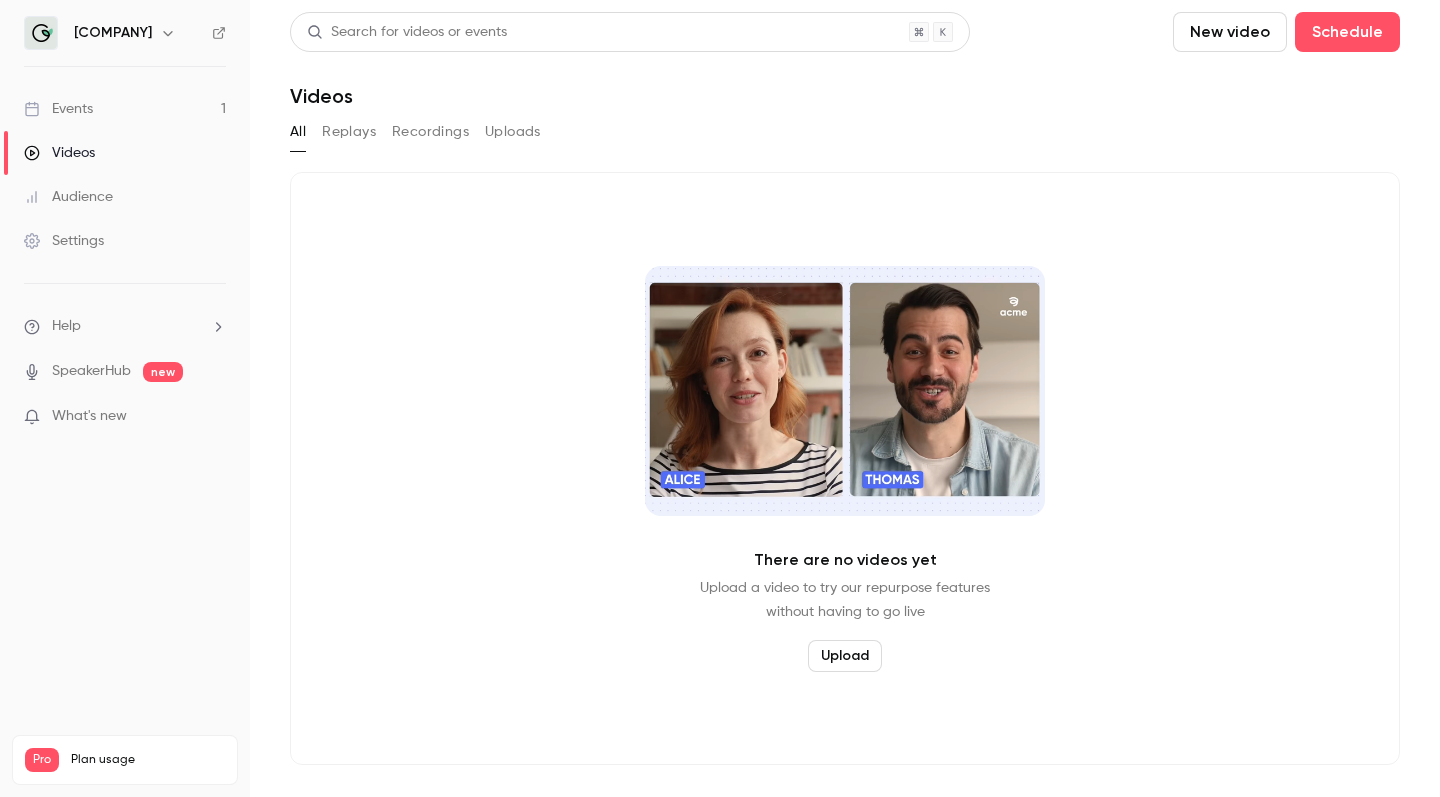 click on "Help" at bounding box center [125, 326] 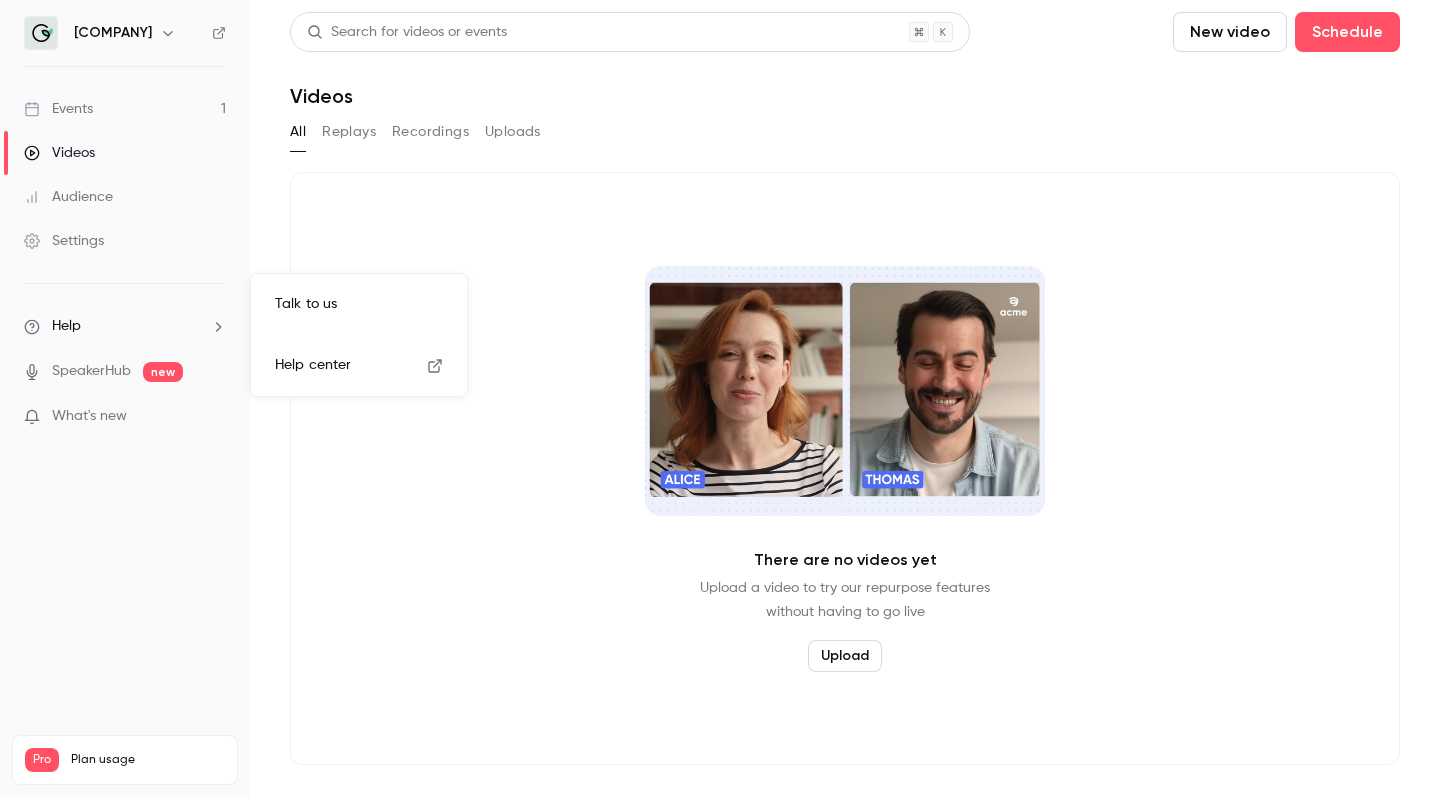 click at bounding box center (720, 398) 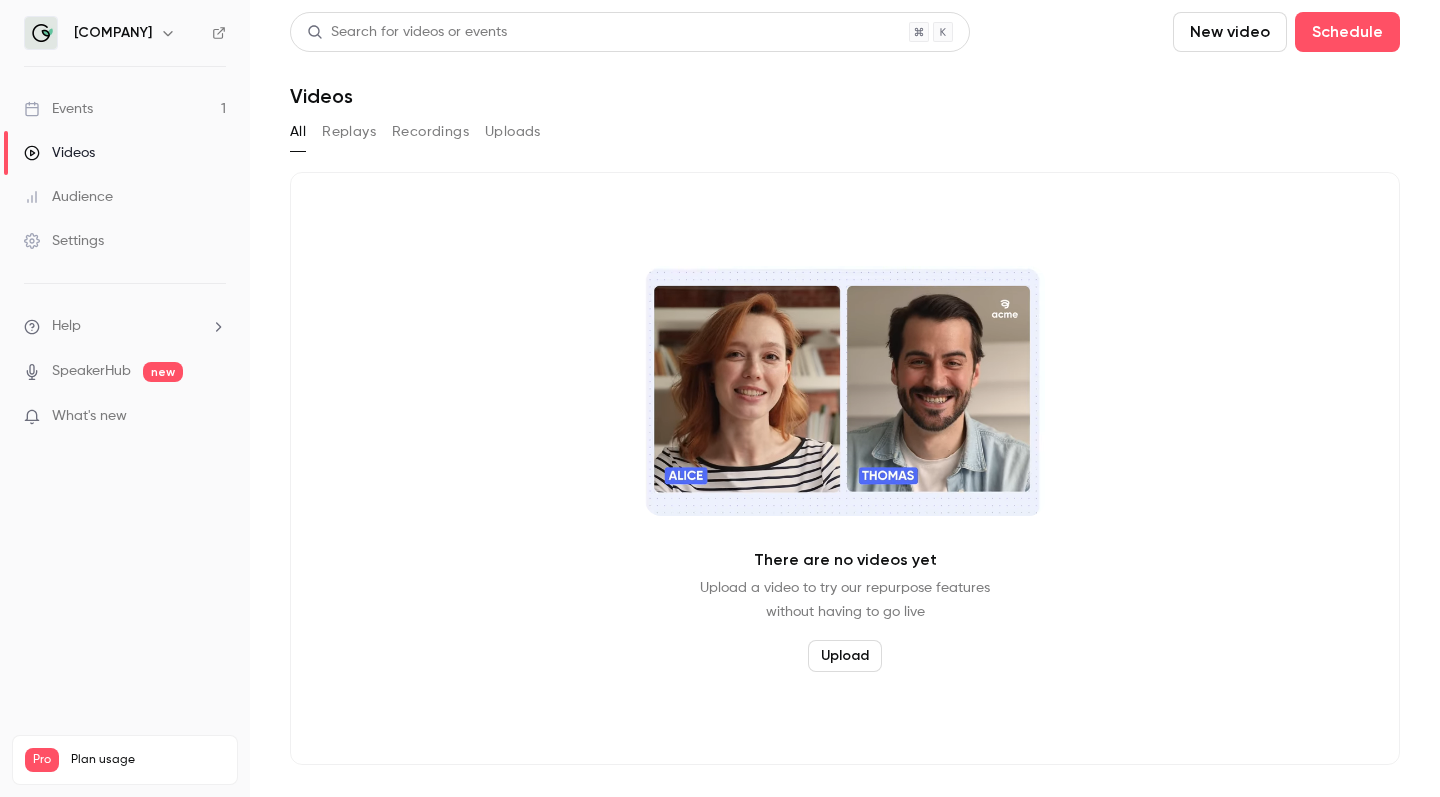 click on "What's new" at bounding box center [89, 416] 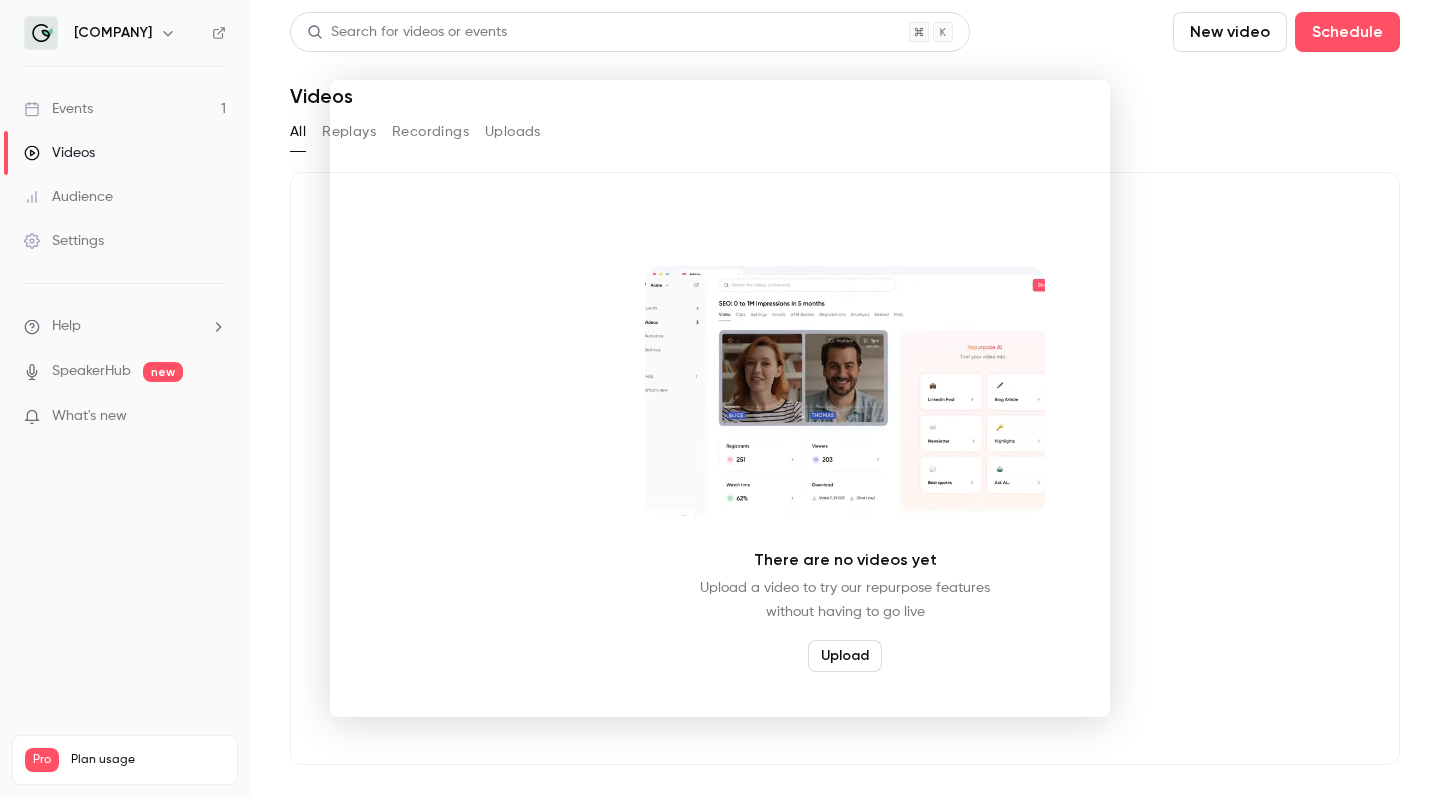 click at bounding box center (720, 398) 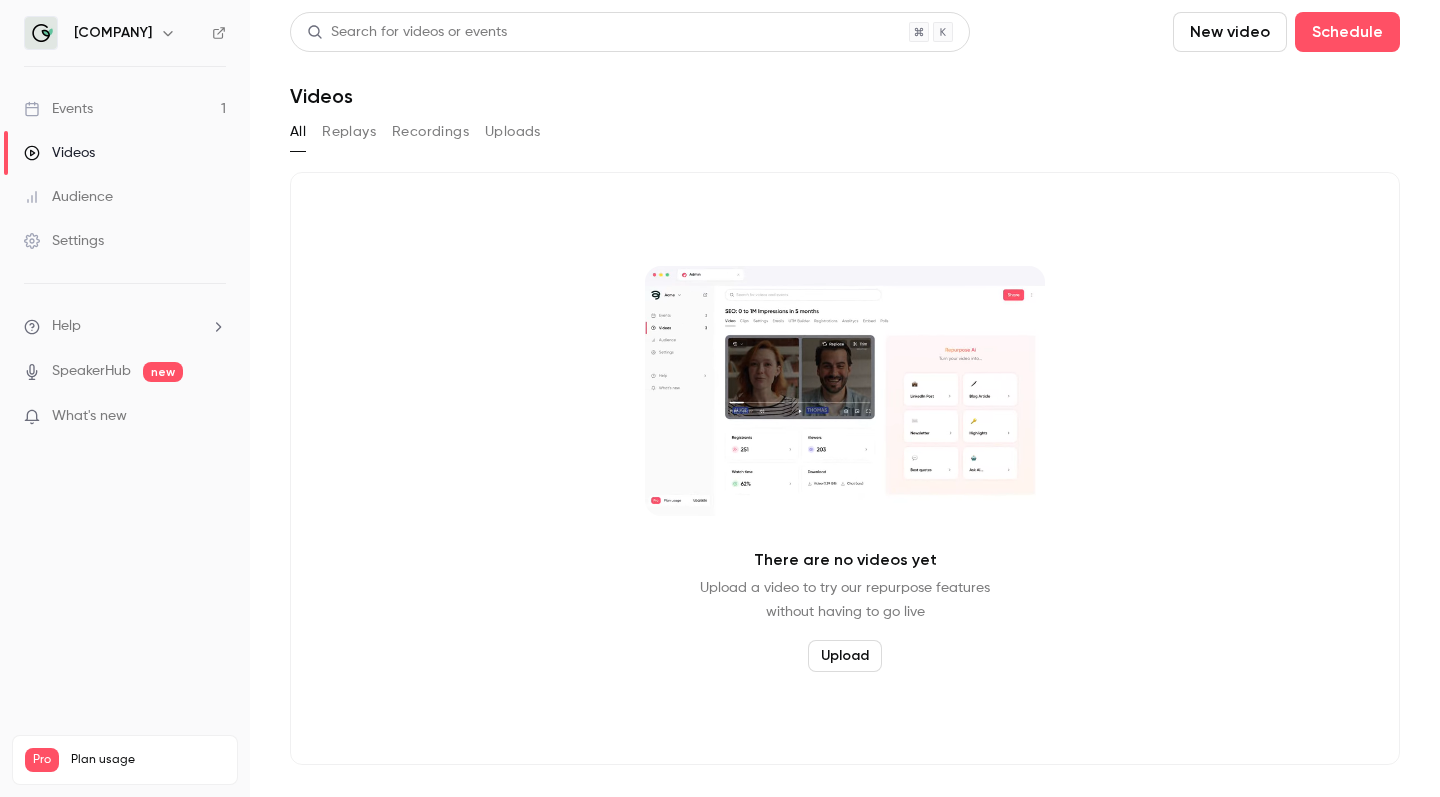 click on "Events 1" at bounding box center (125, 109) 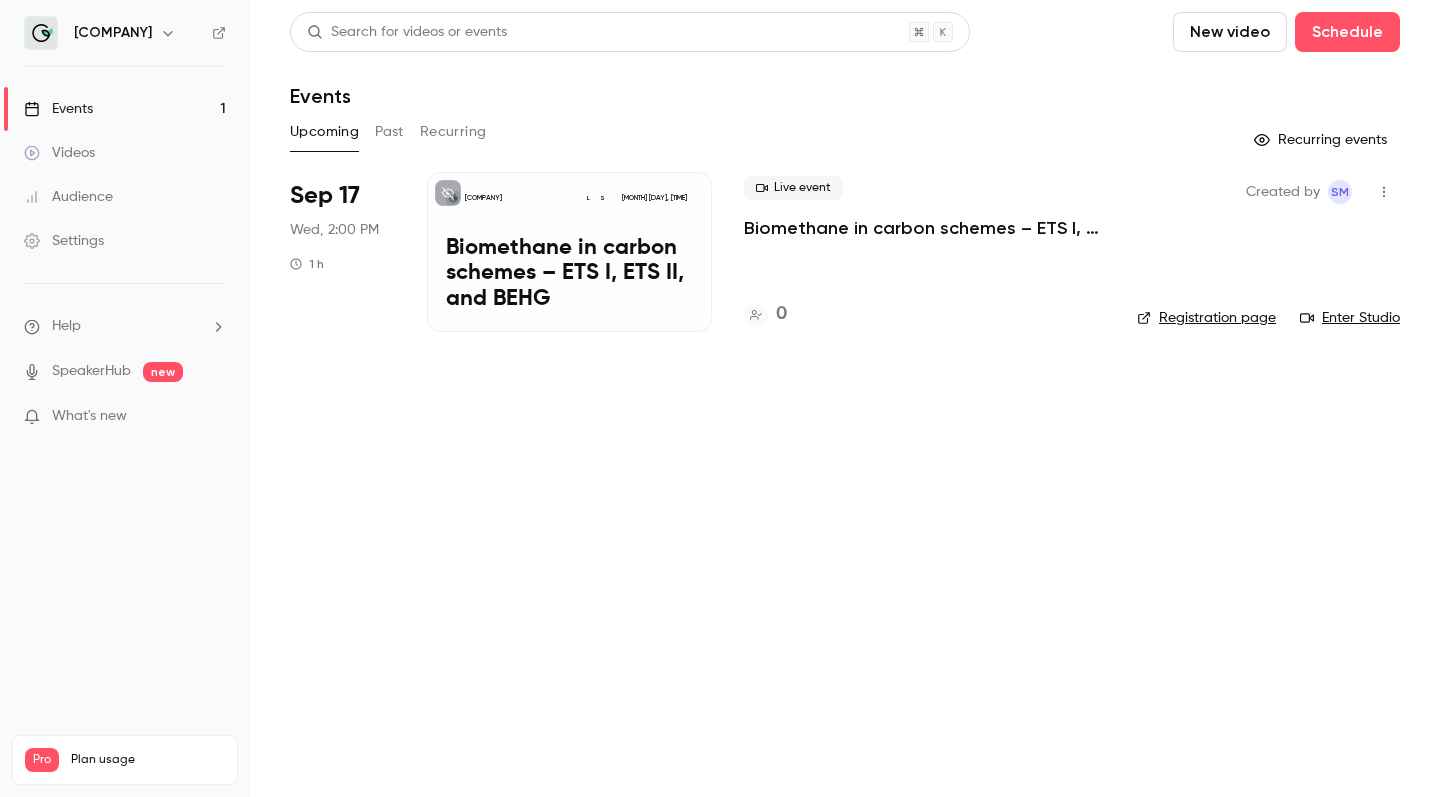 click on "Past" at bounding box center (389, 132) 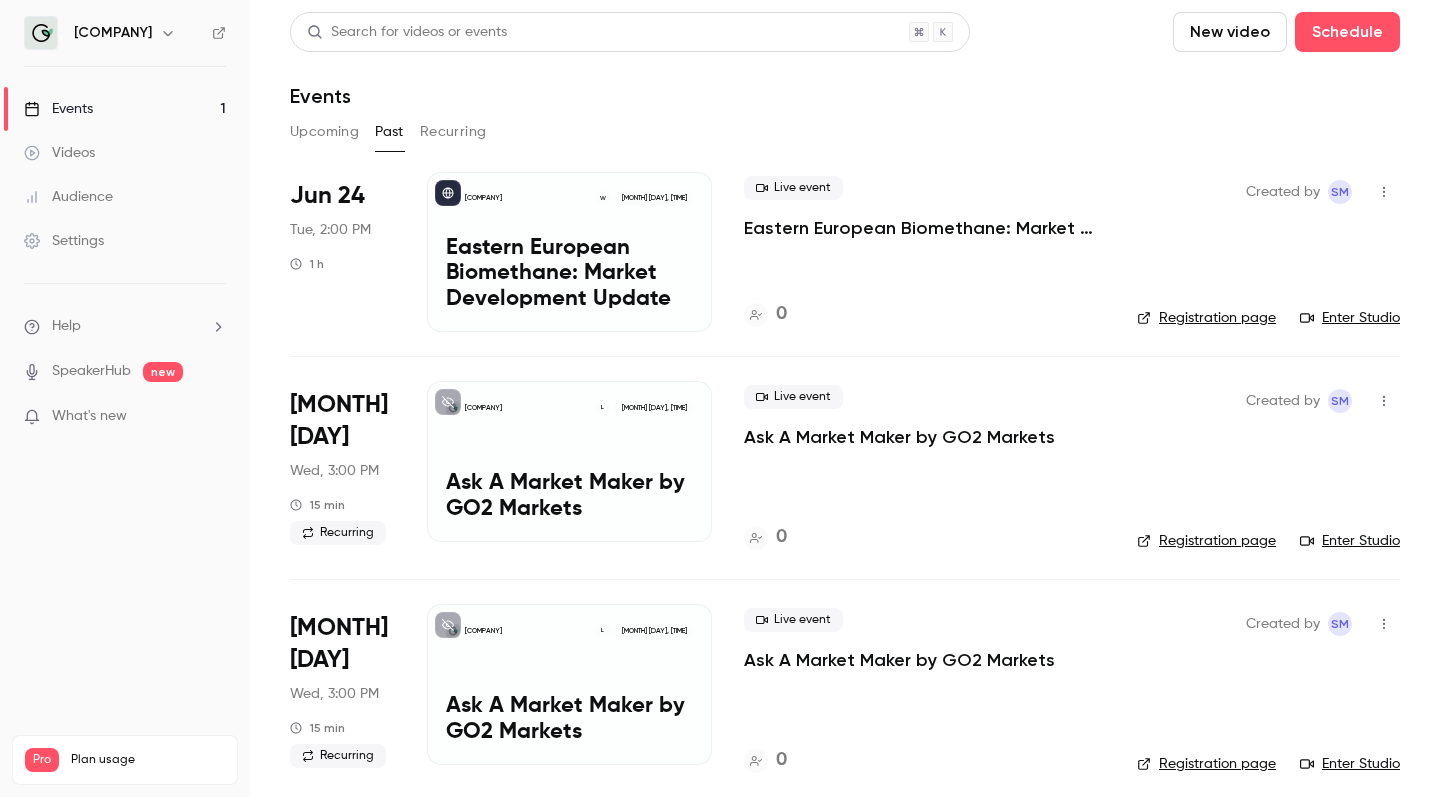 click on "Recurring" at bounding box center (453, 132) 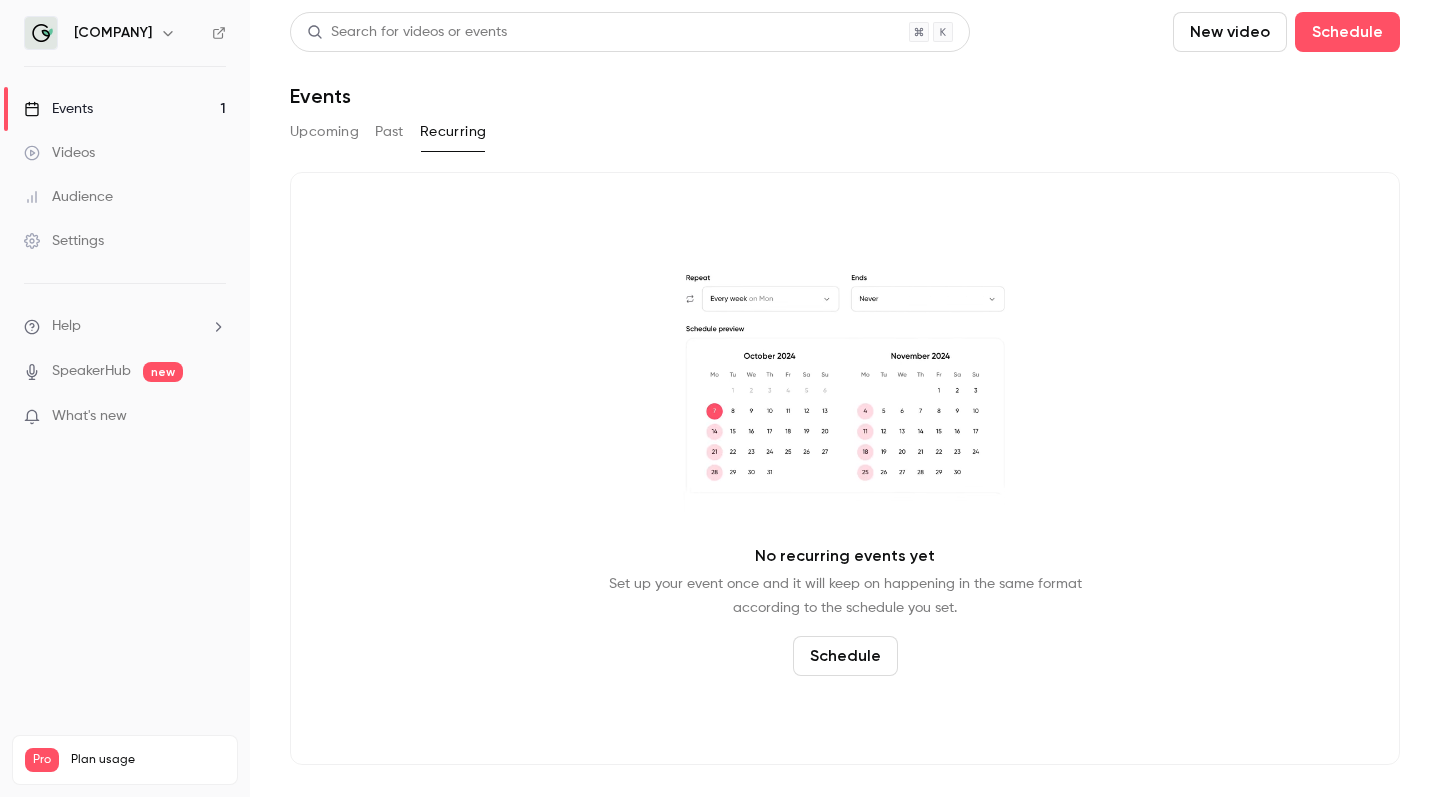 click on "Past" at bounding box center (389, 132) 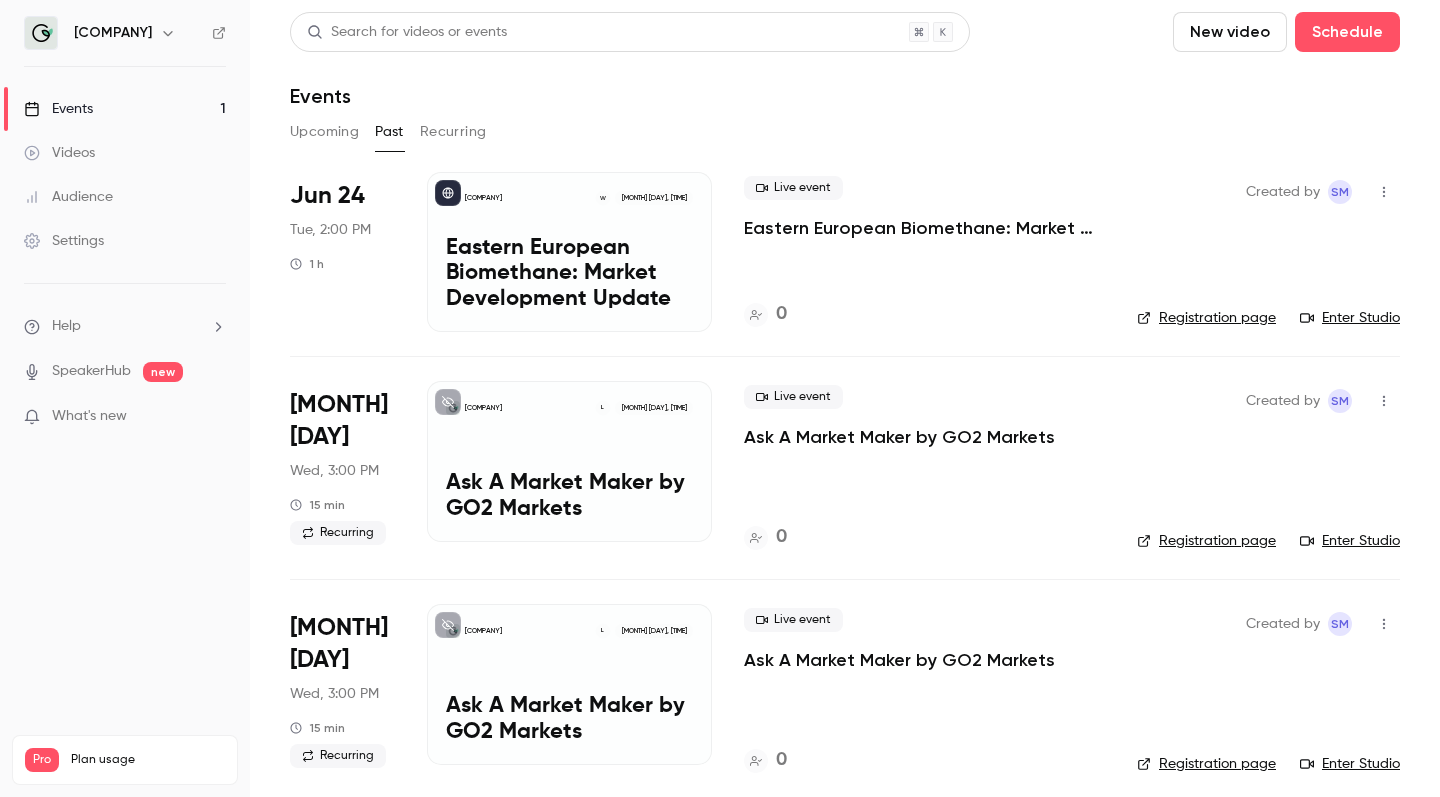 click on "Upcoming" at bounding box center [324, 132] 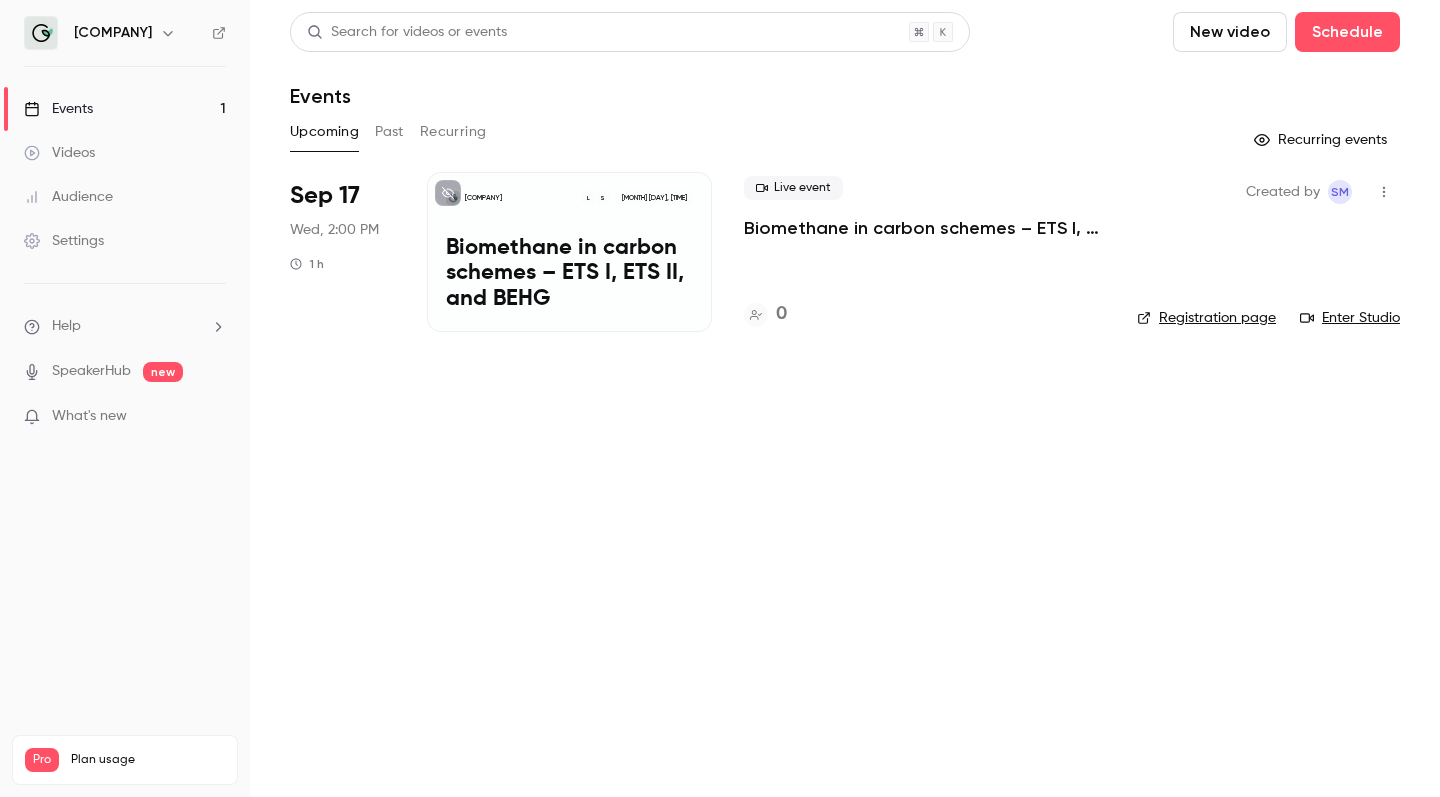 click on "Search for videos or events New video Schedule Events Upcoming Past Recurring Recurring events Sep 17 Wed, 2:00 PM 1 h GO2 Markets S L Sep 17, 2:00 PM Biomethane in carbon schemes – ETS I, ETS II, and BEHG Live event Biomethane in carbon schemes – ETS I, ETS II, and BEHG 0 Created by SM Registration page Enter Studio" at bounding box center (845, 398) 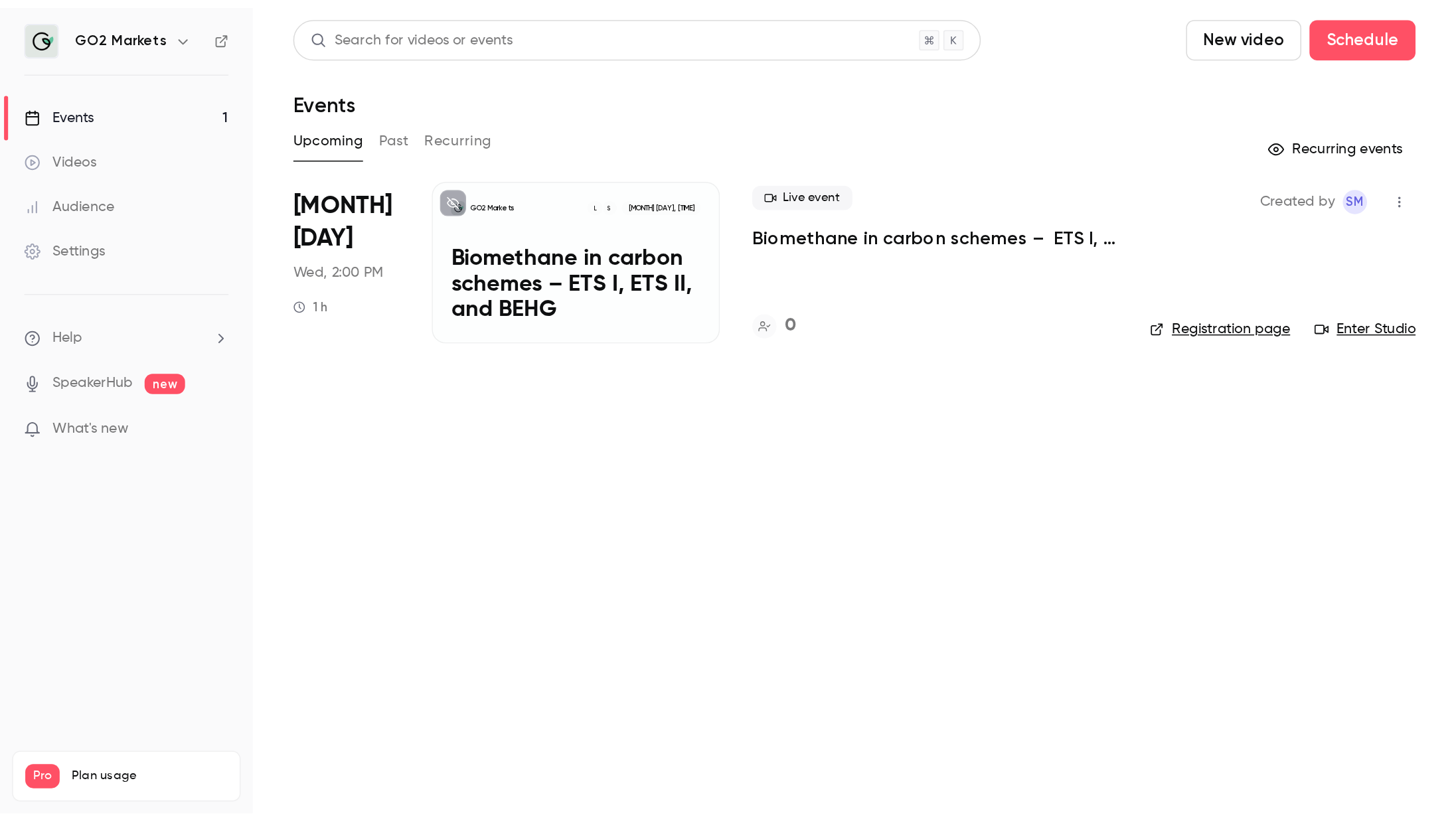scroll, scrollTop: 0, scrollLeft: 0, axis: both 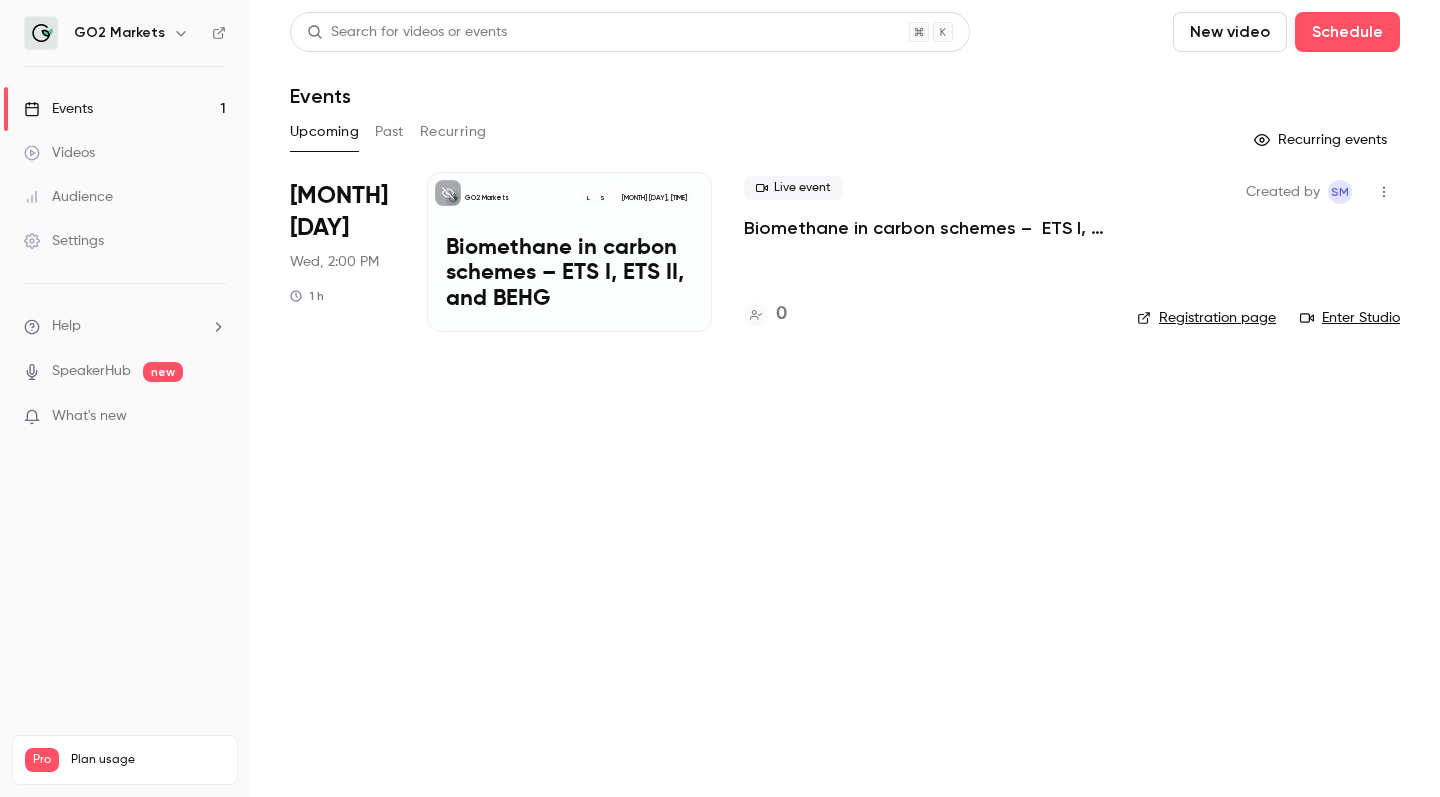 click on "Audience" at bounding box center (125, 197) 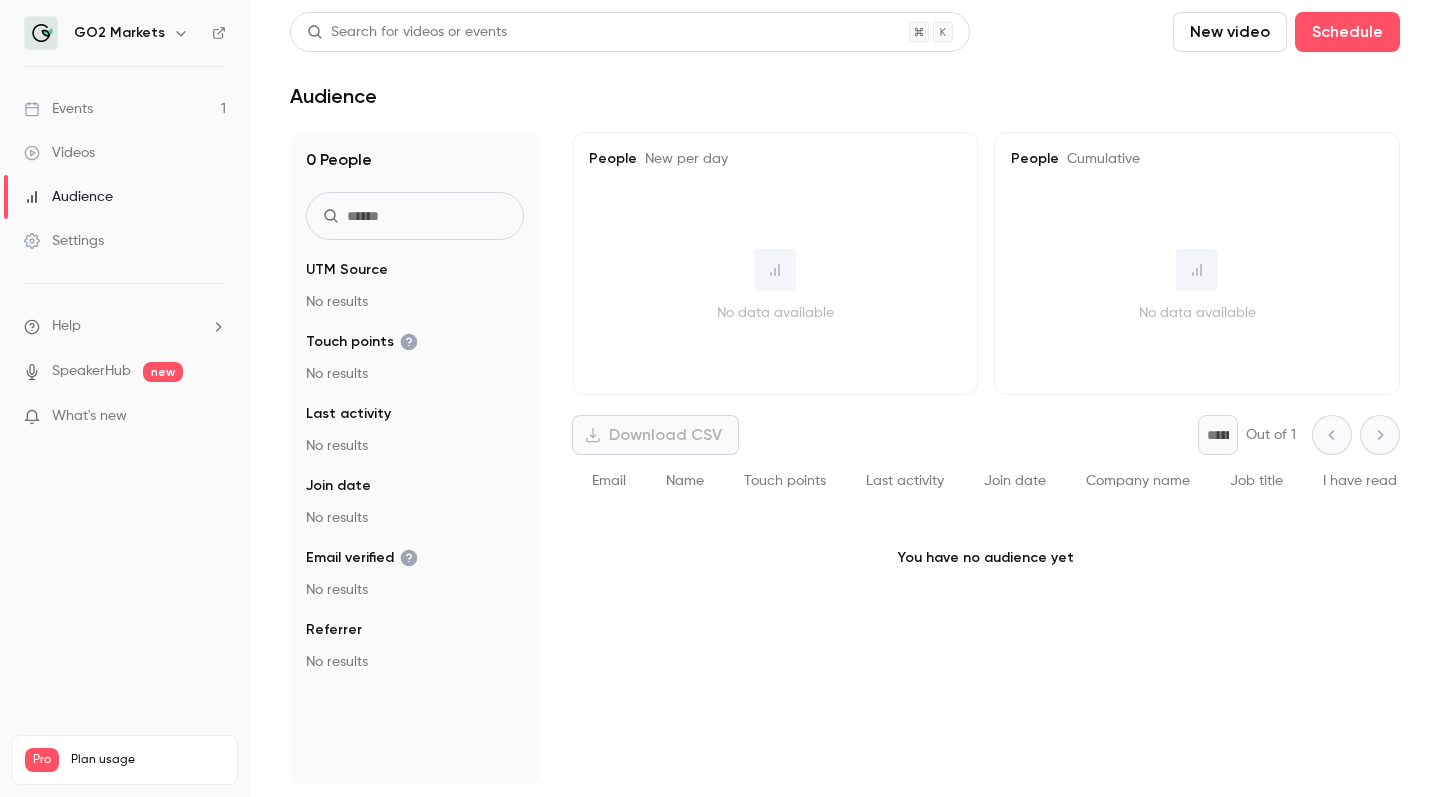 click on "Settings" at bounding box center (64, 241) 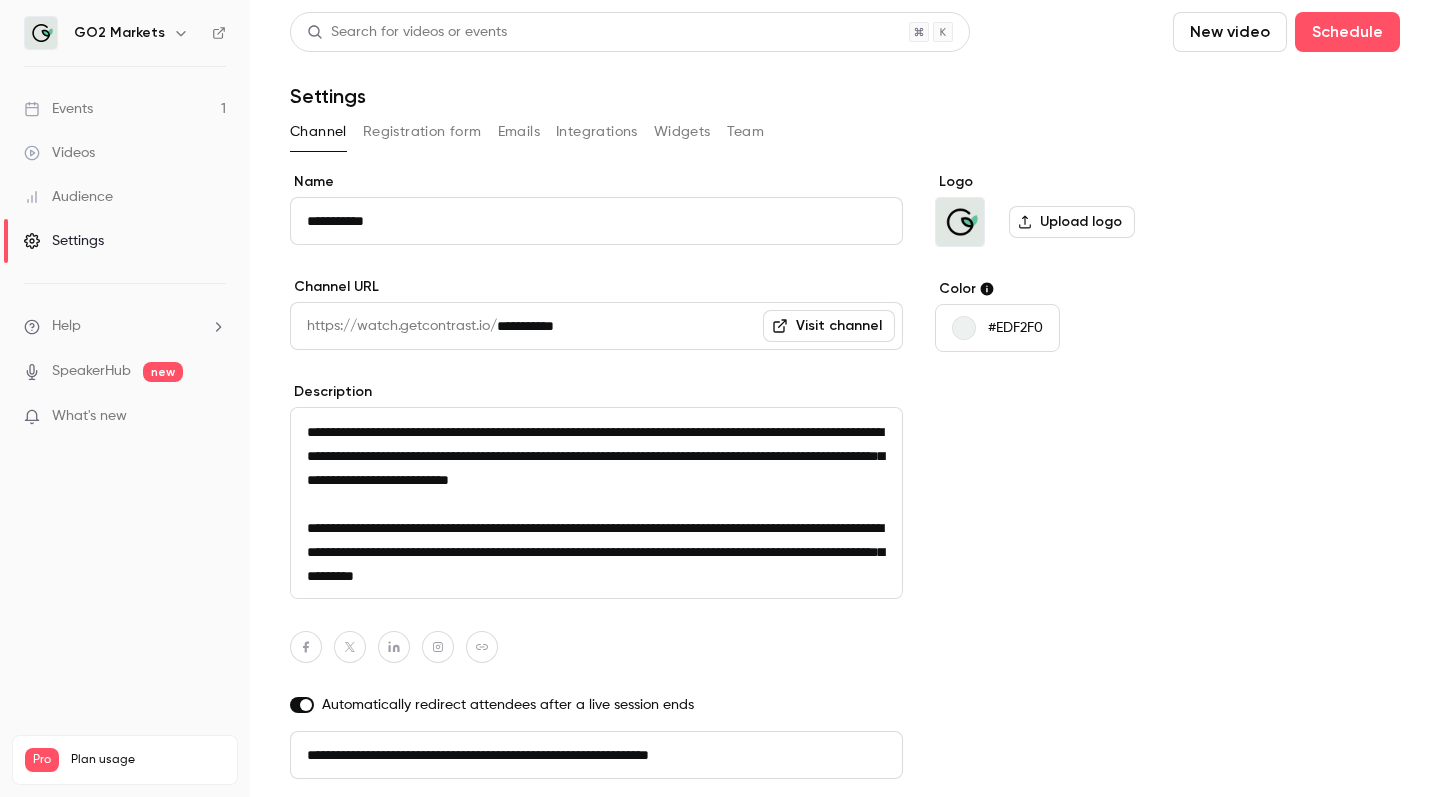 click on "Events" at bounding box center (58, 109) 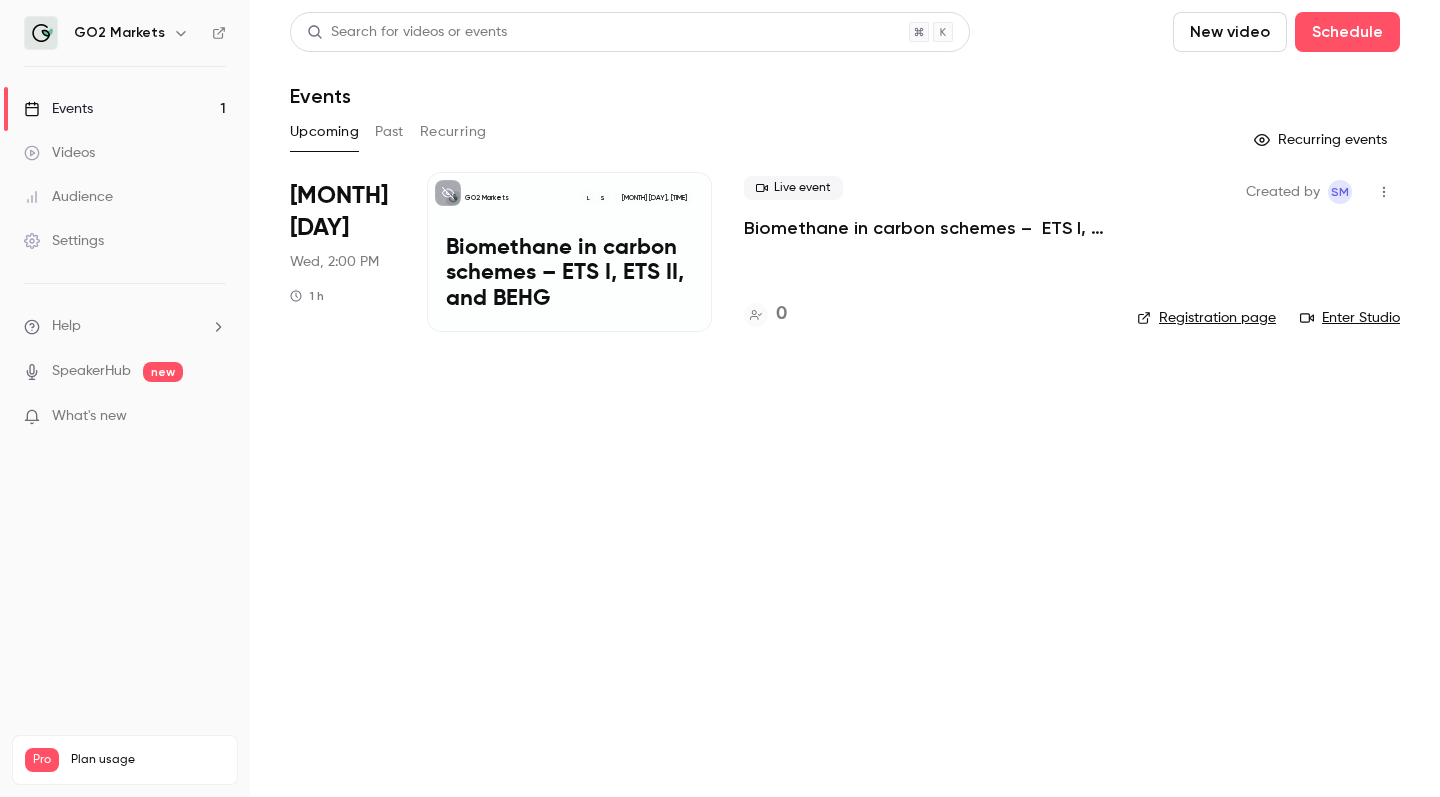 click on "Search for videos or events New video Schedule Events Upcoming Past Recurring Recurring events Sep 17 Wed, 2:00 PM 1 h GO2 Markets S L Sep 17, 2:00 PM Biomethane in carbon schemes – ETS I, ETS II, and BEHG Live event Biomethane in carbon schemes – ETS I, ETS II, and BEHG 0 Created by SM Registration page Enter Studio" at bounding box center (845, 398) 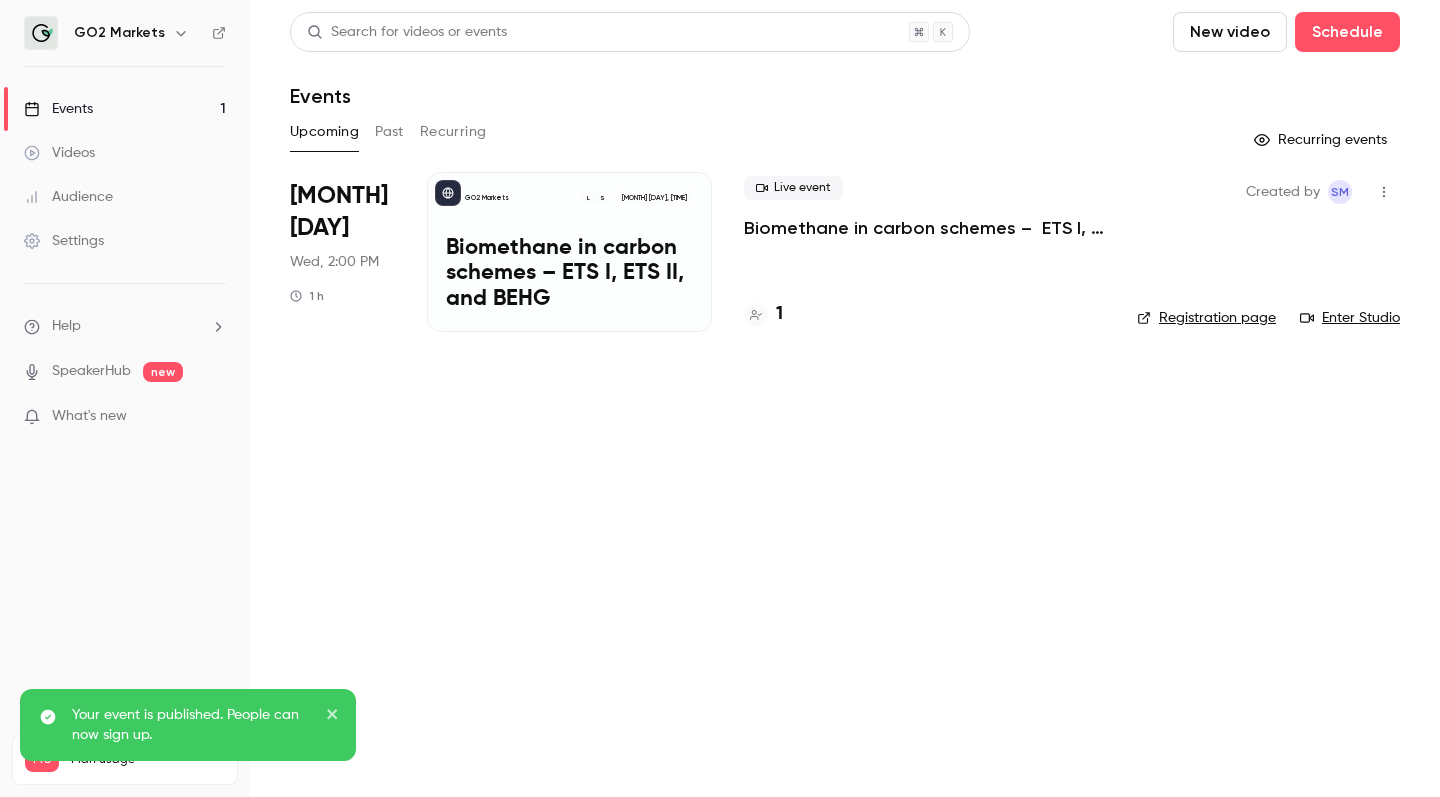 click 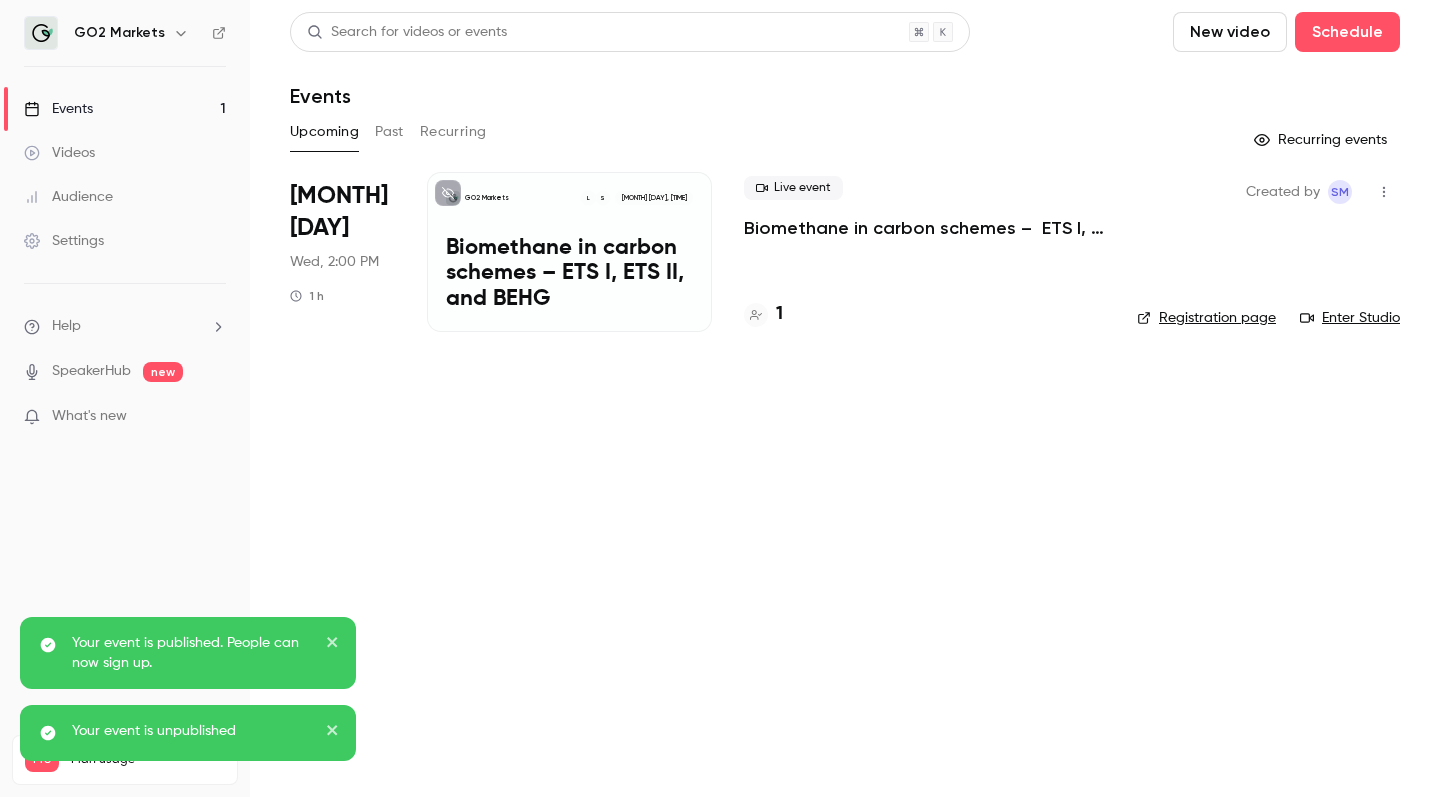 click on "Biomethane in carbon schemes – ETS I, ETS II, and BEHG" at bounding box center (569, 274) 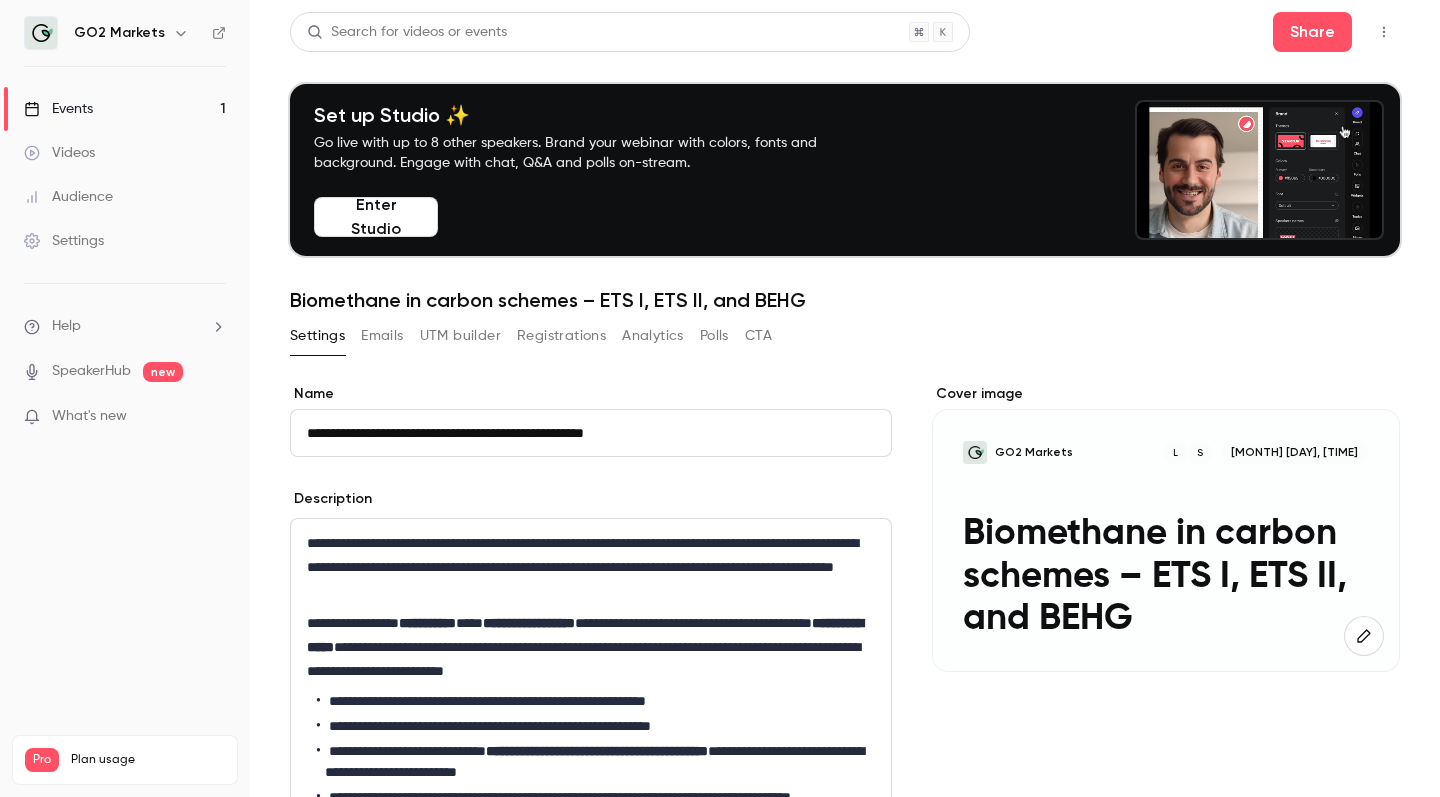 click on "Emails" at bounding box center [382, 336] 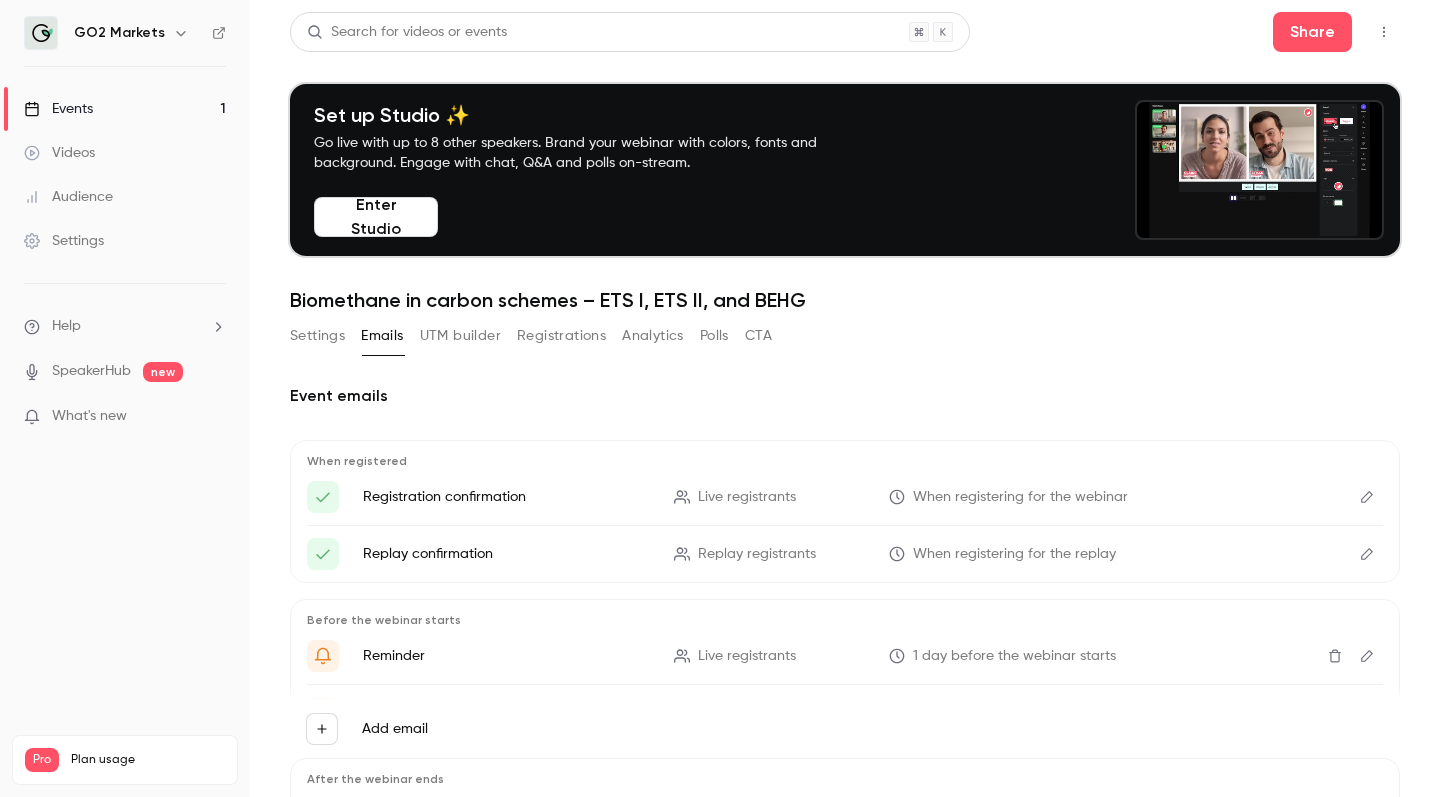 click on "Events 1" at bounding box center (125, 109) 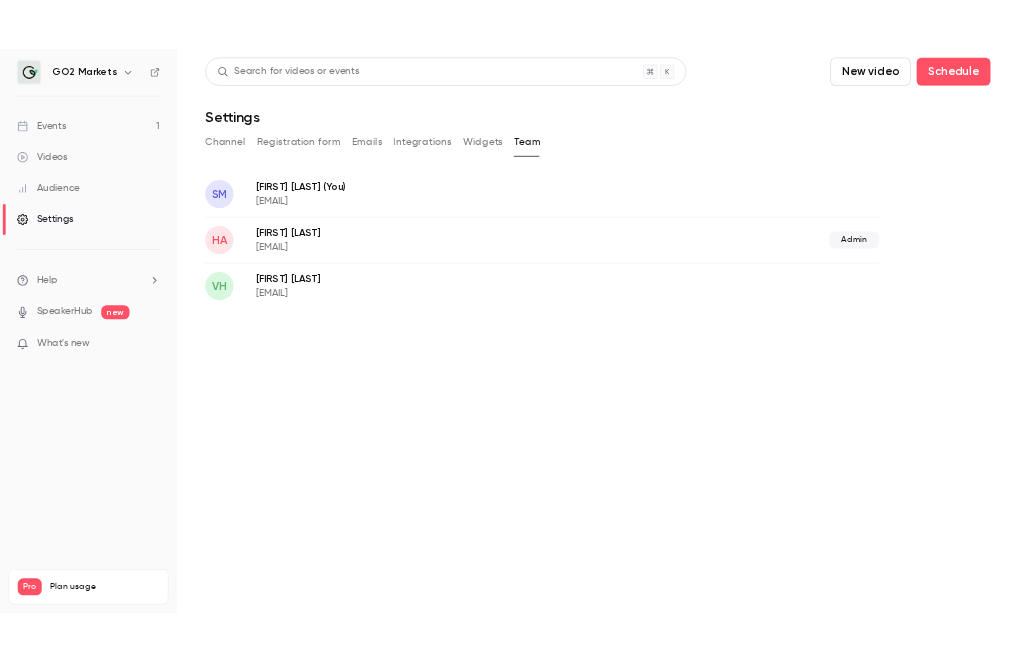 scroll, scrollTop: 0, scrollLeft: 0, axis: both 